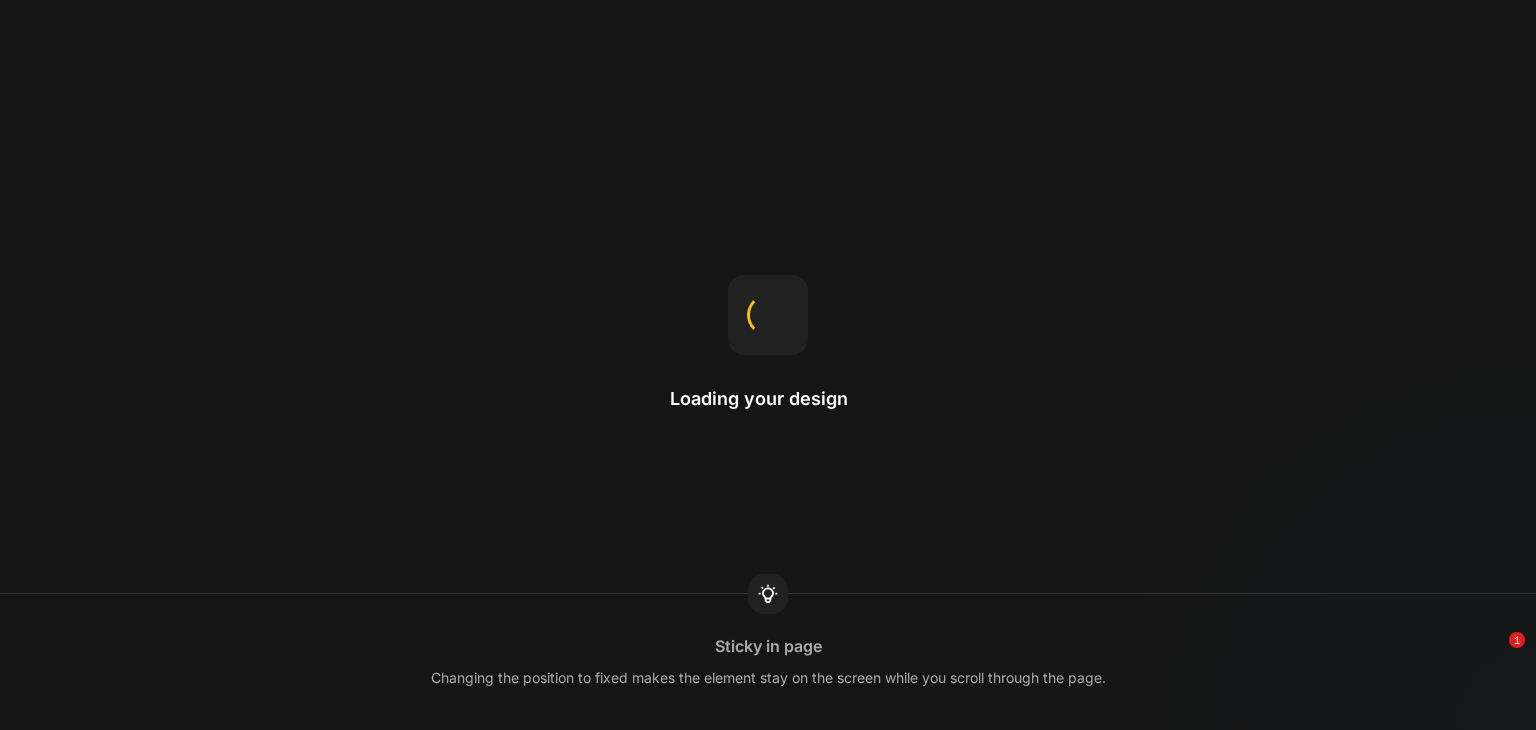 scroll, scrollTop: 0, scrollLeft: 0, axis: both 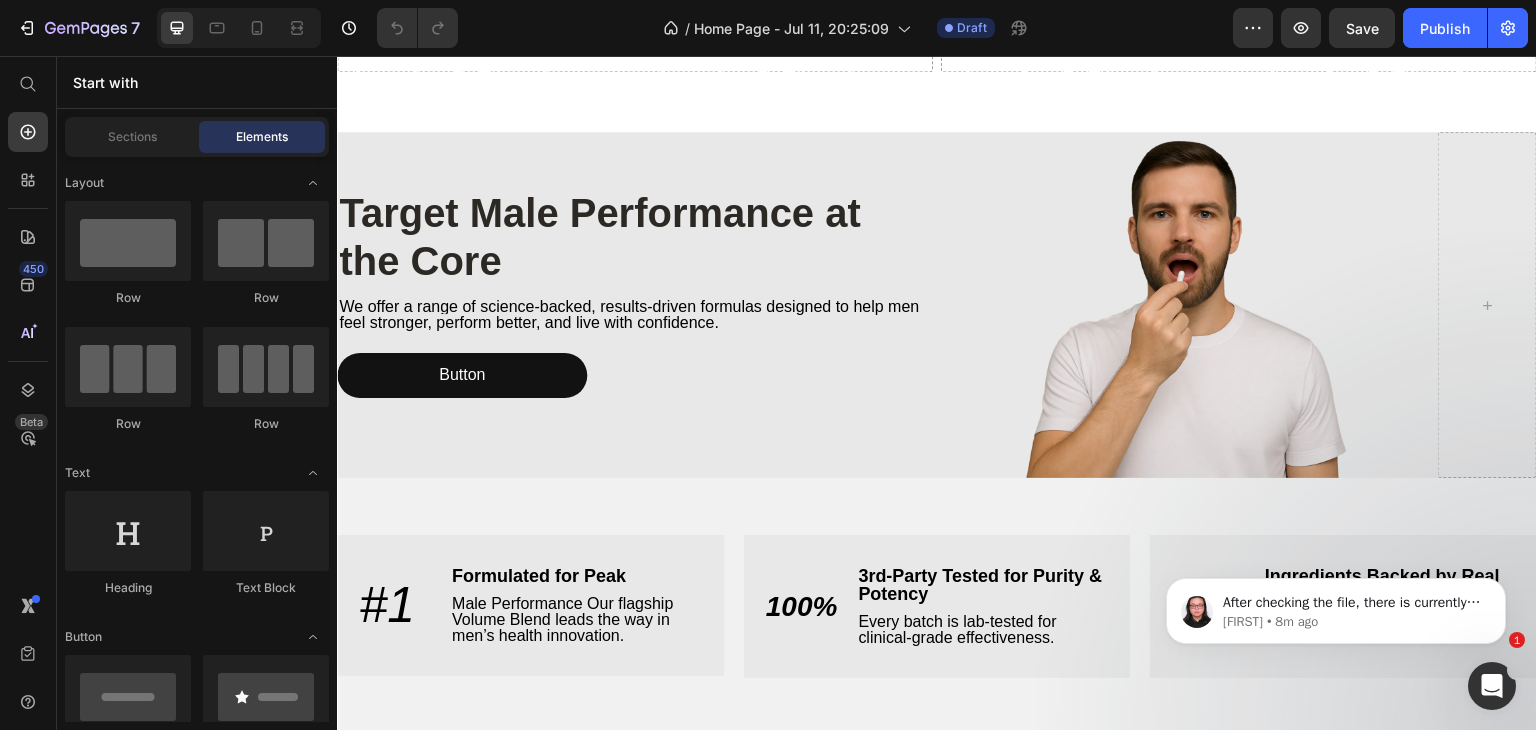 click at bounding box center [239, 28] 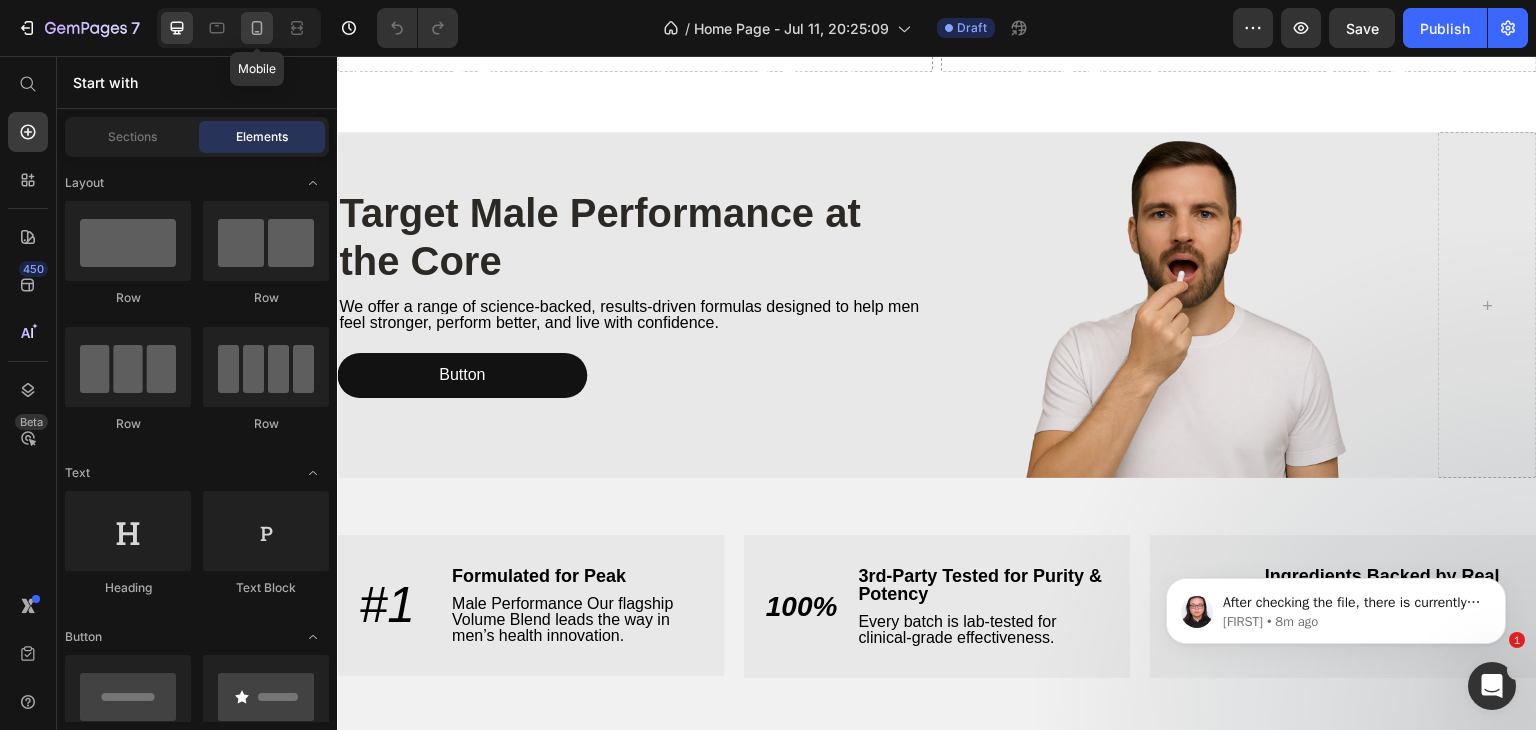 click 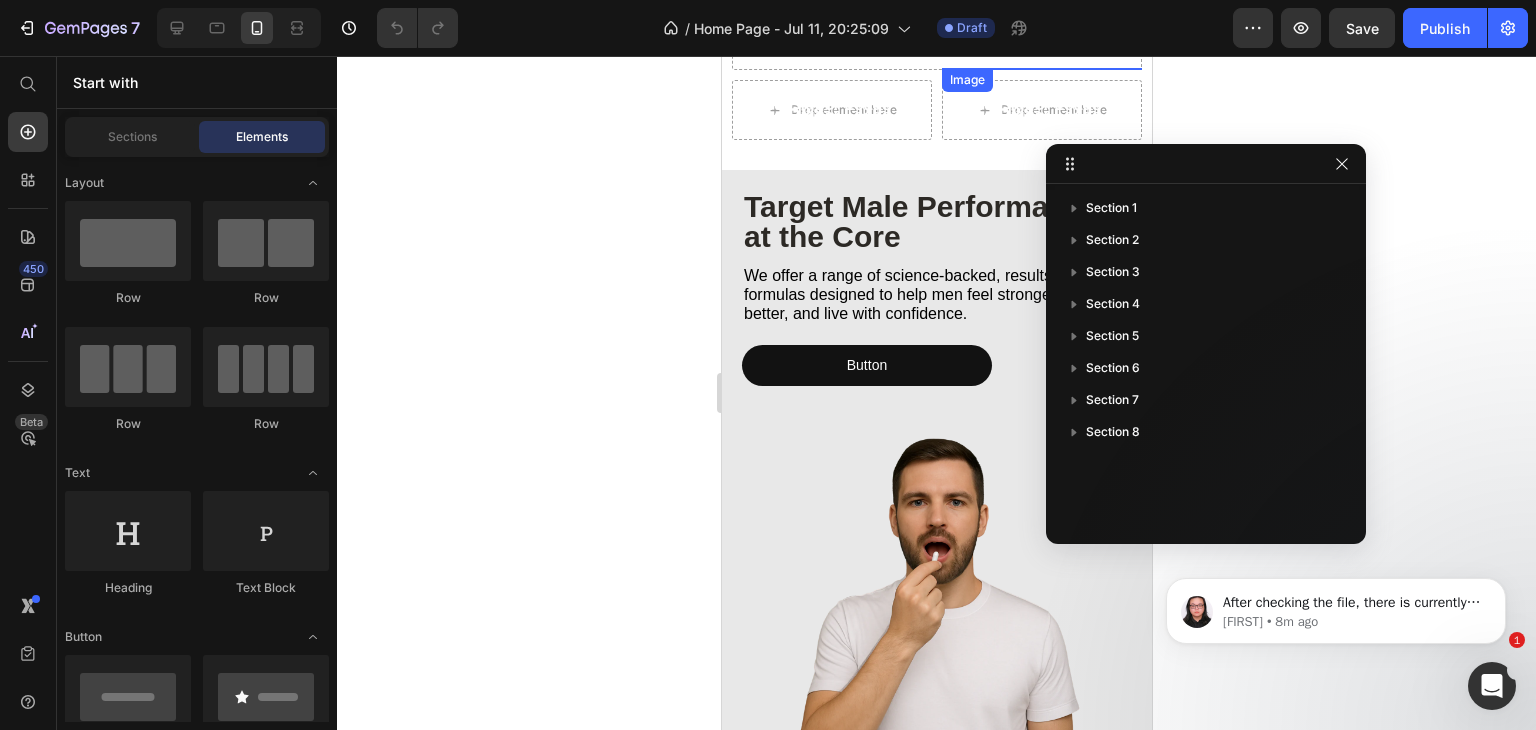 scroll, scrollTop: 0, scrollLeft: 0, axis: both 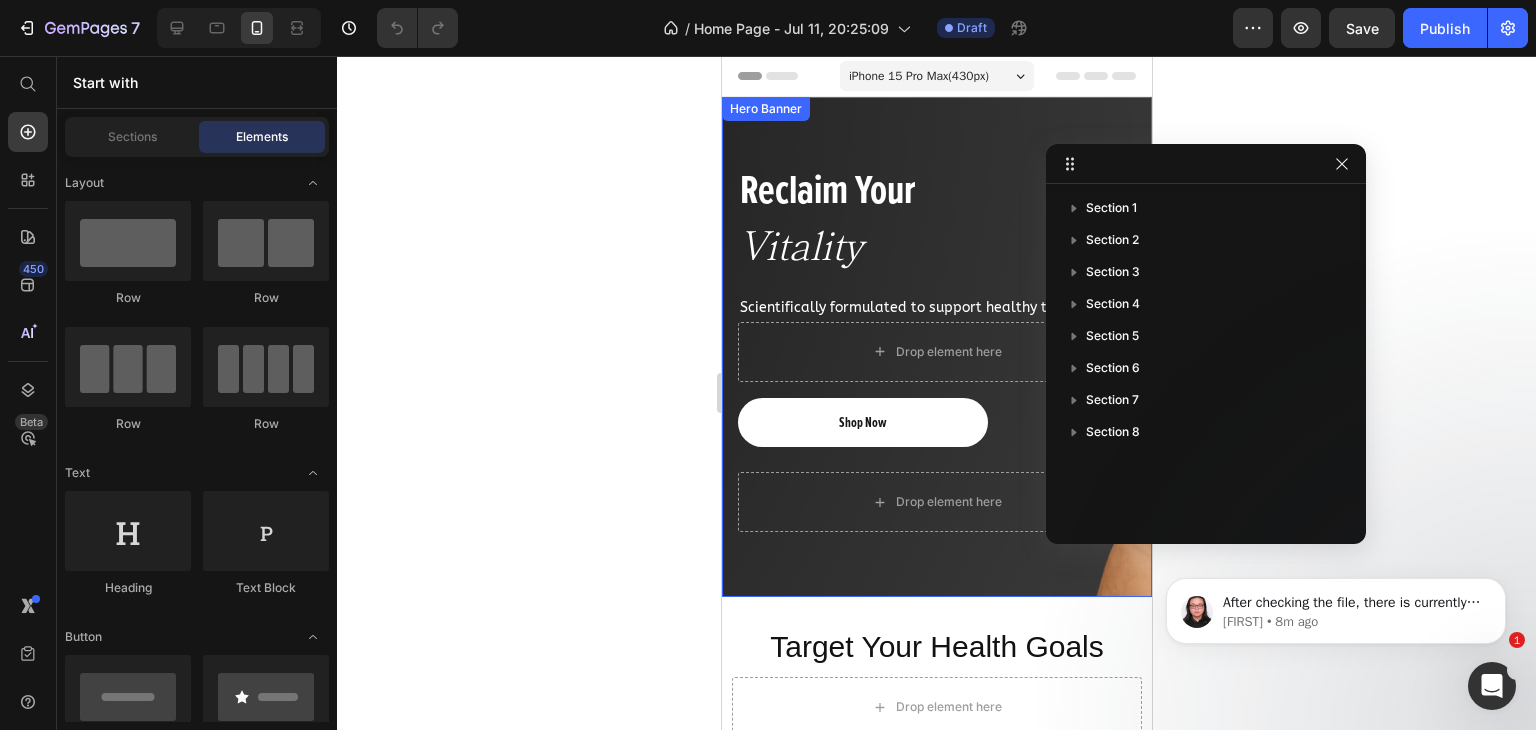click at bounding box center (936, 347) 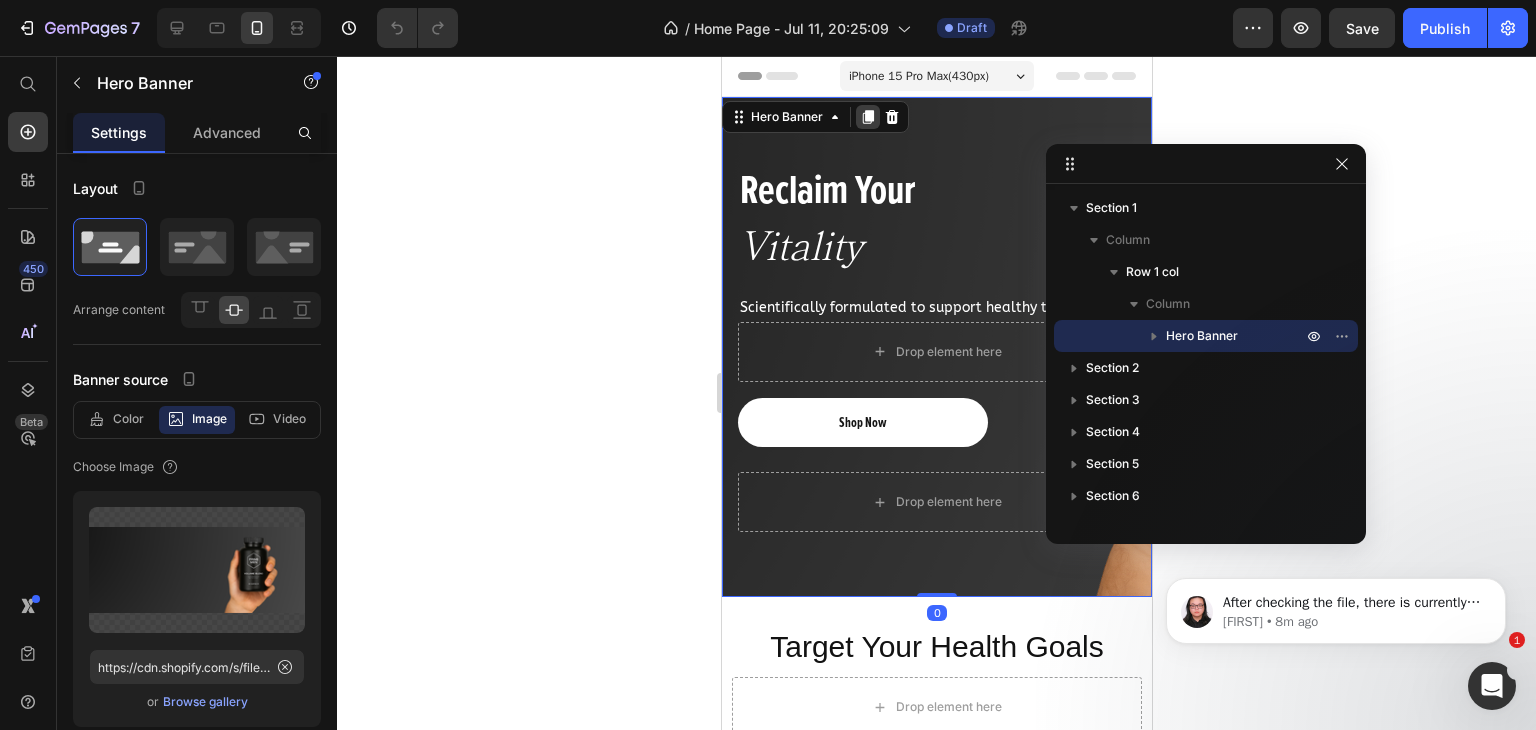 click 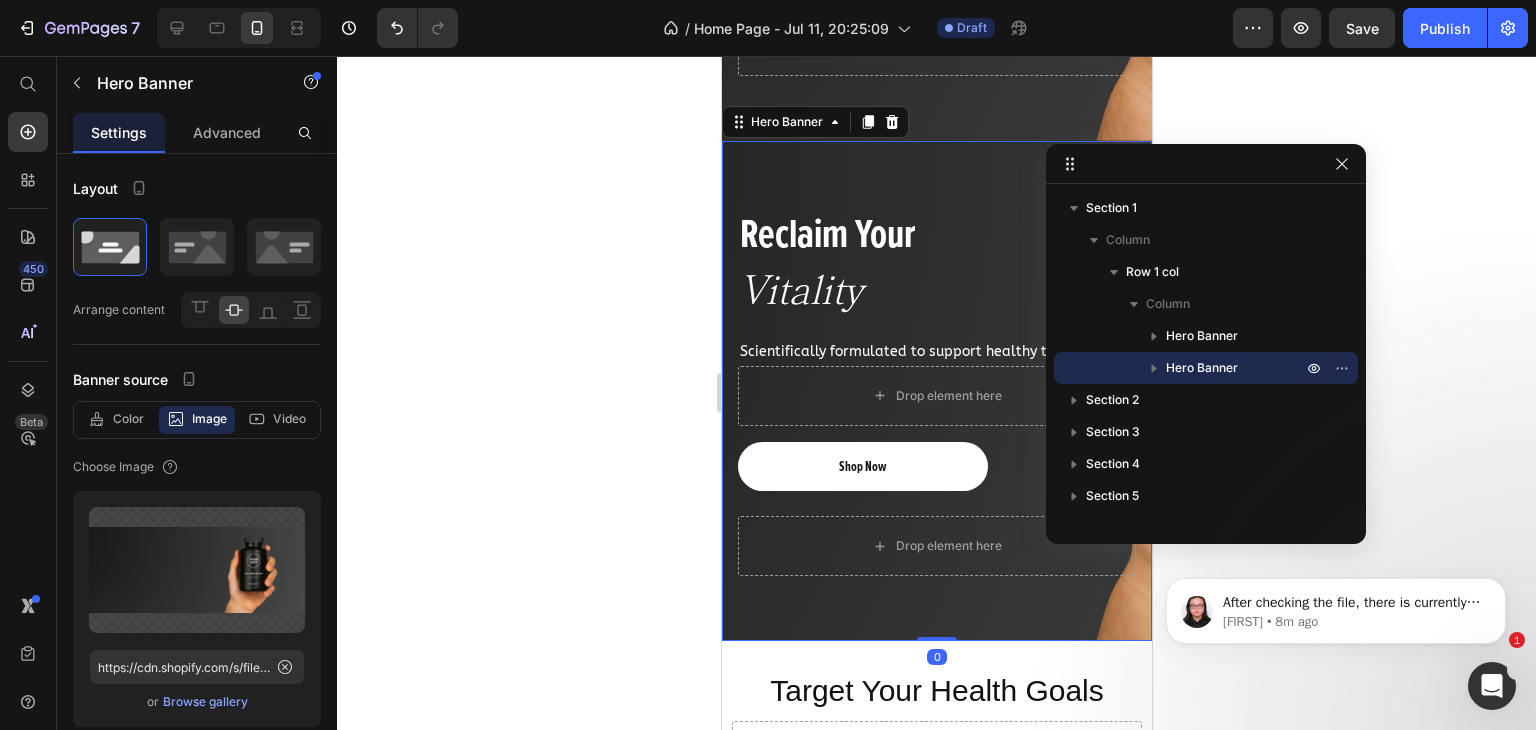scroll, scrollTop: 471, scrollLeft: 0, axis: vertical 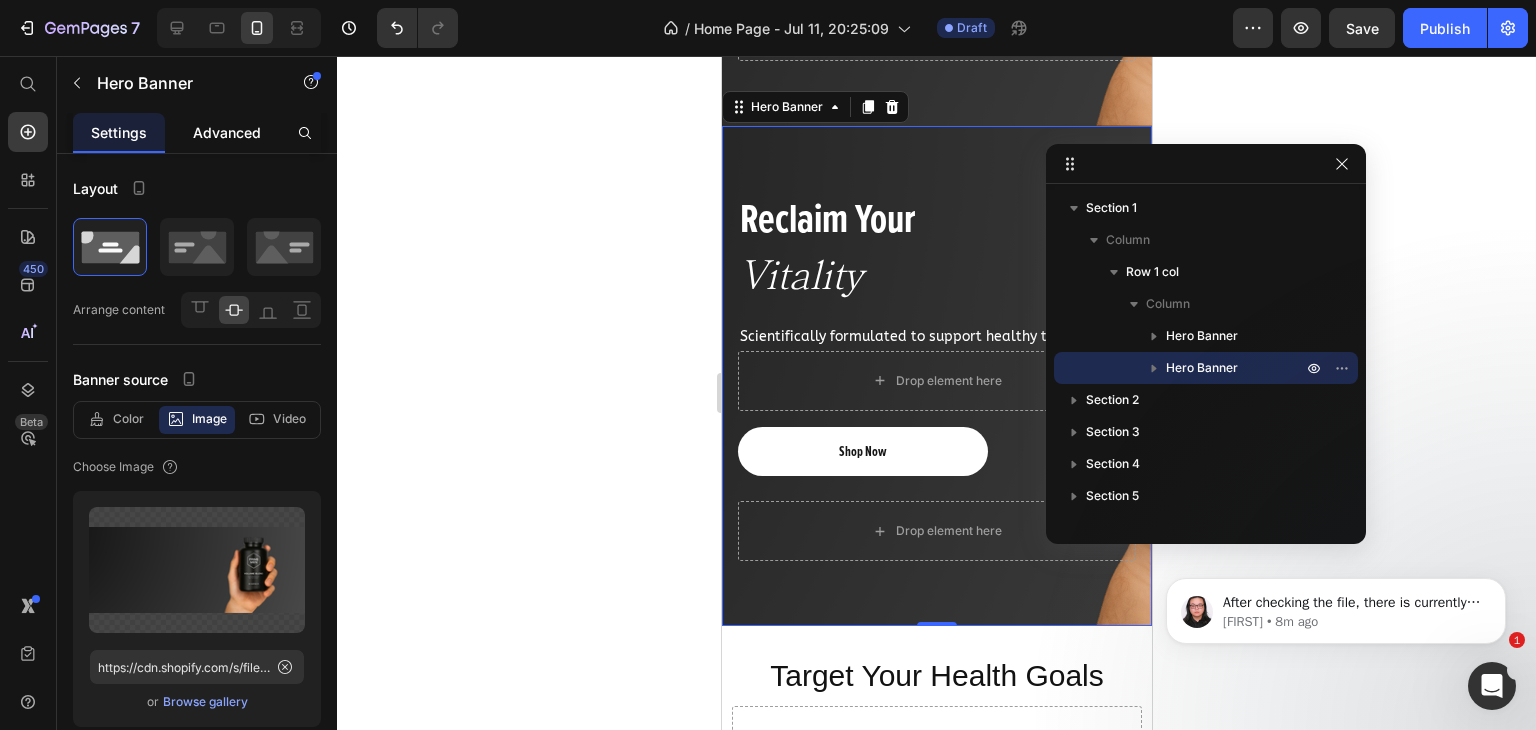 click on "Advanced" at bounding box center (227, 132) 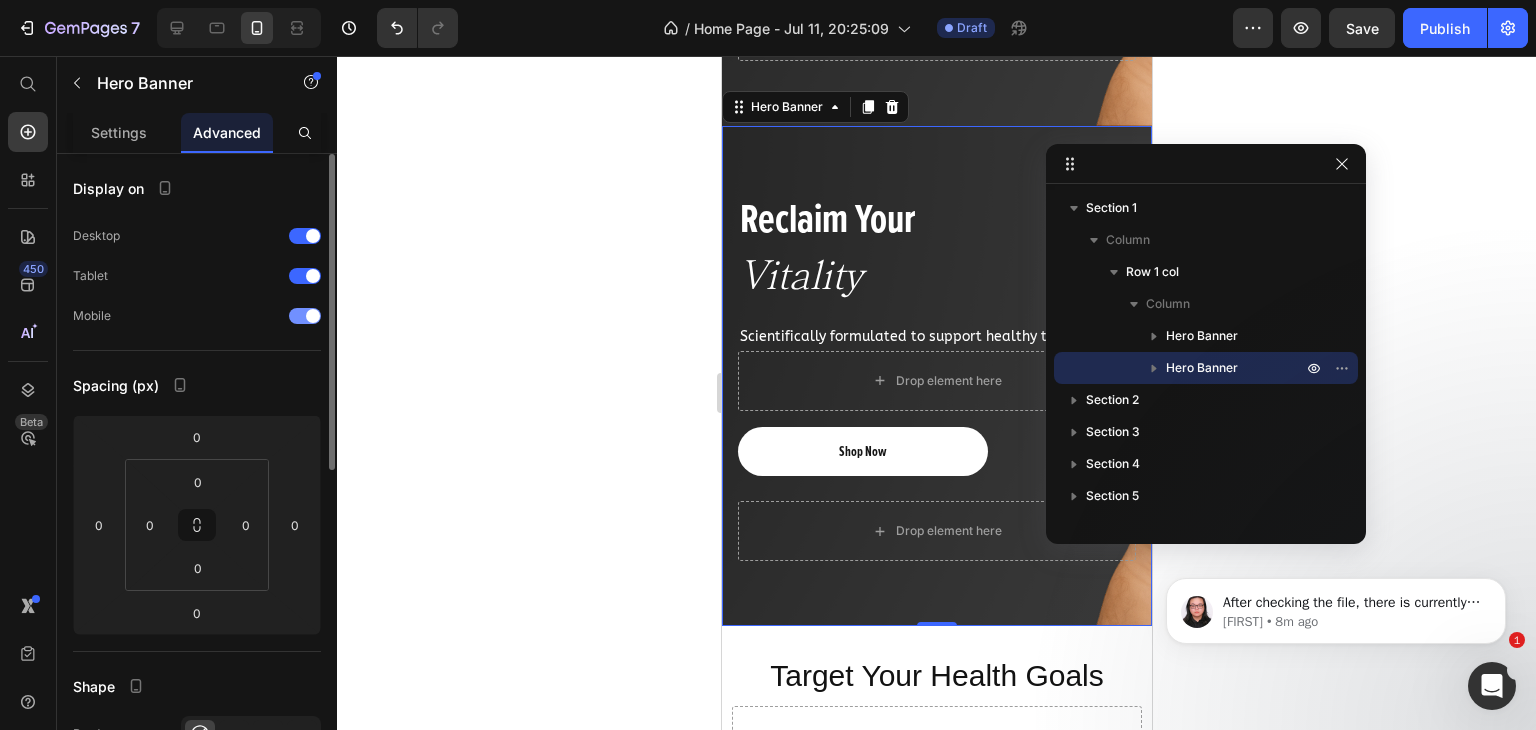 click at bounding box center (313, 316) 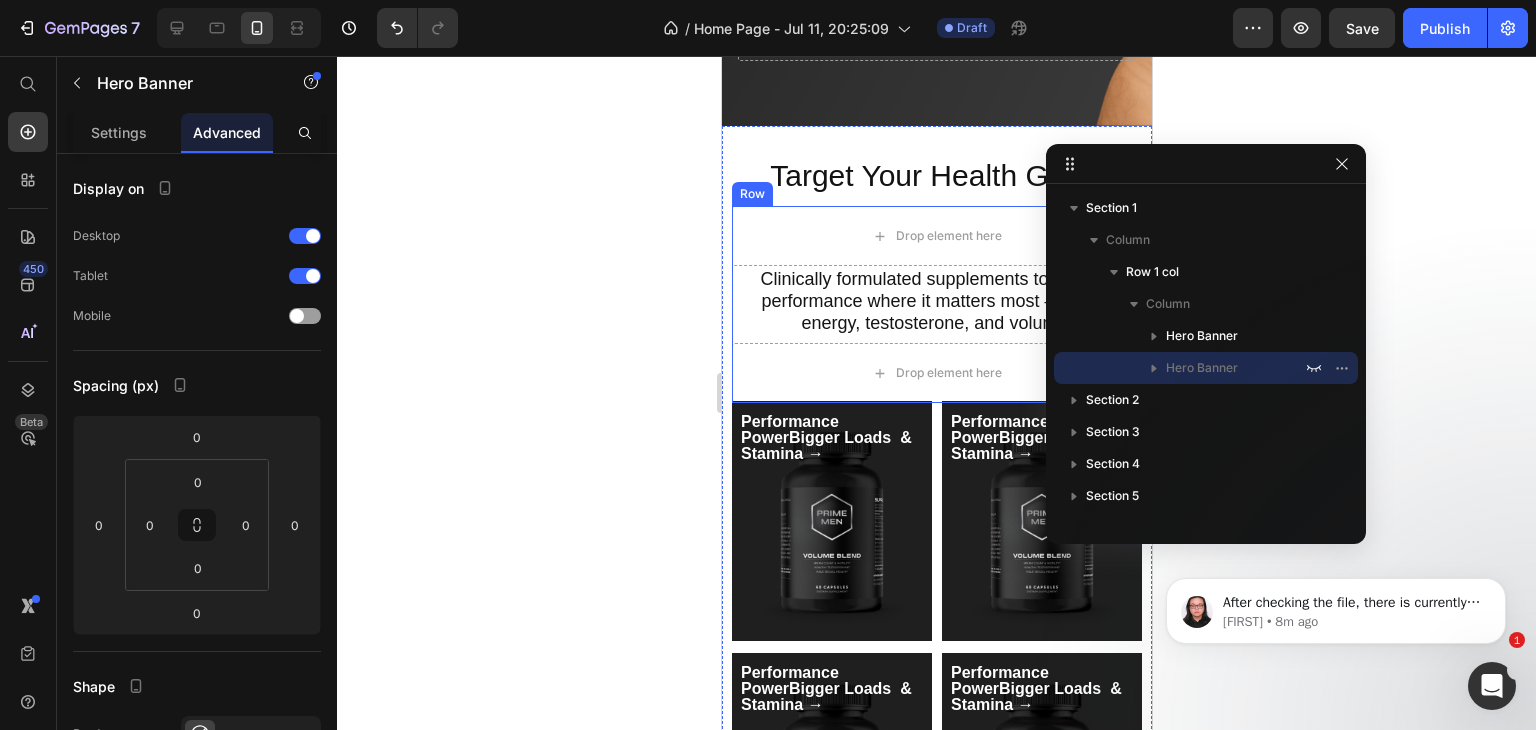 scroll, scrollTop: 0, scrollLeft: 0, axis: both 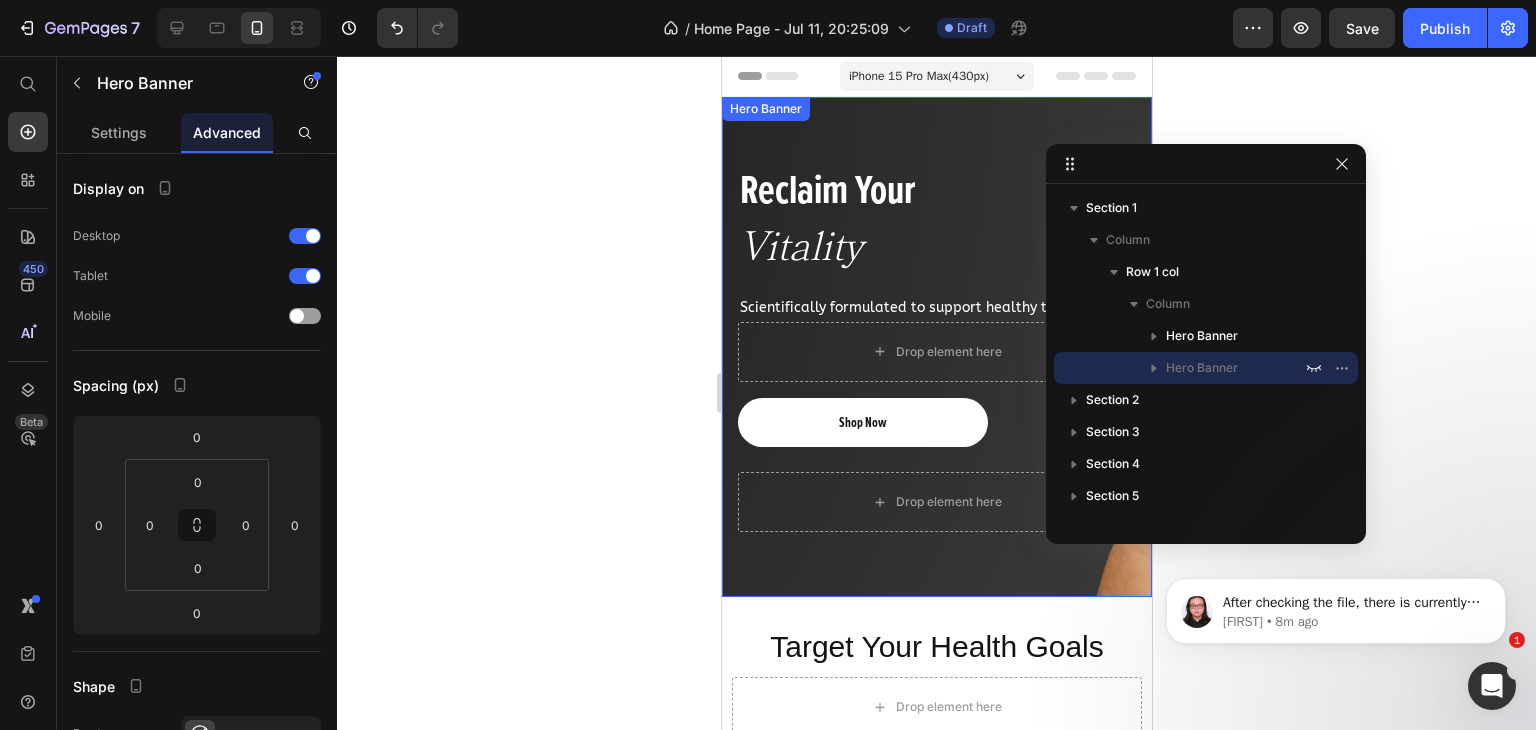 click at bounding box center [936, 347] 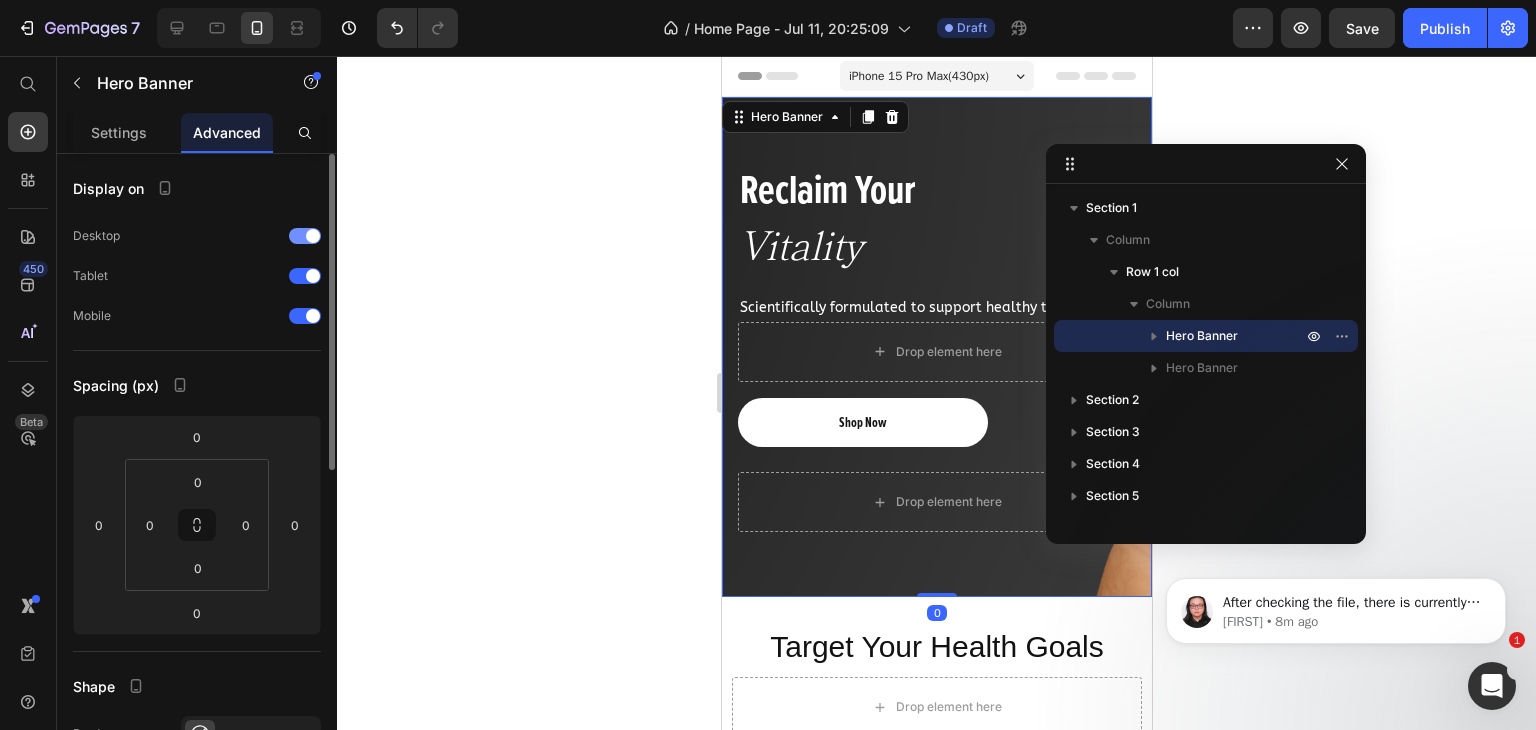 click at bounding box center [313, 236] 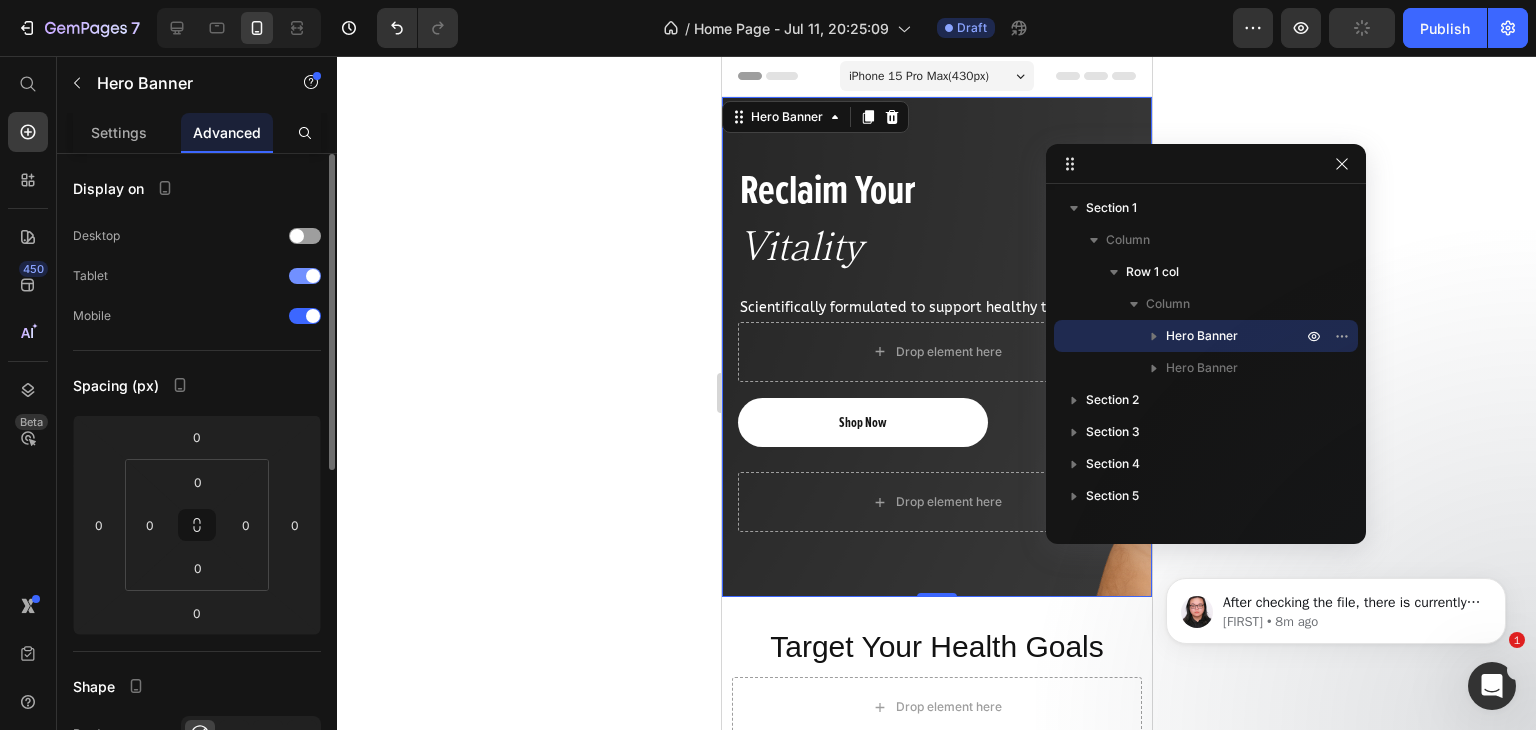 click at bounding box center [313, 276] 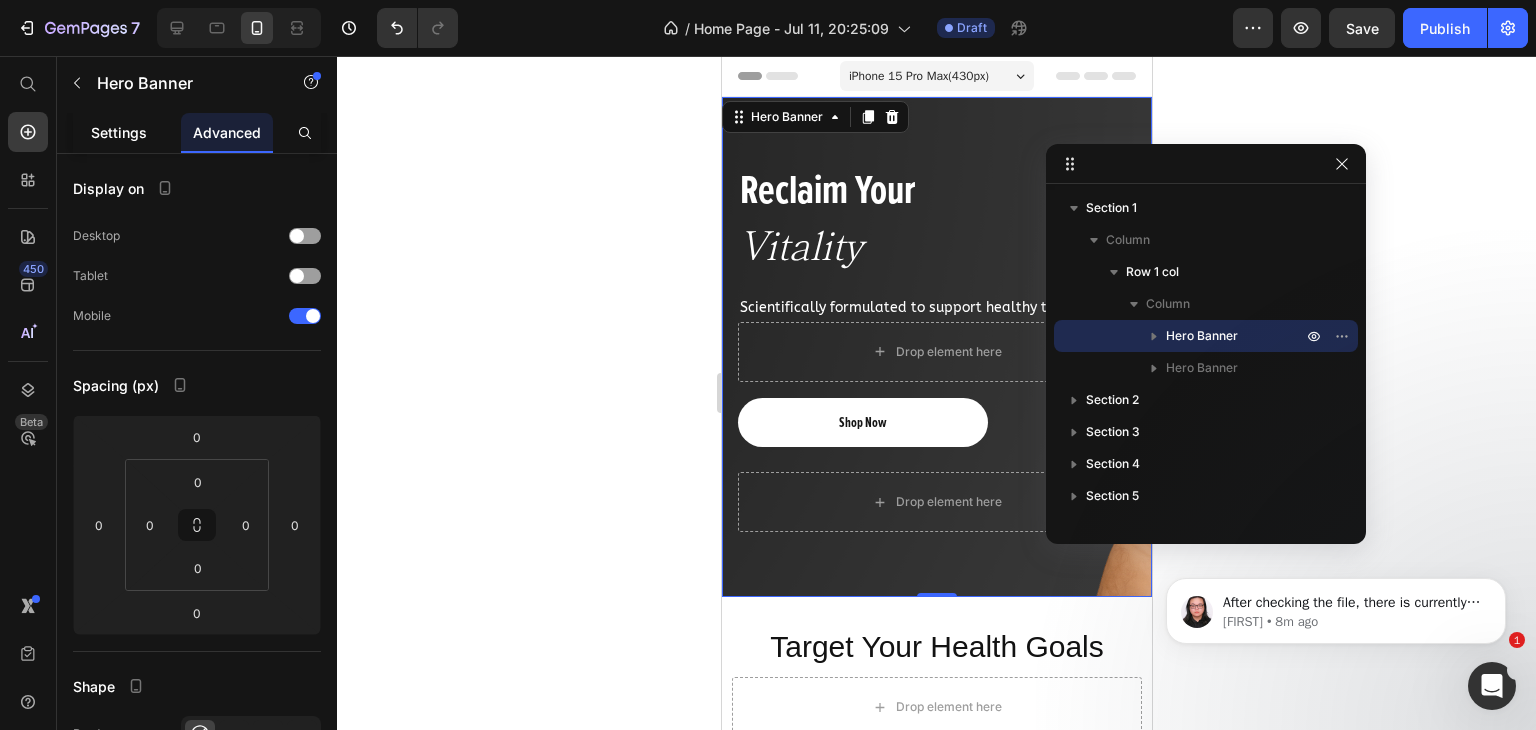 click on "Settings" at bounding box center (119, 132) 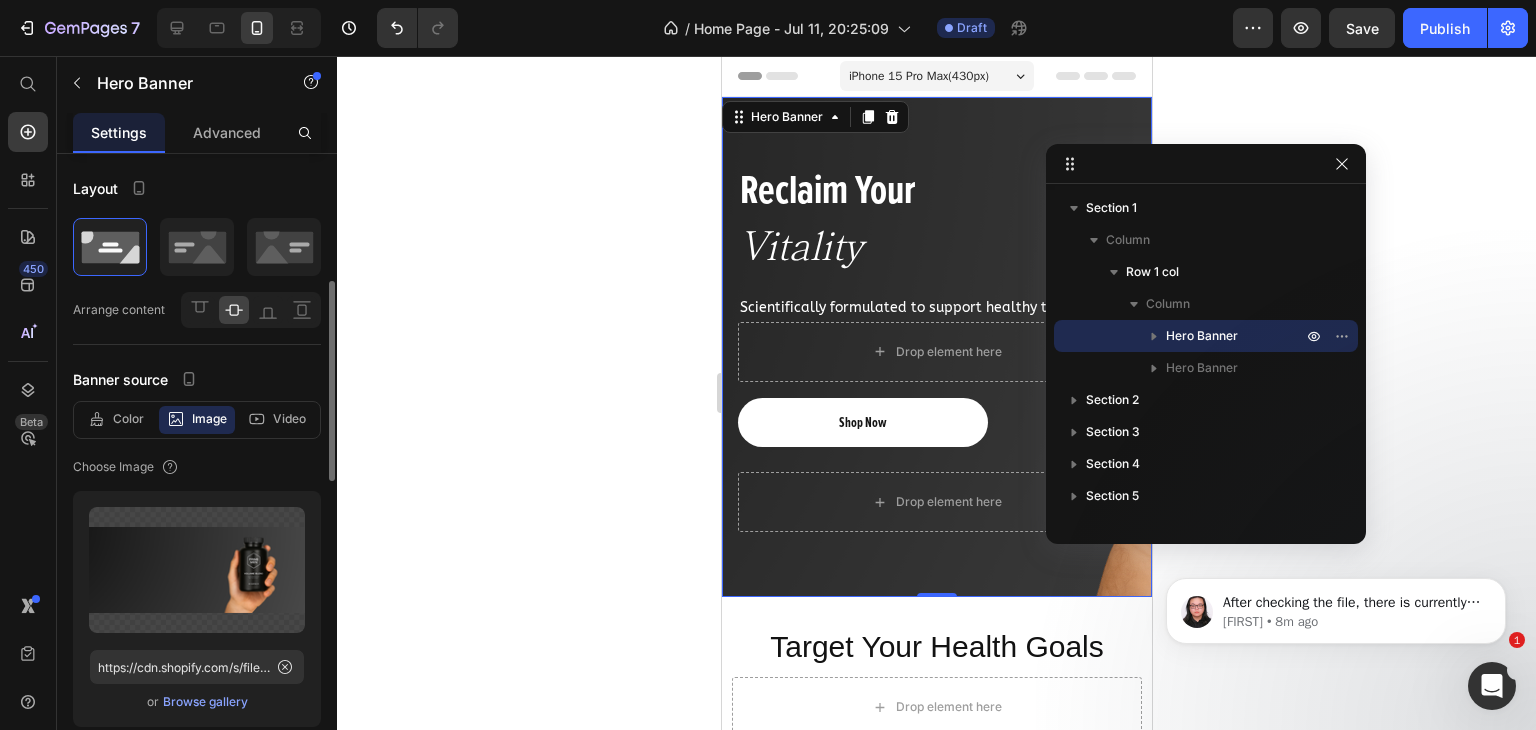 scroll, scrollTop: 102, scrollLeft: 0, axis: vertical 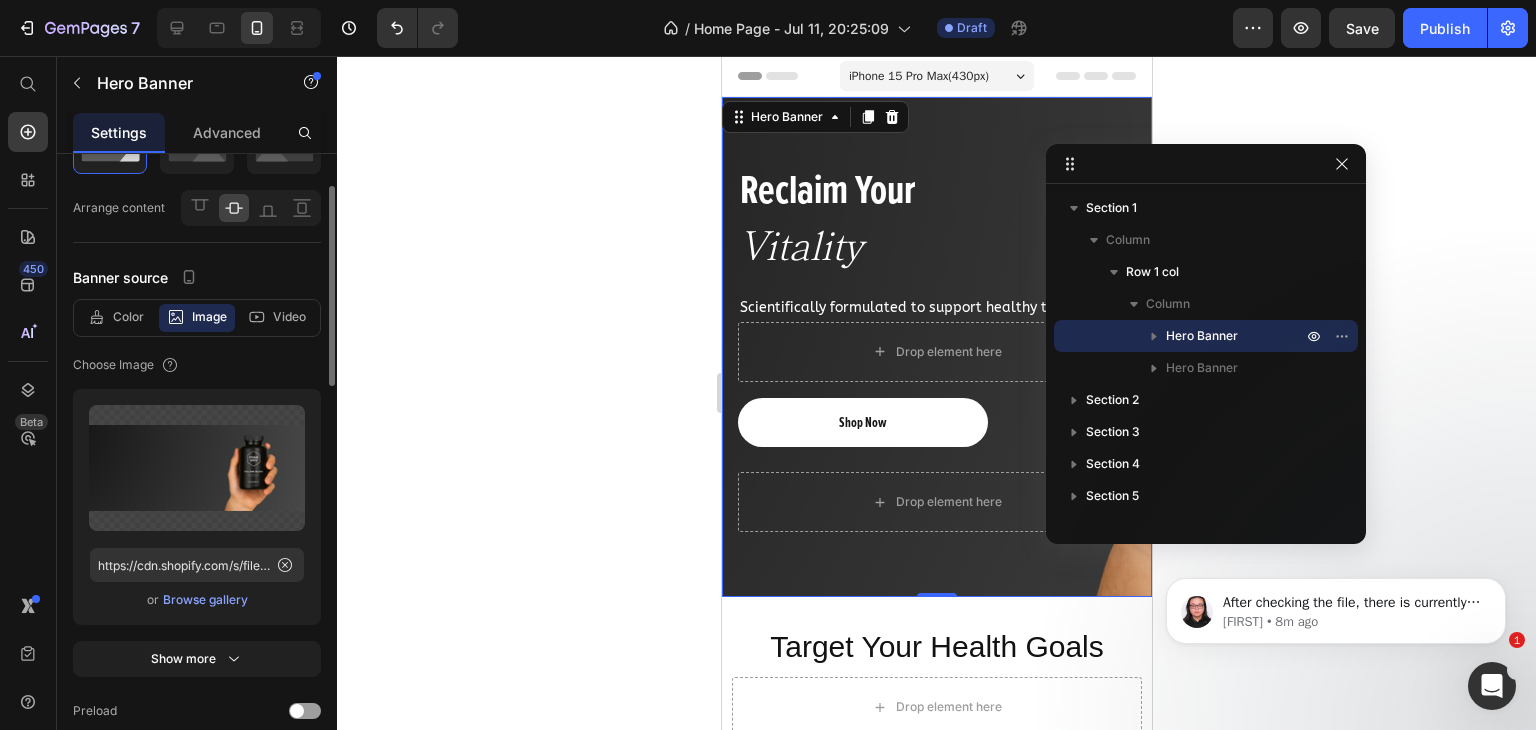 click on "Browse gallery" at bounding box center (205, 600) 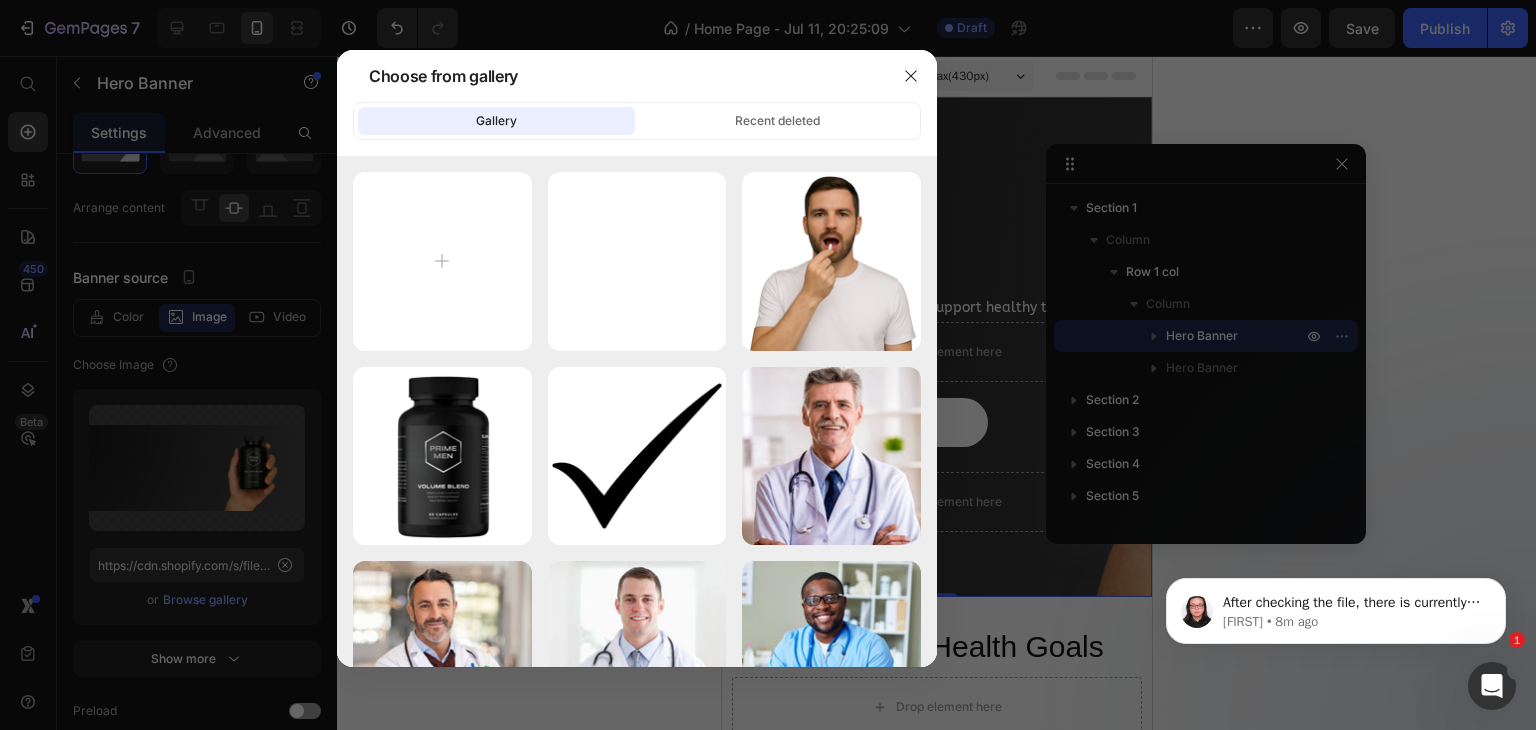 type on "C:\fakepath\Untitled design - 2025-07-12T115015.434.png" 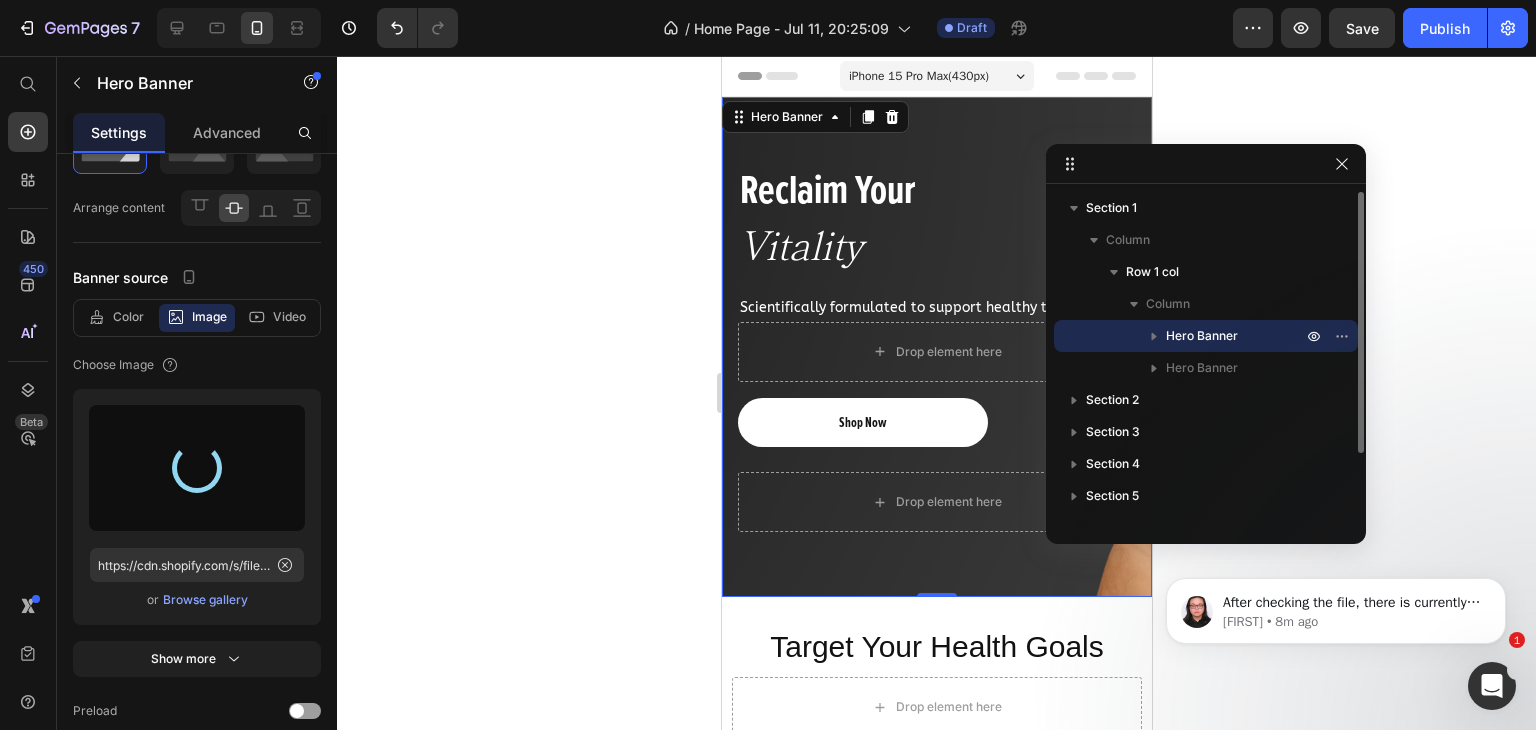 type on "https://cdn.shopify.com/s/files/1/0644/5370/5824/files/gempages_572674907528233799-92d23fd7-3238-47d0-8617-5b2e92f760d9.png" 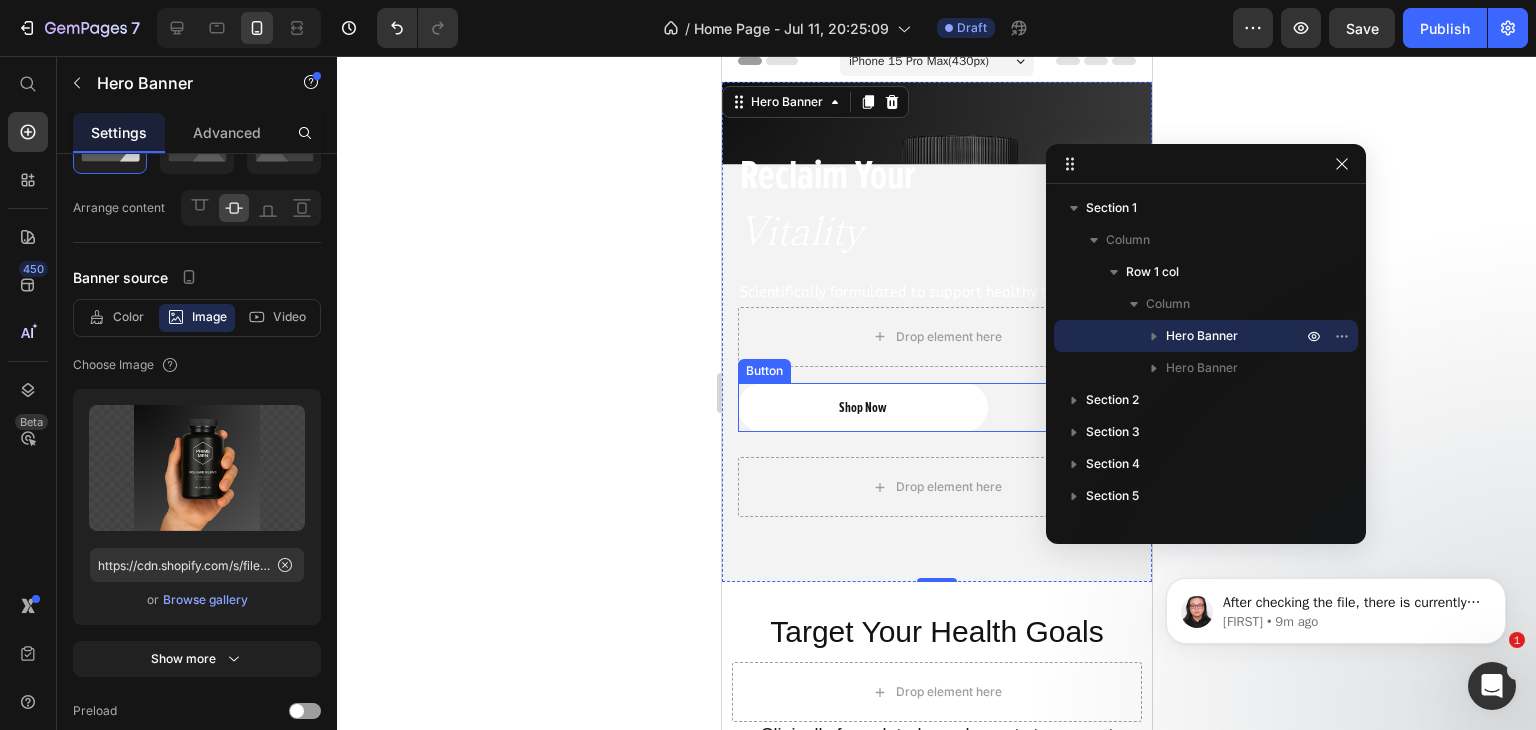 scroll, scrollTop: 0, scrollLeft: 0, axis: both 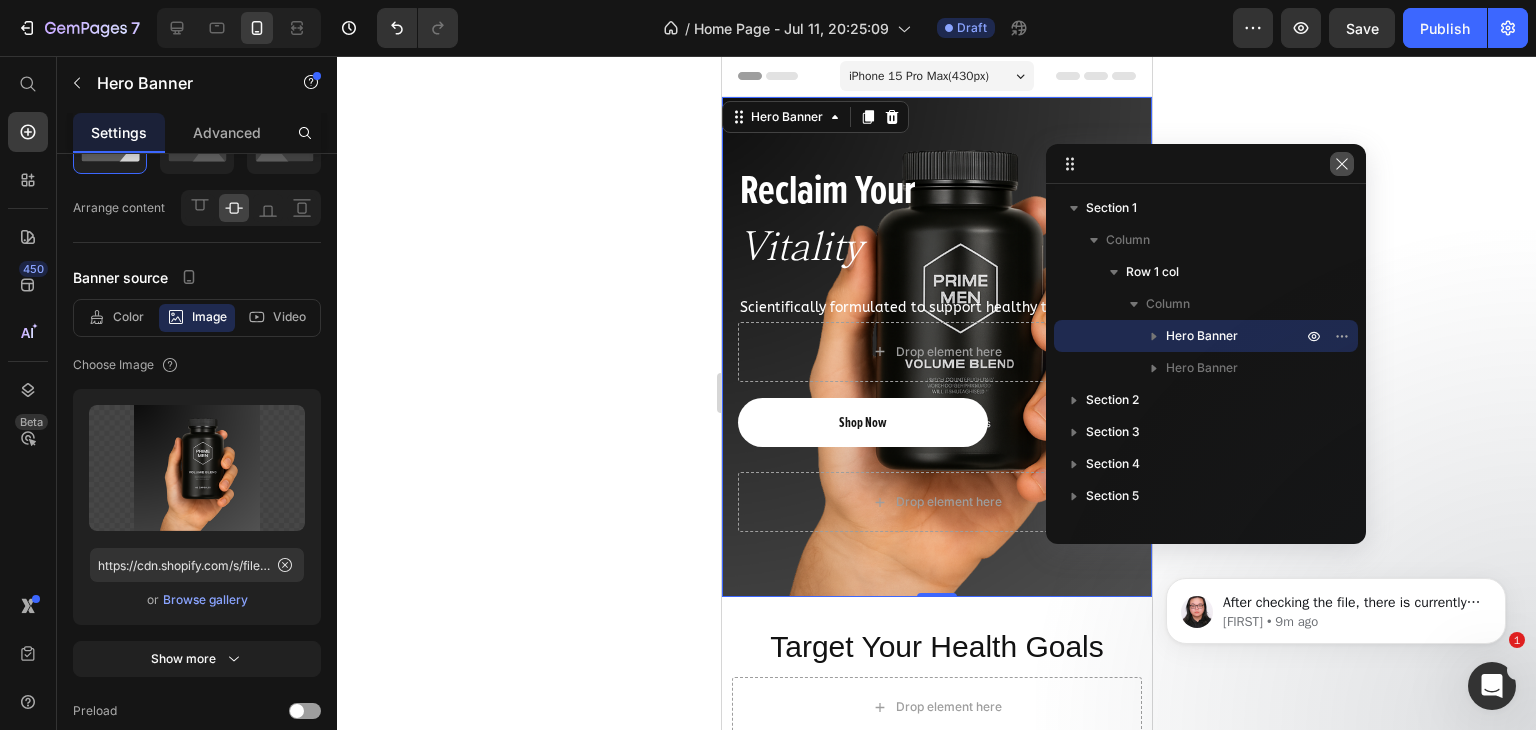 click at bounding box center (1342, 164) 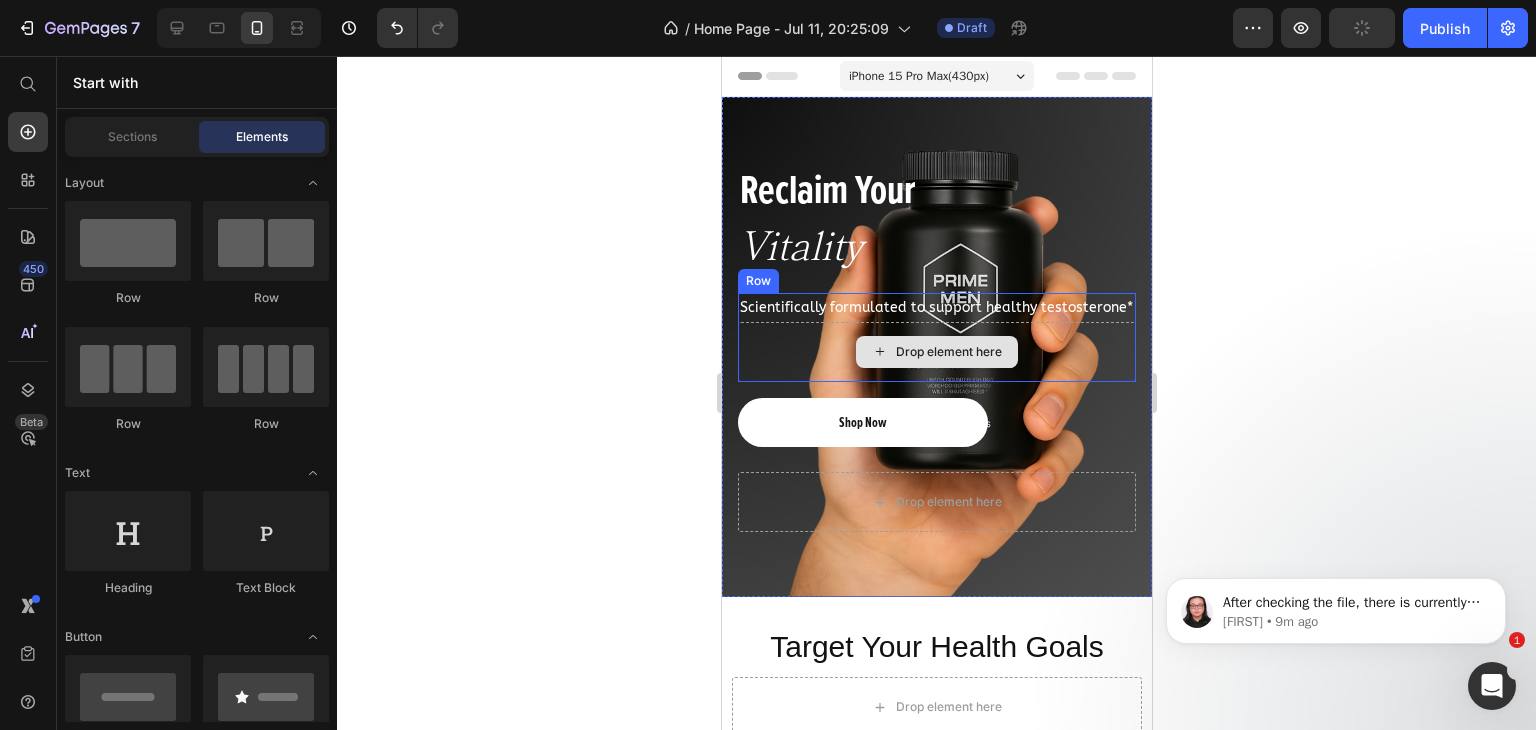click on "Drop element here" at bounding box center [948, 352] 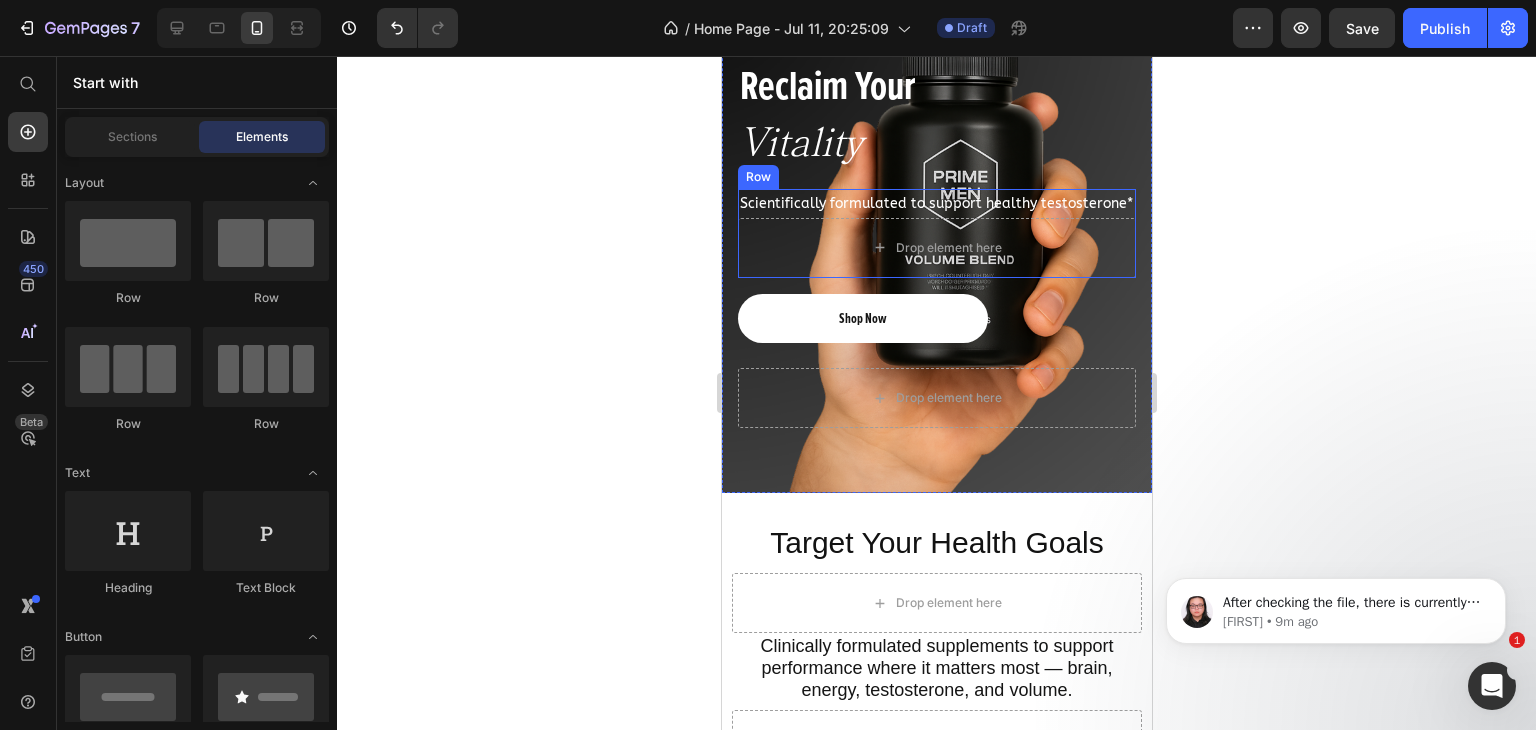 scroll, scrollTop: 0, scrollLeft: 0, axis: both 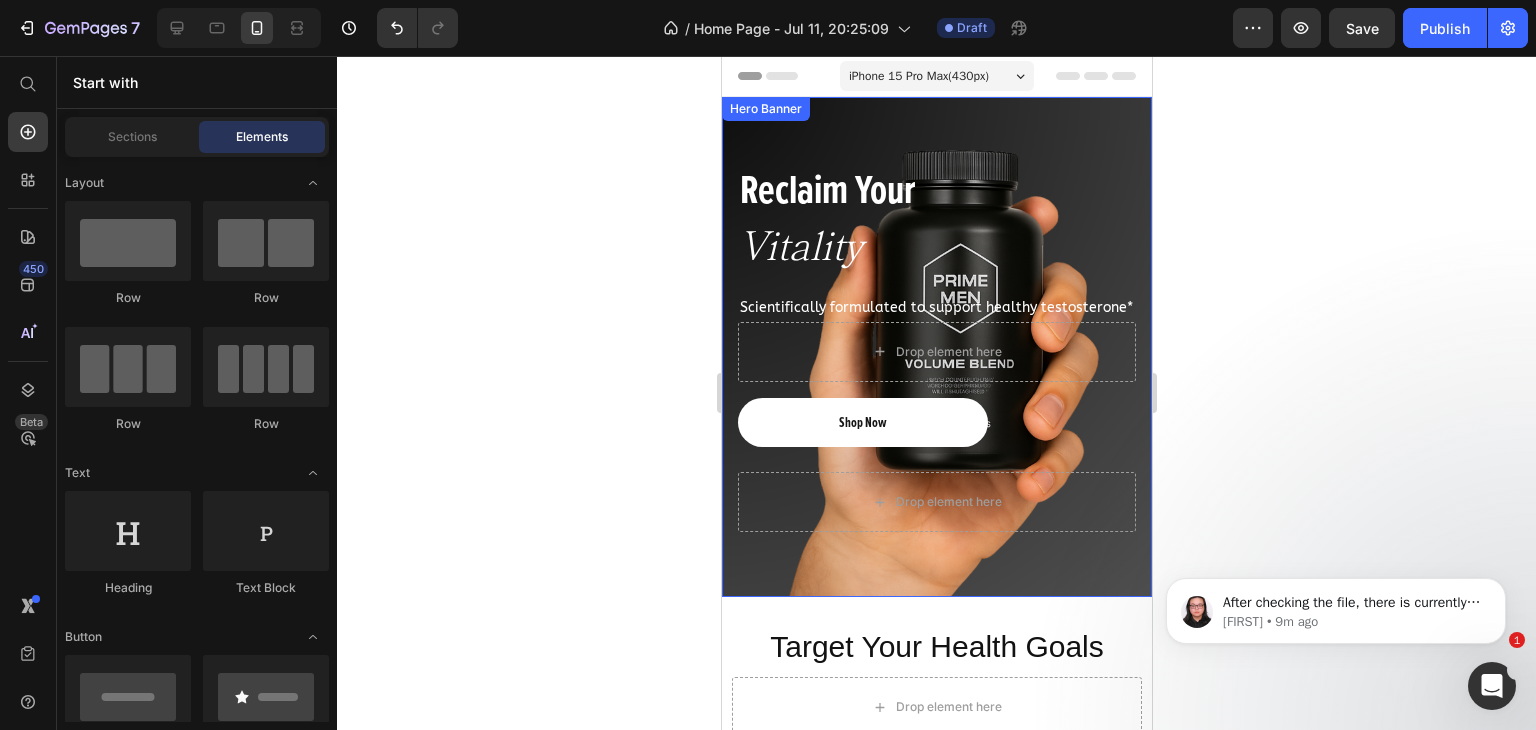 click at bounding box center (936, 347) 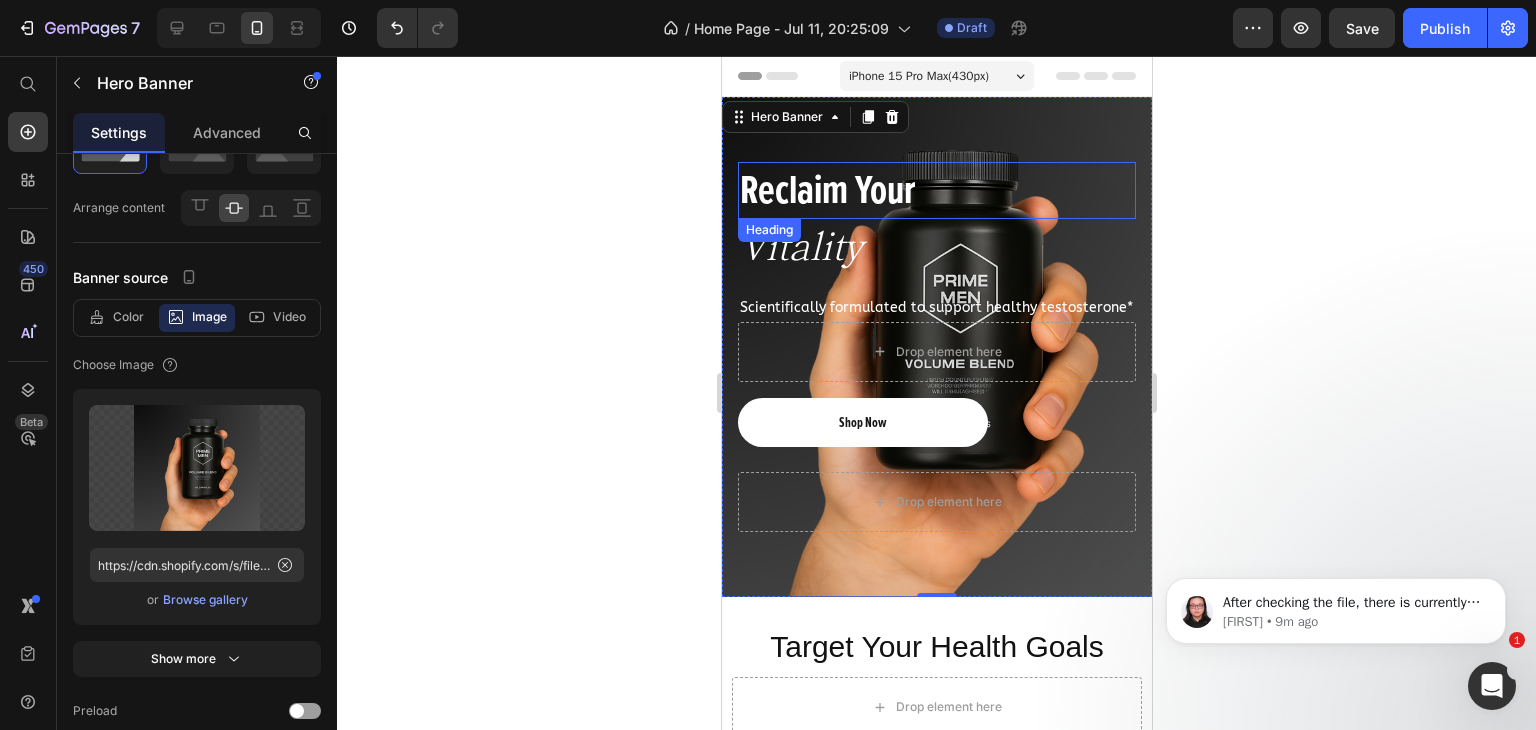 click on "Reclaim Your" at bounding box center [936, 190] 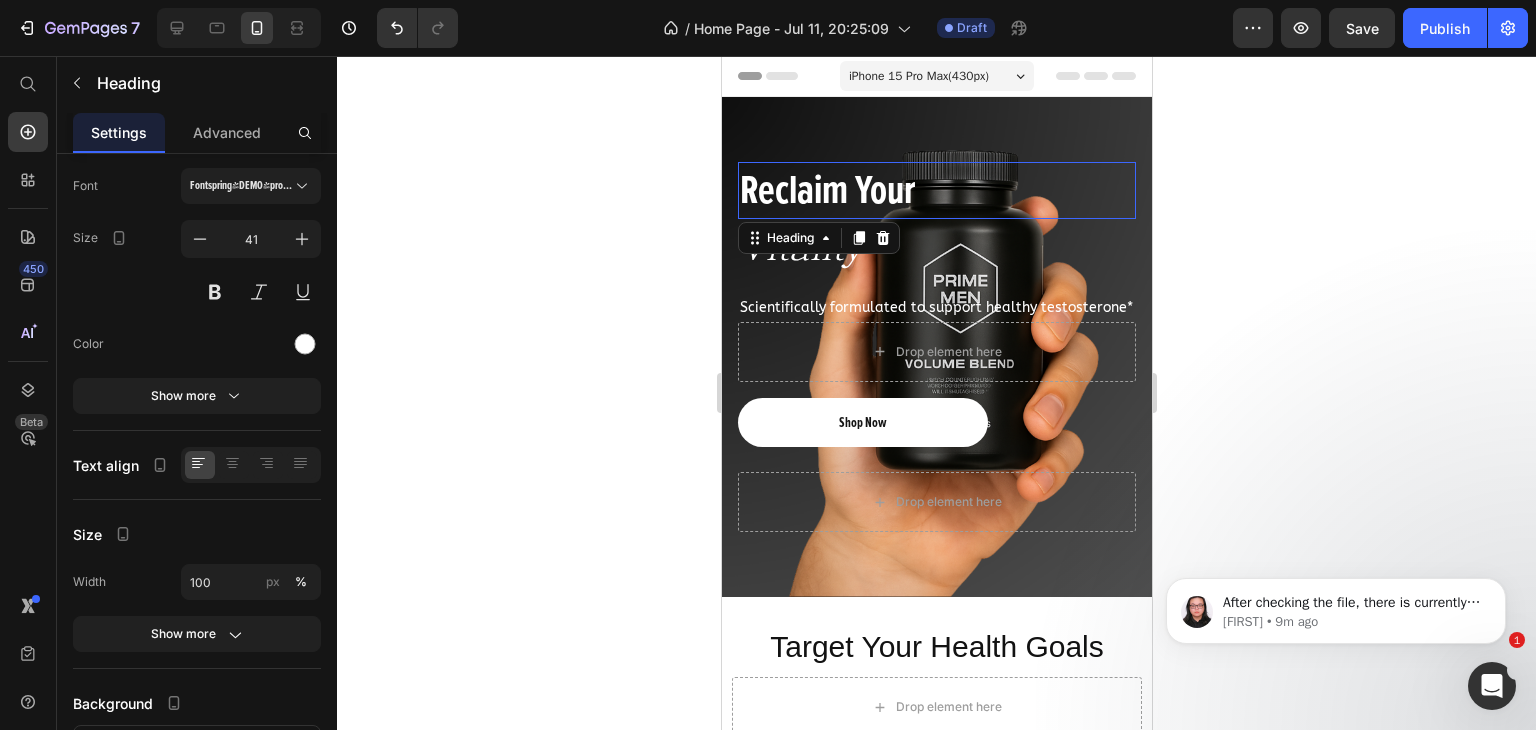 scroll, scrollTop: 0, scrollLeft: 0, axis: both 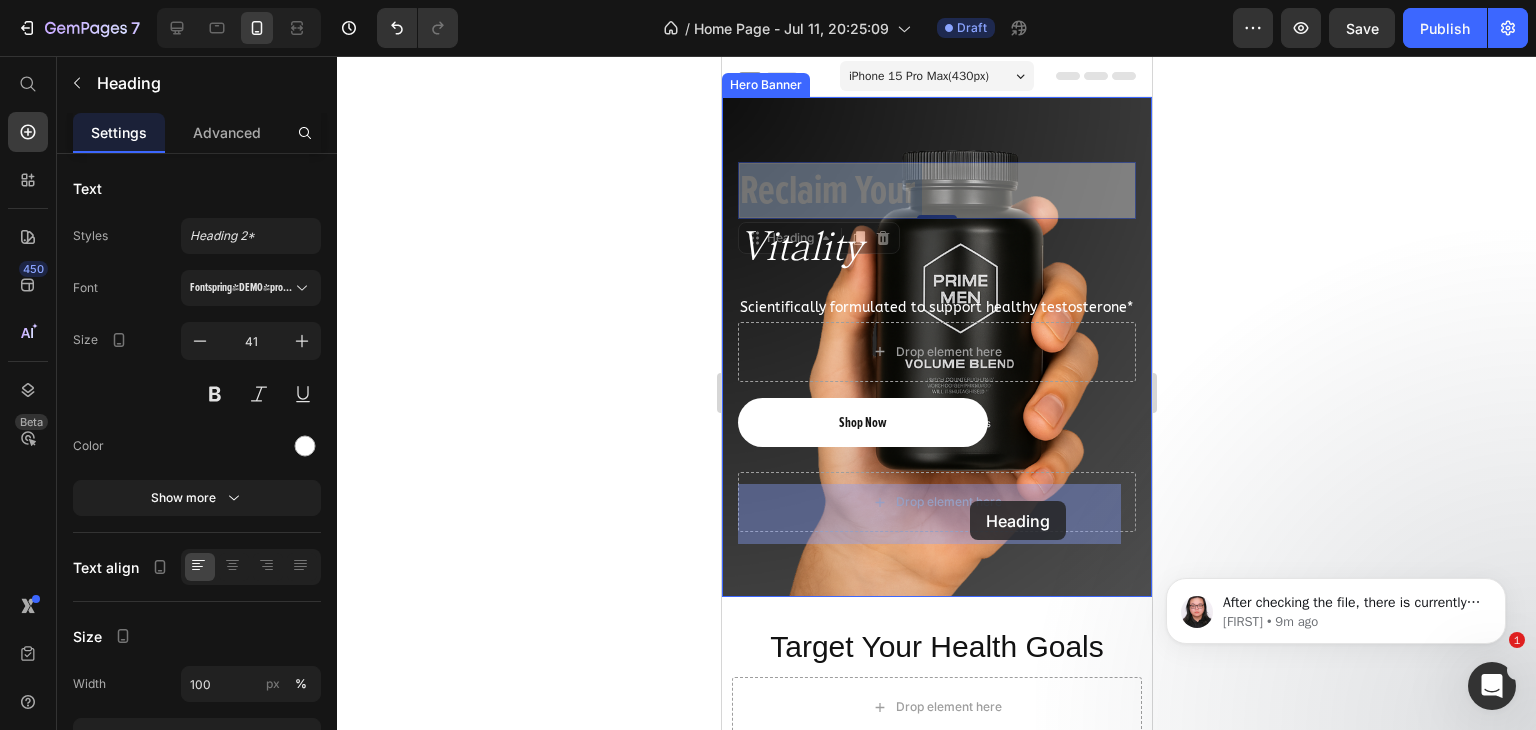 drag, startPoint x: 949, startPoint y: 185, endPoint x: 965, endPoint y: 509, distance: 324.39484 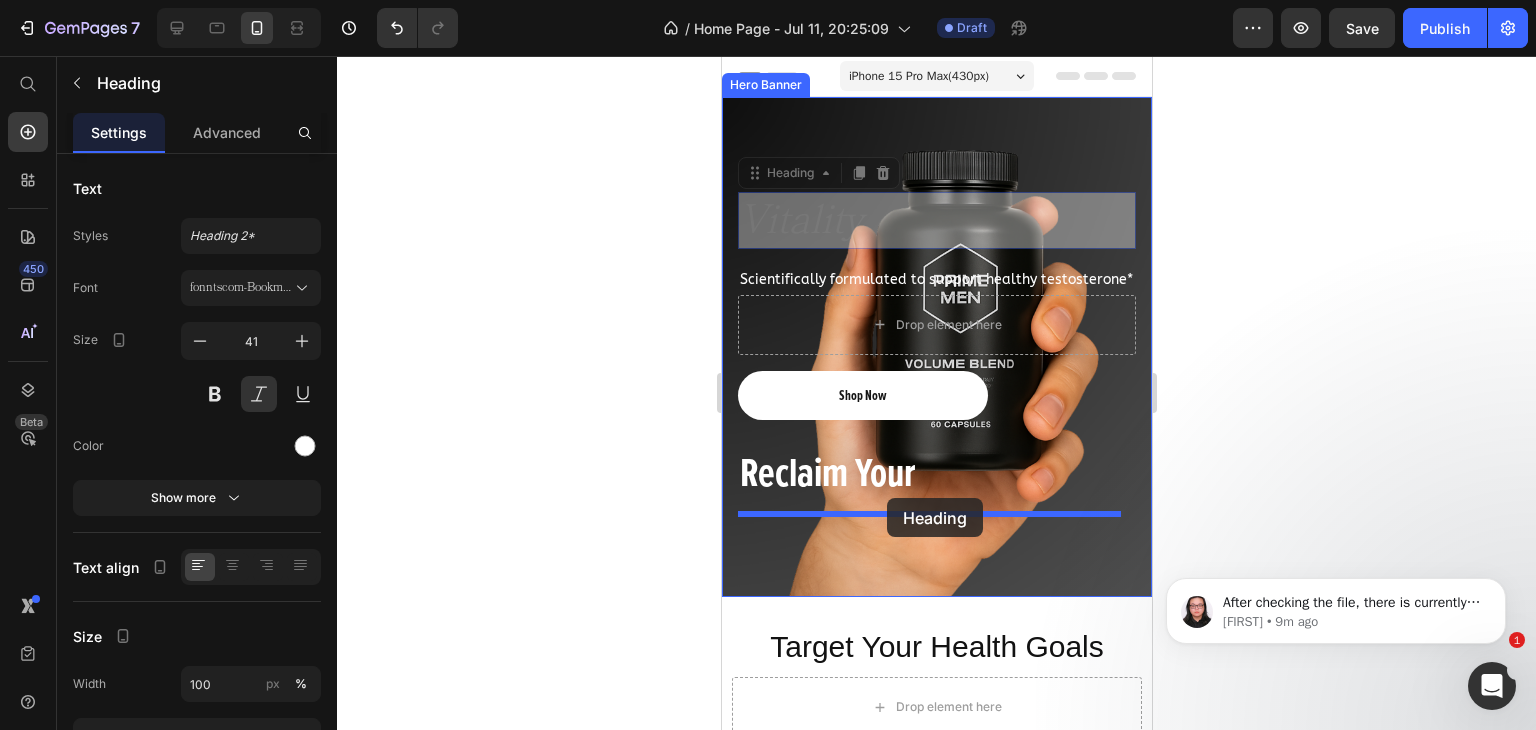 drag, startPoint x: 956, startPoint y: 225, endPoint x: 886, endPoint y: 498, distance: 281.8315 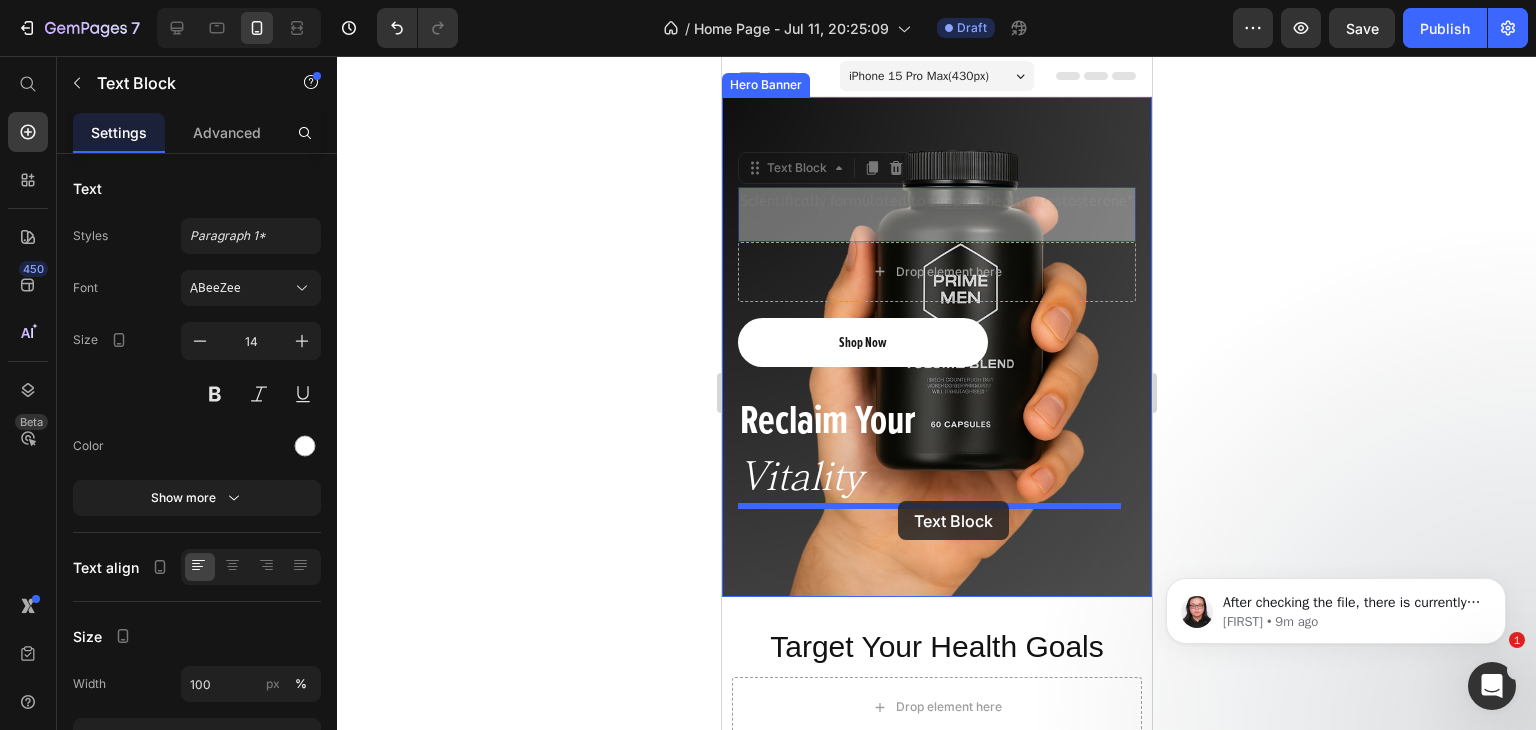 drag, startPoint x: 1011, startPoint y: 201, endPoint x: 897, endPoint y: 501, distance: 320.9299 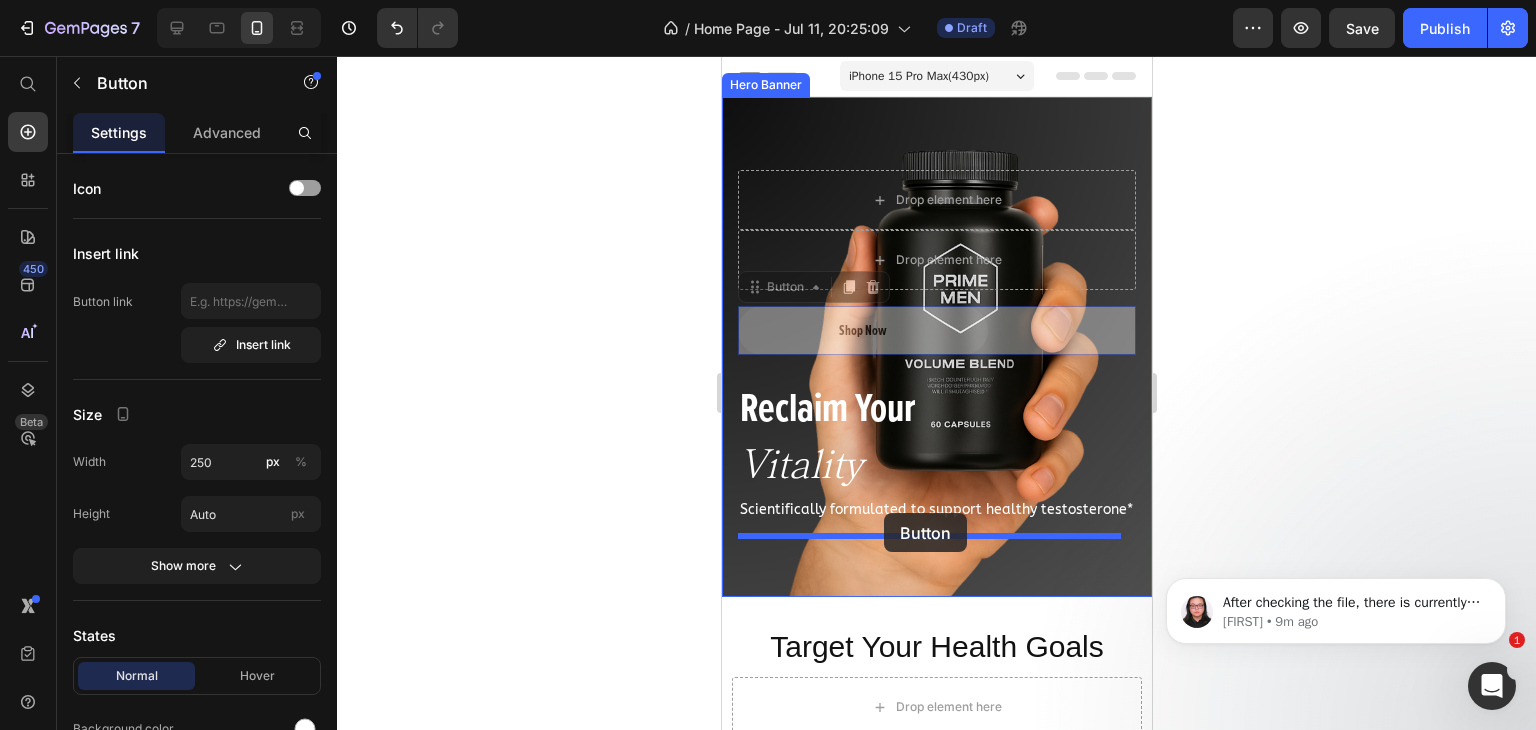 drag, startPoint x: 1030, startPoint y: 316, endPoint x: 883, endPoint y: 515, distance: 247.40656 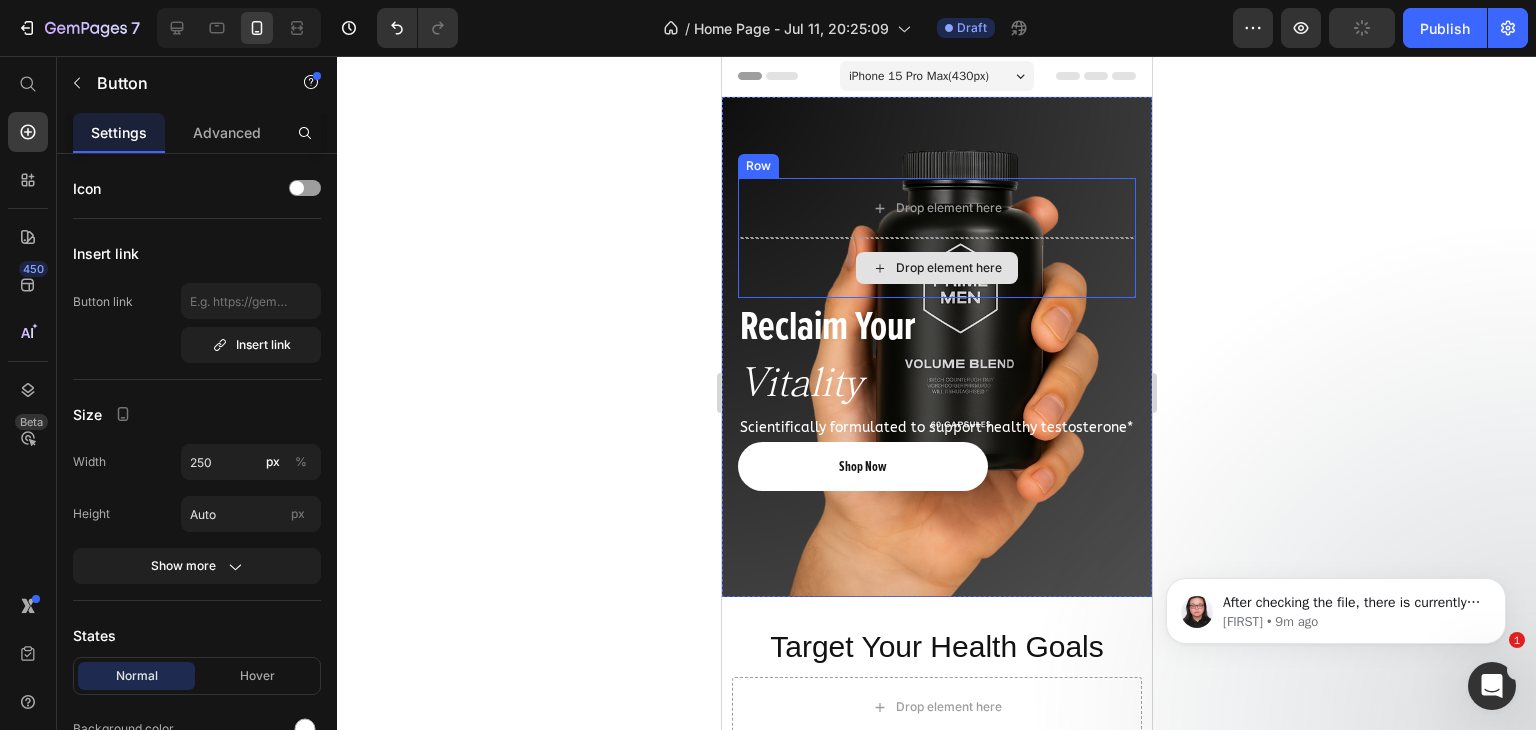 click on "Drop element here" at bounding box center [948, 268] 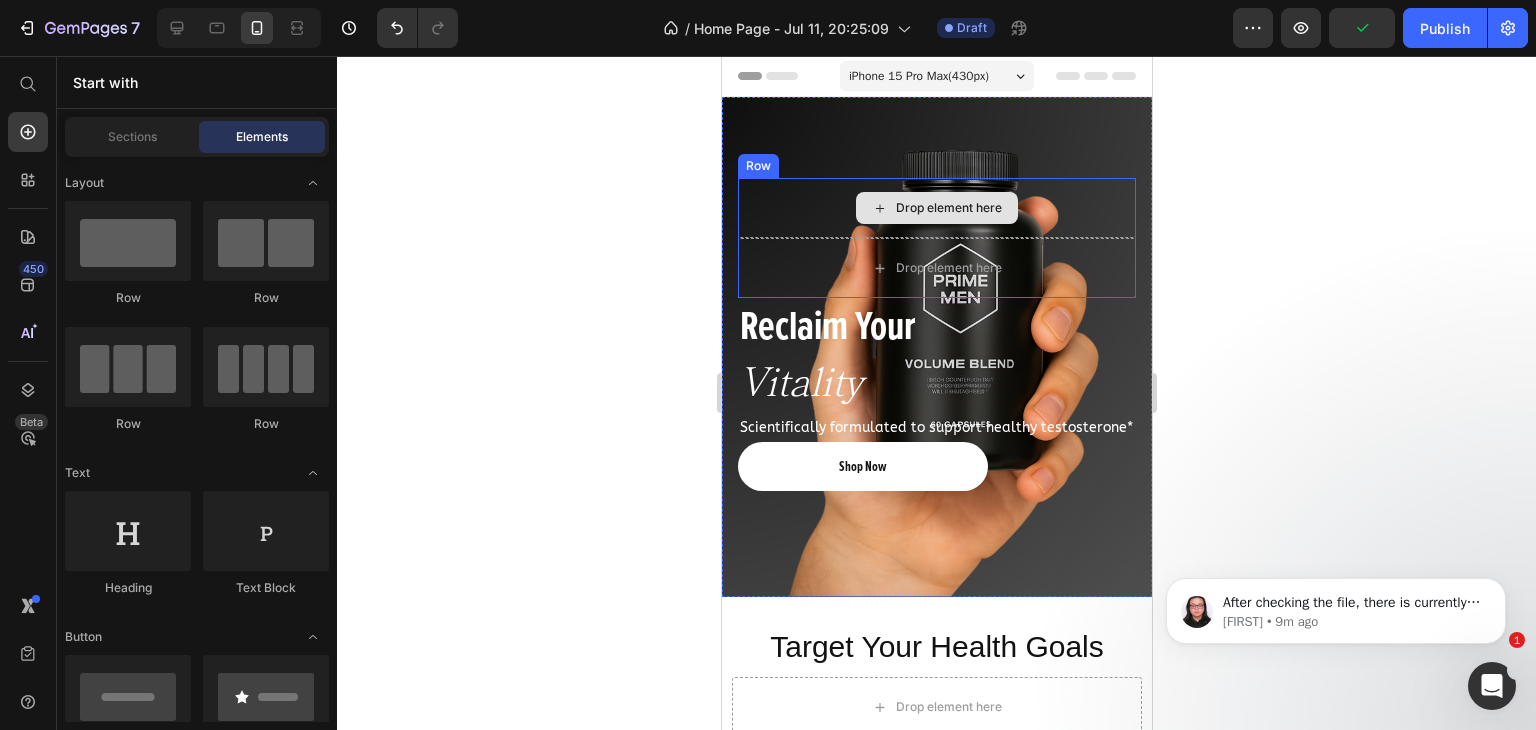 click on "Drop element here" at bounding box center (936, 208) 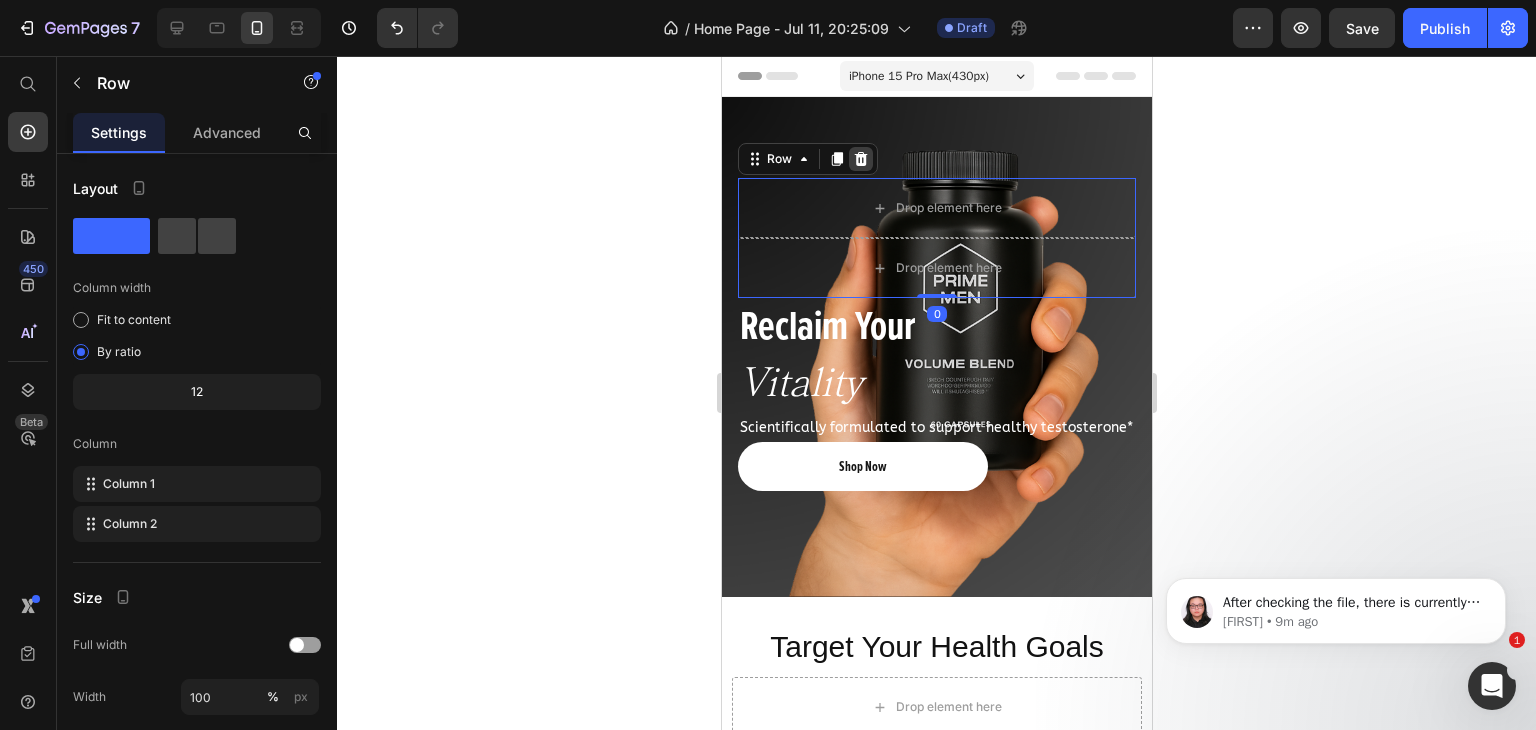 click 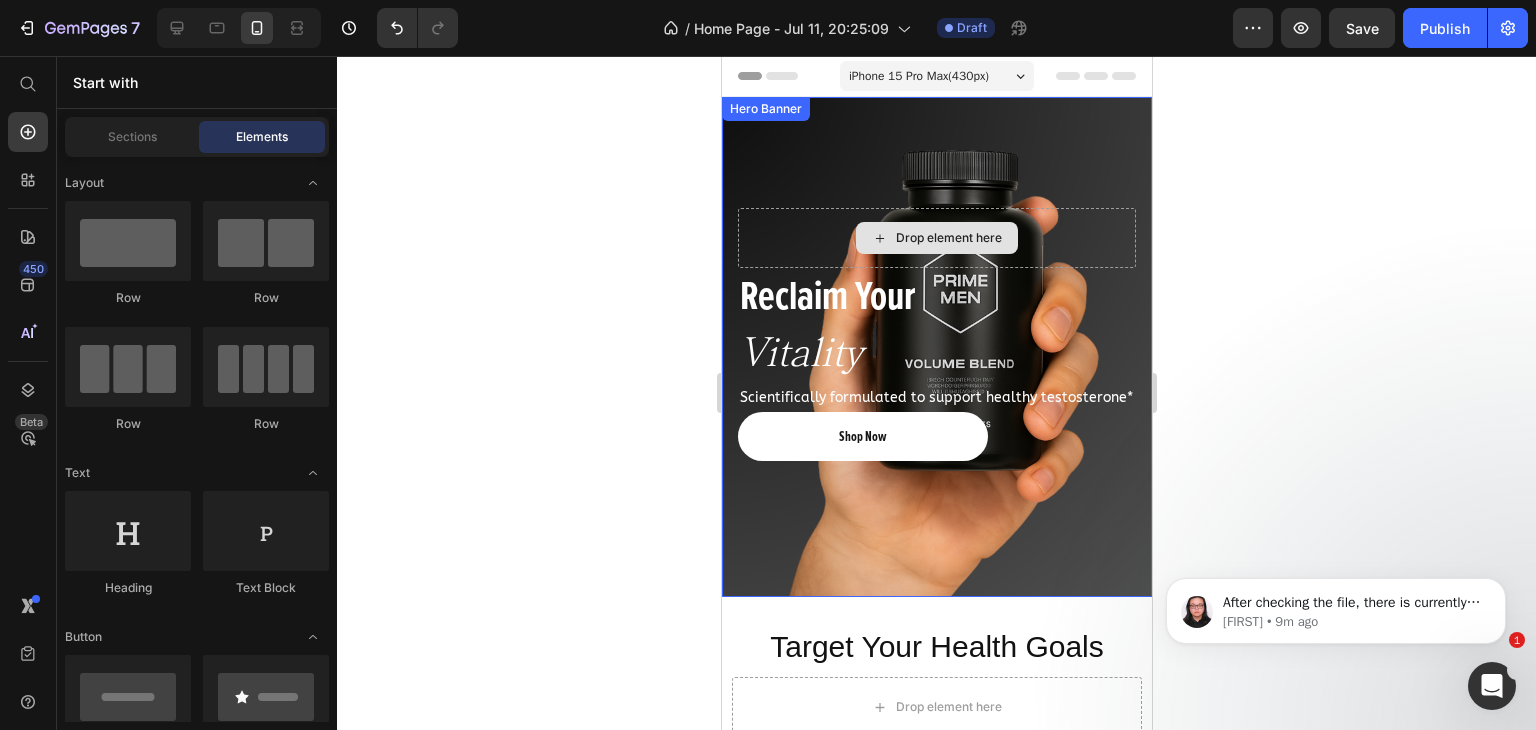 click on "Drop element here" at bounding box center [936, 238] 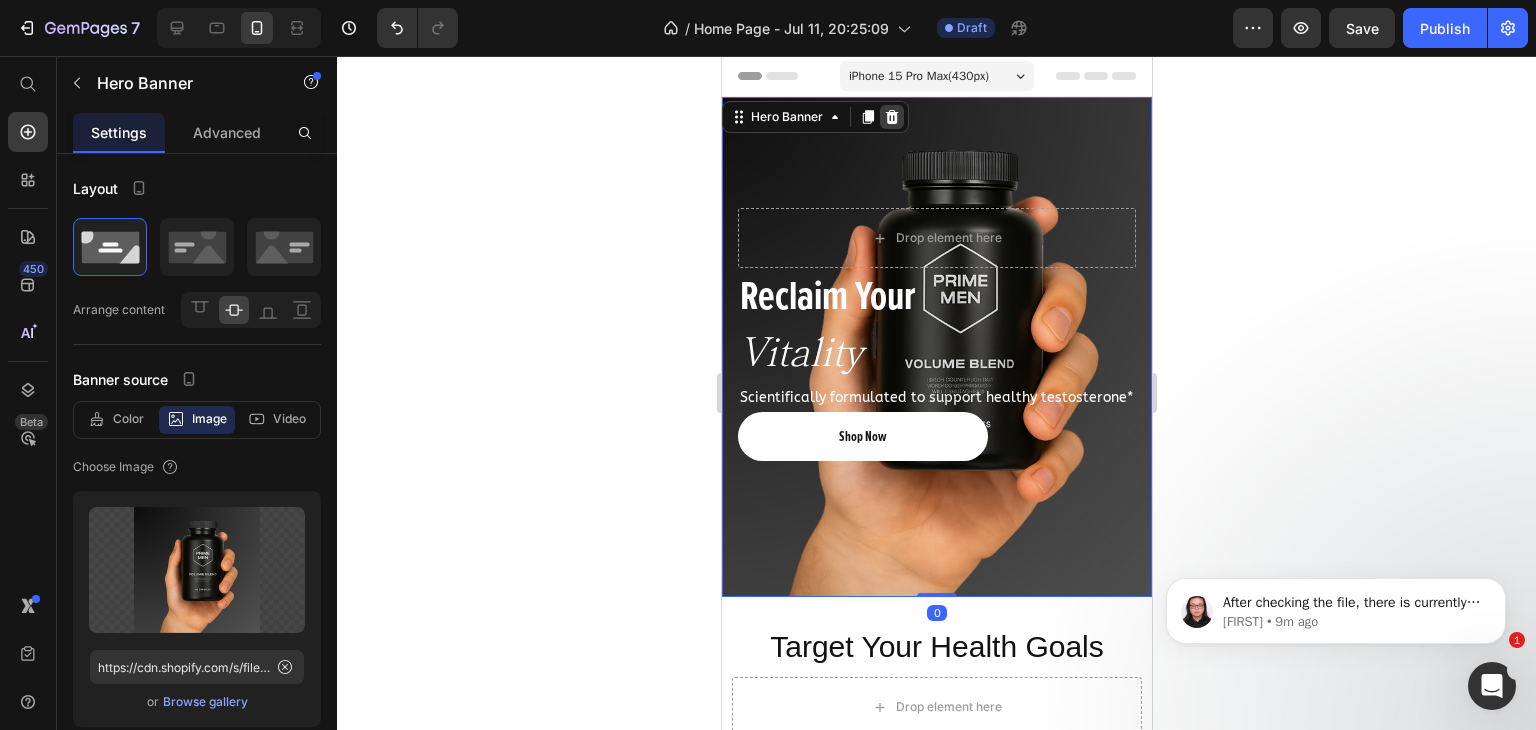 click at bounding box center (891, 117) 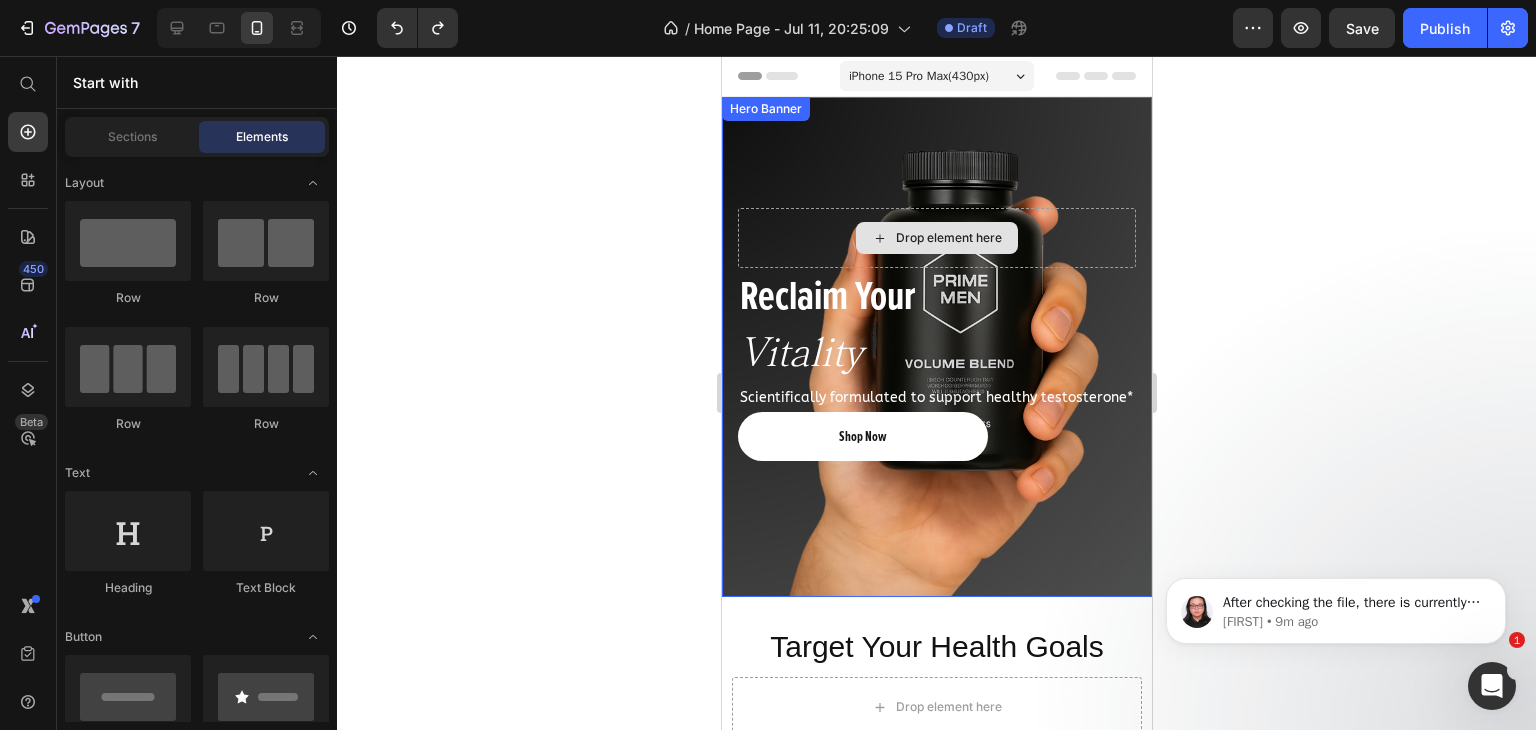 click on "Drop element here" at bounding box center [936, 238] 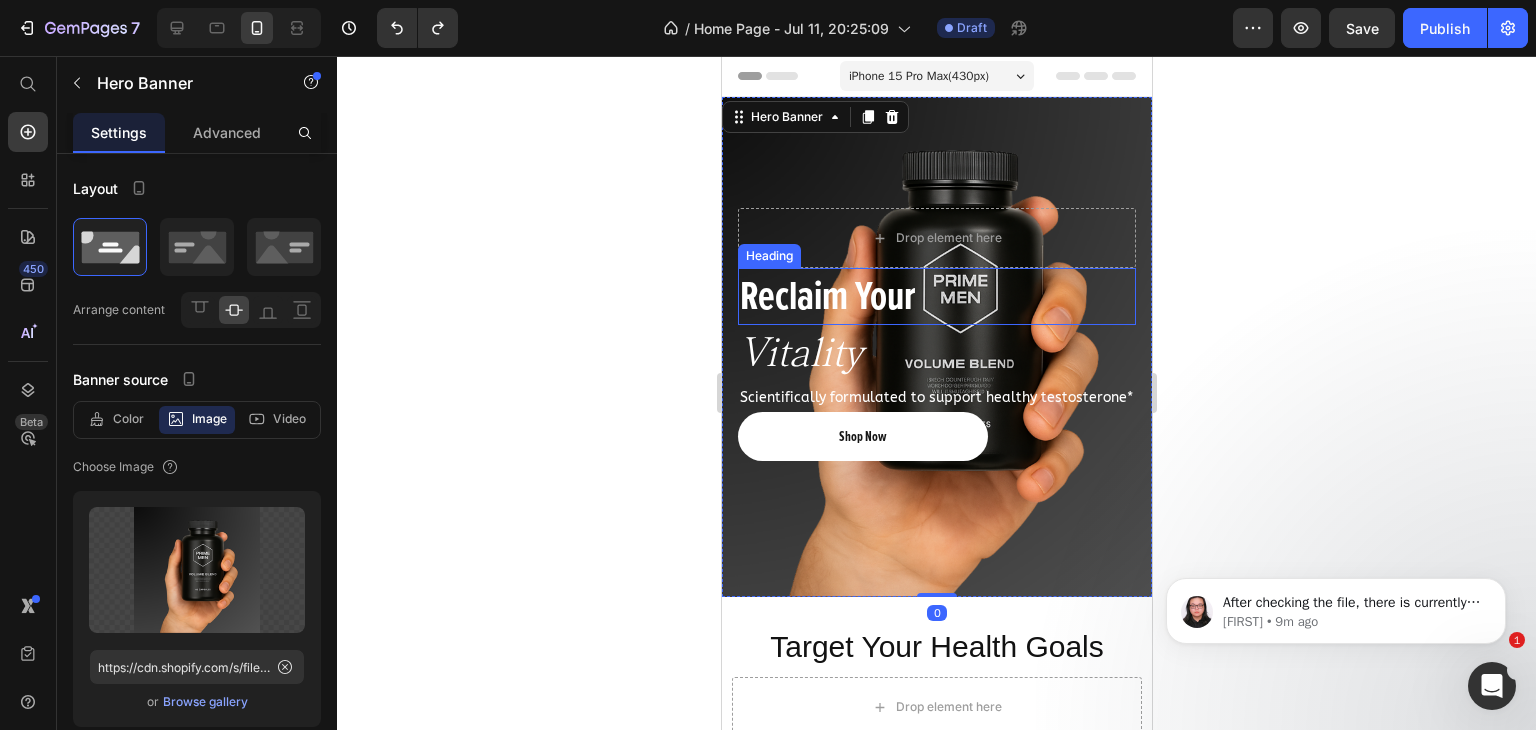 click on "Reclaim Your" at bounding box center (936, 296) 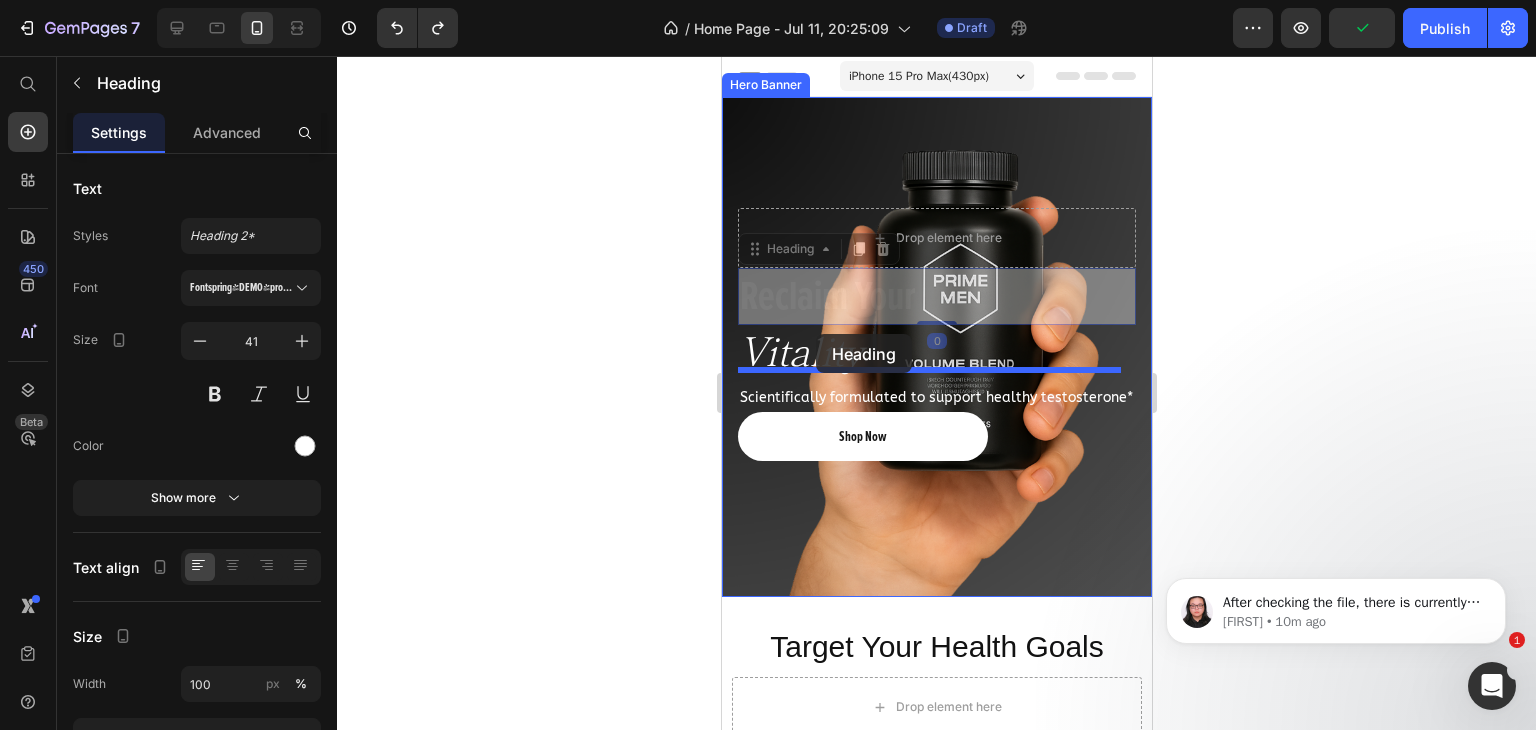 drag, startPoint x: 774, startPoint y: 240, endPoint x: 815, endPoint y: 337, distance: 105.30907 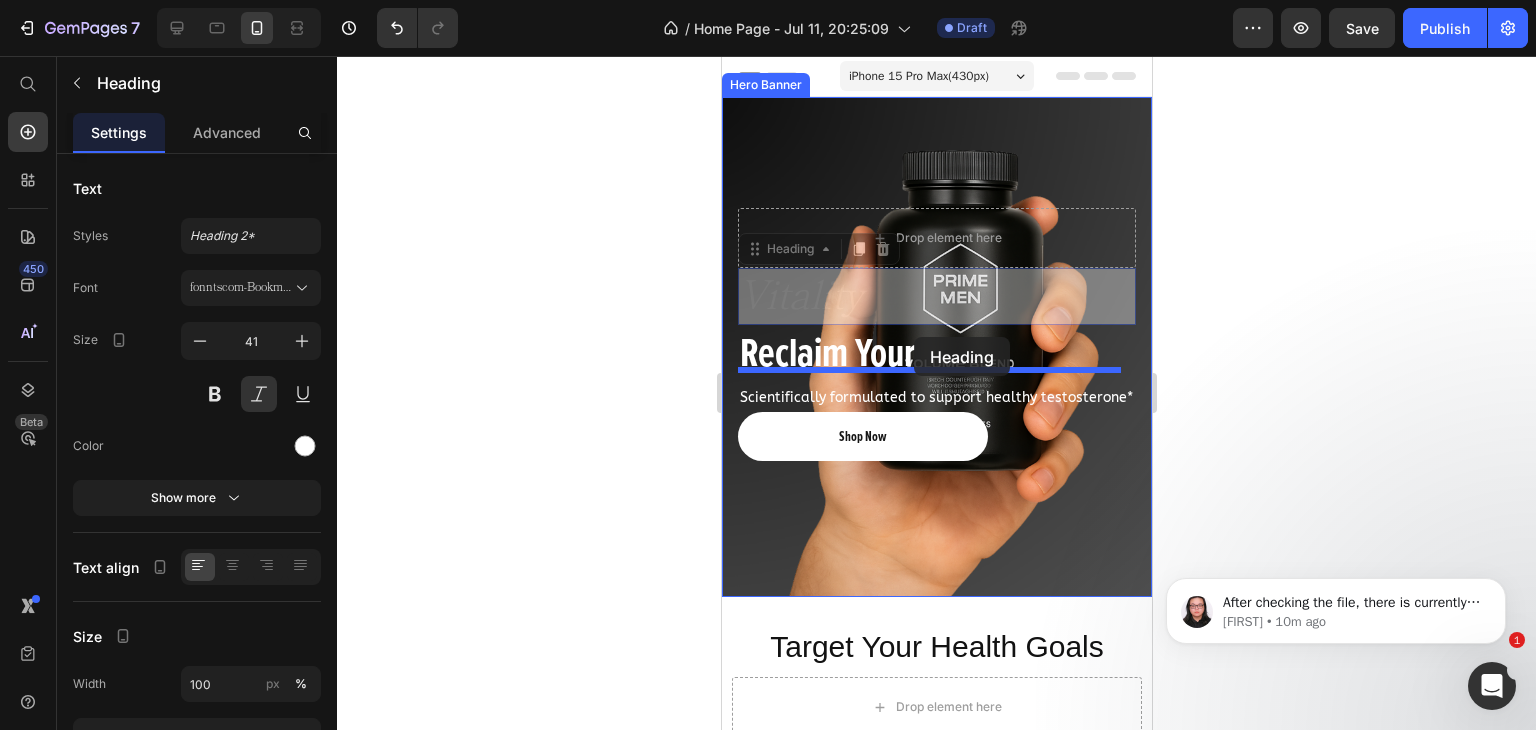 drag, startPoint x: 952, startPoint y: 285, endPoint x: 913, endPoint y: 341, distance: 68.24222 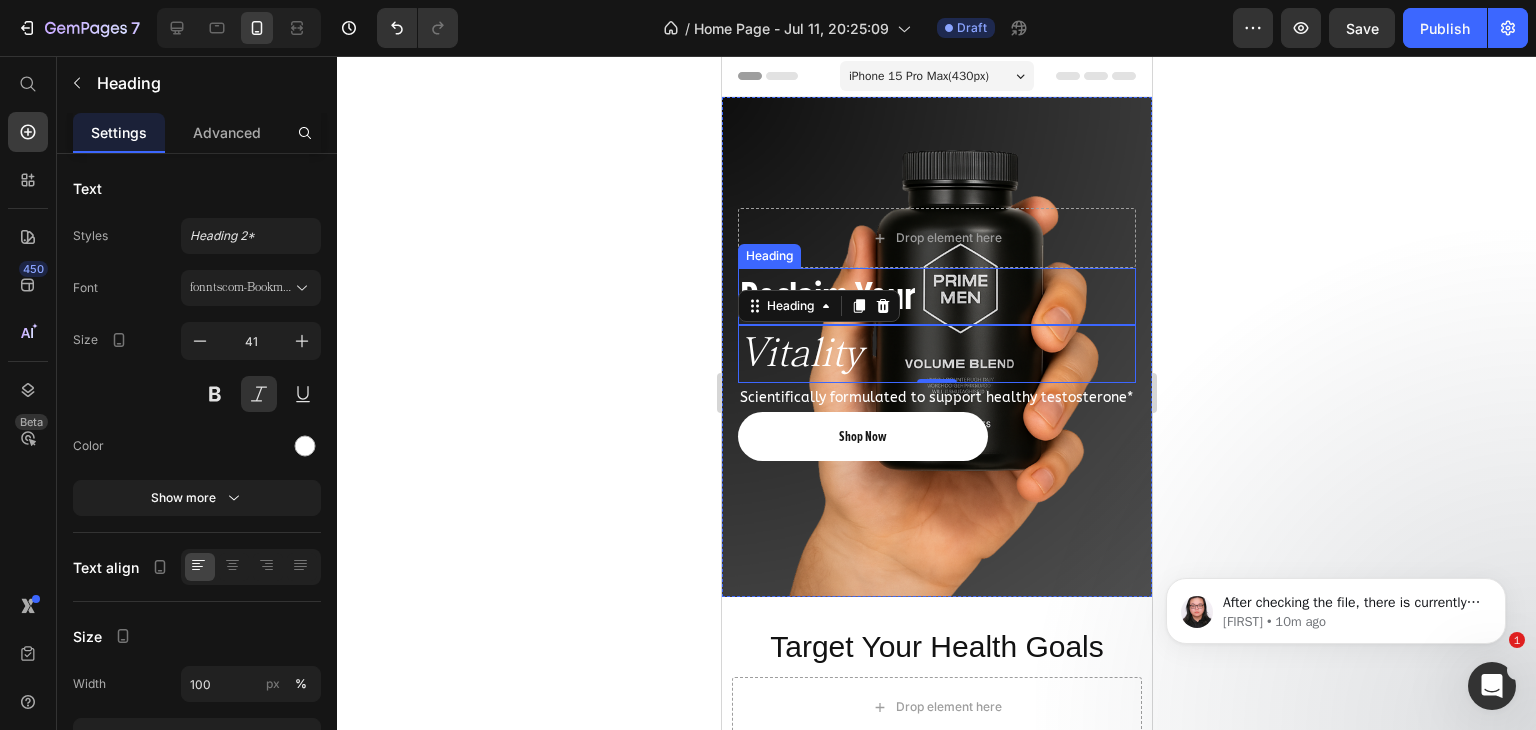 click on "Reclaim Your" at bounding box center [936, 296] 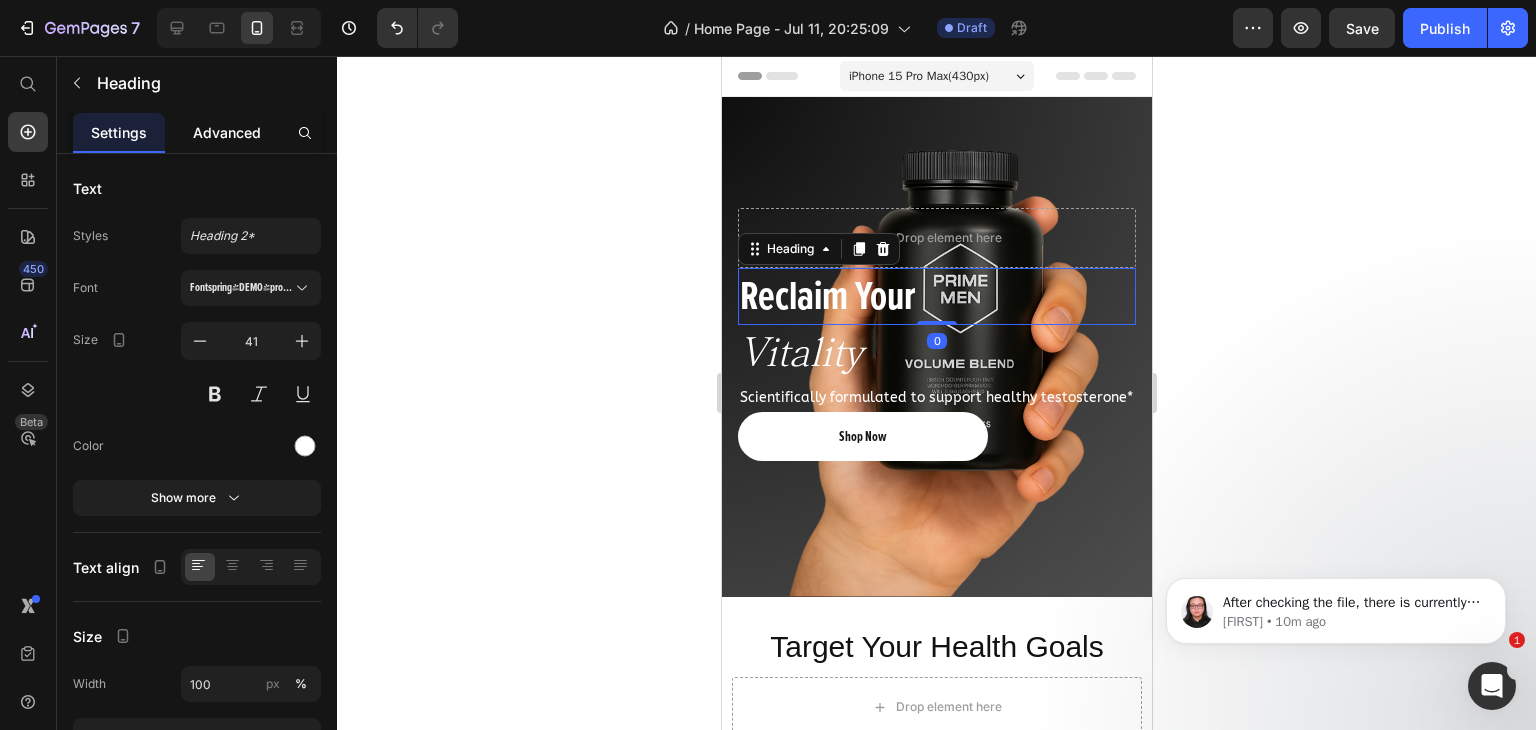 click on "Advanced" at bounding box center [227, 132] 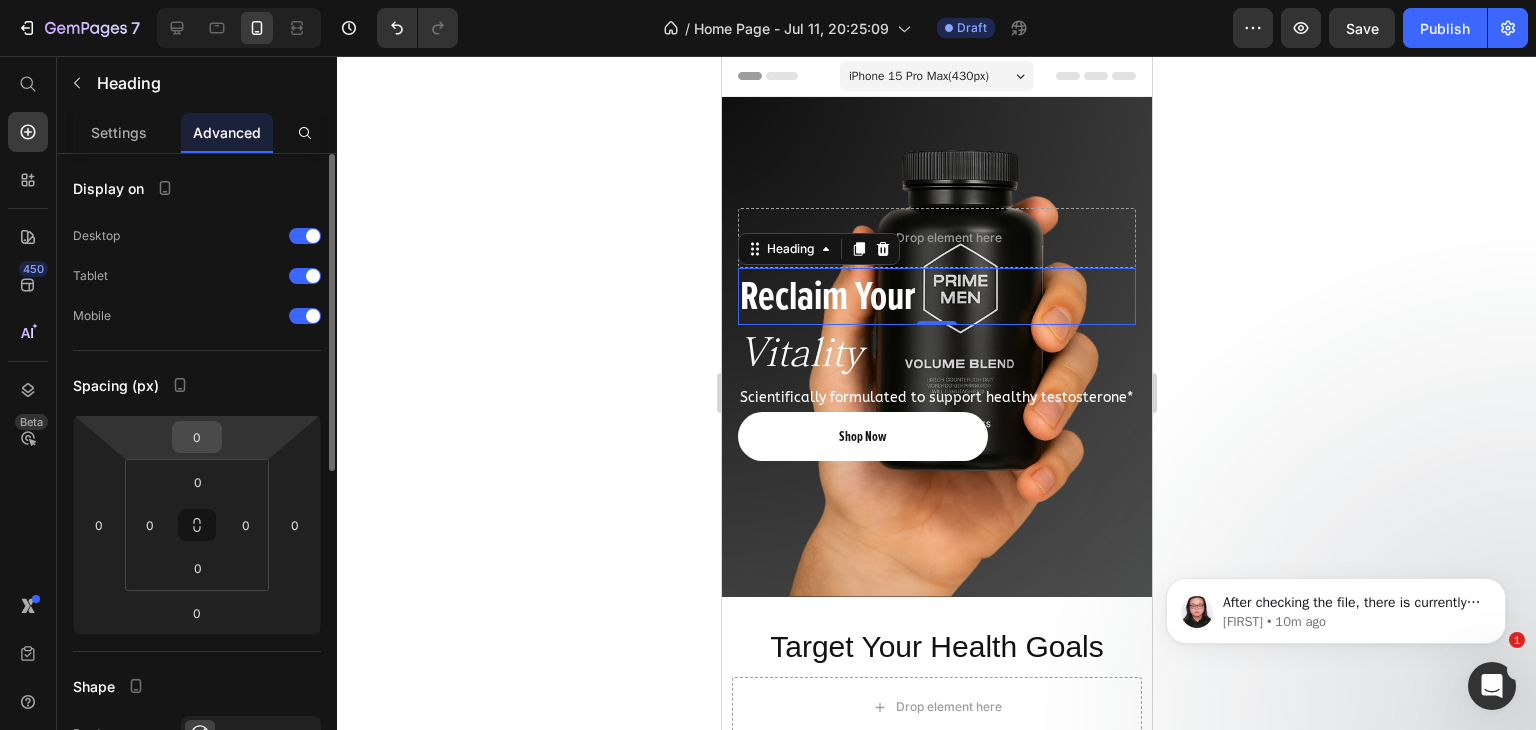 click on "0" at bounding box center (197, 437) 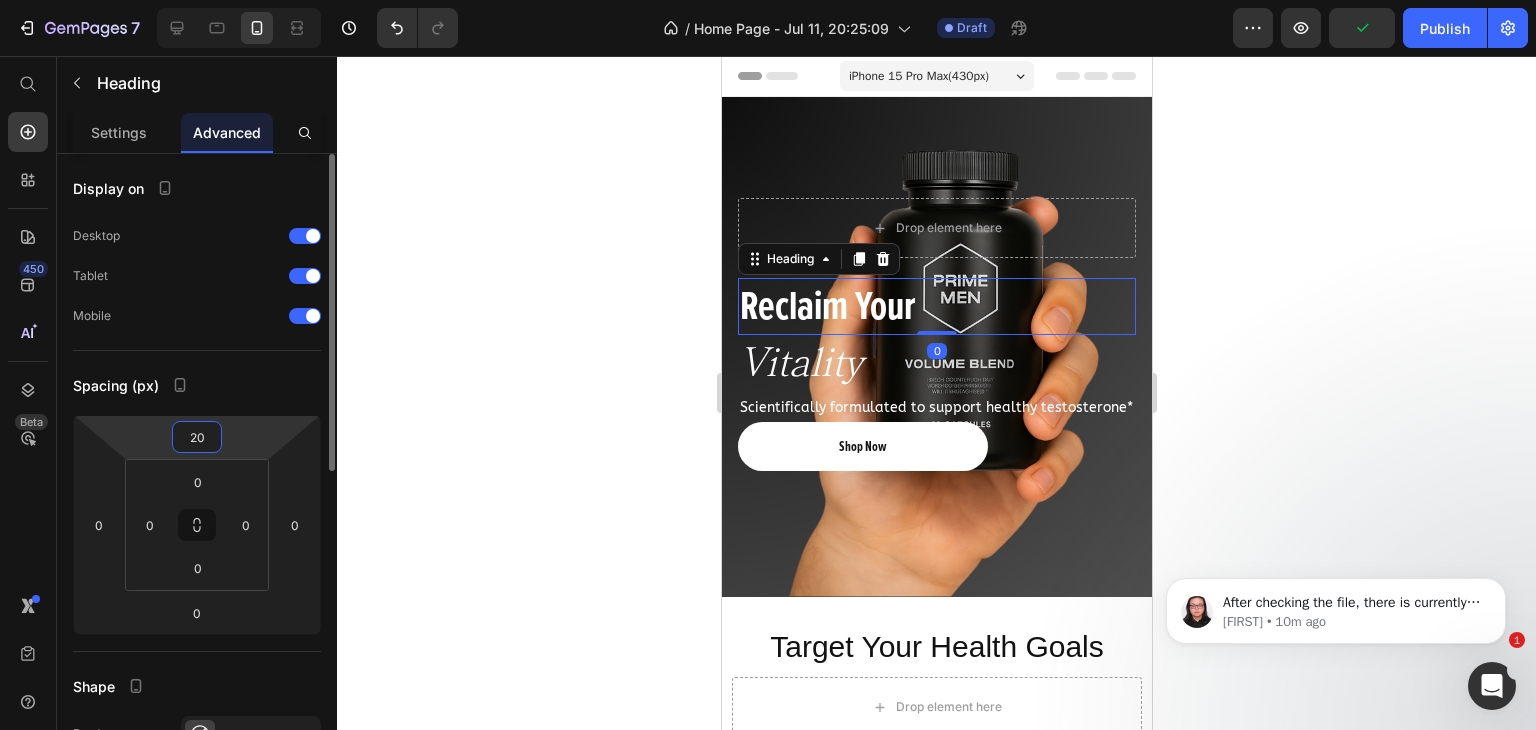 type on "2" 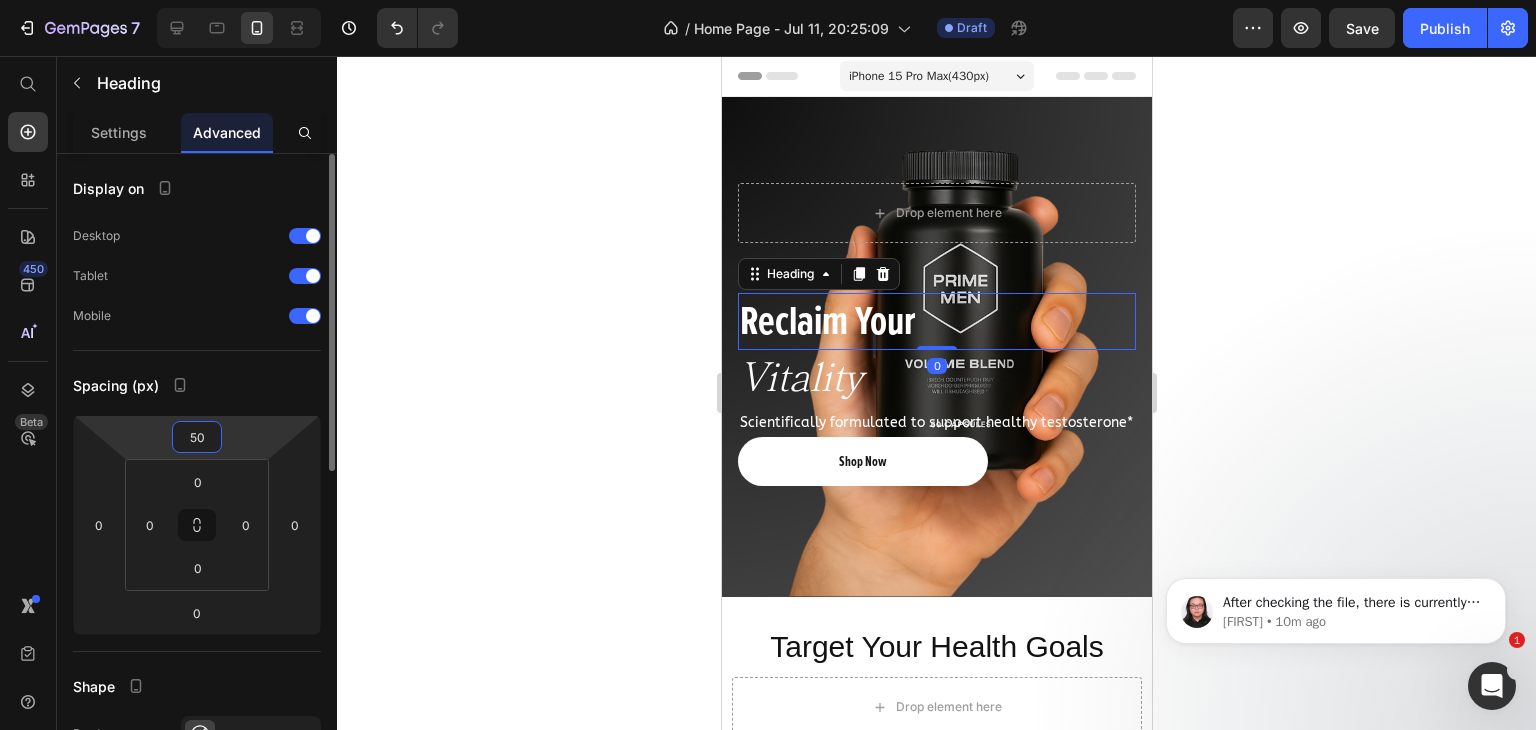 type on "5" 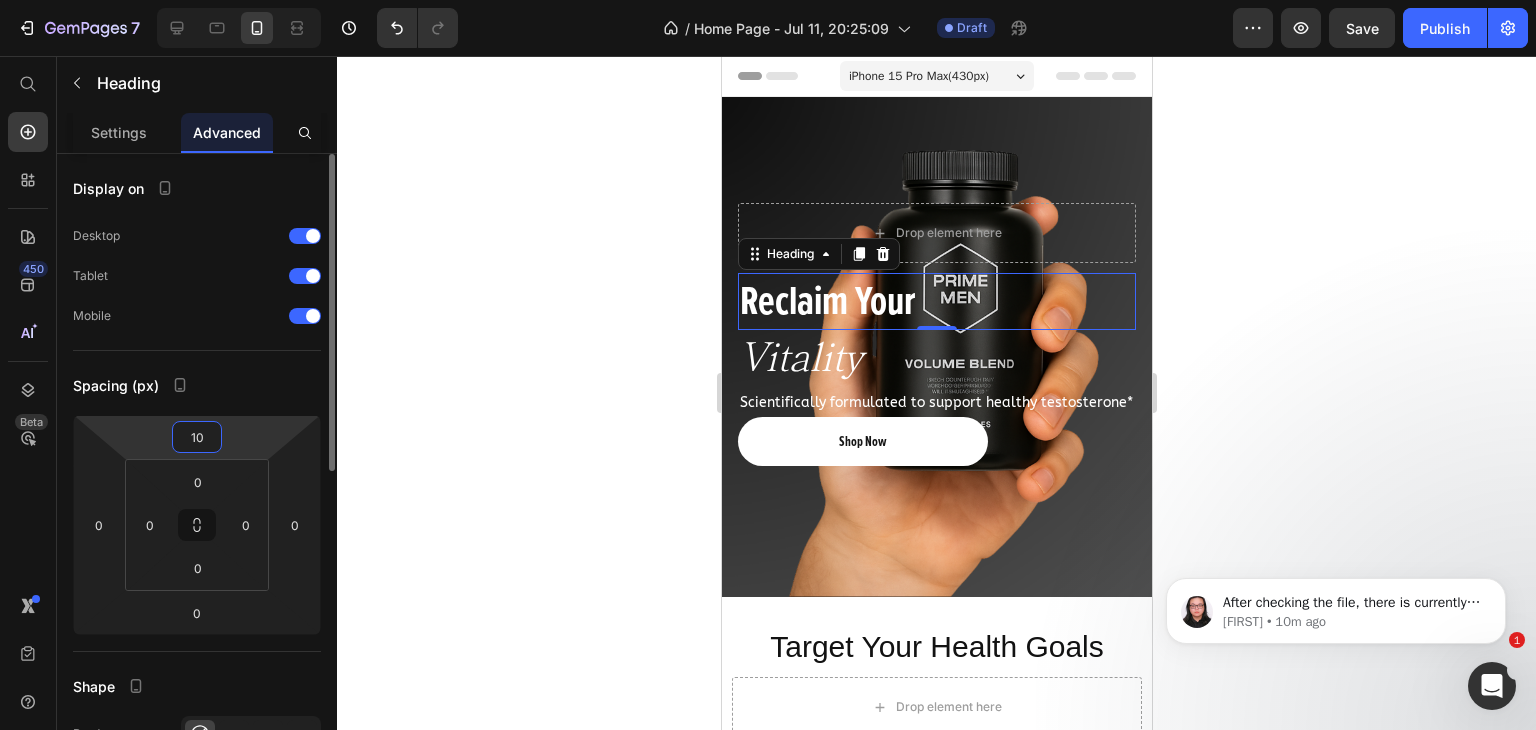 type on "1" 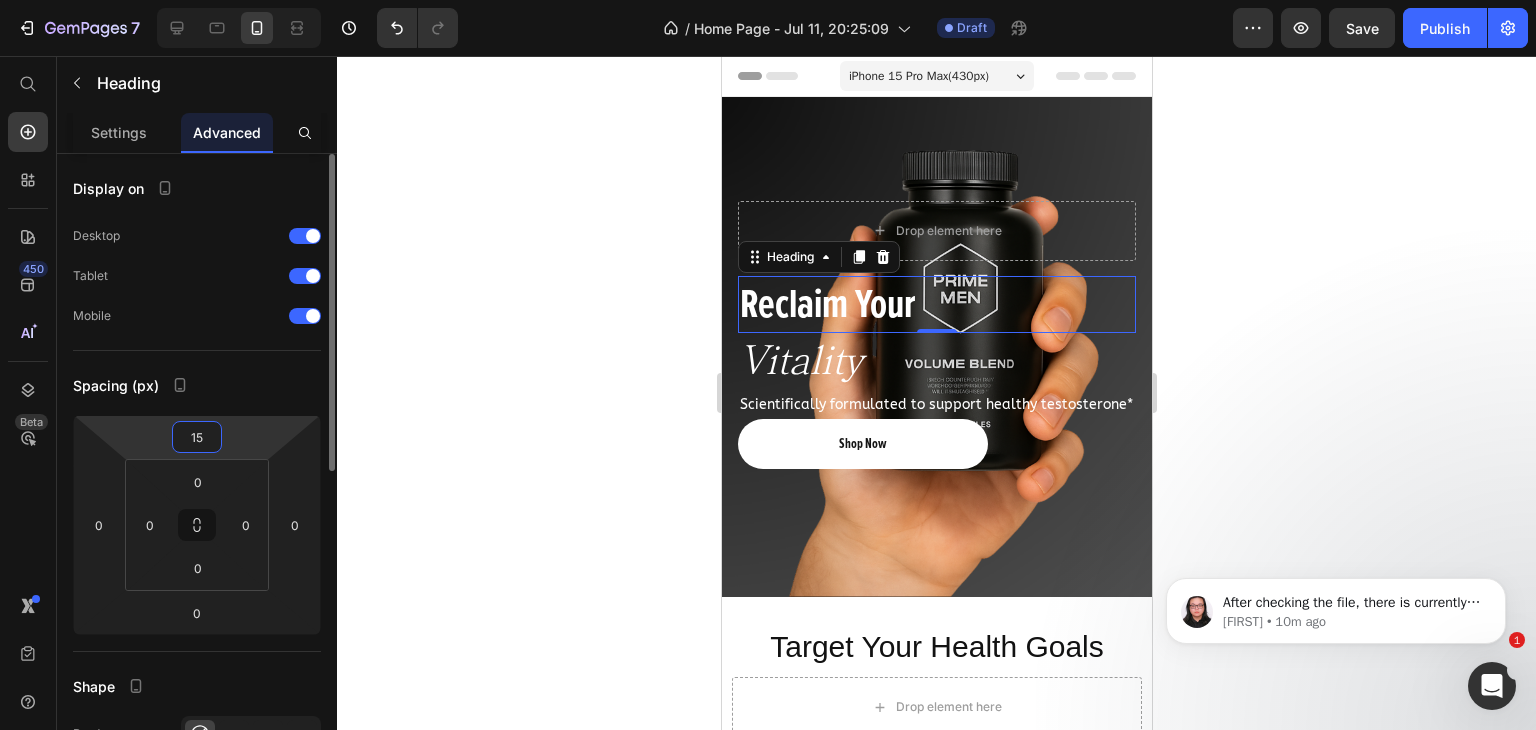 type on "150" 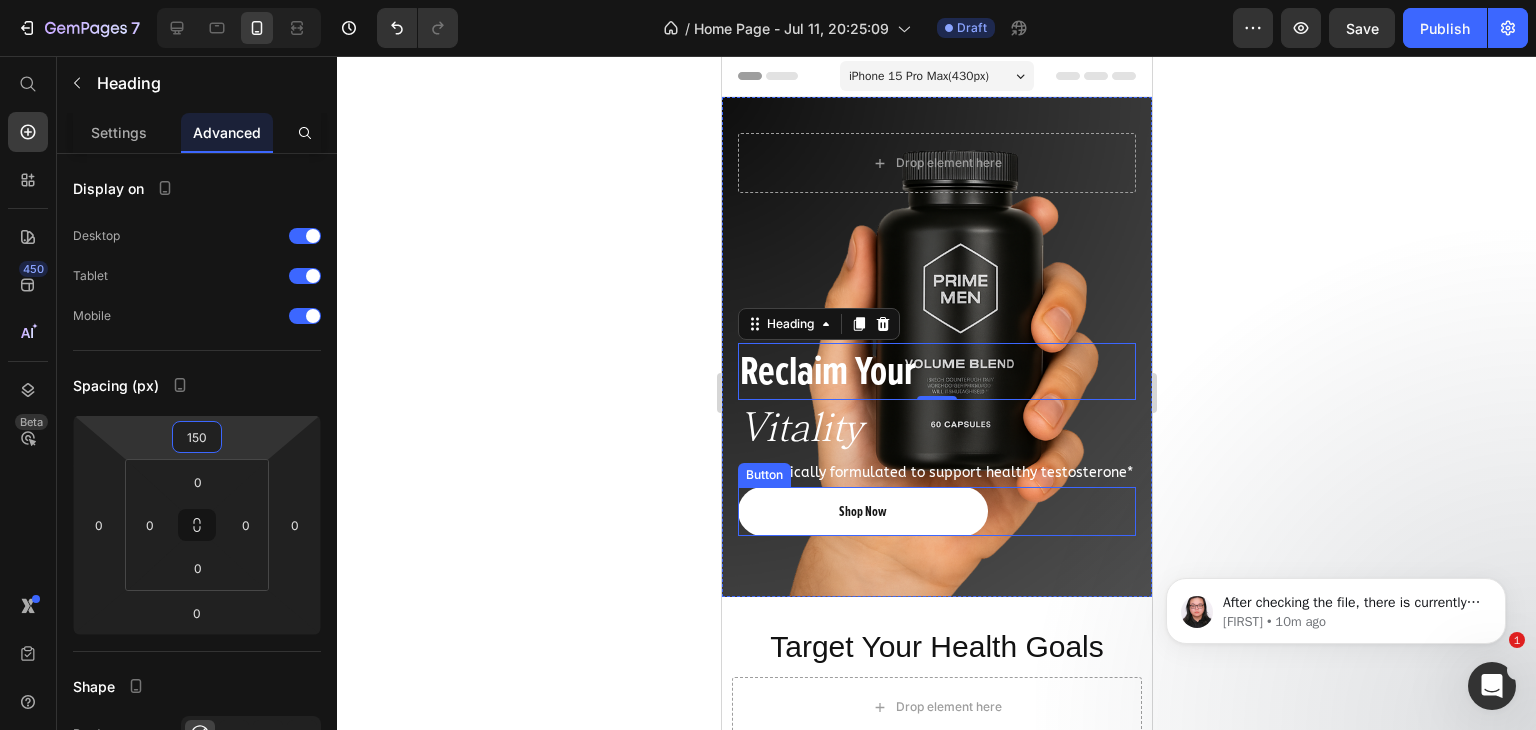 click on "Shop Now" at bounding box center [862, 511] 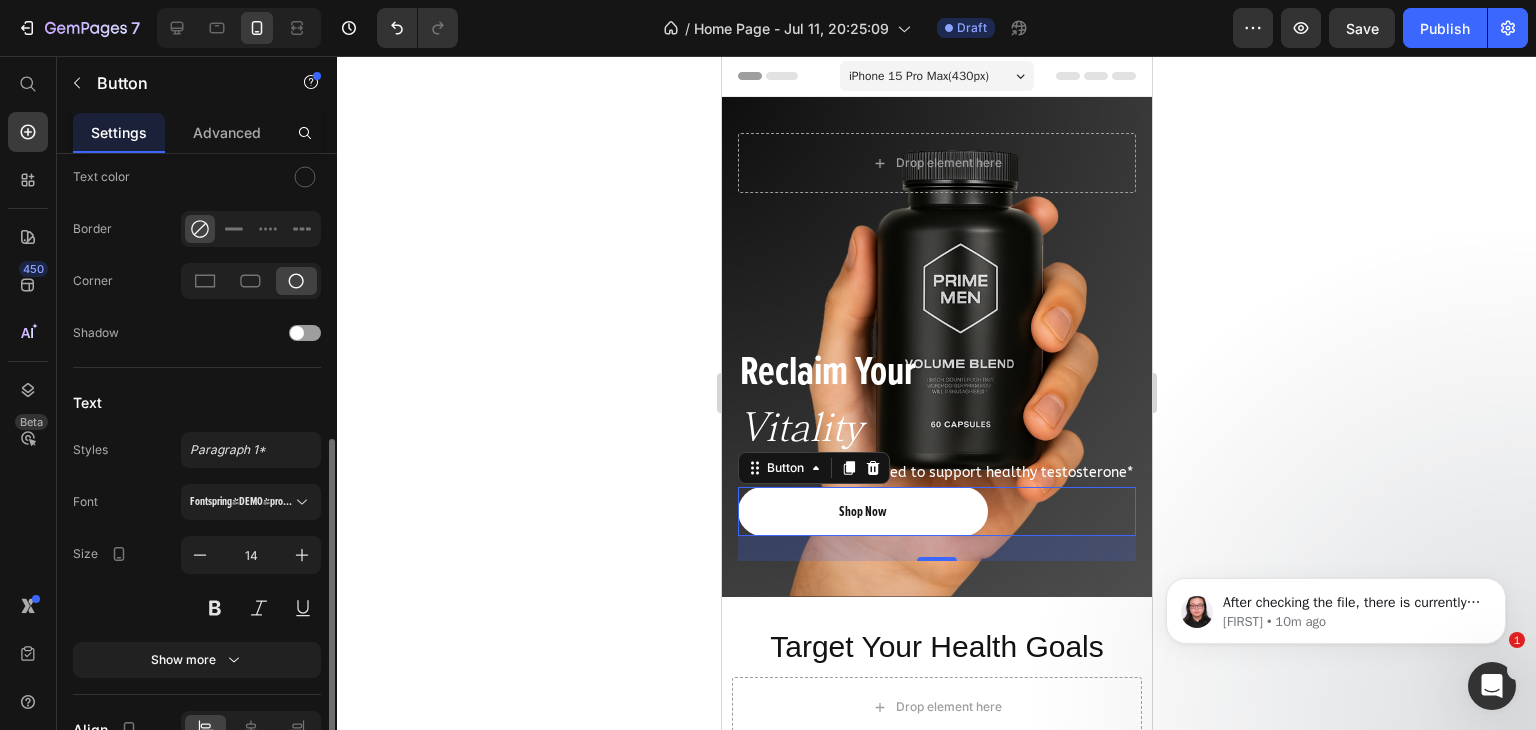 scroll, scrollTop: 706, scrollLeft: 0, axis: vertical 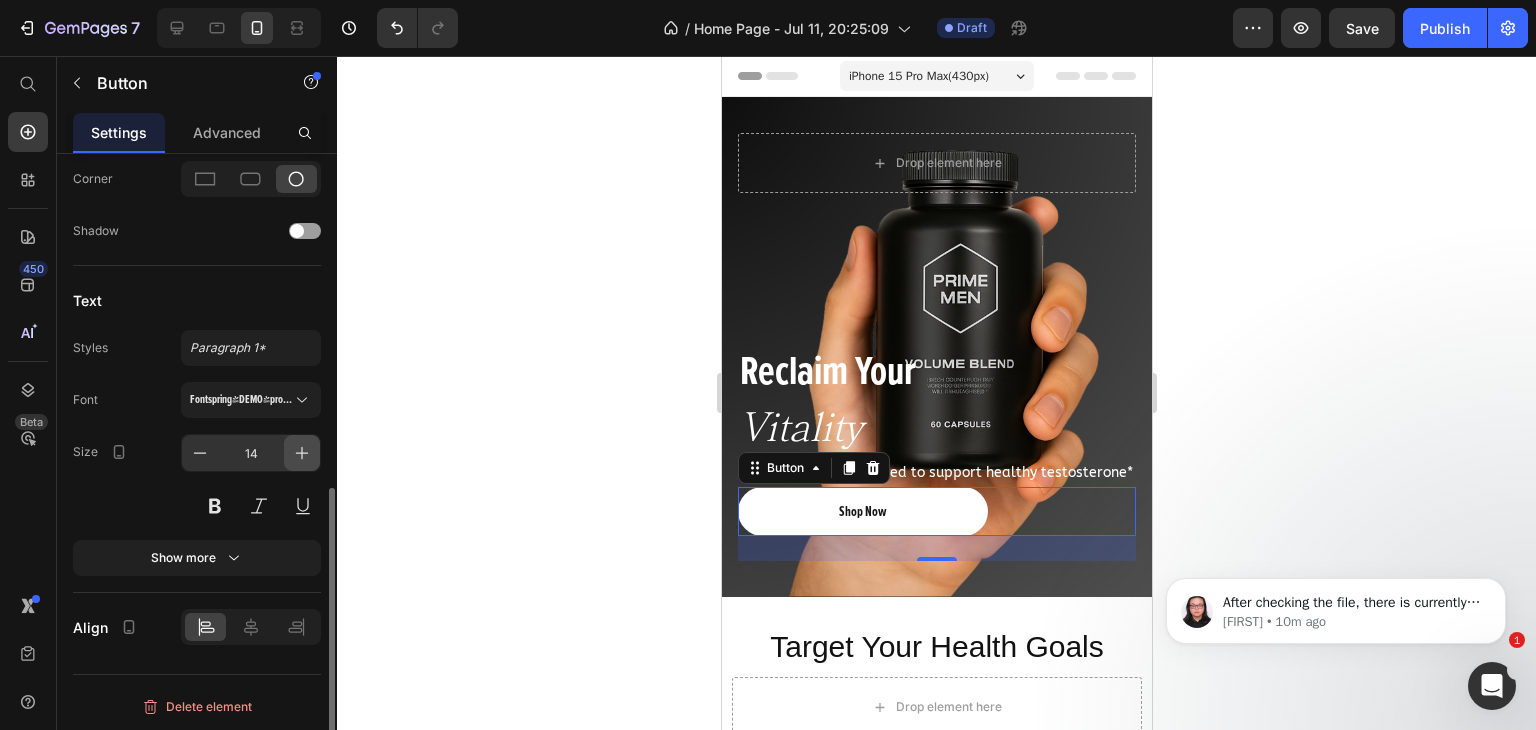 click 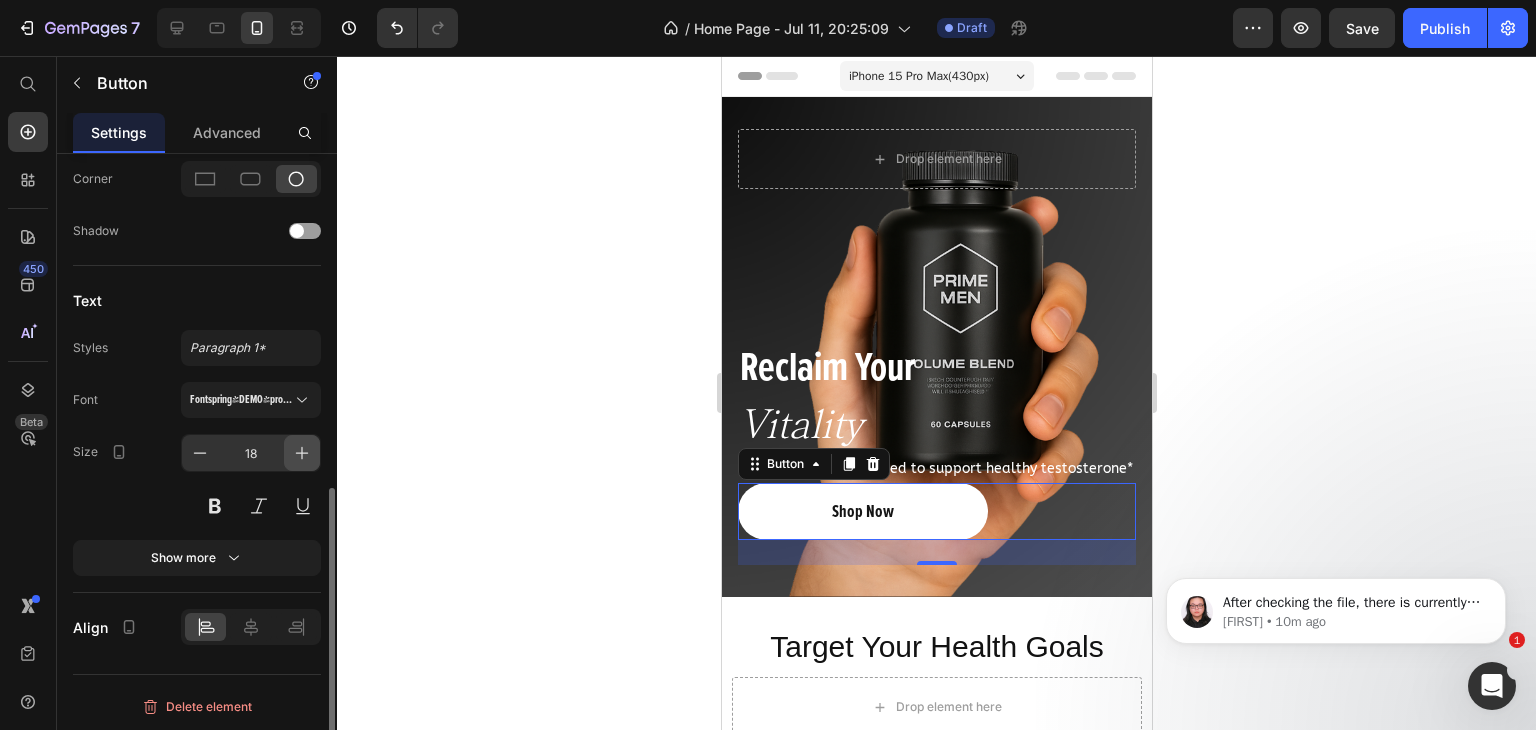 click 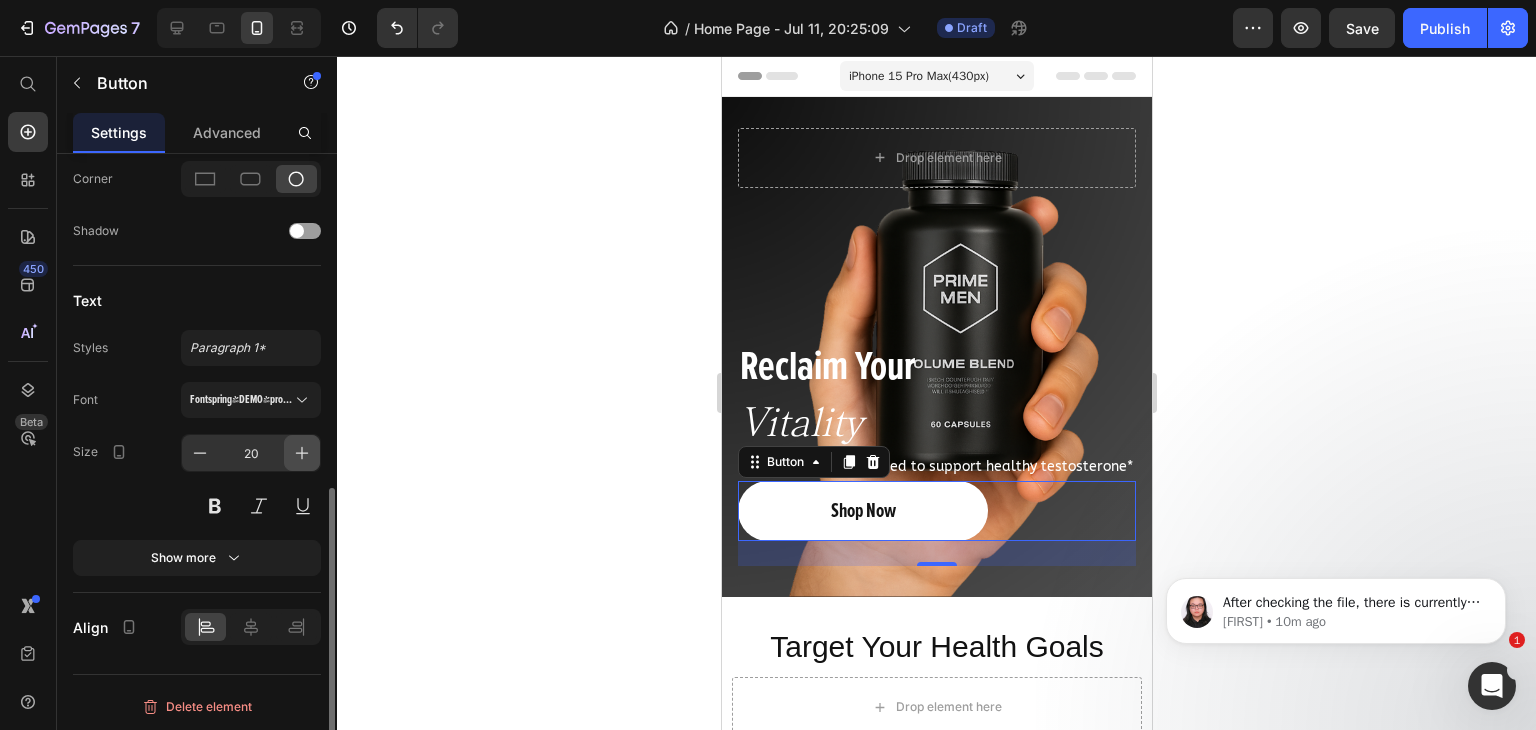 click 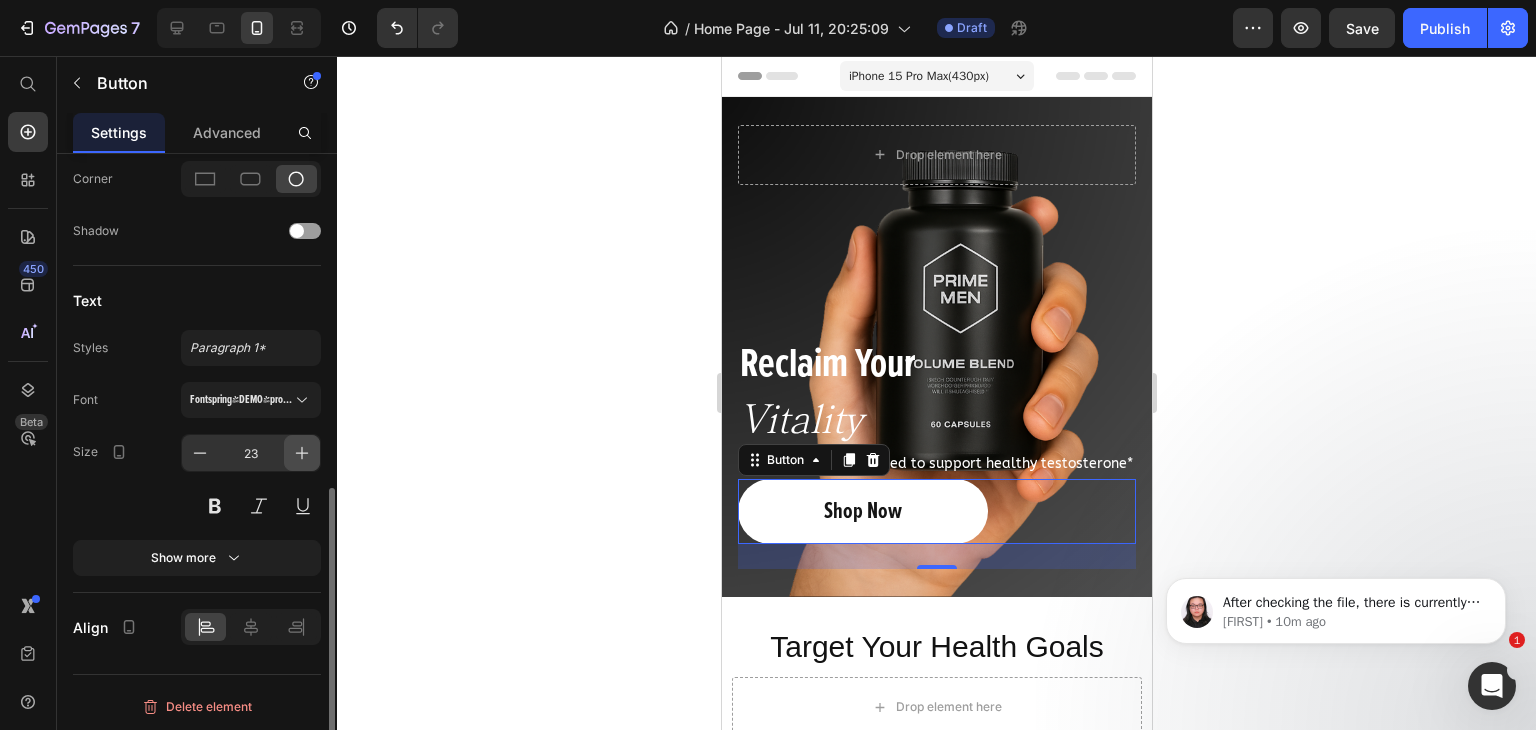 click 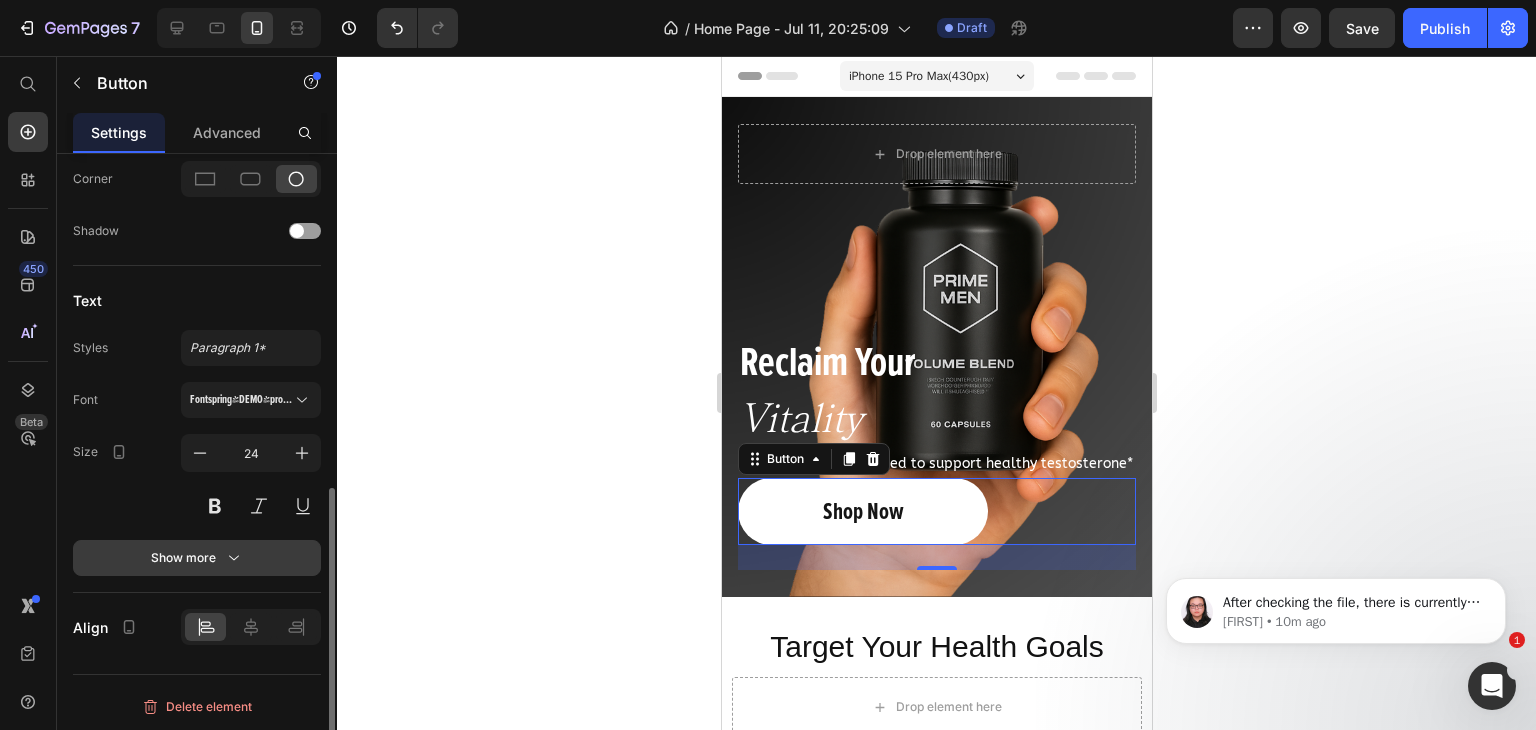click 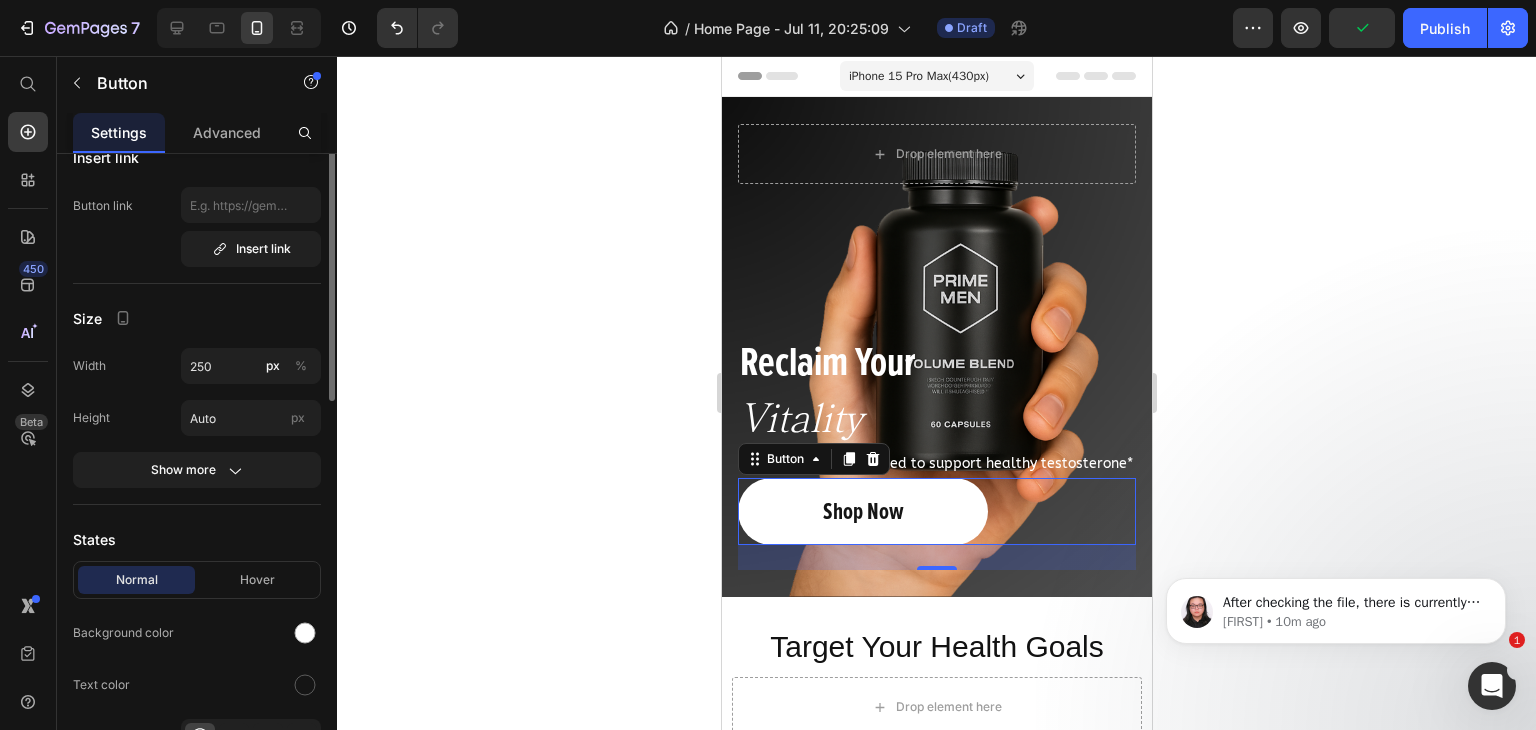 scroll, scrollTop: 21, scrollLeft: 0, axis: vertical 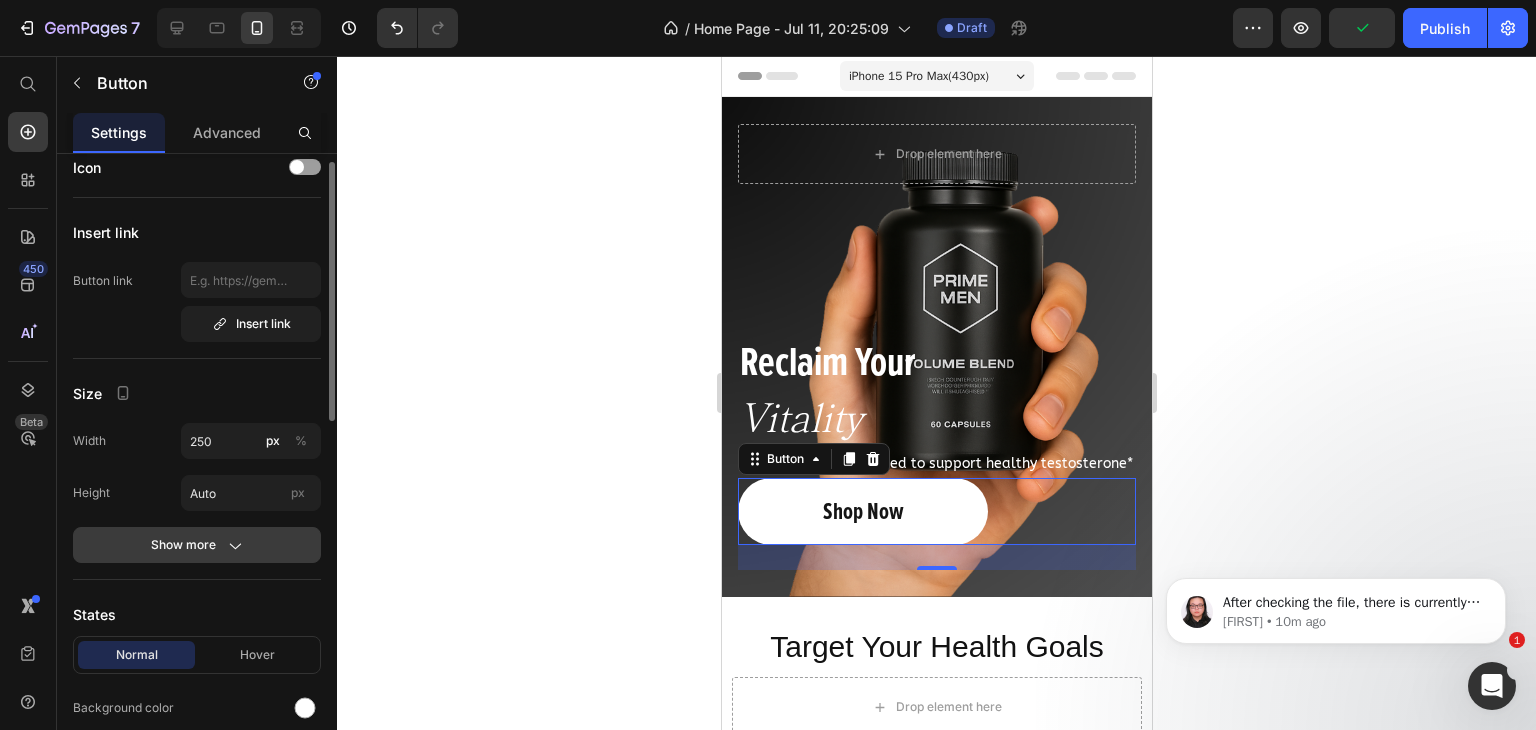 click on "Show more" 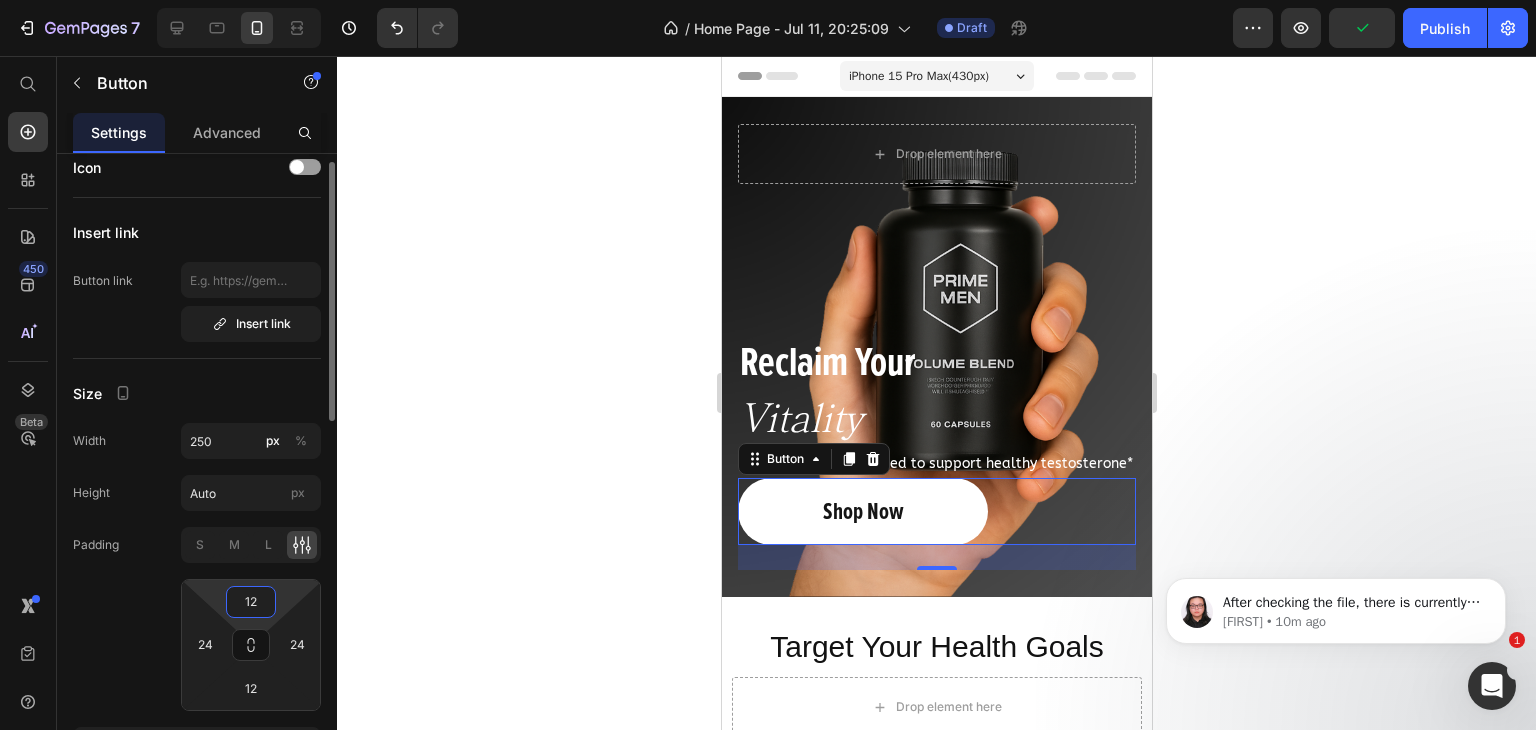 click on "12" at bounding box center [251, 602] 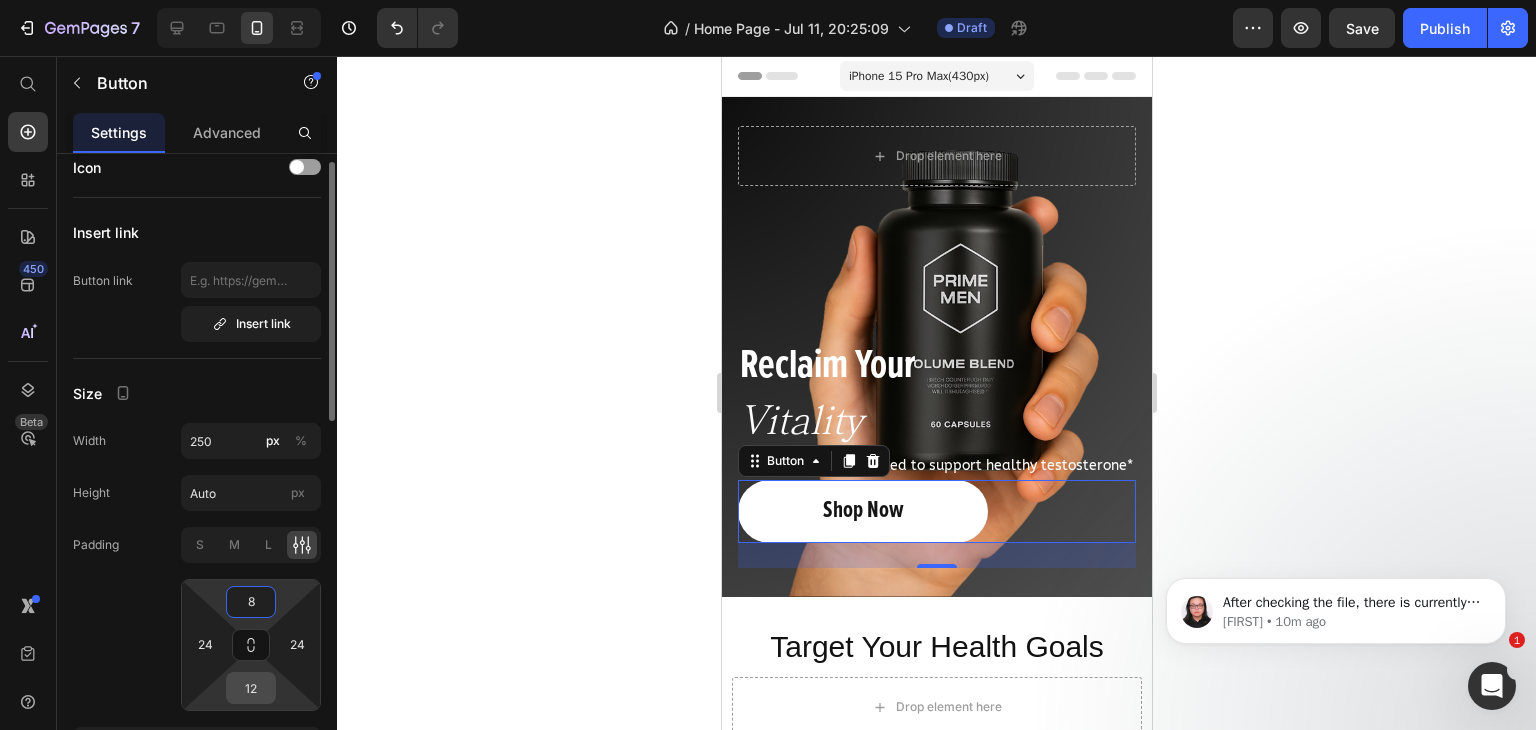 type on "8" 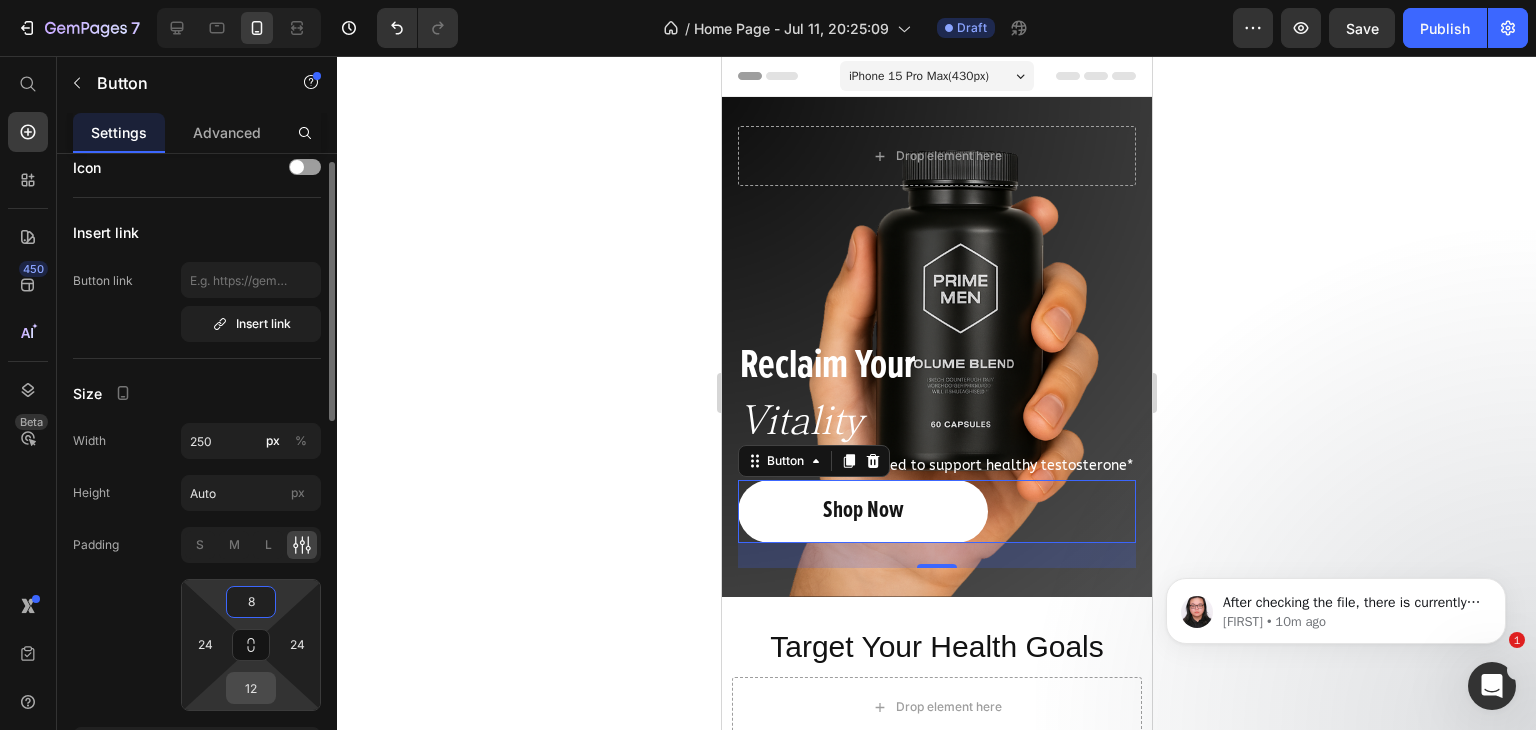 click on "12" at bounding box center (251, 688) 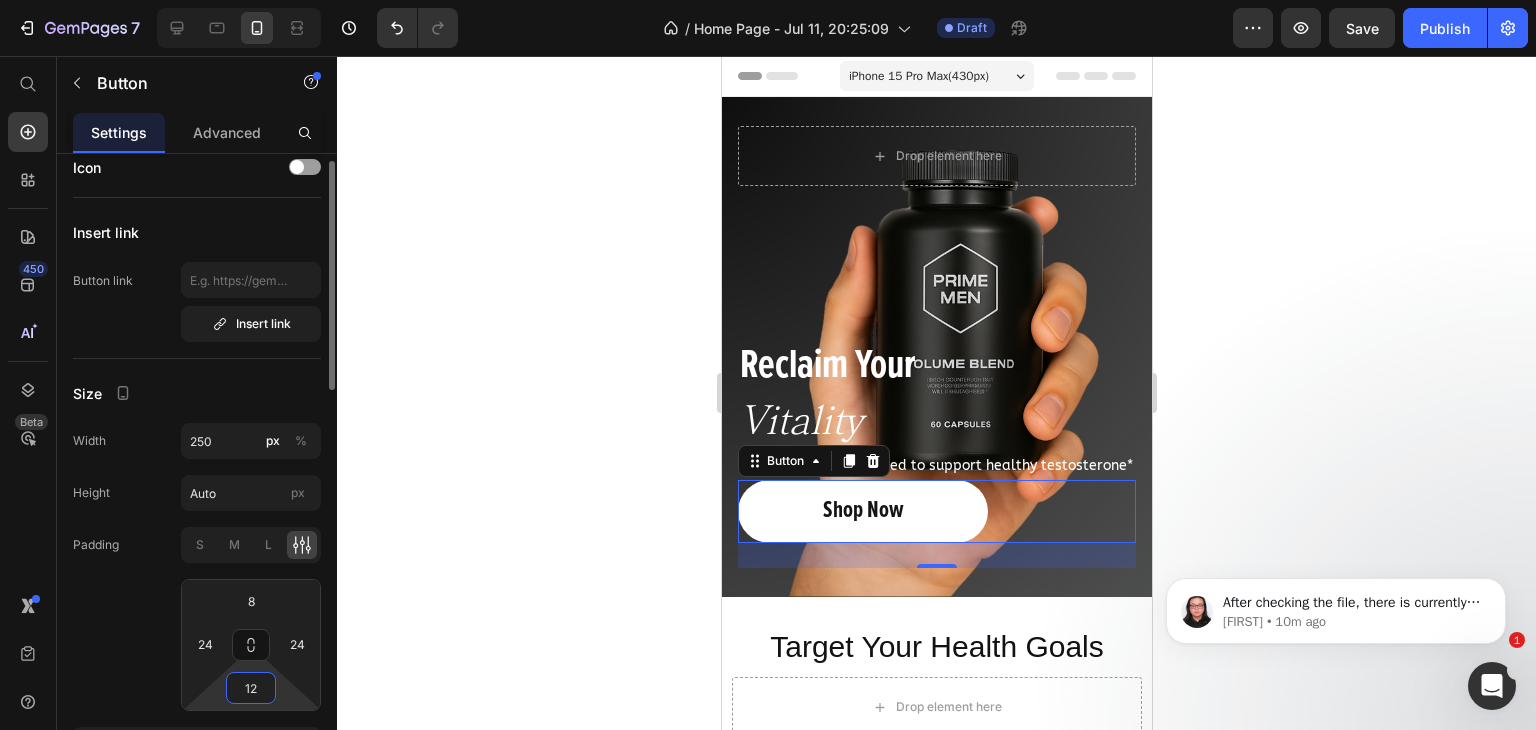 click on "12" at bounding box center [251, 688] 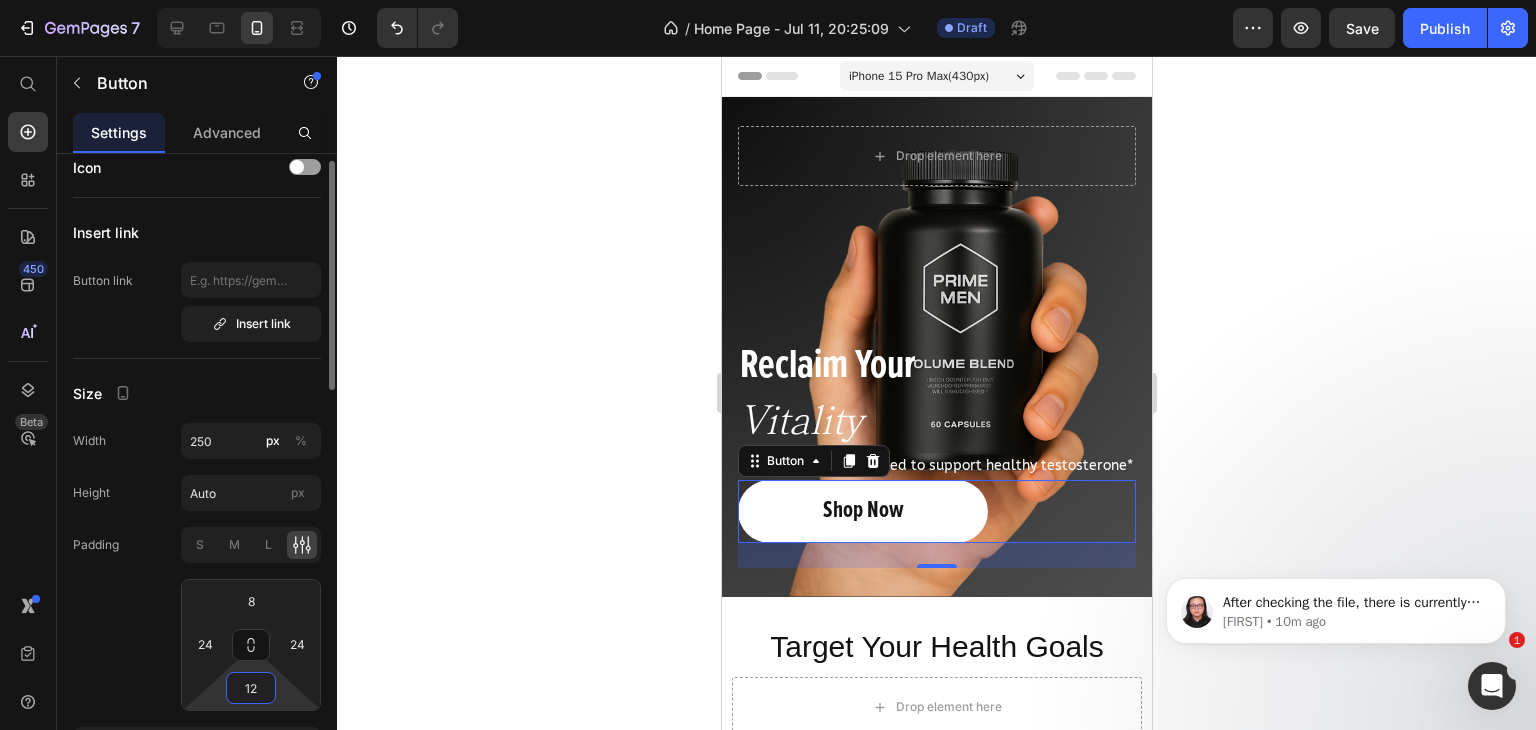 type on "8" 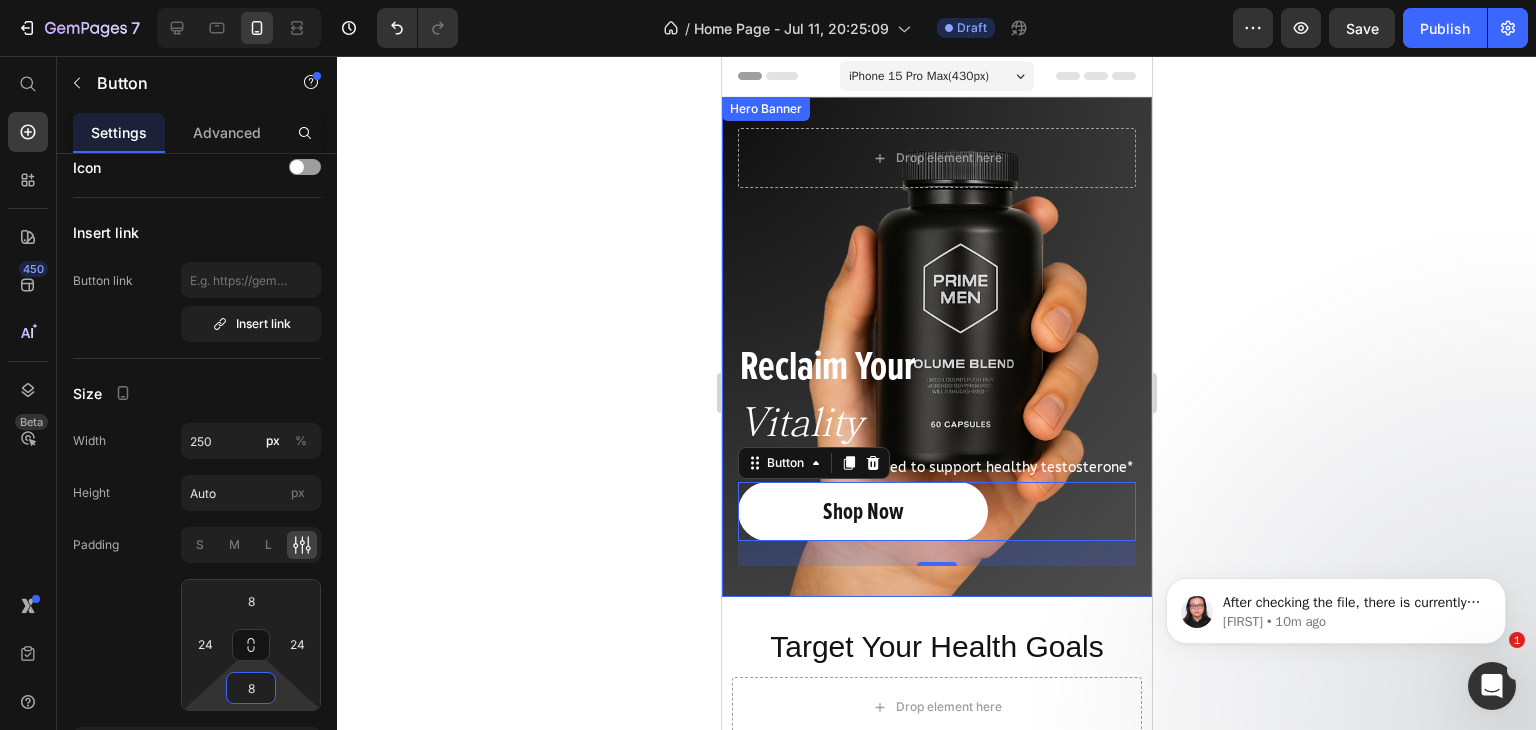 scroll, scrollTop: 596, scrollLeft: 0, axis: vertical 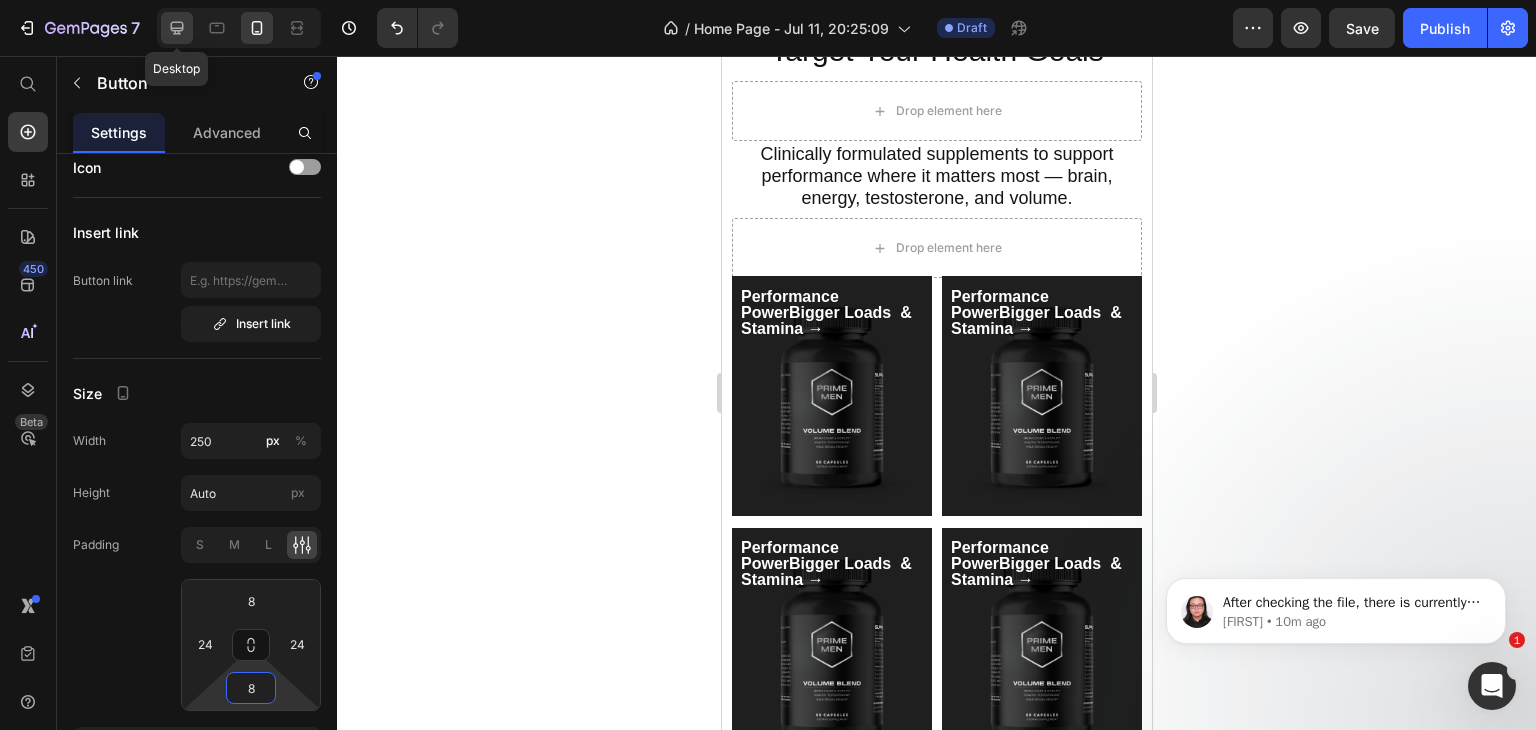 click 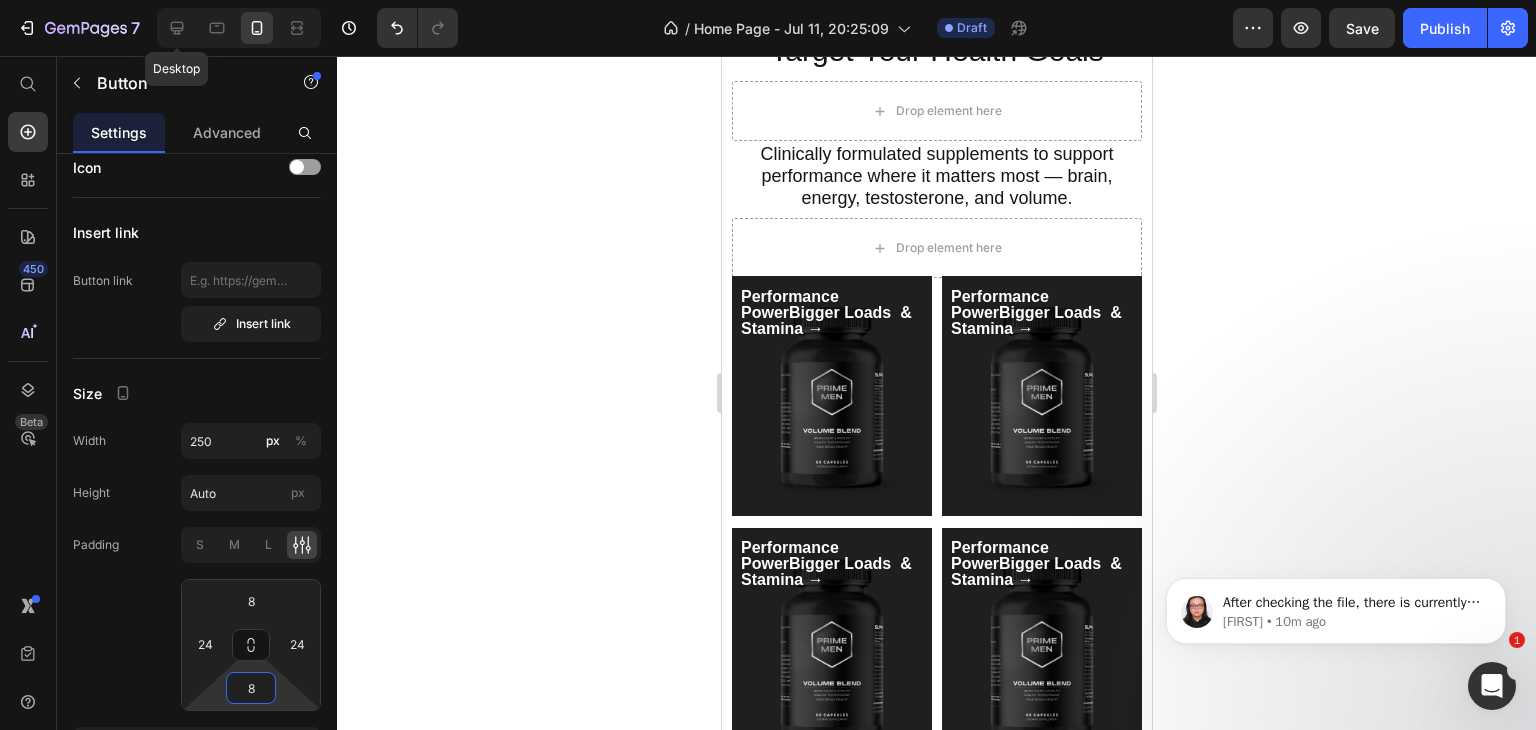 type on "29" 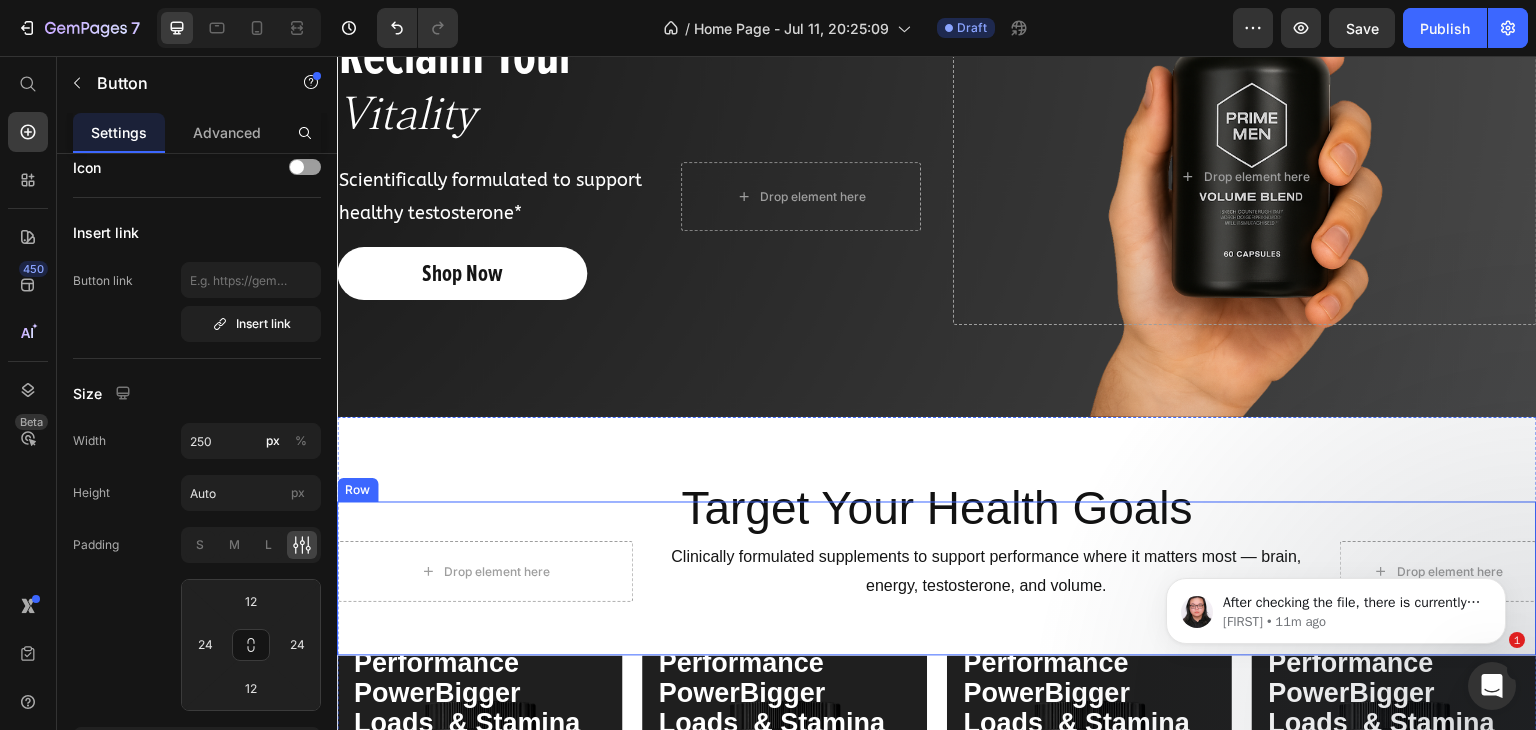 scroll, scrollTop: 0, scrollLeft: 0, axis: both 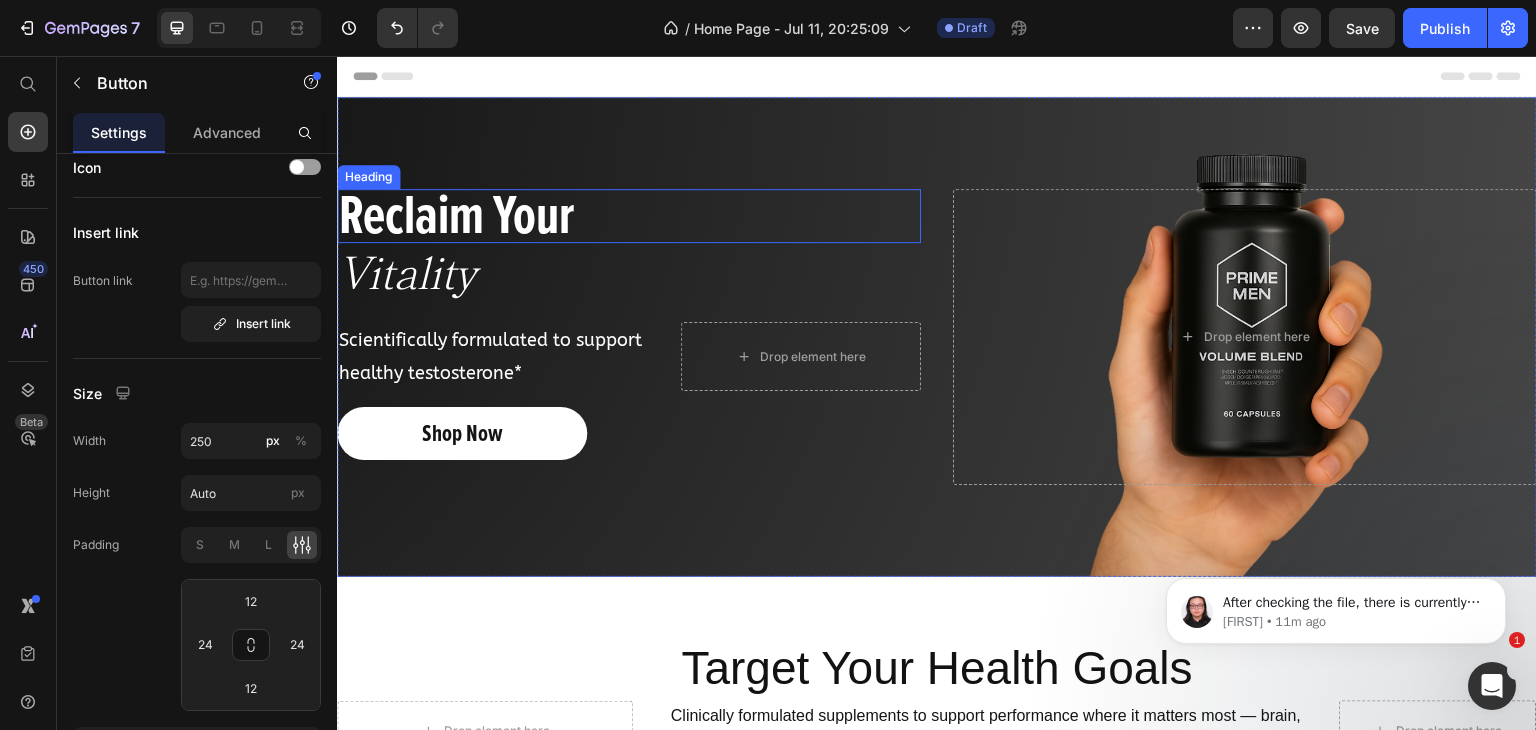 click on "Reclaim Your" at bounding box center (629, 216) 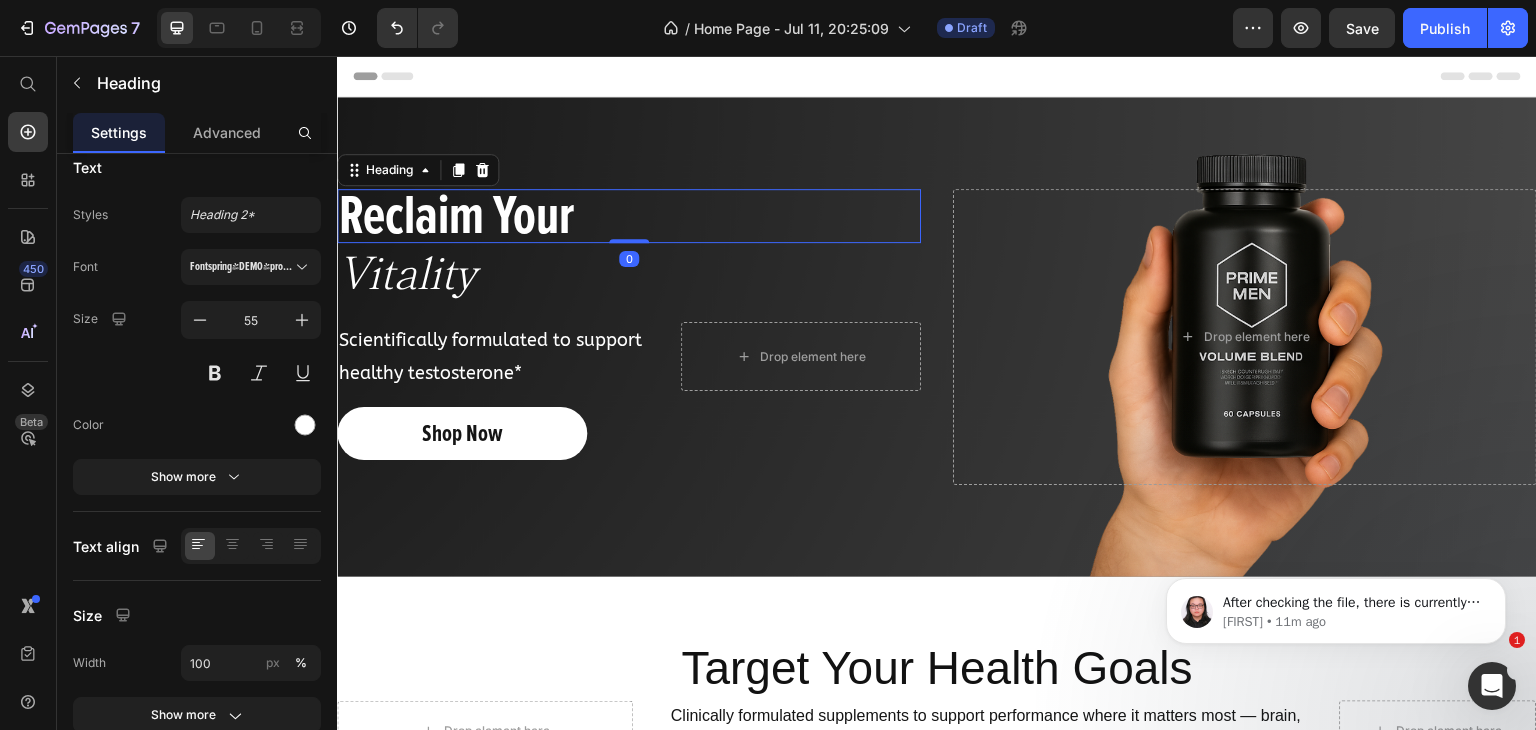 scroll, scrollTop: 0, scrollLeft: 0, axis: both 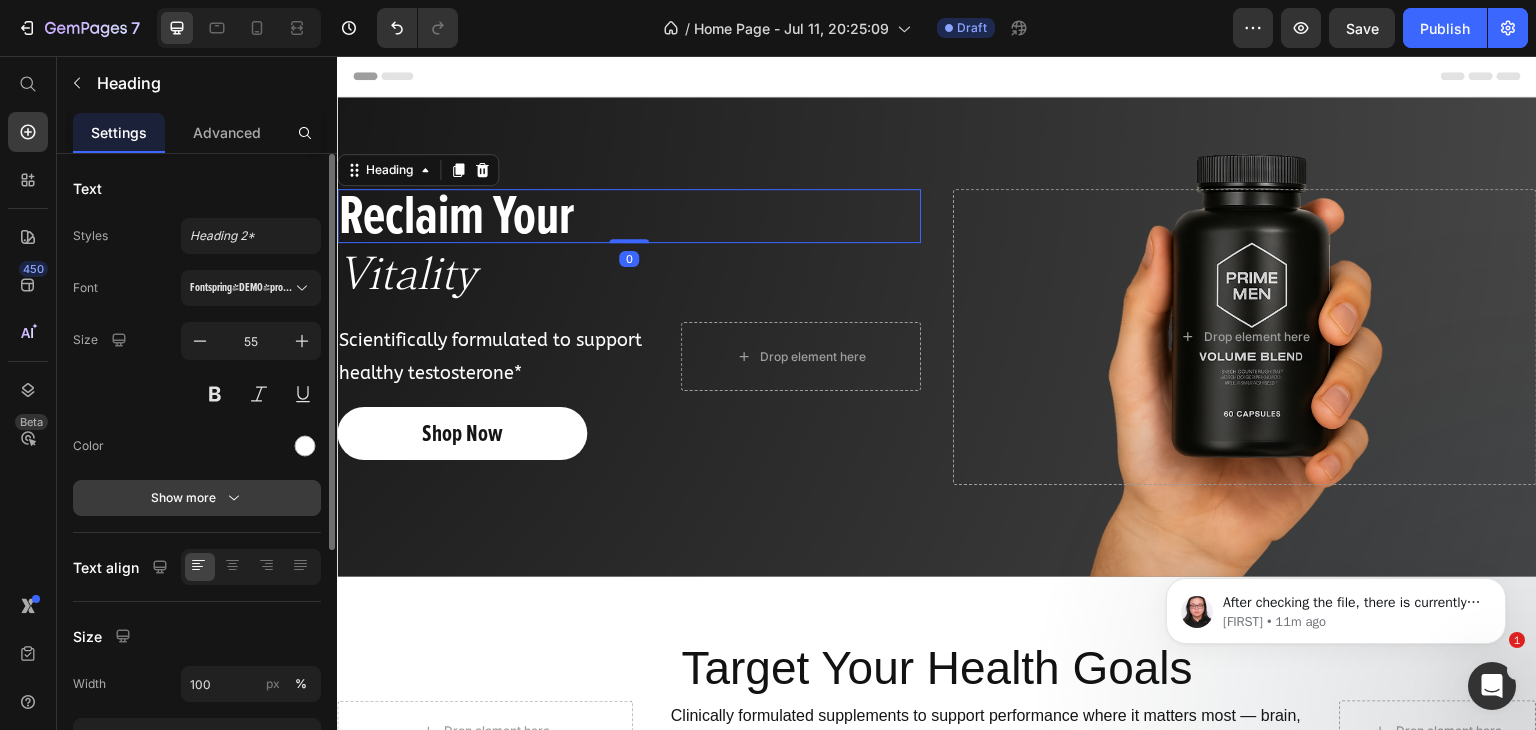 click on "Show more" at bounding box center (197, 498) 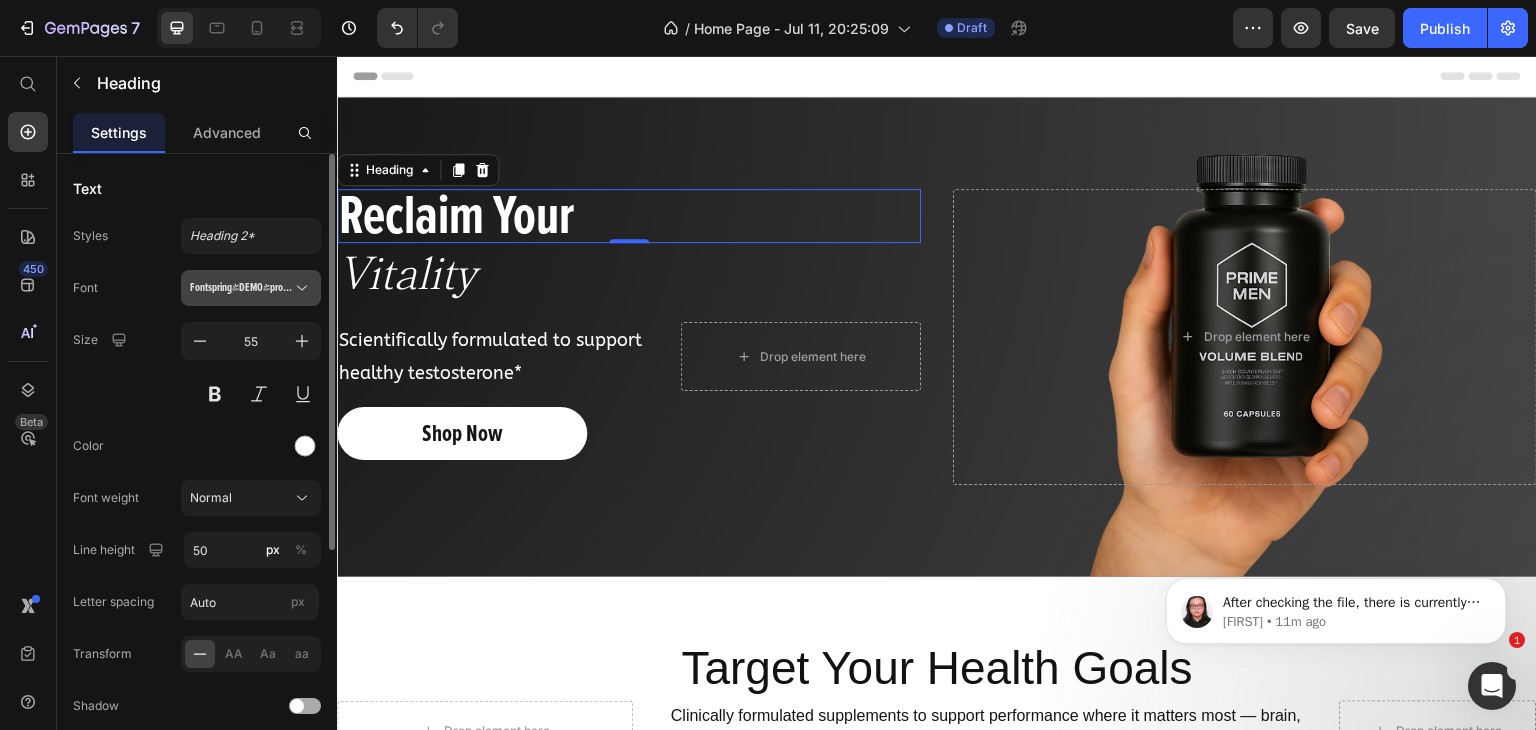 click 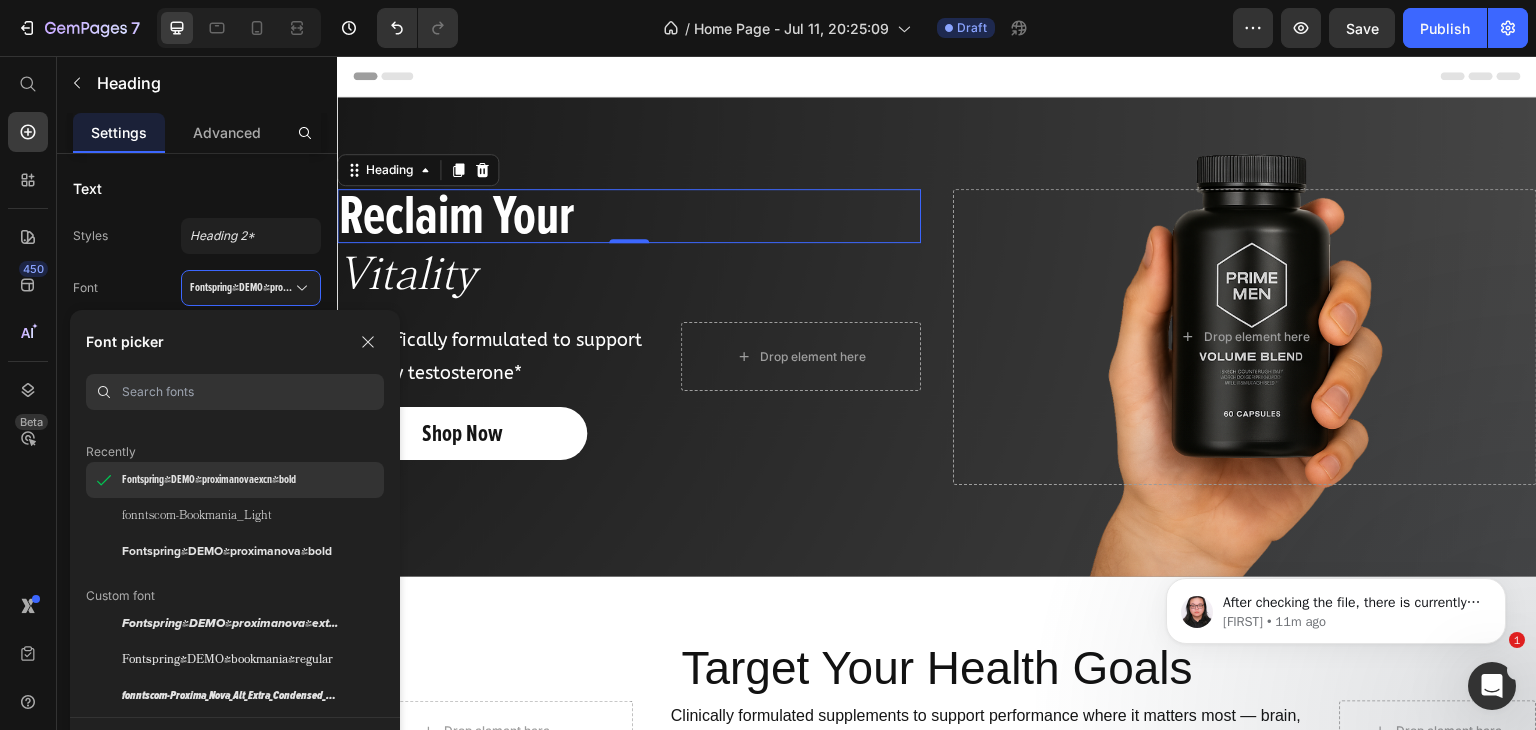 scroll, scrollTop: 51, scrollLeft: 0, axis: vertical 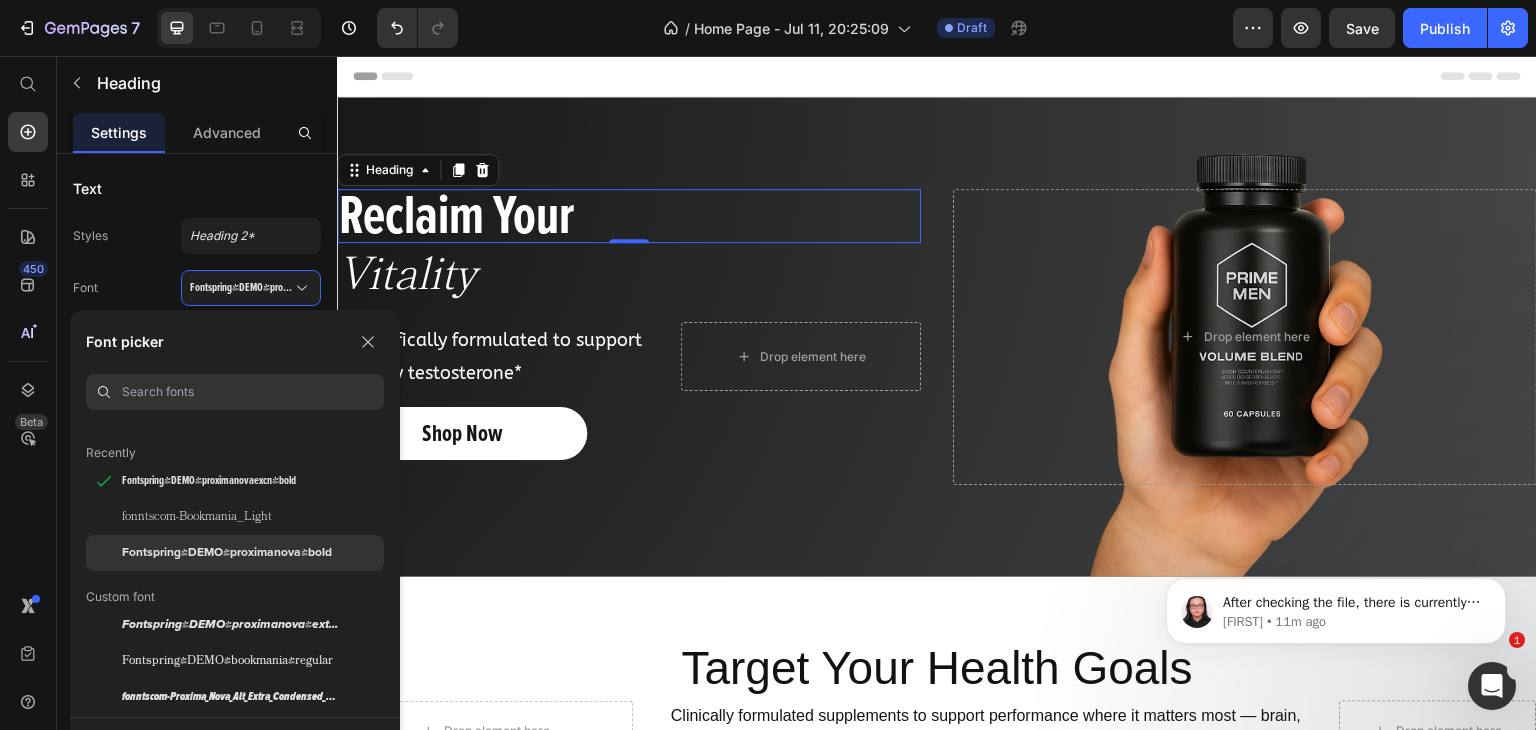 click on "Fontspring-DEMO-proximanova-bold" 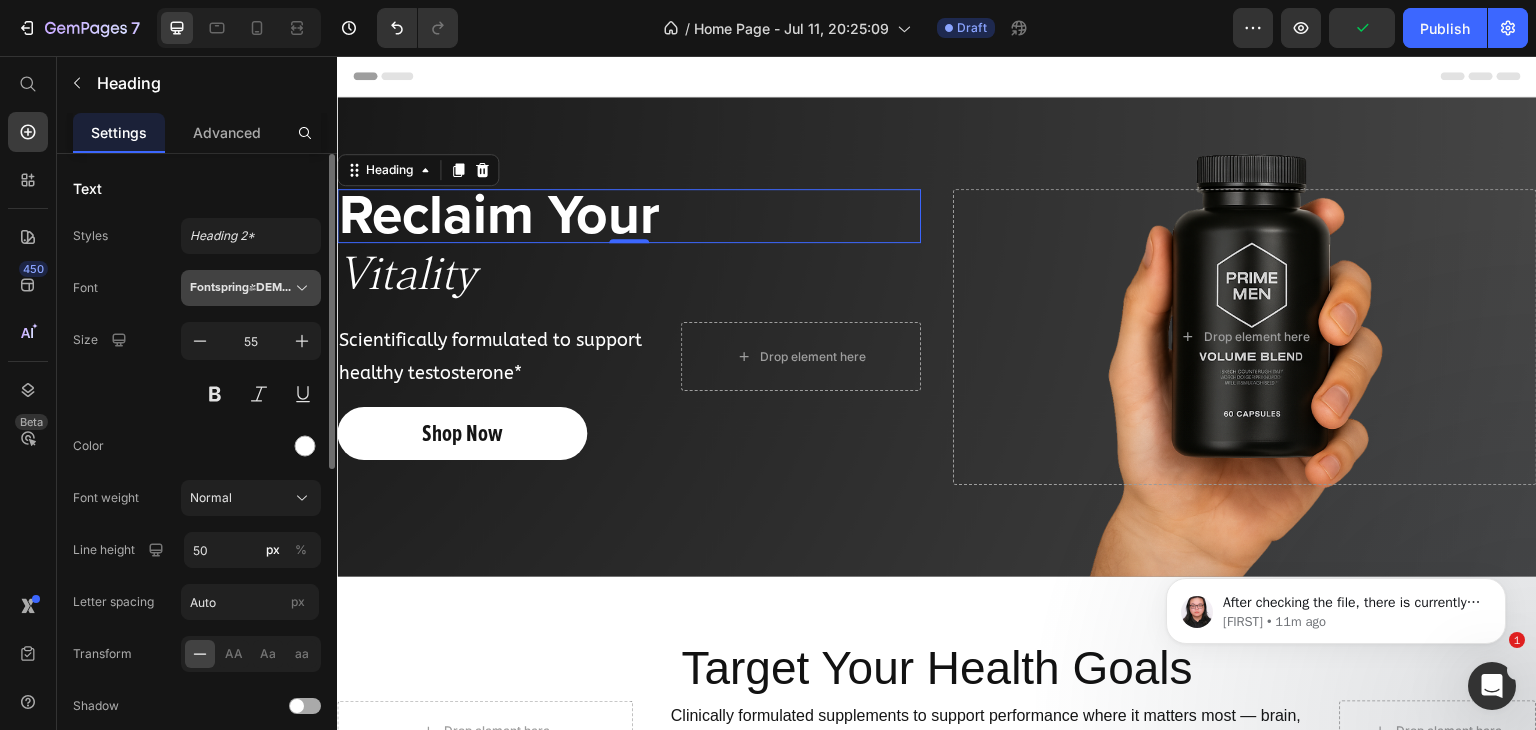 click on "Fontspring-DEMO-proximanova-bold" at bounding box center [241, 288] 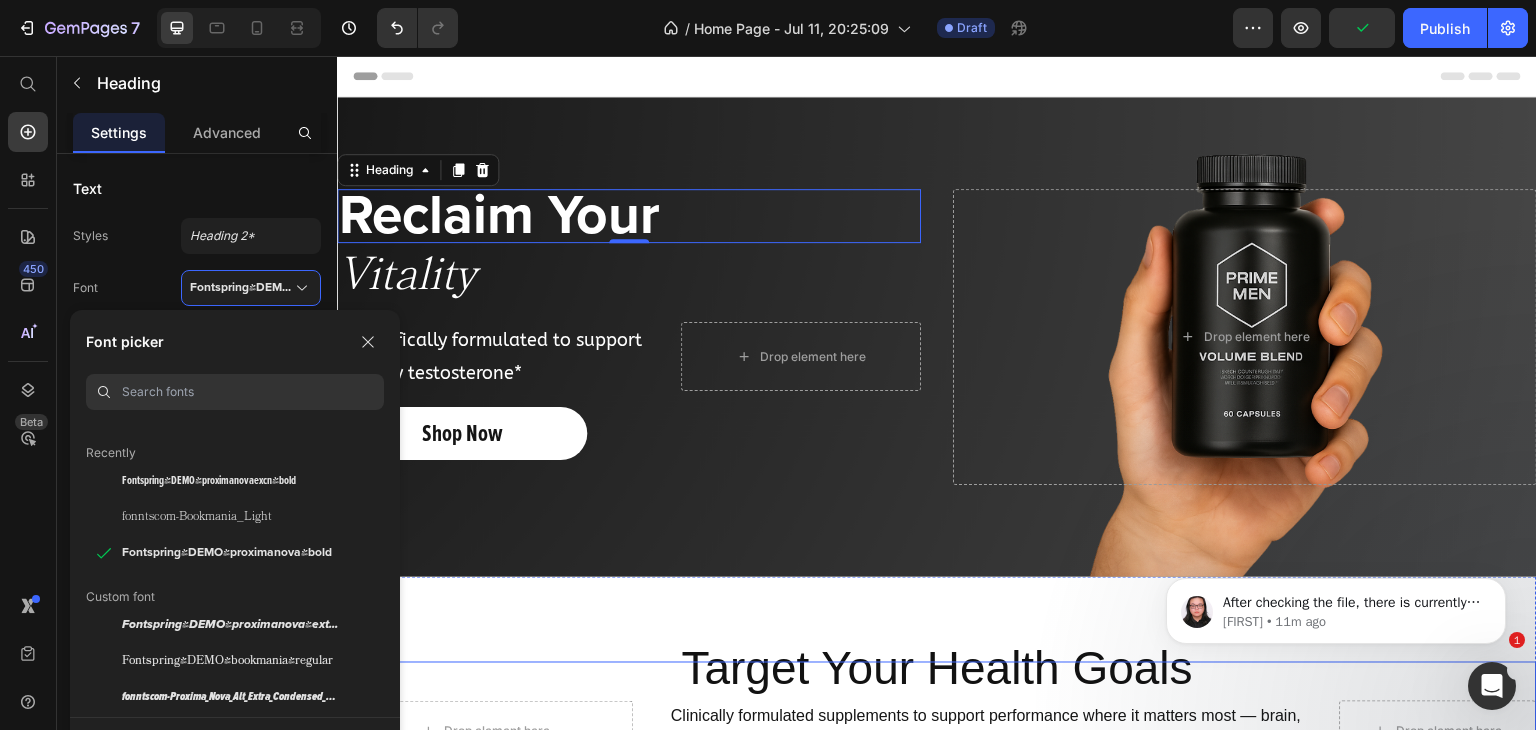 click on "Performance PowerBigger Loads  & Stamina → Text Block Row" at bounding box center [784, 739] 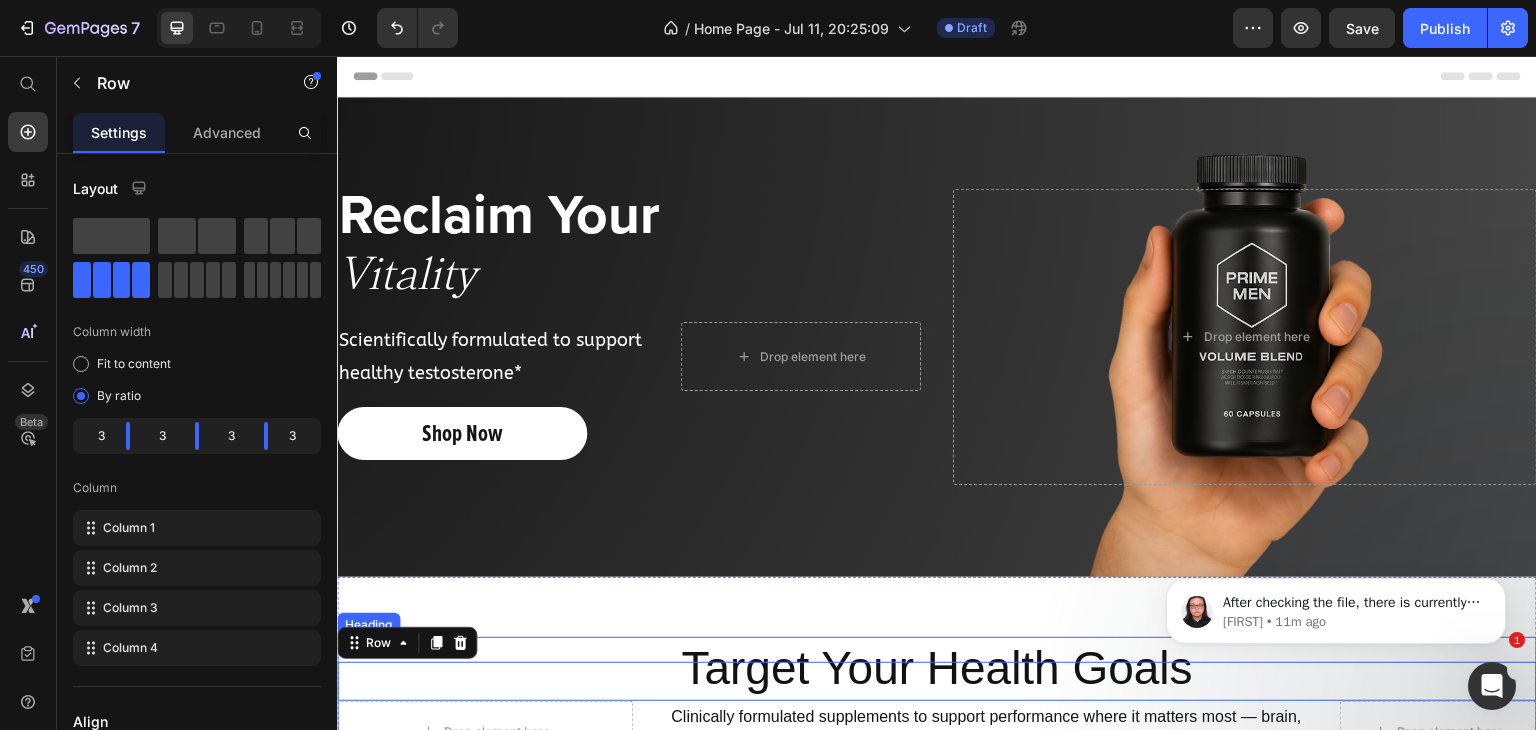 click on "Target Your Health Goals" at bounding box center [937, 669] 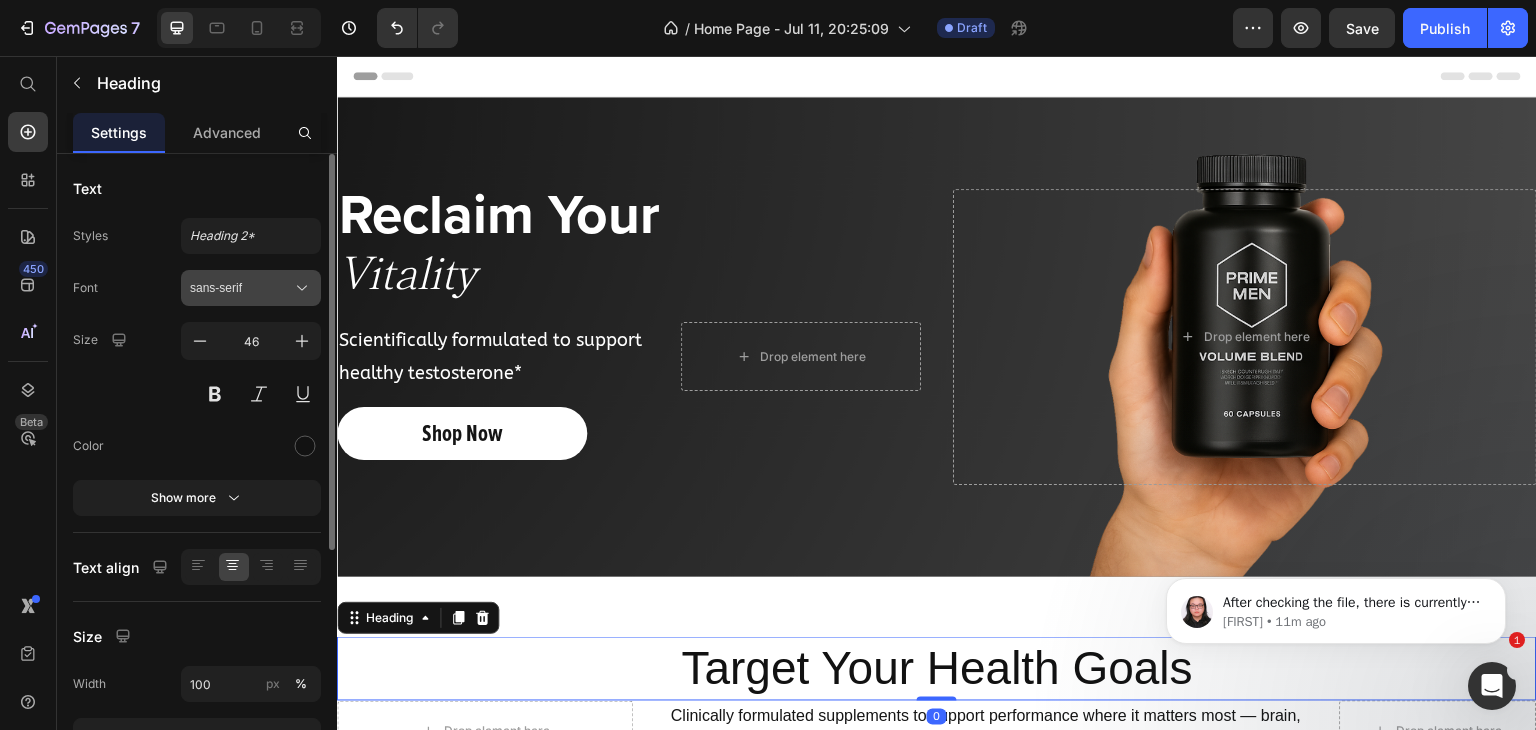 click on "sans-serif" at bounding box center [241, 288] 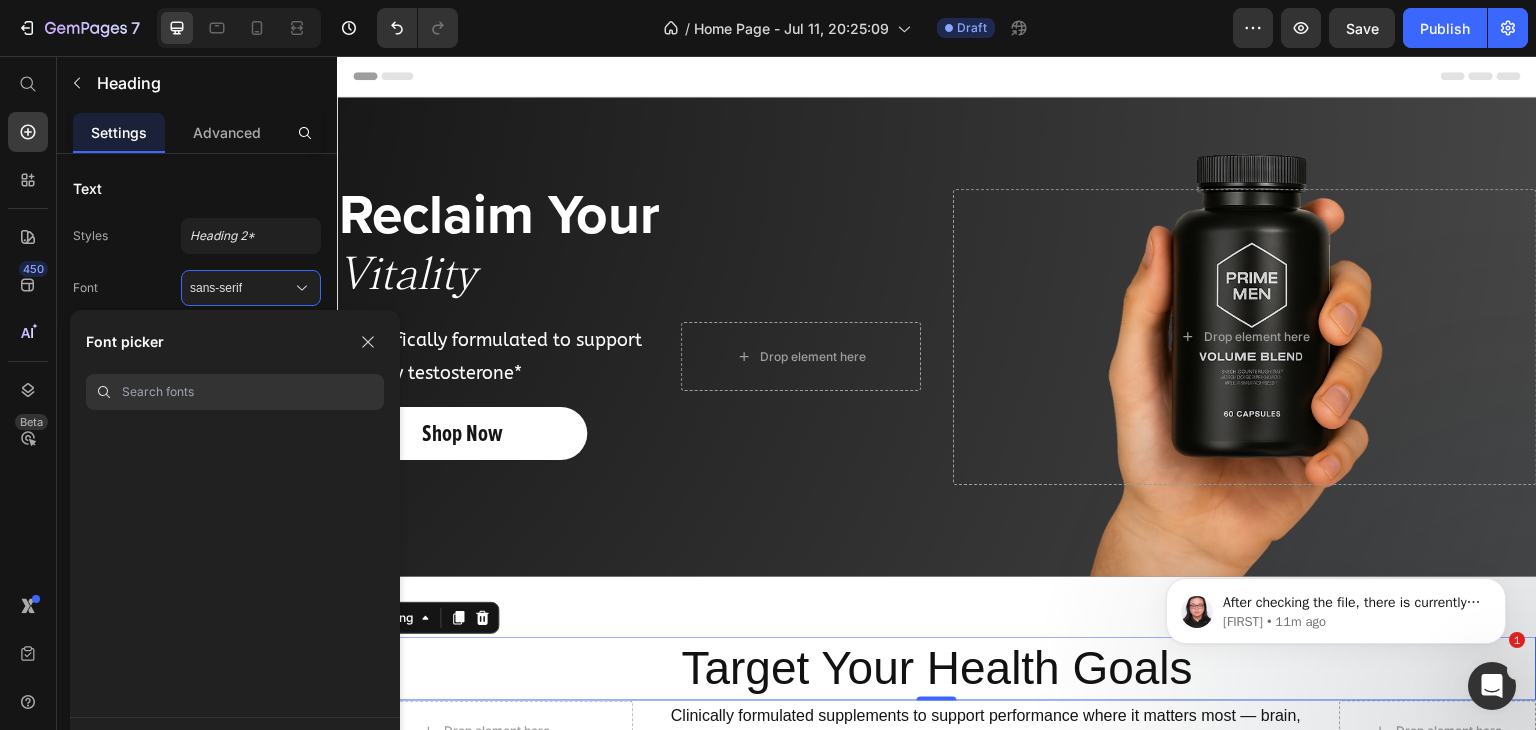 scroll, scrollTop: 66972, scrollLeft: 0, axis: vertical 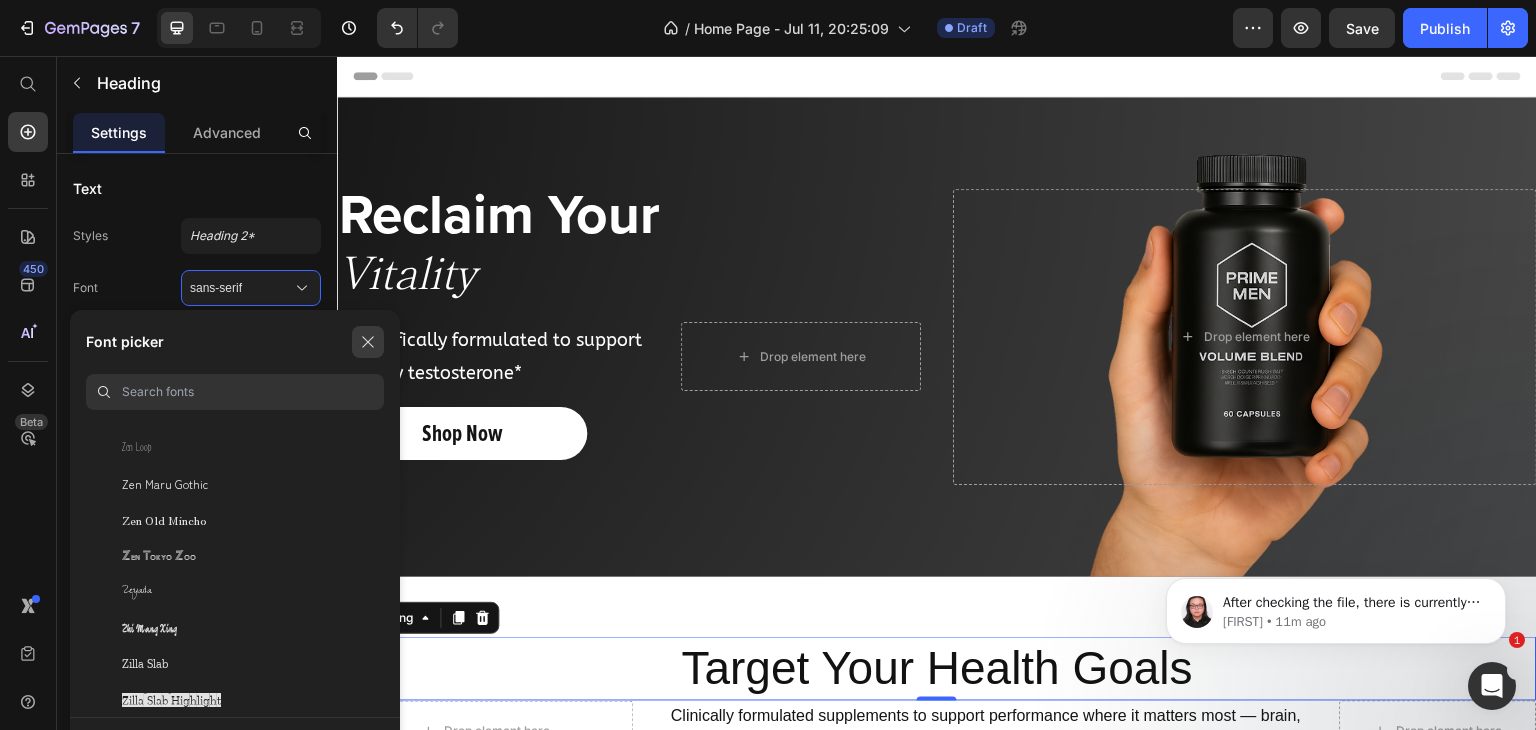 drag, startPoint x: 359, startPoint y: 329, endPoint x: 95, endPoint y: 235, distance: 280.23563 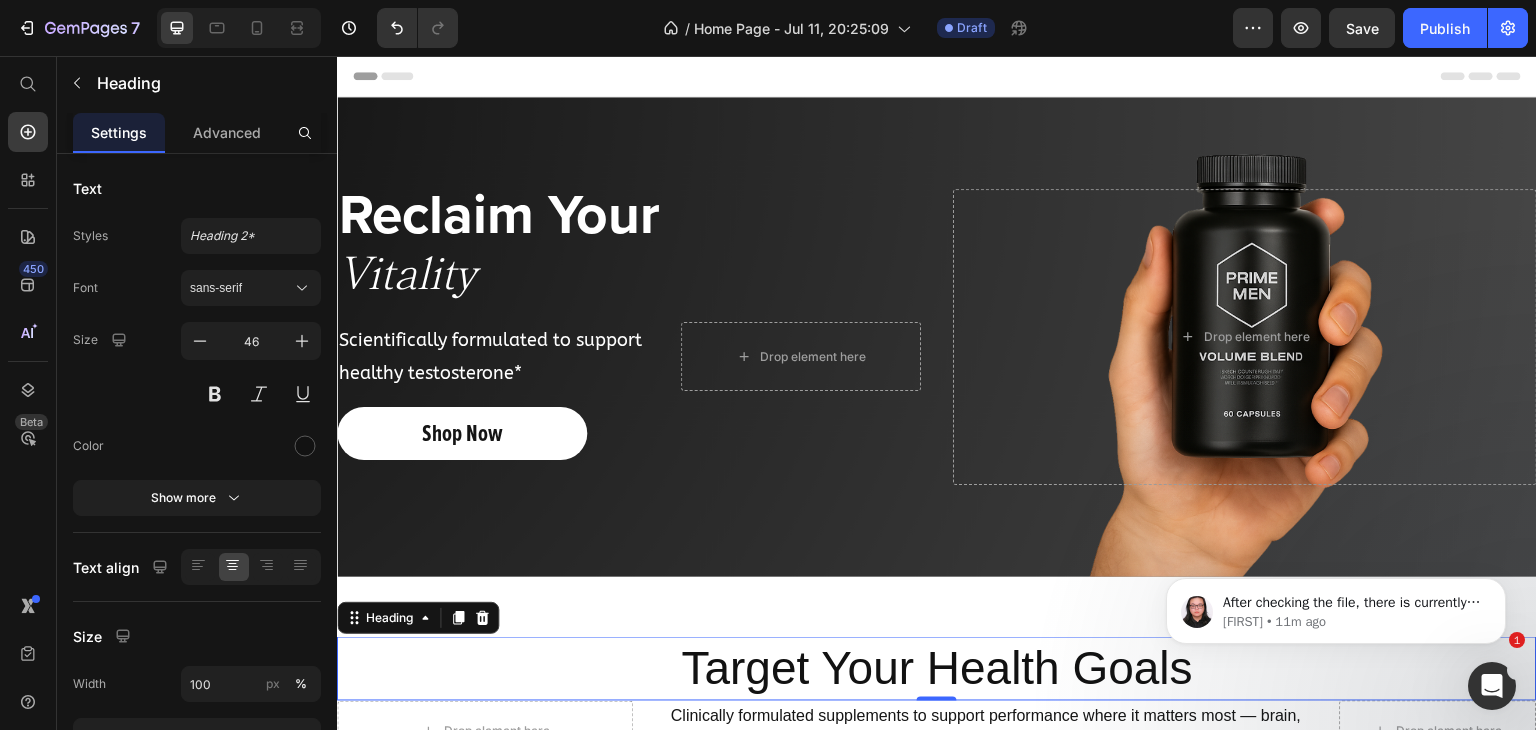 click on "#1 Text Block Formulated for Peak Text Block Male Performance Our flagship Volume Blend leads the way in men’s health innovation. Text Block Row Row" at bounding box center [530, 1751] 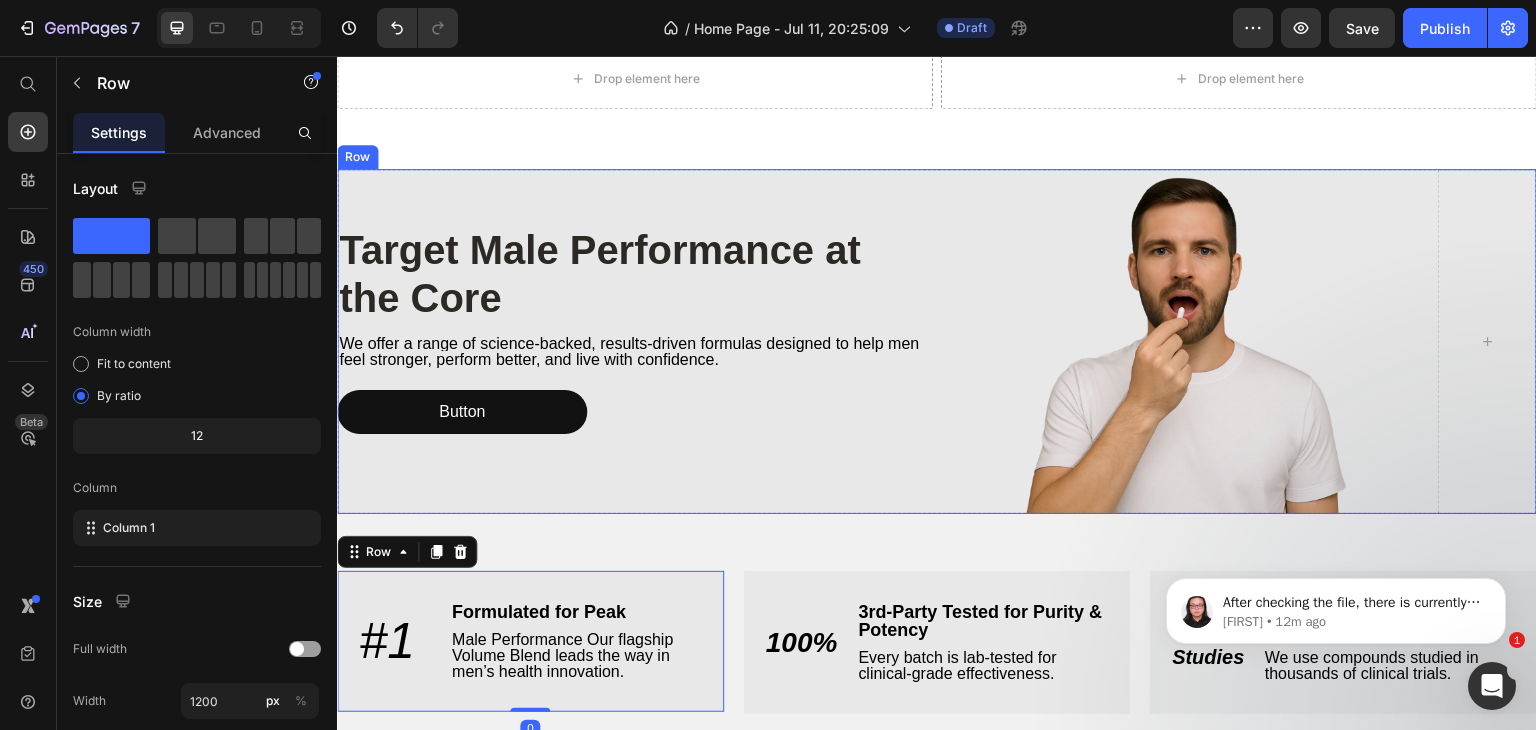 click on "Target Male Performance at the Core" at bounding box center [633, 274] 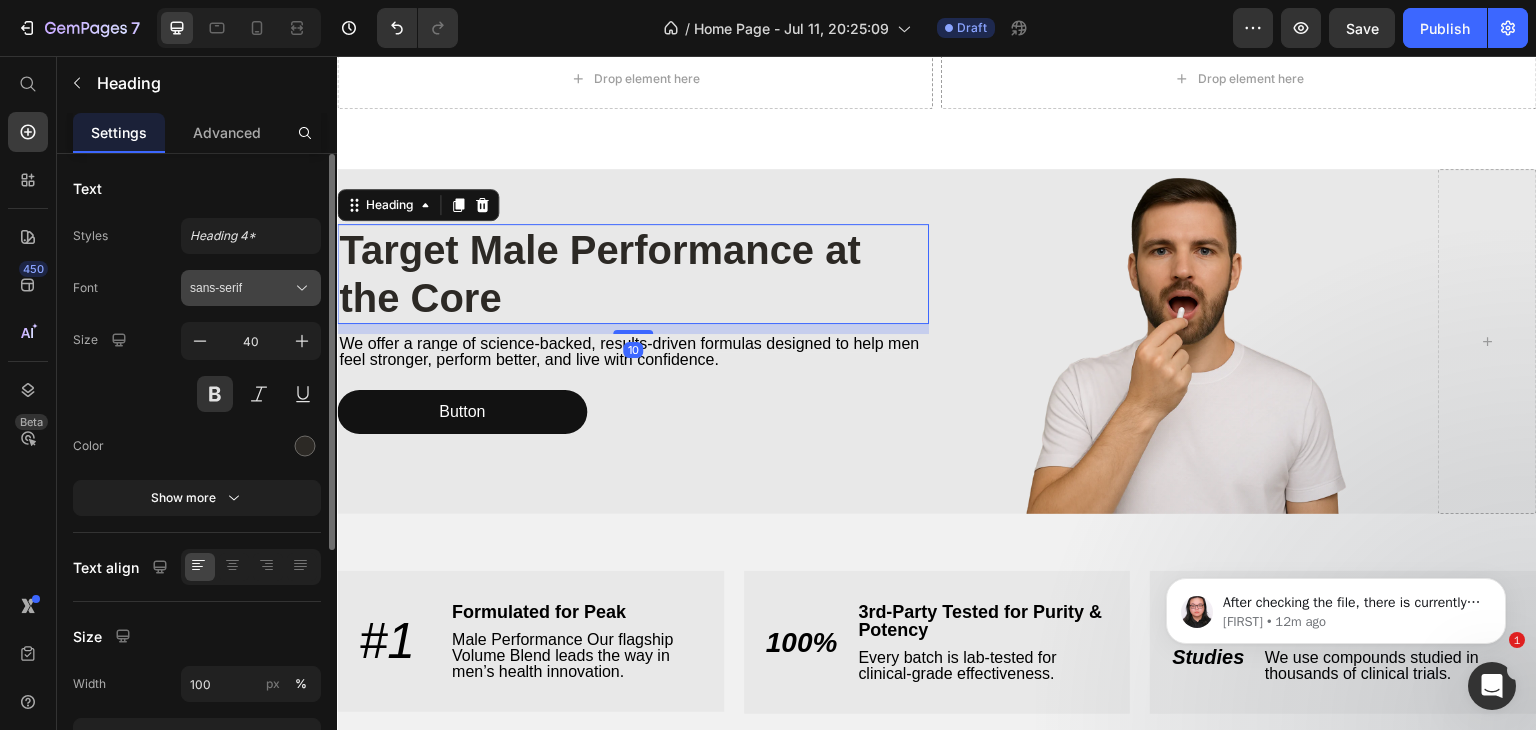click on "sans-serif" at bounding box center (241, 288) 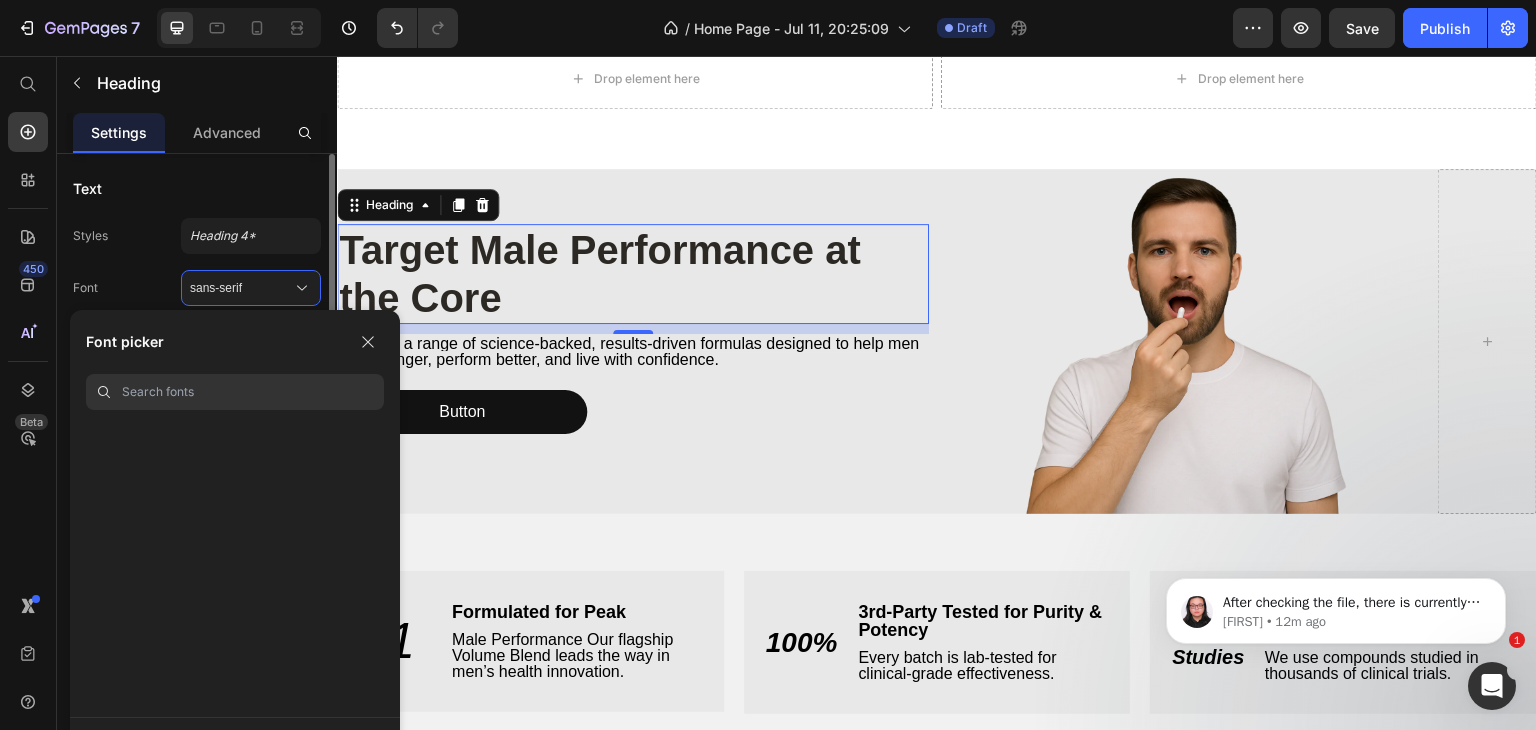 scroll, scrollTop: 3572, scrollLeft: 0, axis: vertical 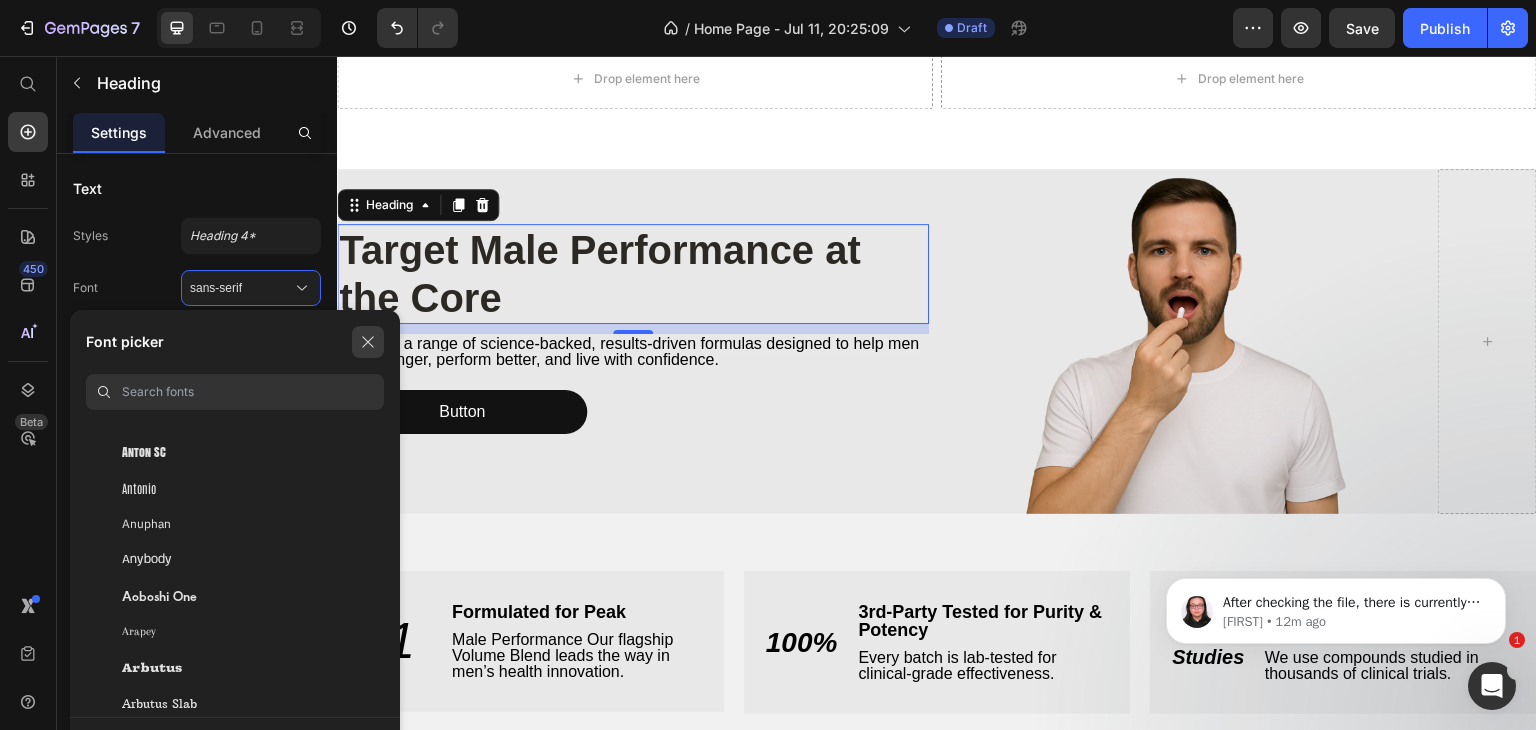 click at bounding box center (368, 342) 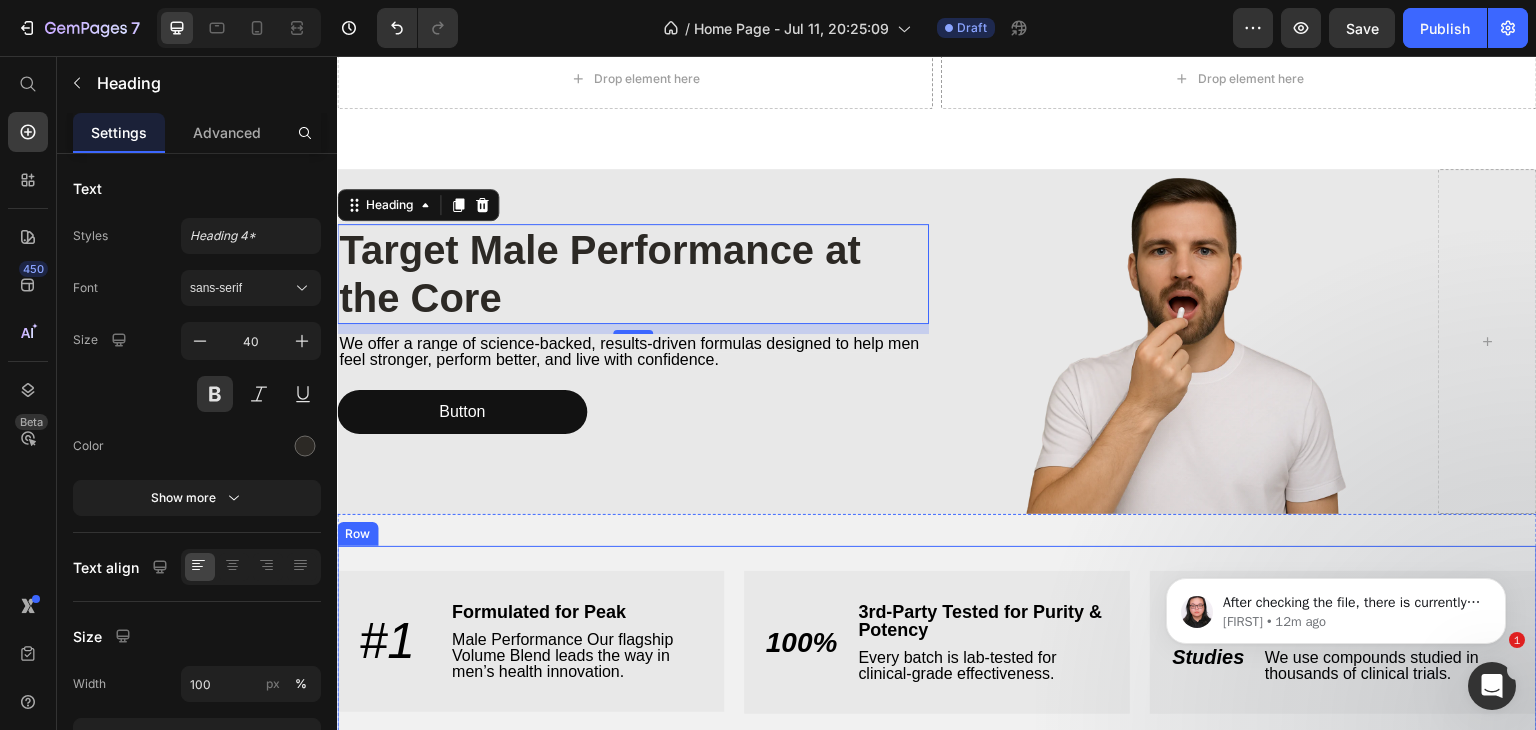 scroll, scrollTop: 1471, scrollLeft: 0, axis: vertical 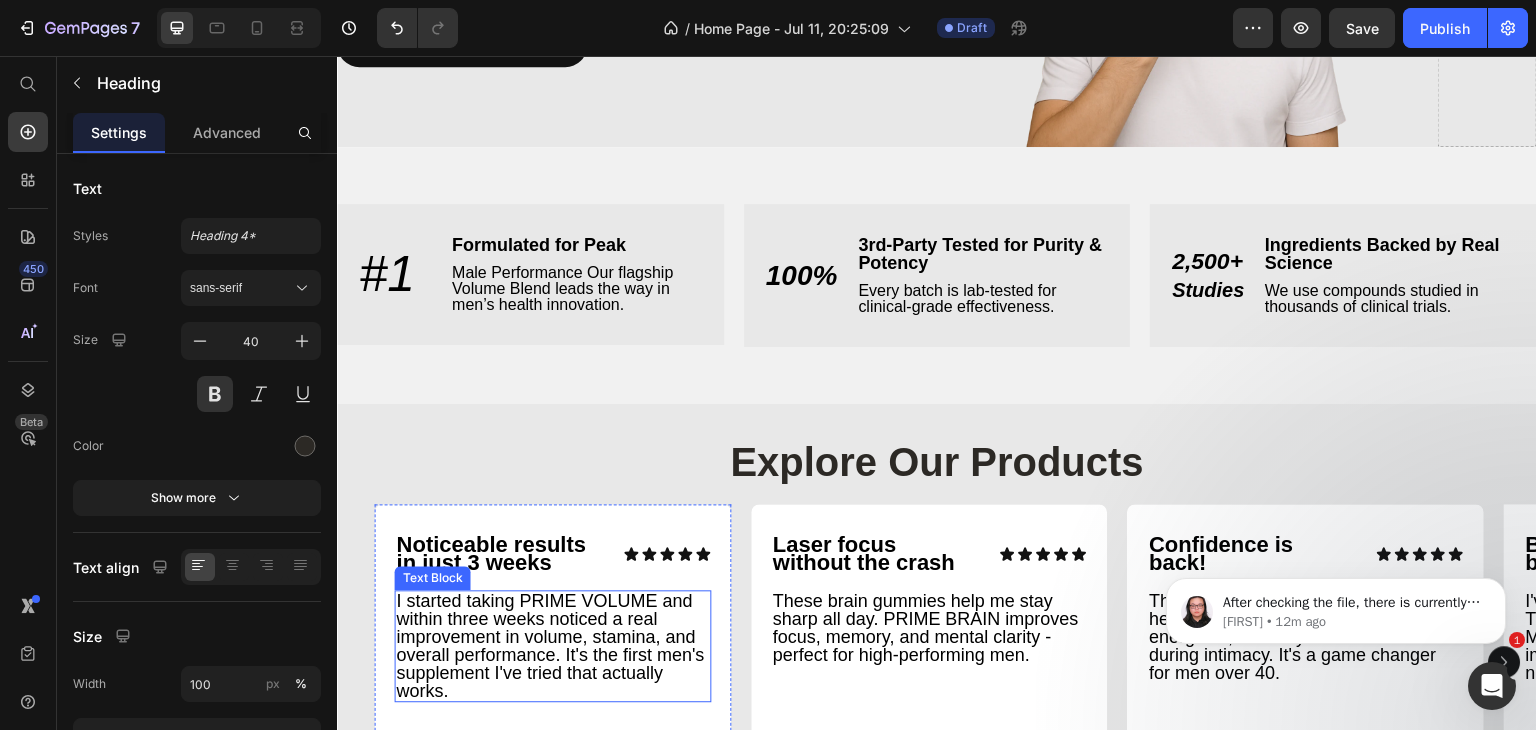click on "I started taking PRIME VOLUME and within three weeks noticed a real improvement in volume, stamina, and overall performance. It's the first men's supplement I've tried that actually works." at bounding box center [553, 646] 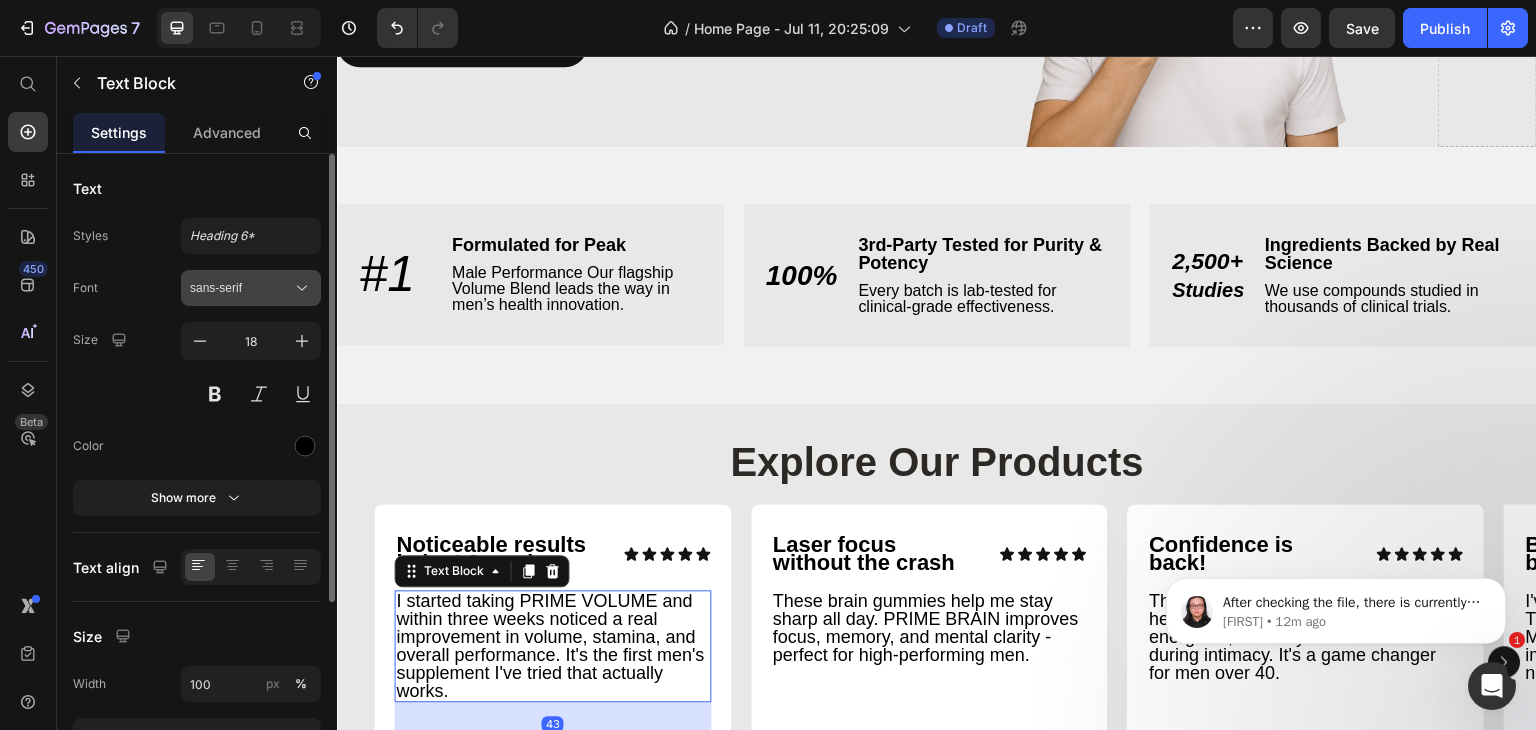 click on "sans-serif" at bounding box center [241, 288] 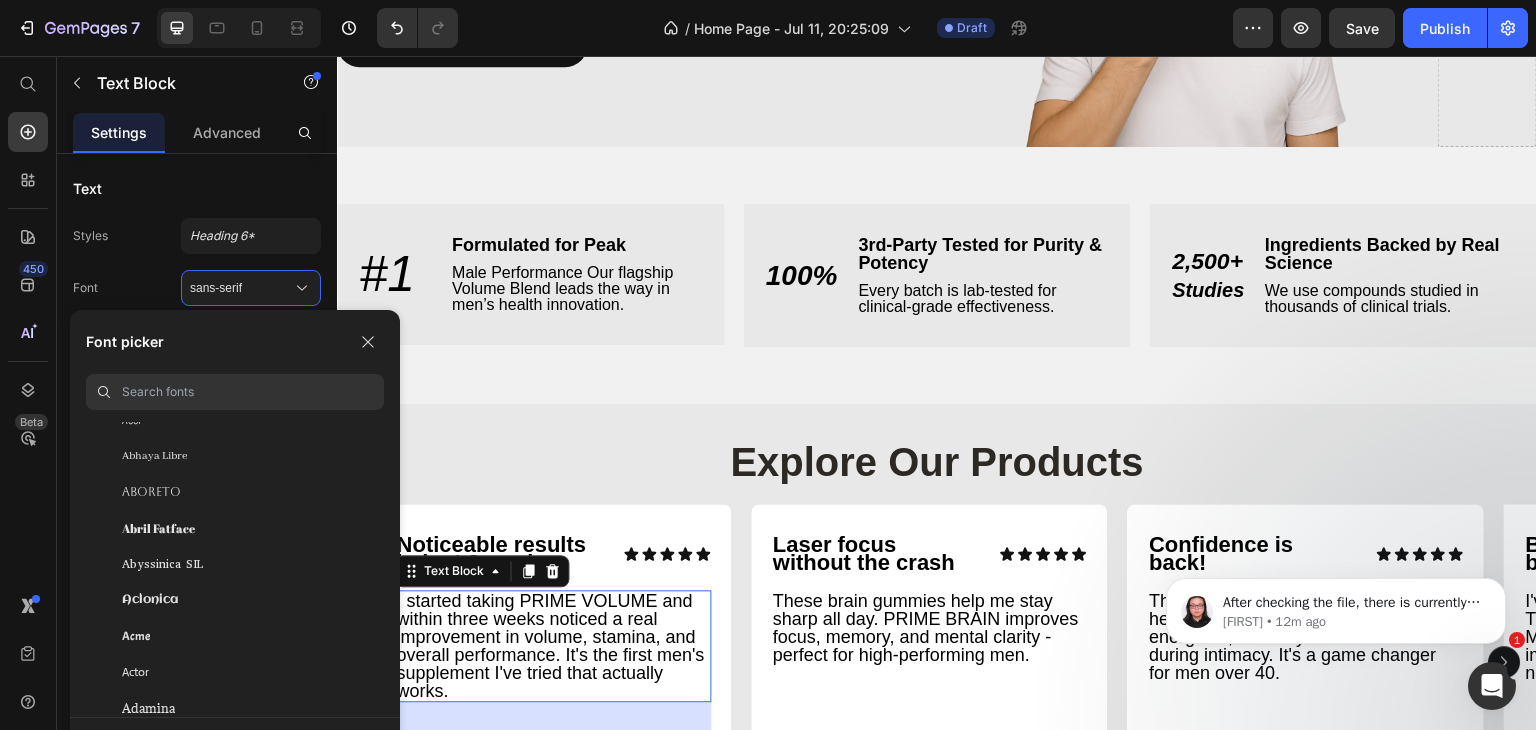 scroll, scrollTop: 510, scrollLeft: 0, axis: vertical 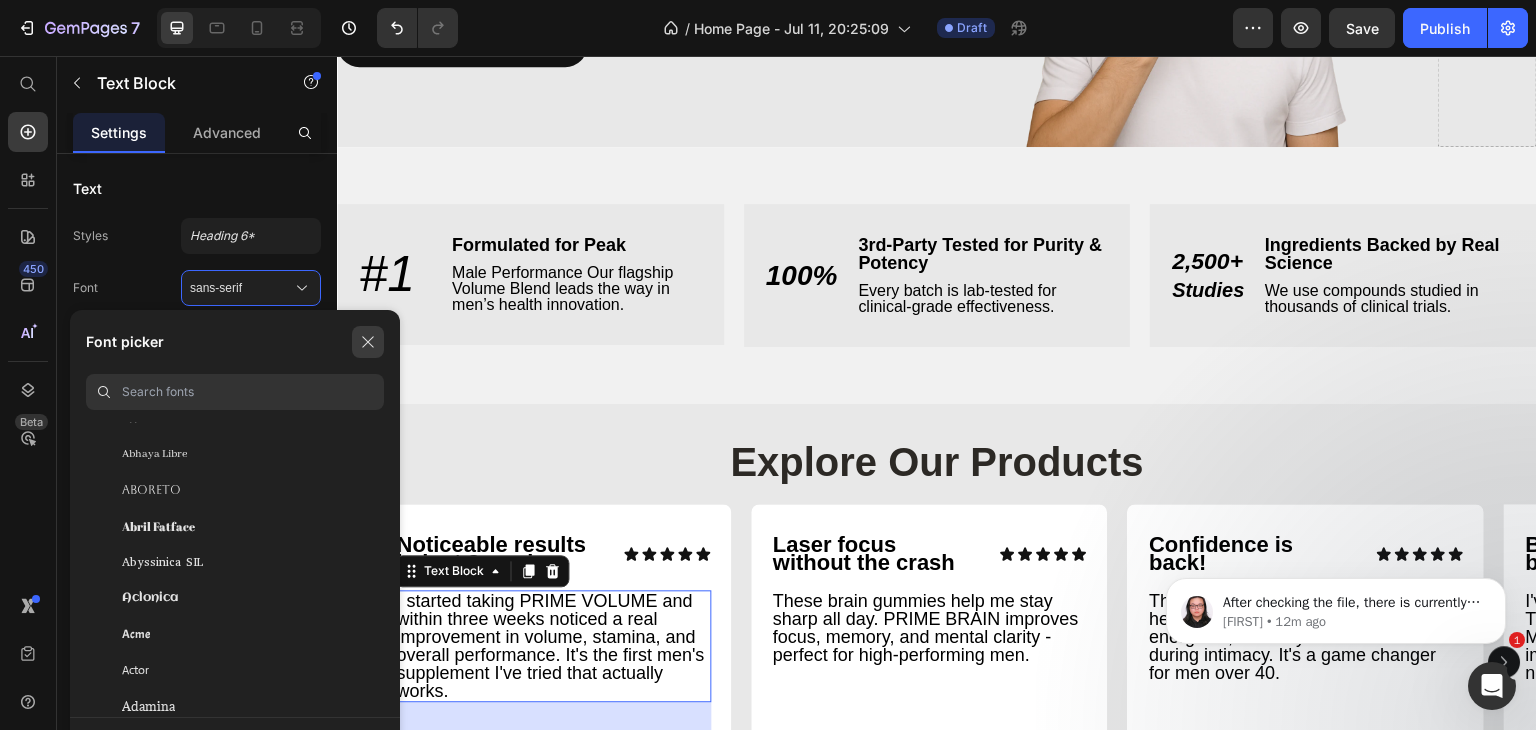 click at bounding box center [368, 342] 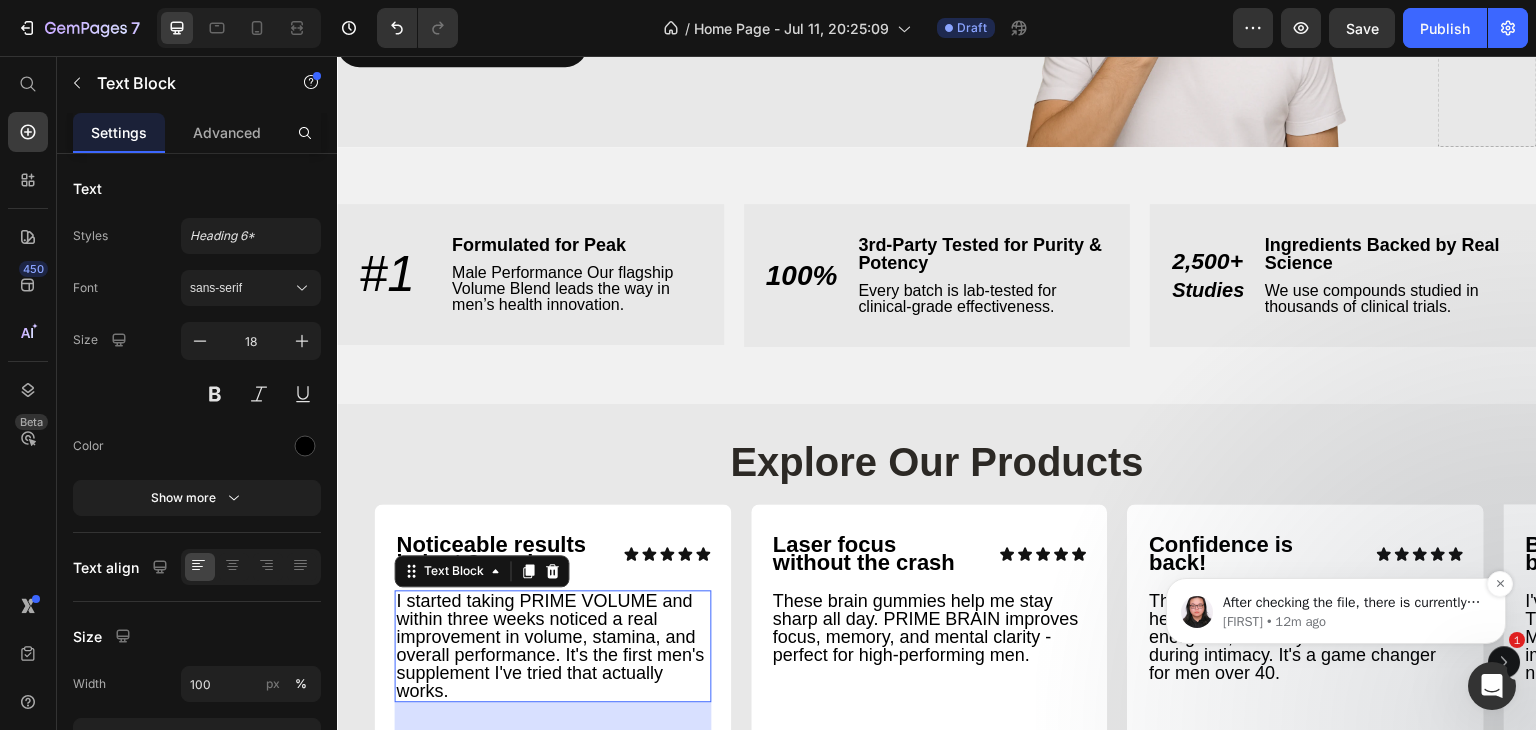 click on "After checking the file, there is currently 3 fonts in this file: proximanova ,proximanovacond and proximanovaexcn.   In this case, we will only upload the Proximanova 700, 800 bold and extrabold as you requested, is that okay with you?" at bounding box center (1352, 603) 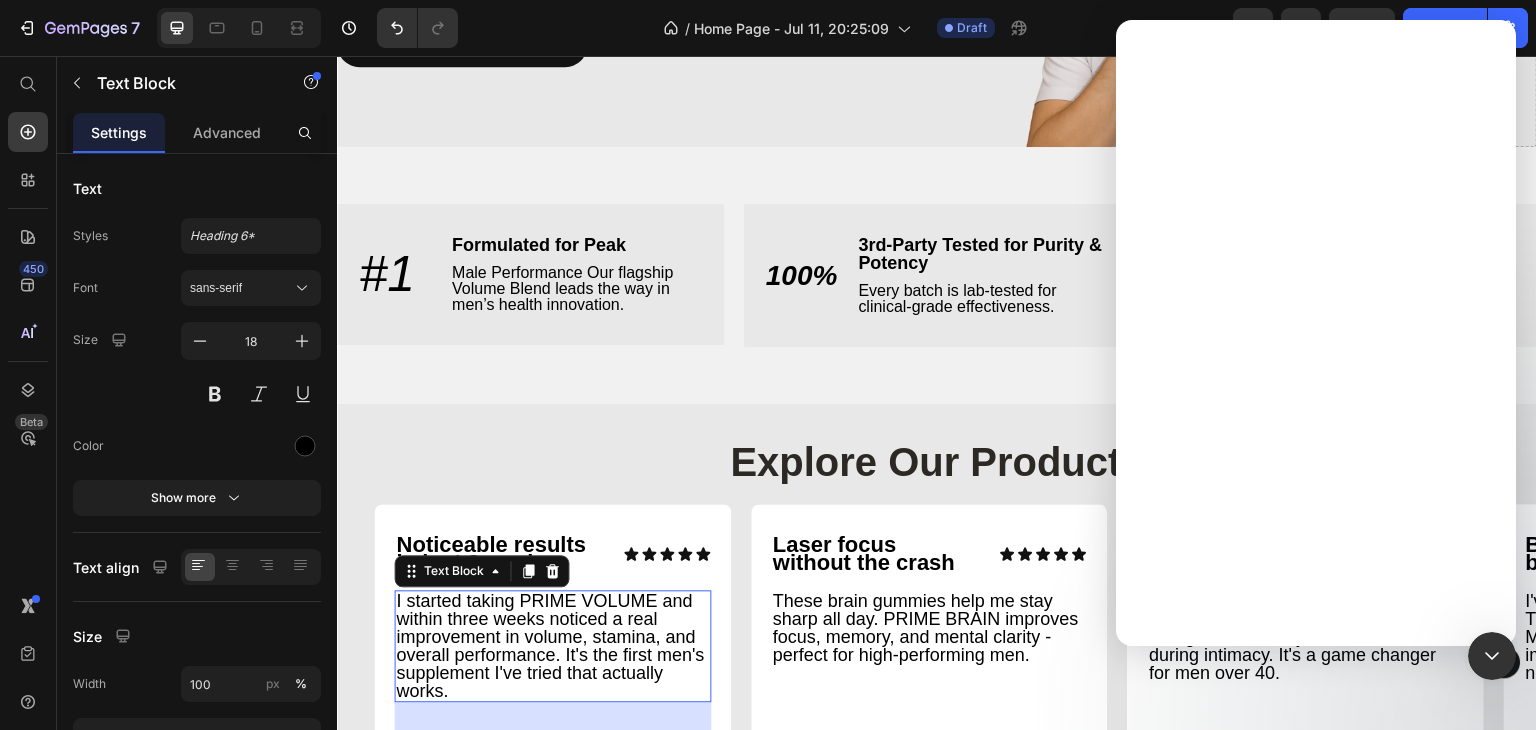 scroll, scrollTop: 0, scrollLeft: 0, axis: both 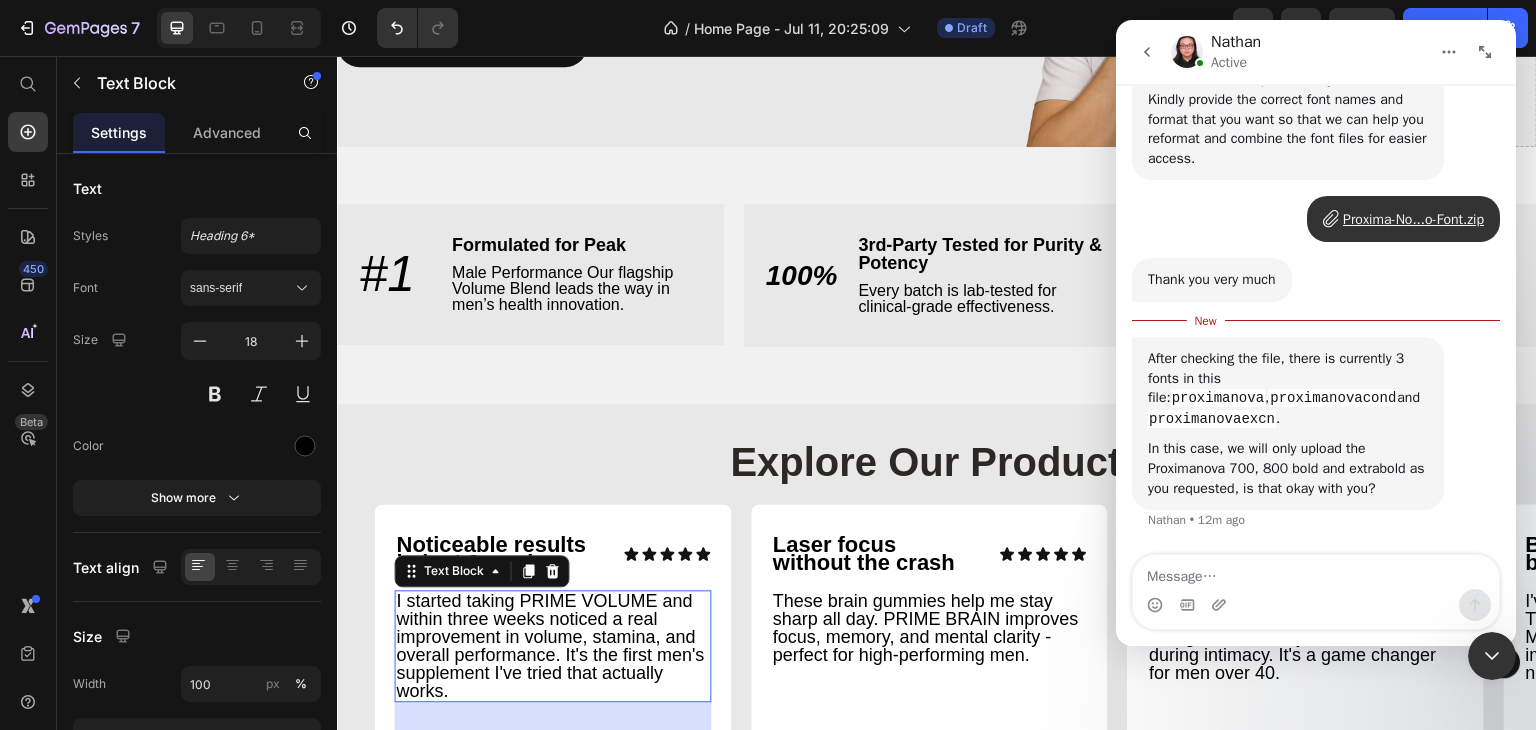 click at bounding box center (1316, 572) 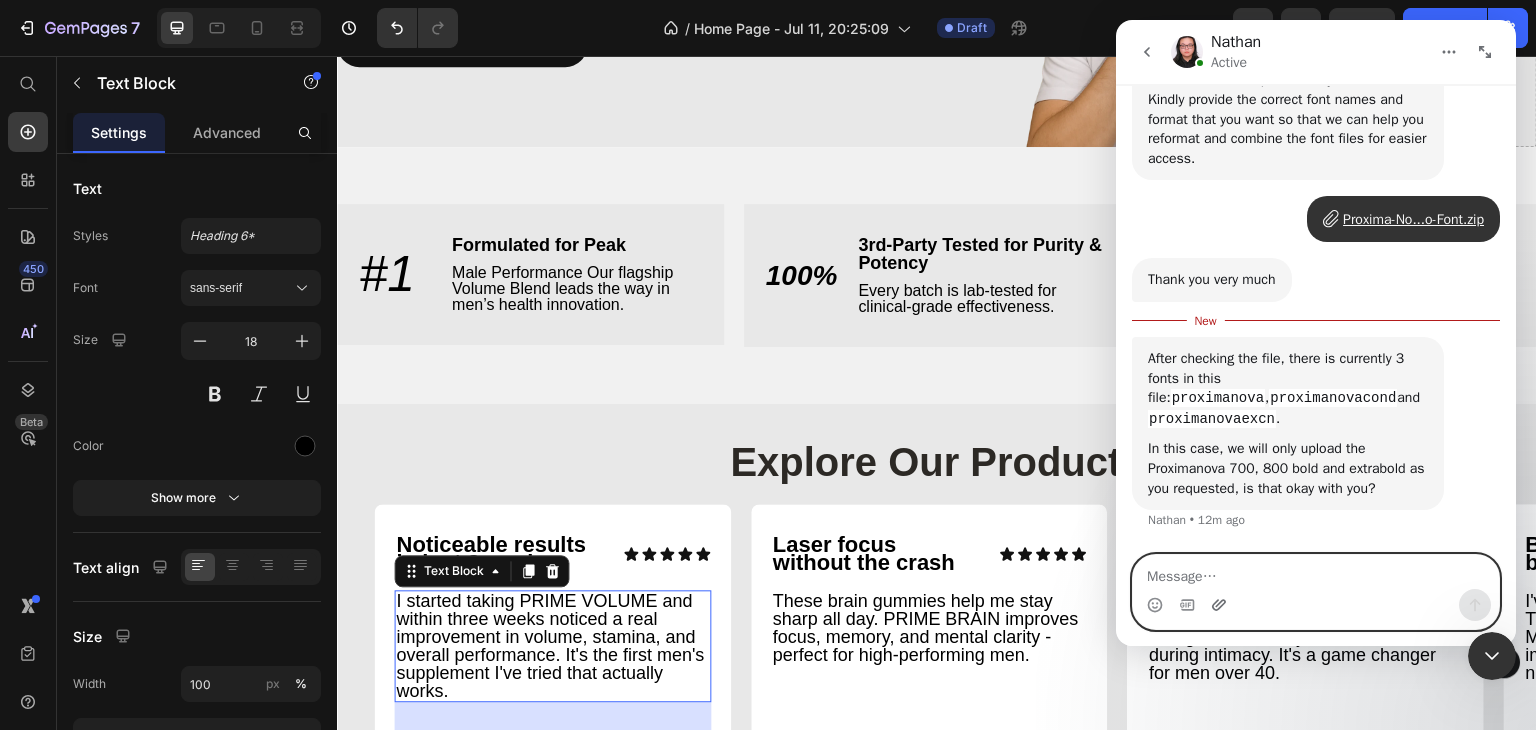click 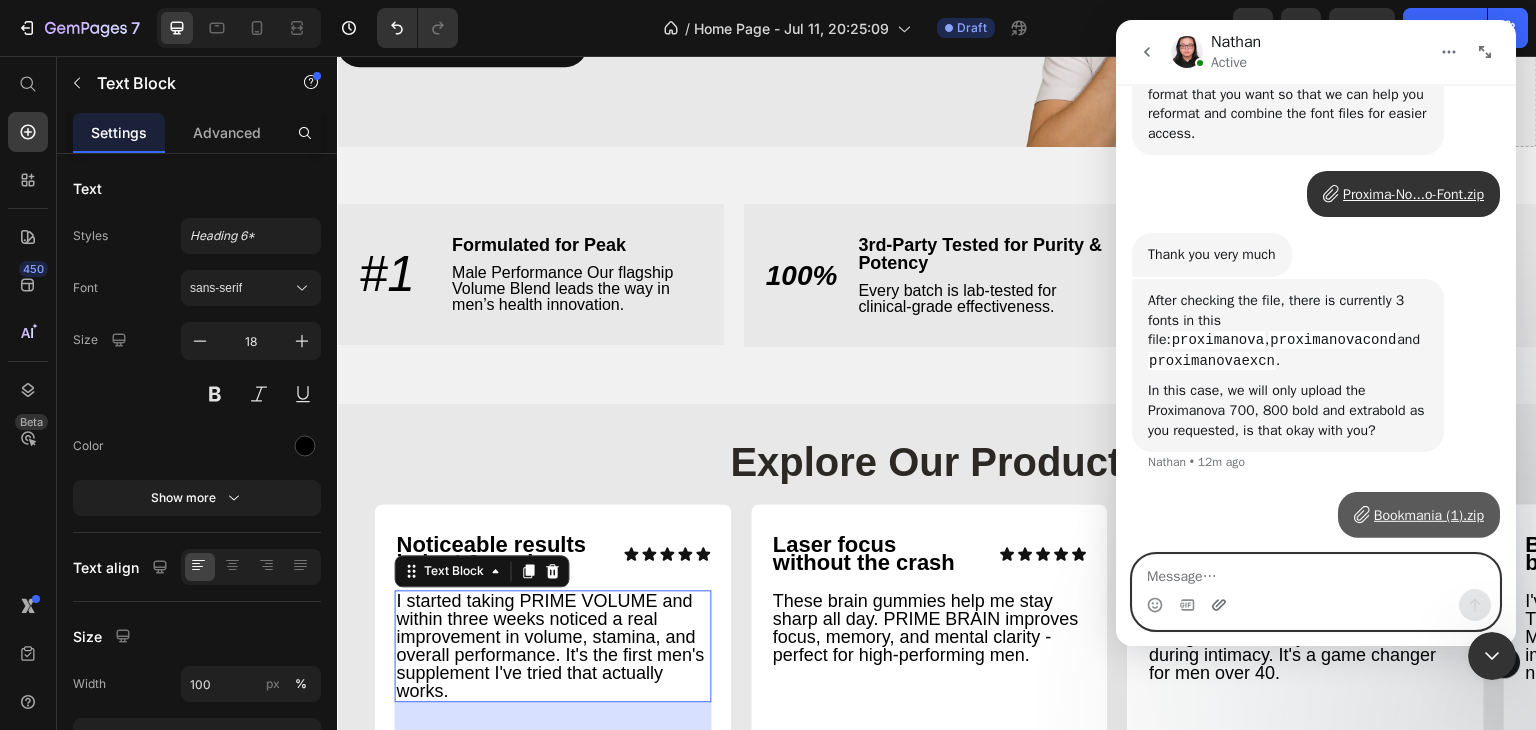 scroll, scrollTop: 9503, scrollLeft: 0, axis: vertical 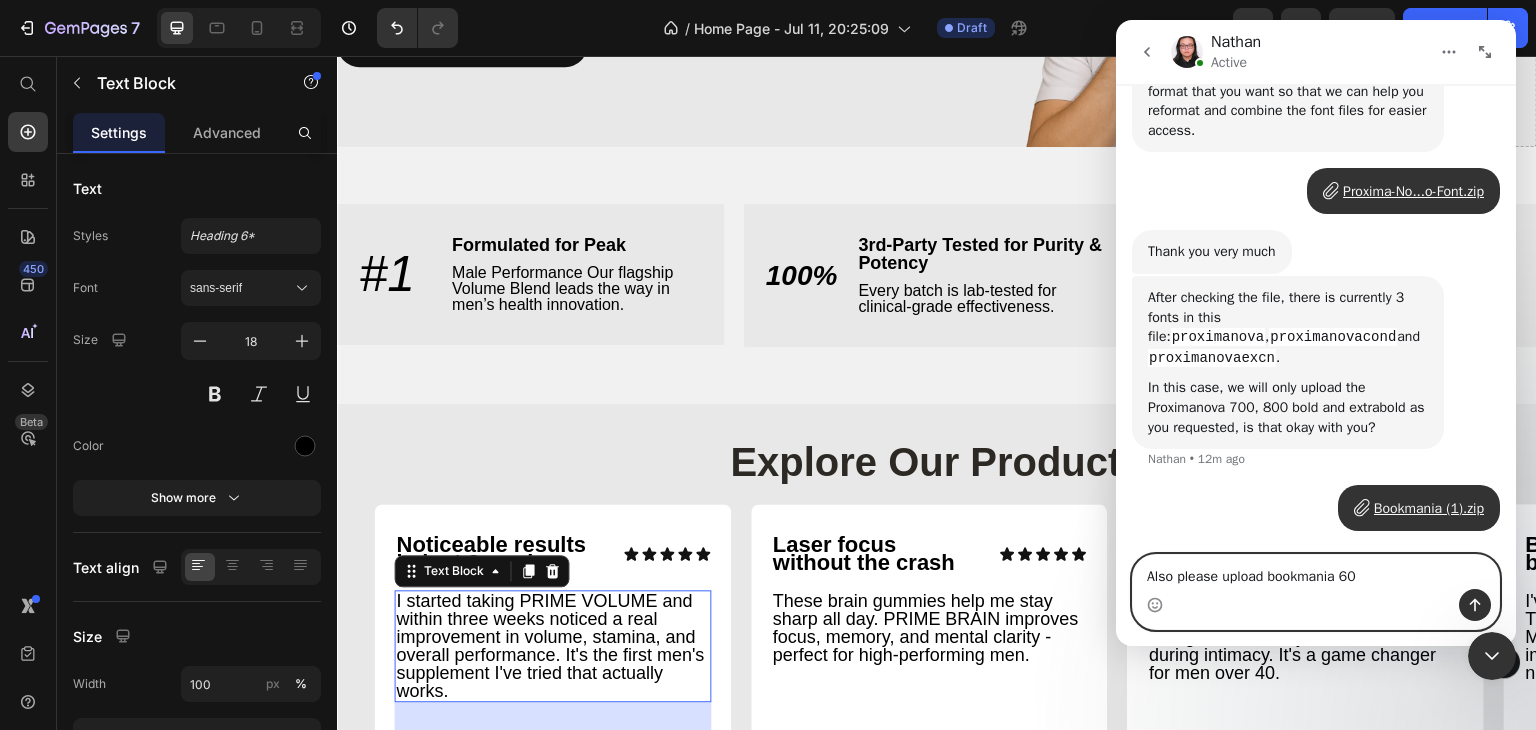 type on "Also please upload bookmania 600" 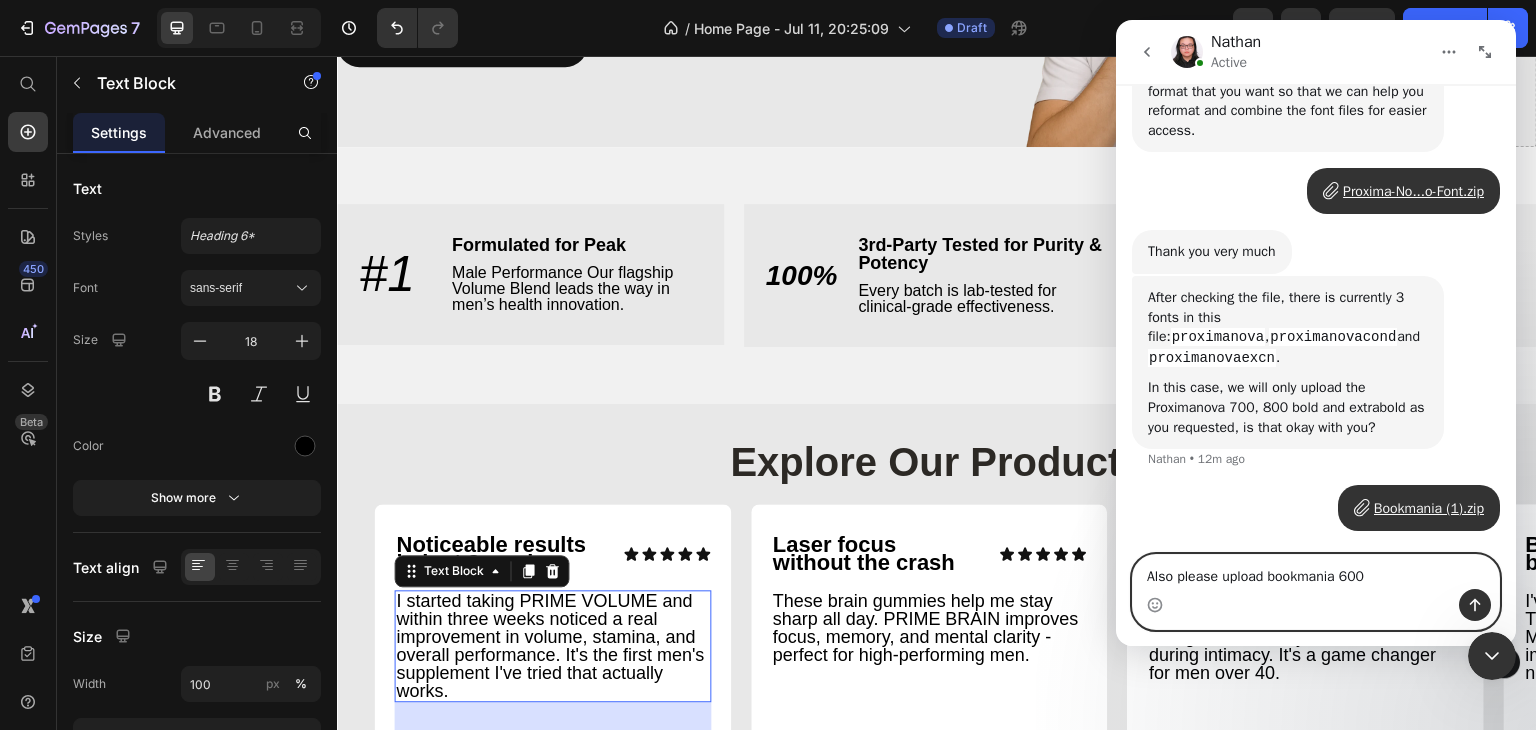 type 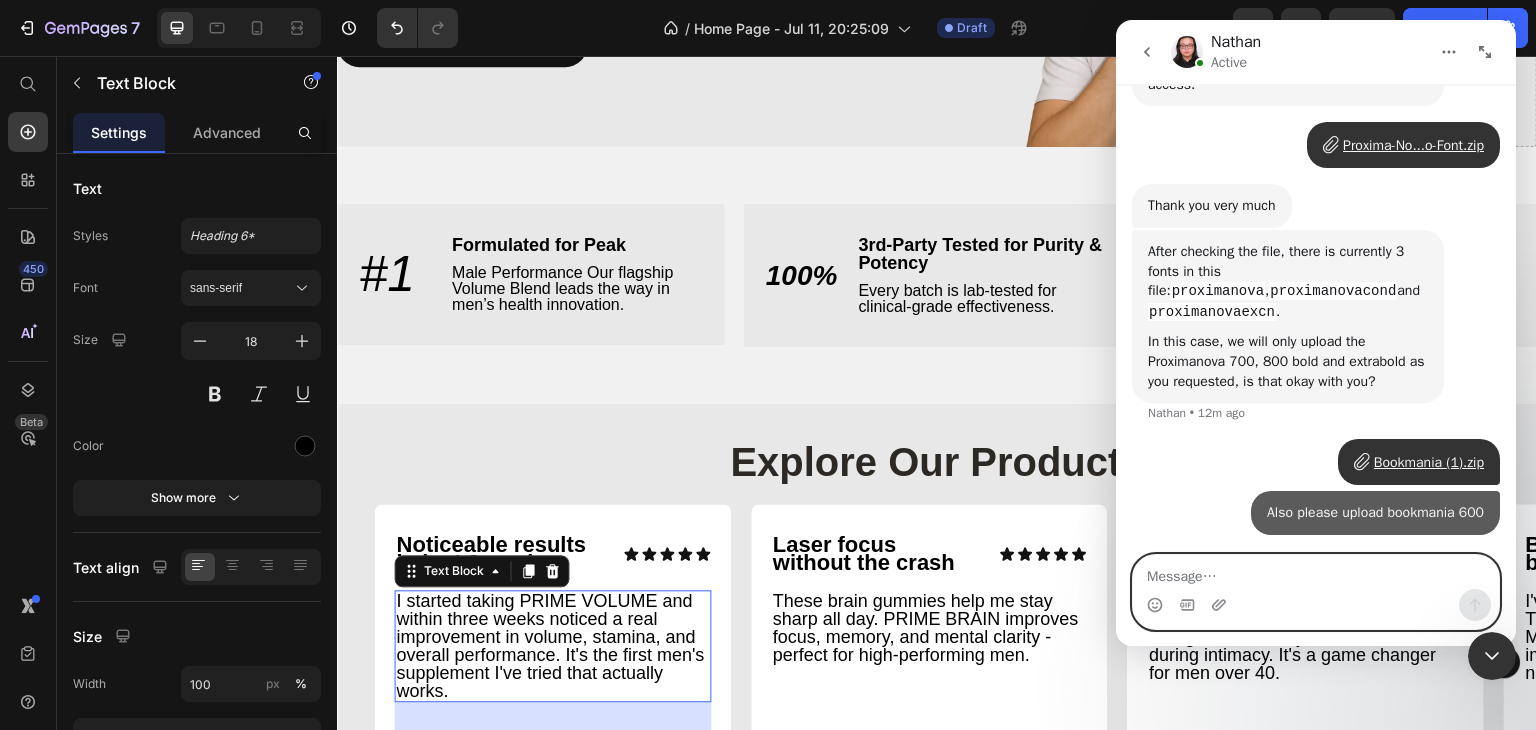 scroll, scrollTop: 9548, scrollLeft: 0, axis: vertical 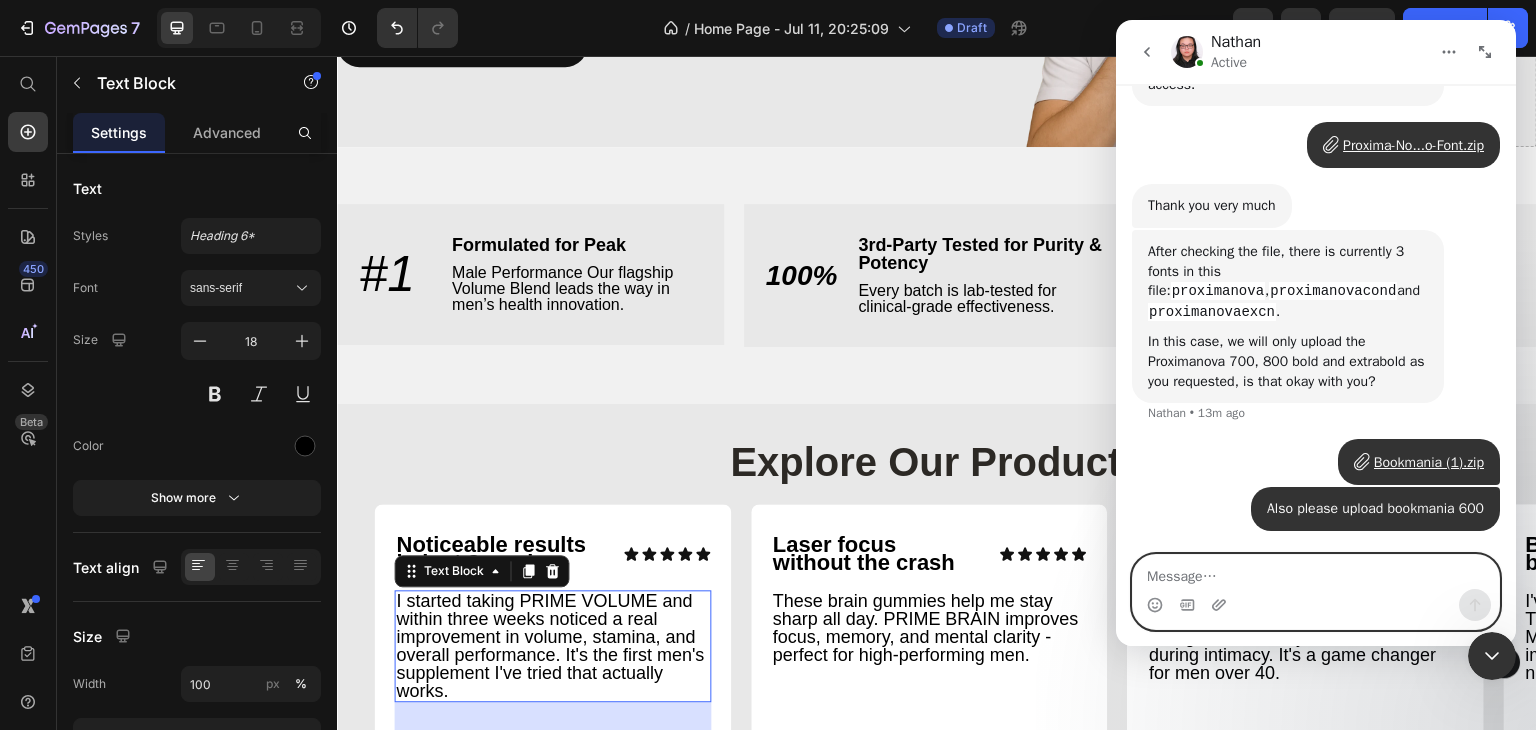 click at bounding box center (1316, 572) 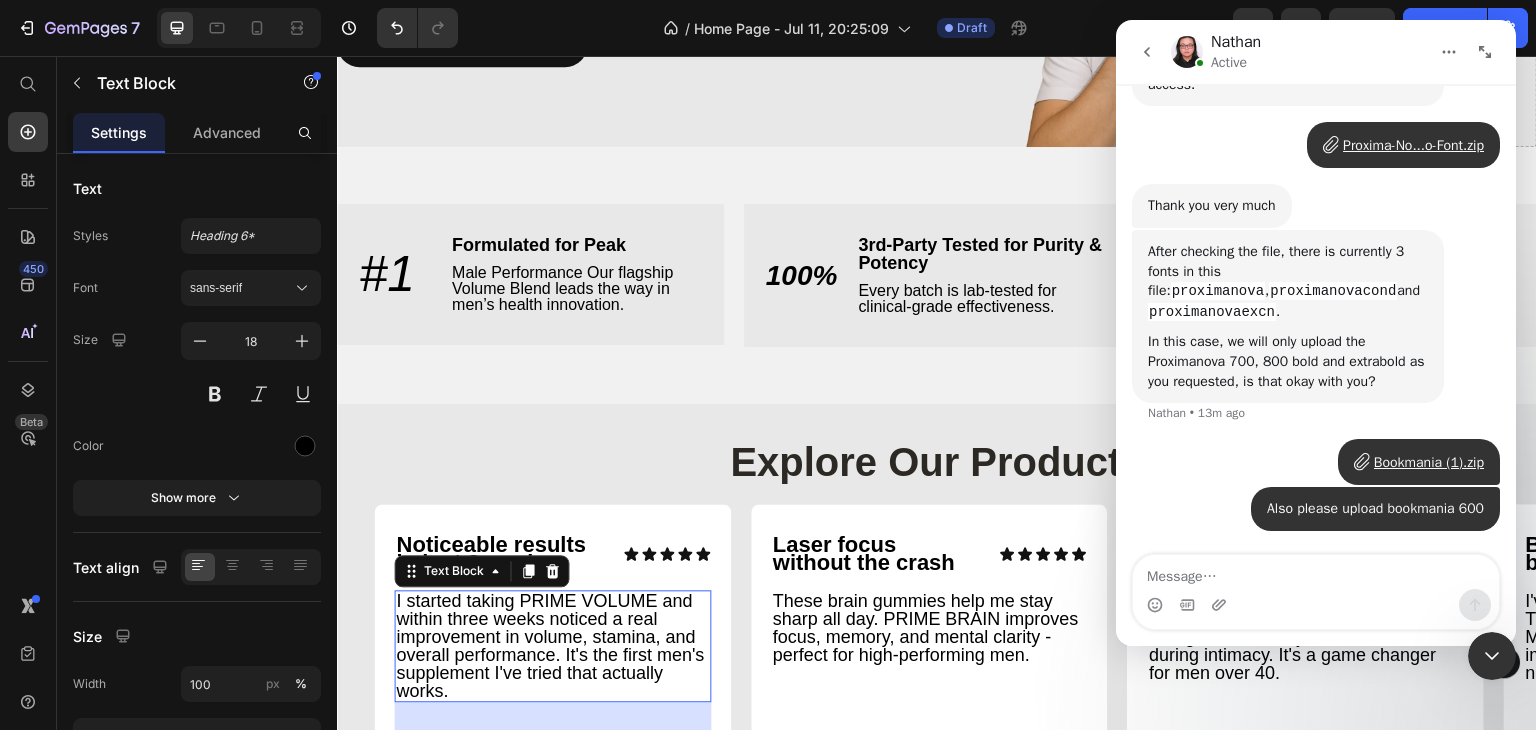 click 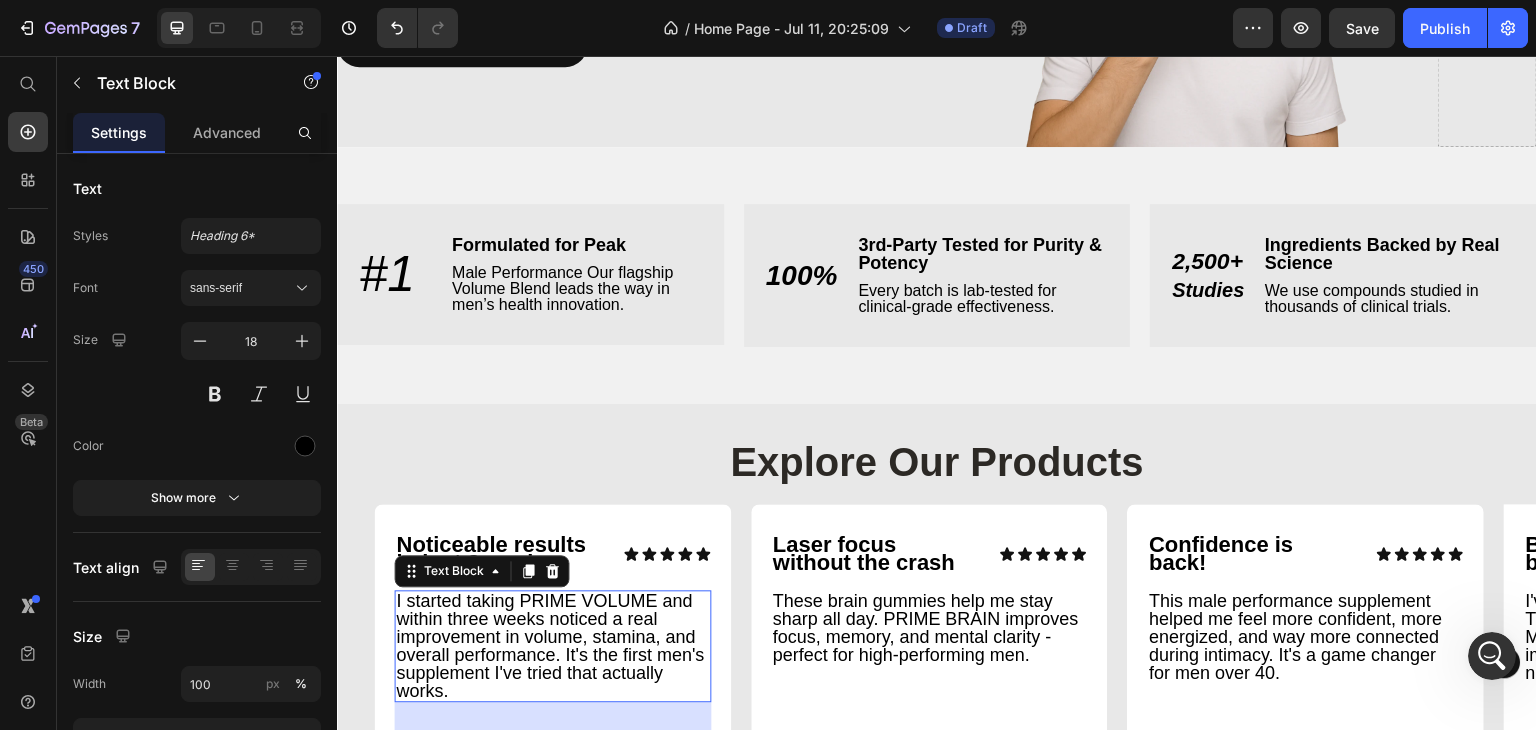 scroll, scrollTop: 0, scrollLeft: 0, axis: both 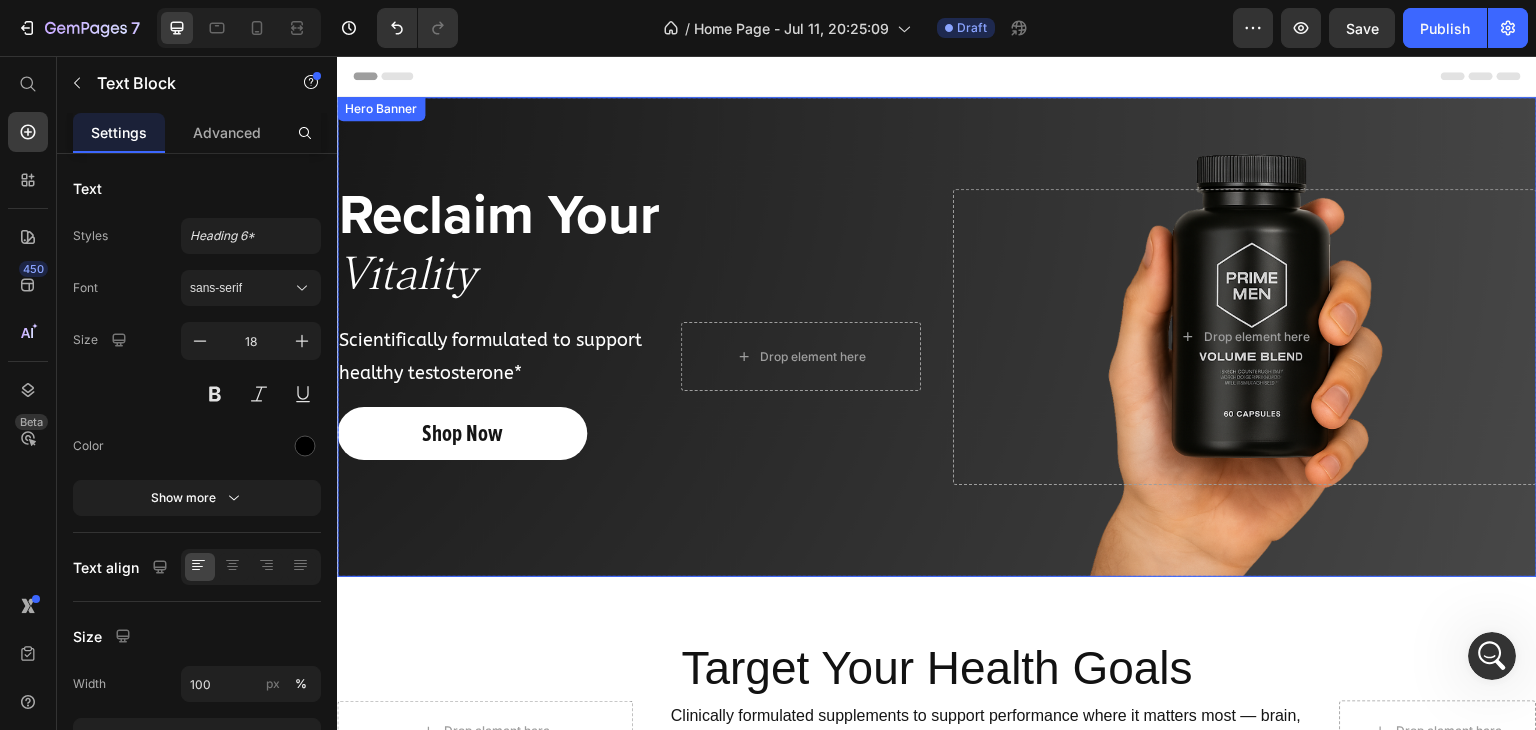 click on "Reclaim Your  Heading Vitality Heading Scientifically formulated to support healthy testosterone* Text Block
Drop element here Row Shop Now Button
Drop element here" at bounding box center [937, 337] 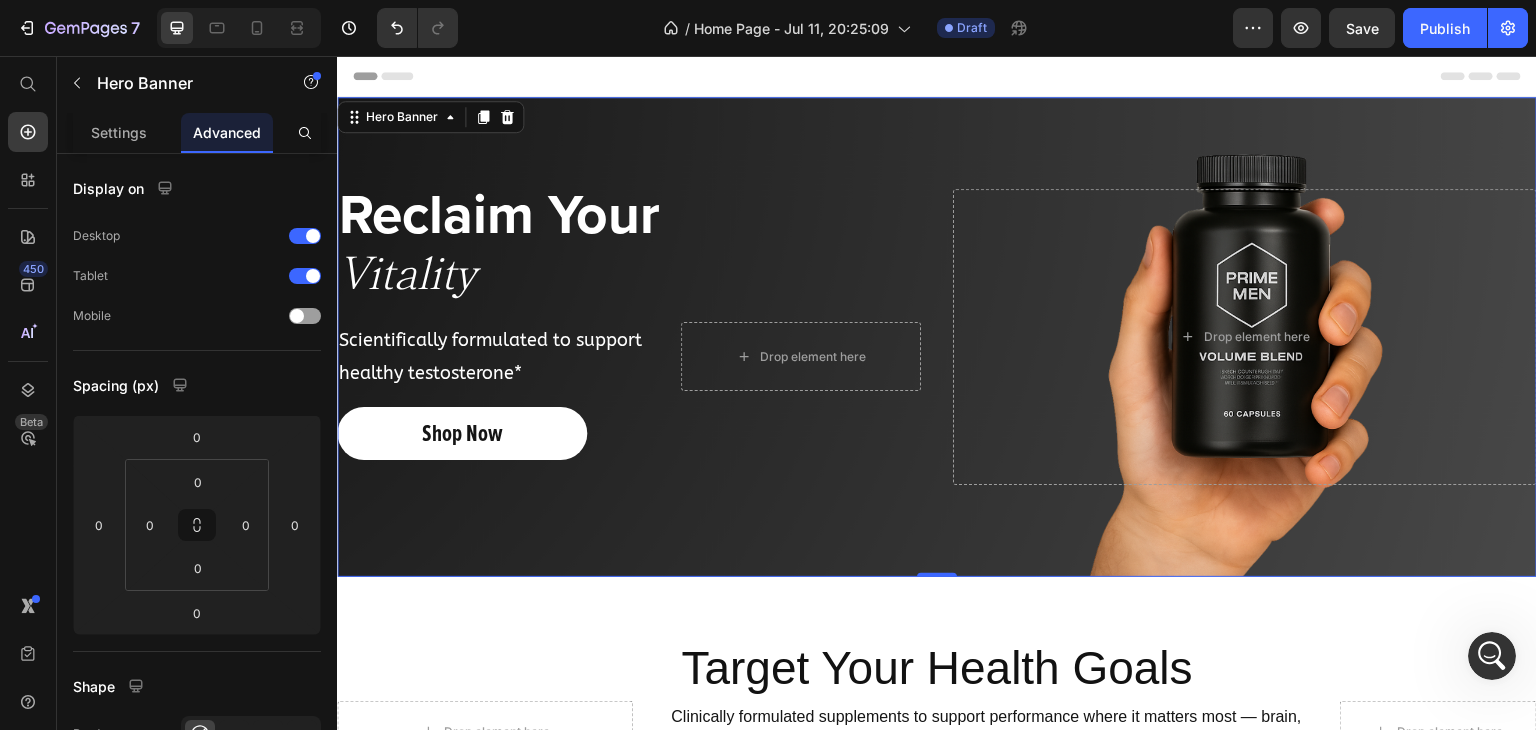 scroll, scrollTop: 9625, scrollLeft: 0, axis: vertical 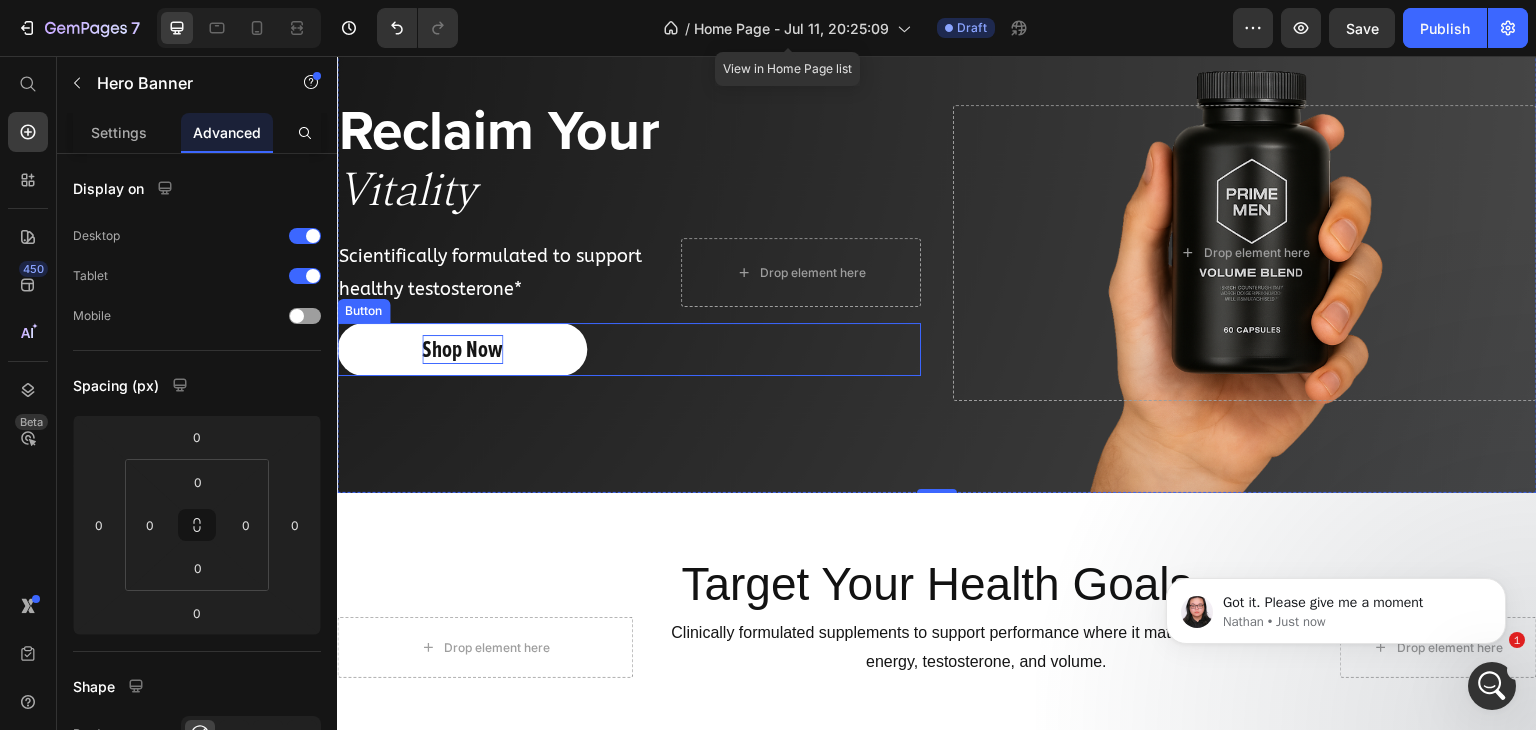click on "Shop Now" at bounding box center [462, 349] 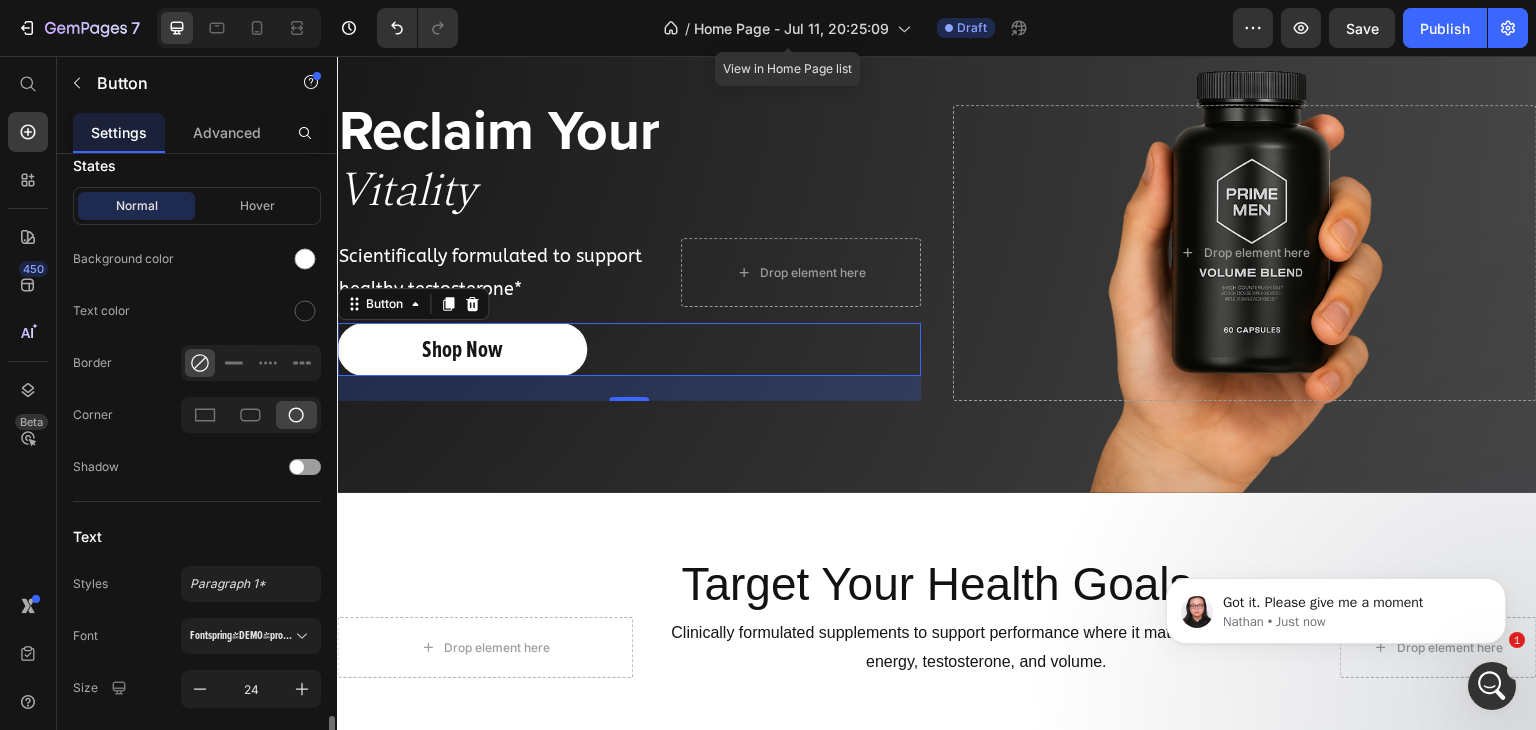 scroll, scrollTop: 706, scrollLeft: 0, axis: vertical 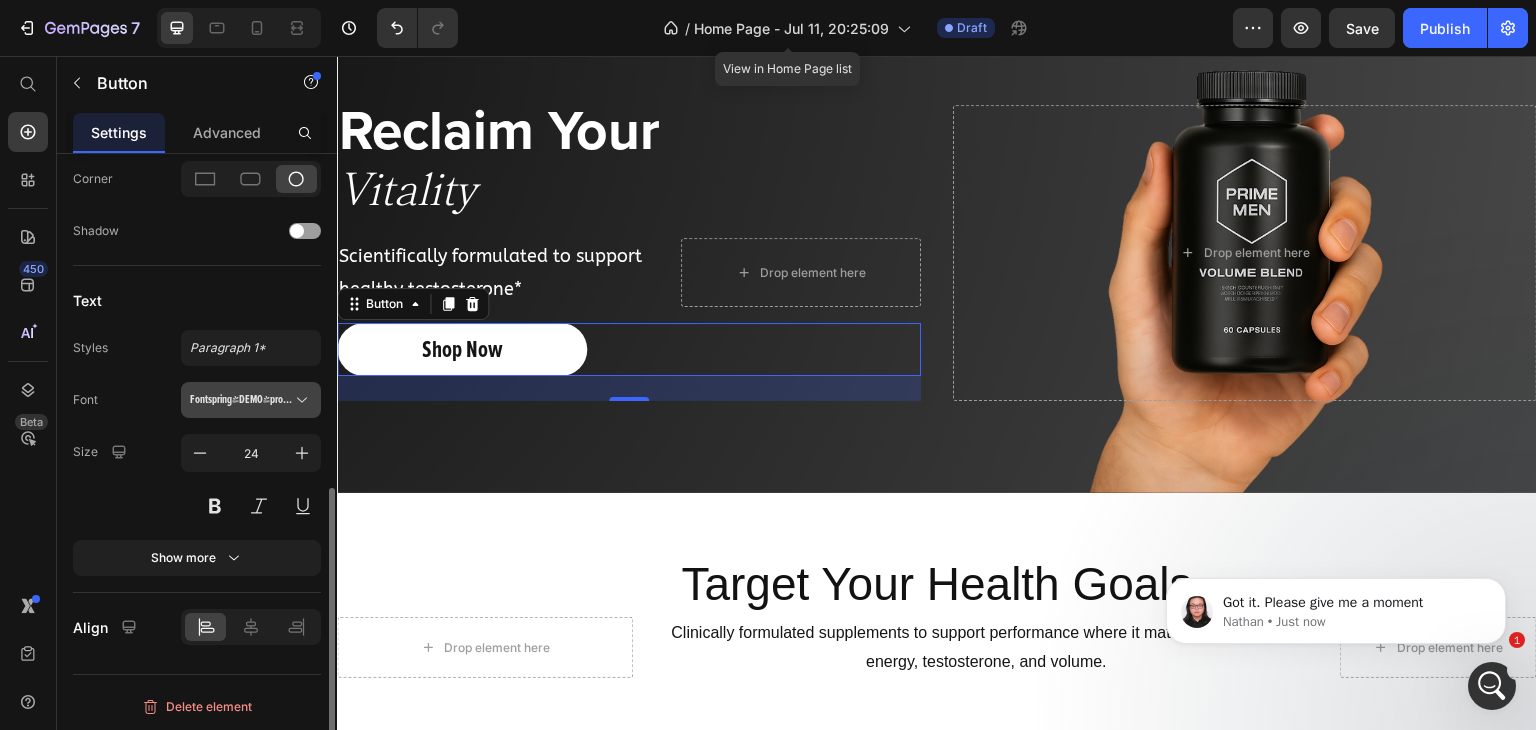 click on "Fontspring-DEMO-proximanovaexcn-bold" at bounding box center (241, 400) 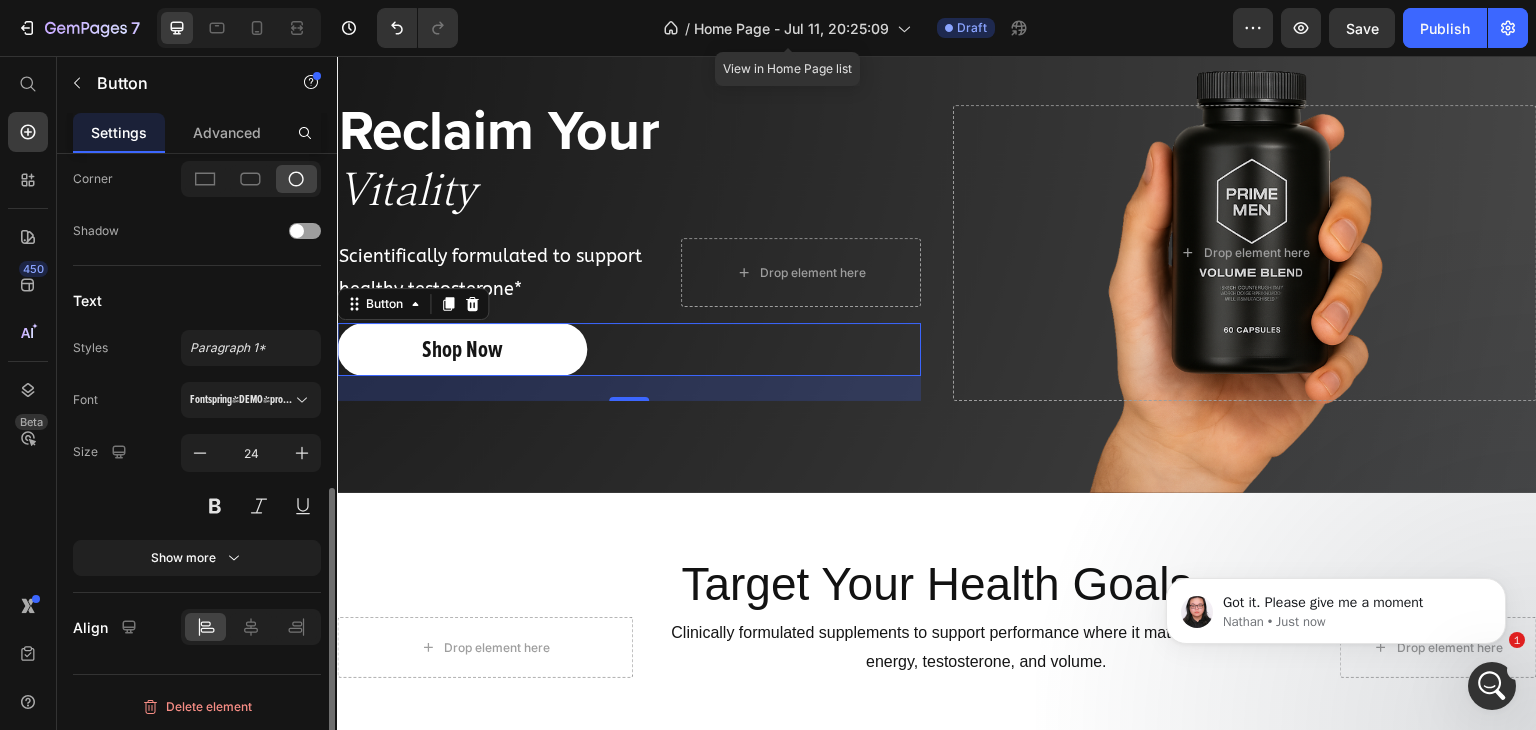 click on "Size 24" at bounding box center (197, 479) 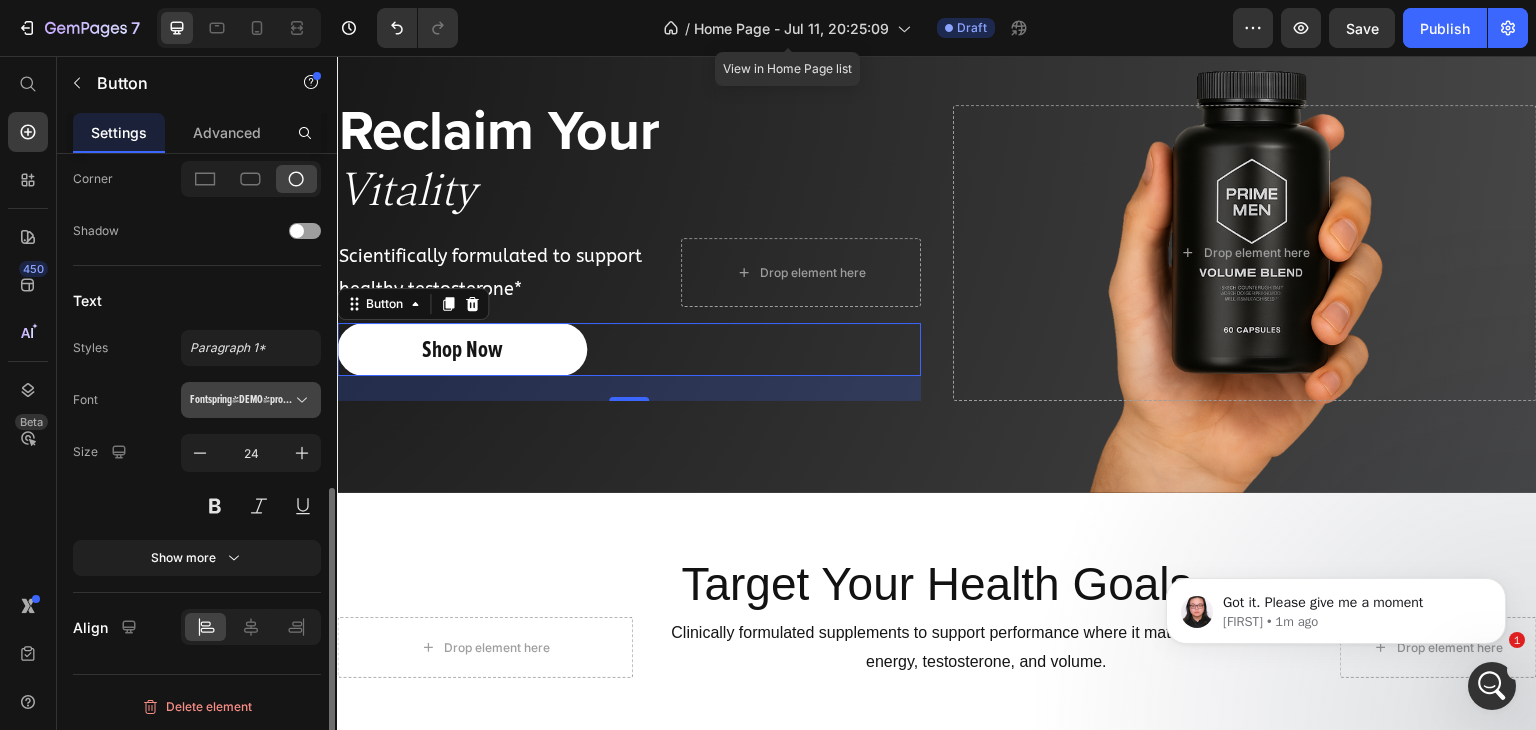 click on "Fontspring-DEMO-proximanovaexcn-bold" at bounding box center [251, 400] 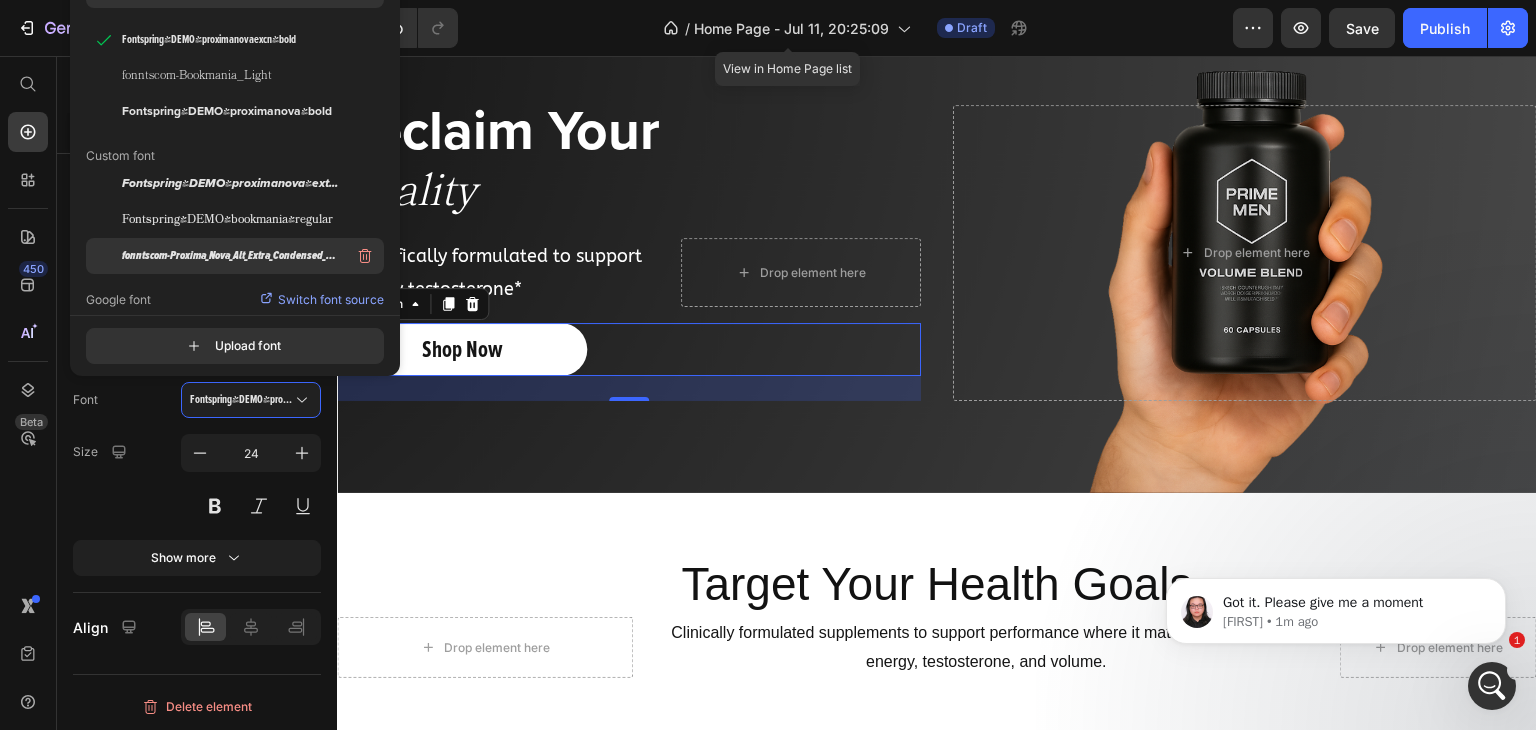 scroll, scrollTop: 212, scrollLeft: 0, axis: vertical 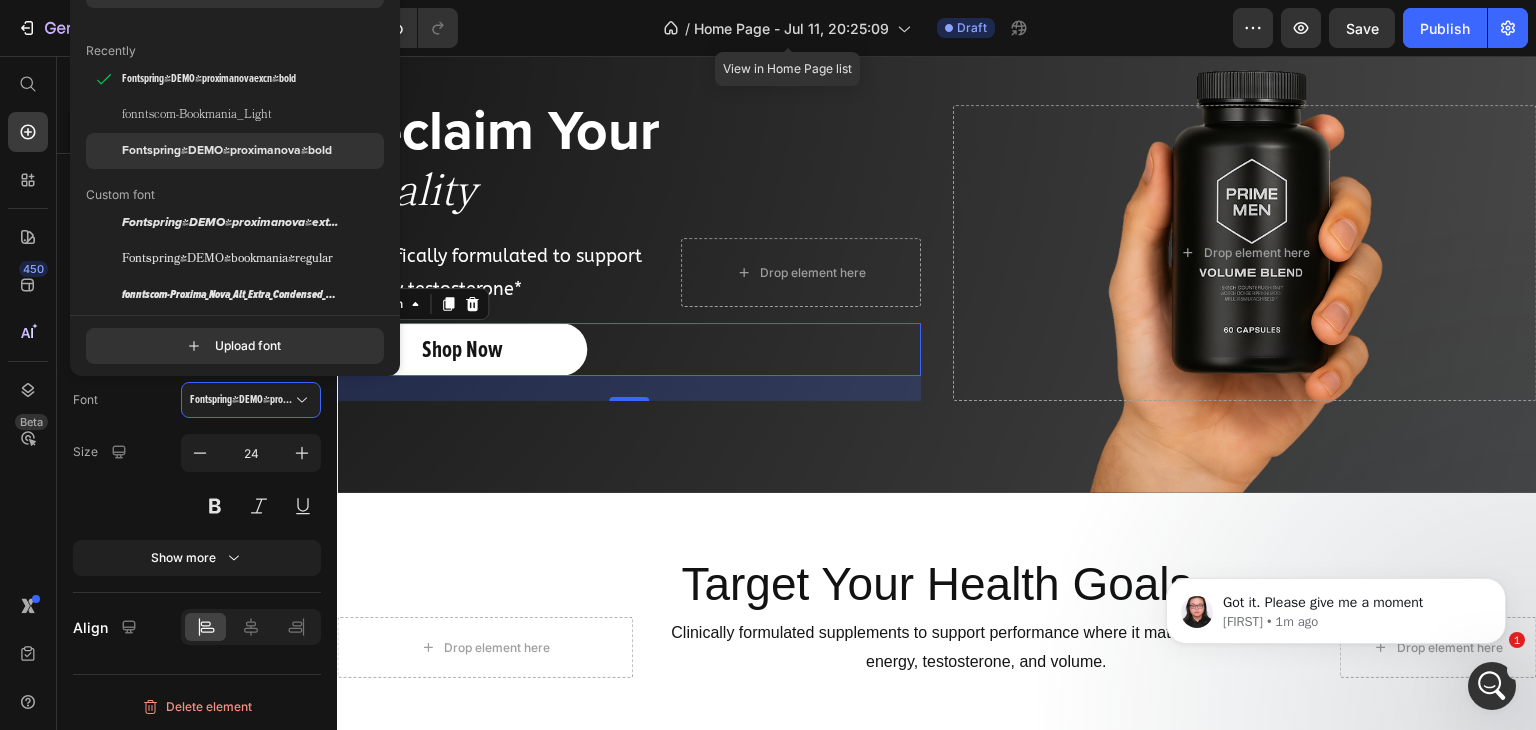 click on "Fontspring-DEMO-proximanova-bold" 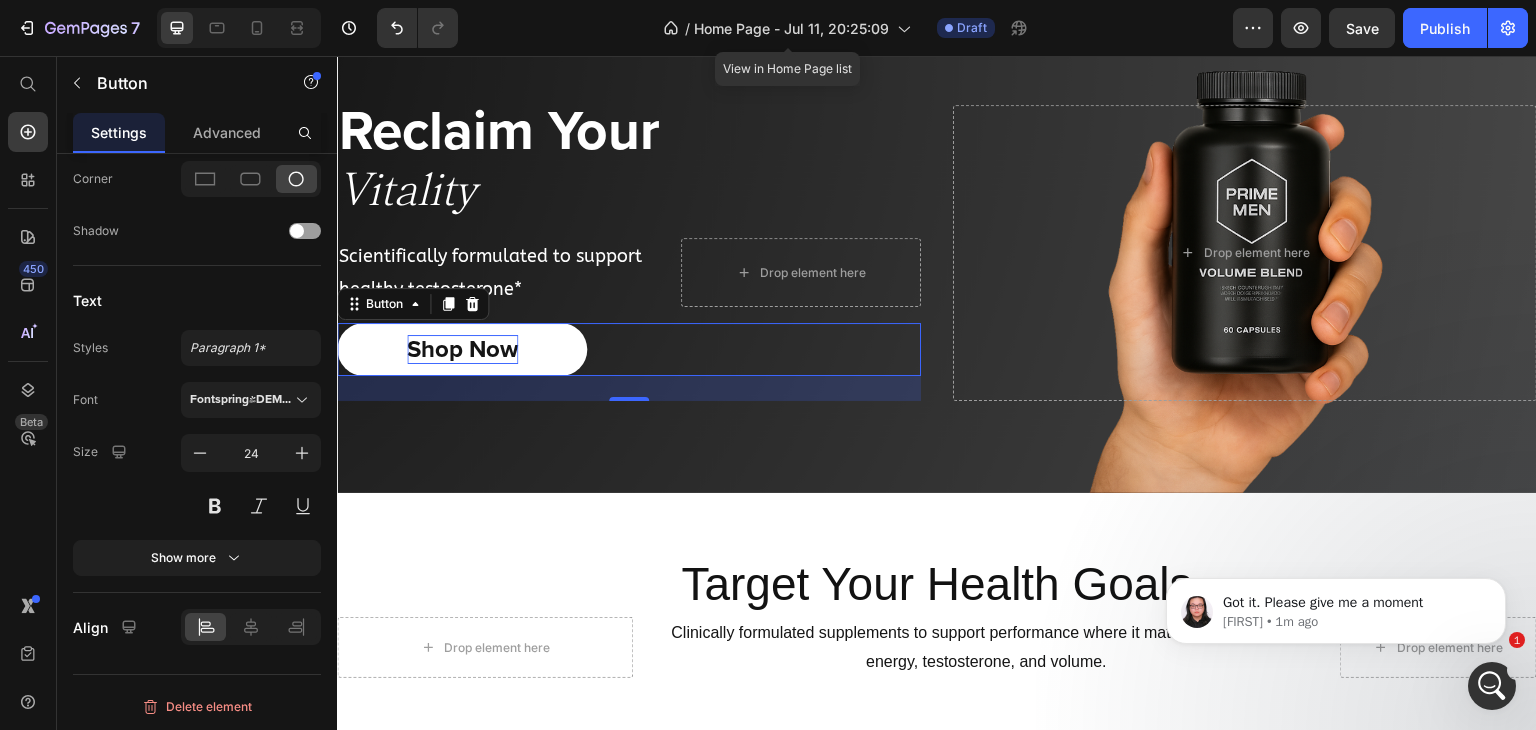 click on "Shop Now" at bounding box center (462, 349) 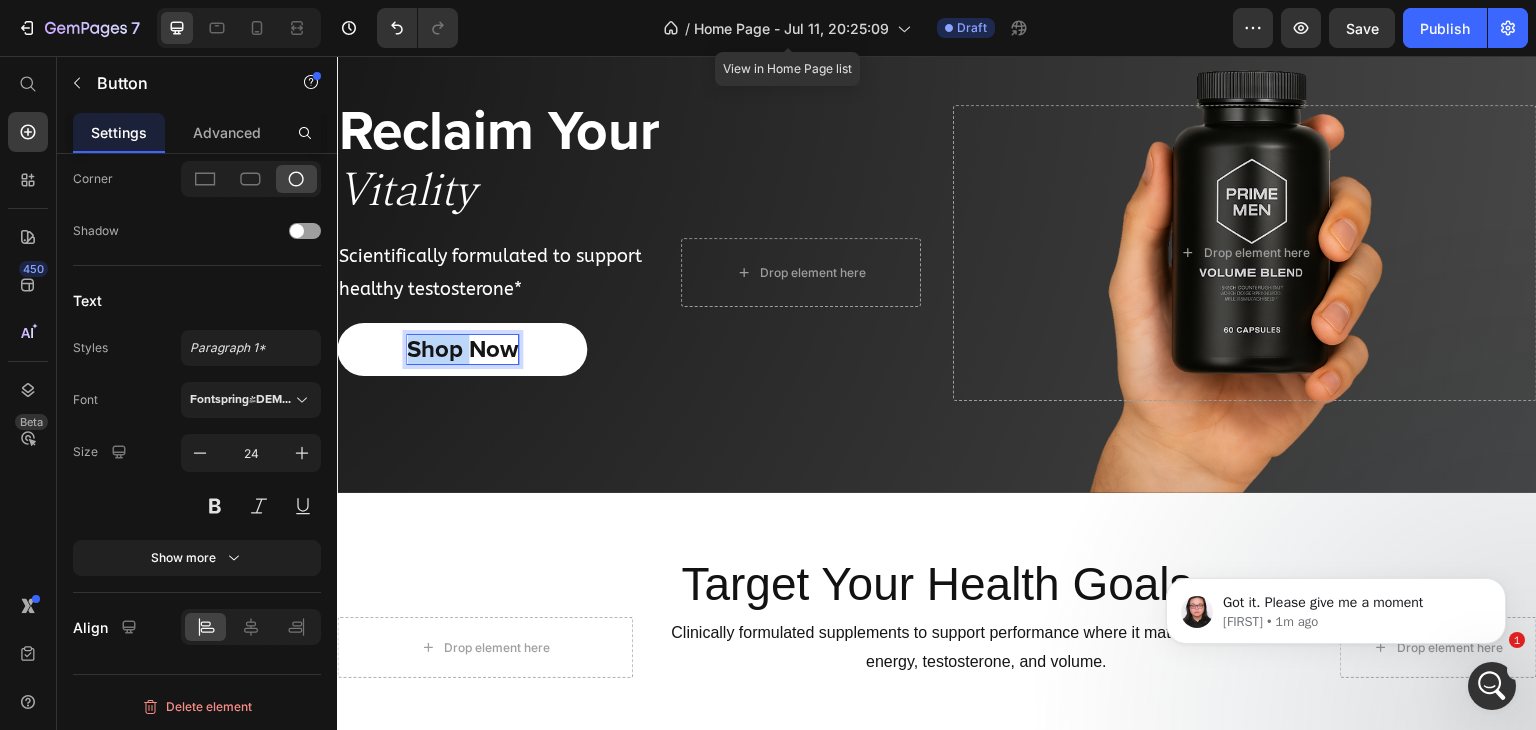 click on "Shop Now" at bounding box center (462, 349) 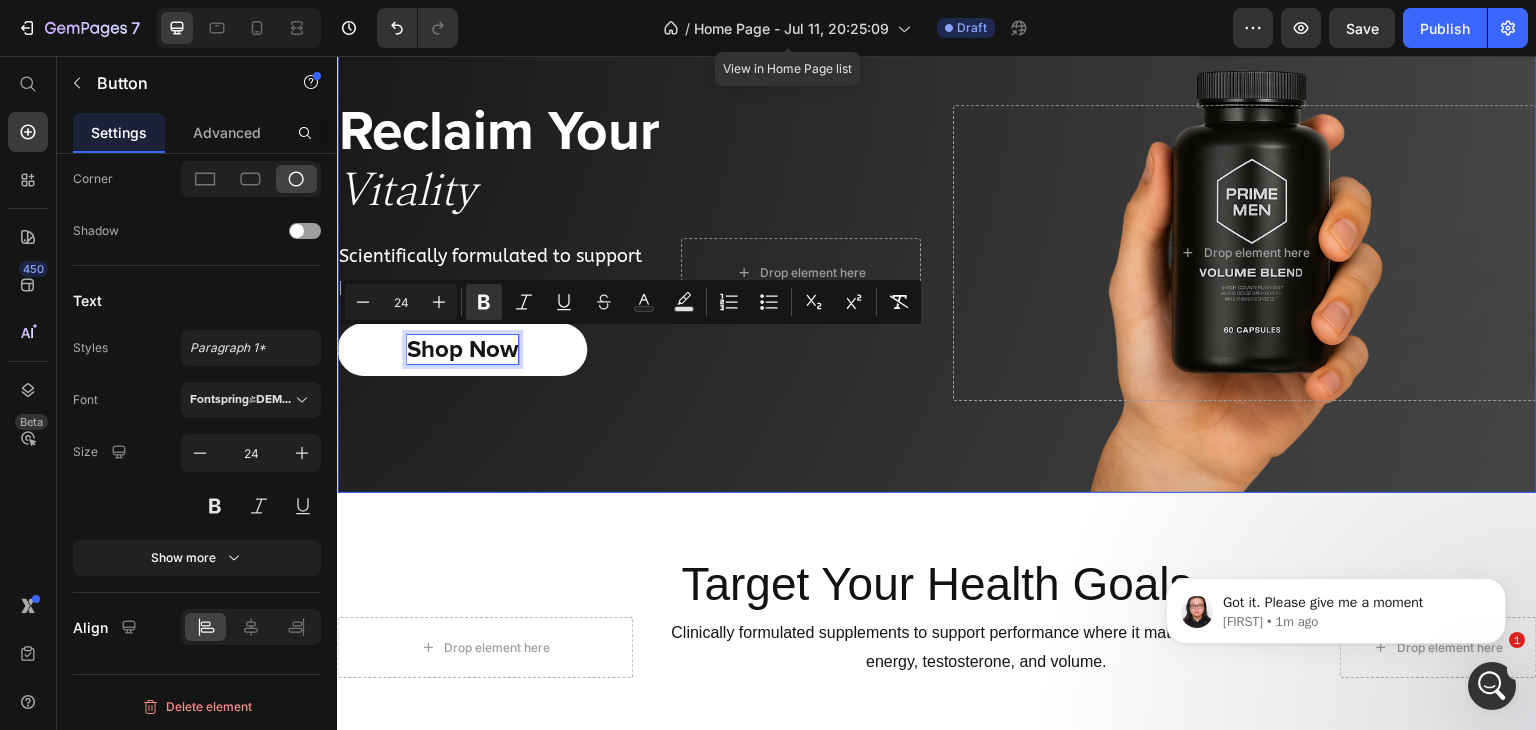 click at bounding box center (937, 253) 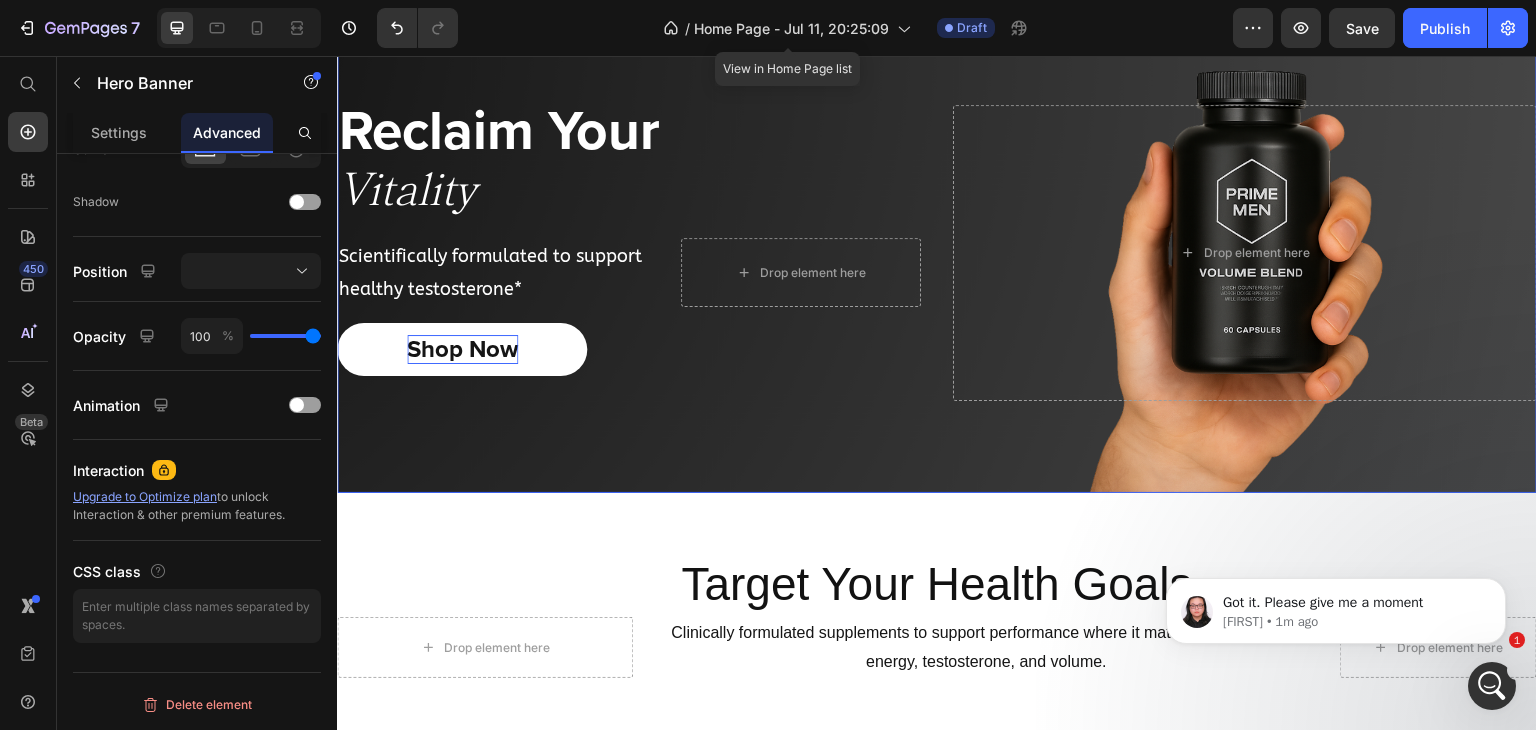 scroll, scrollTop: 0, scrollLeft: 0, axis: both 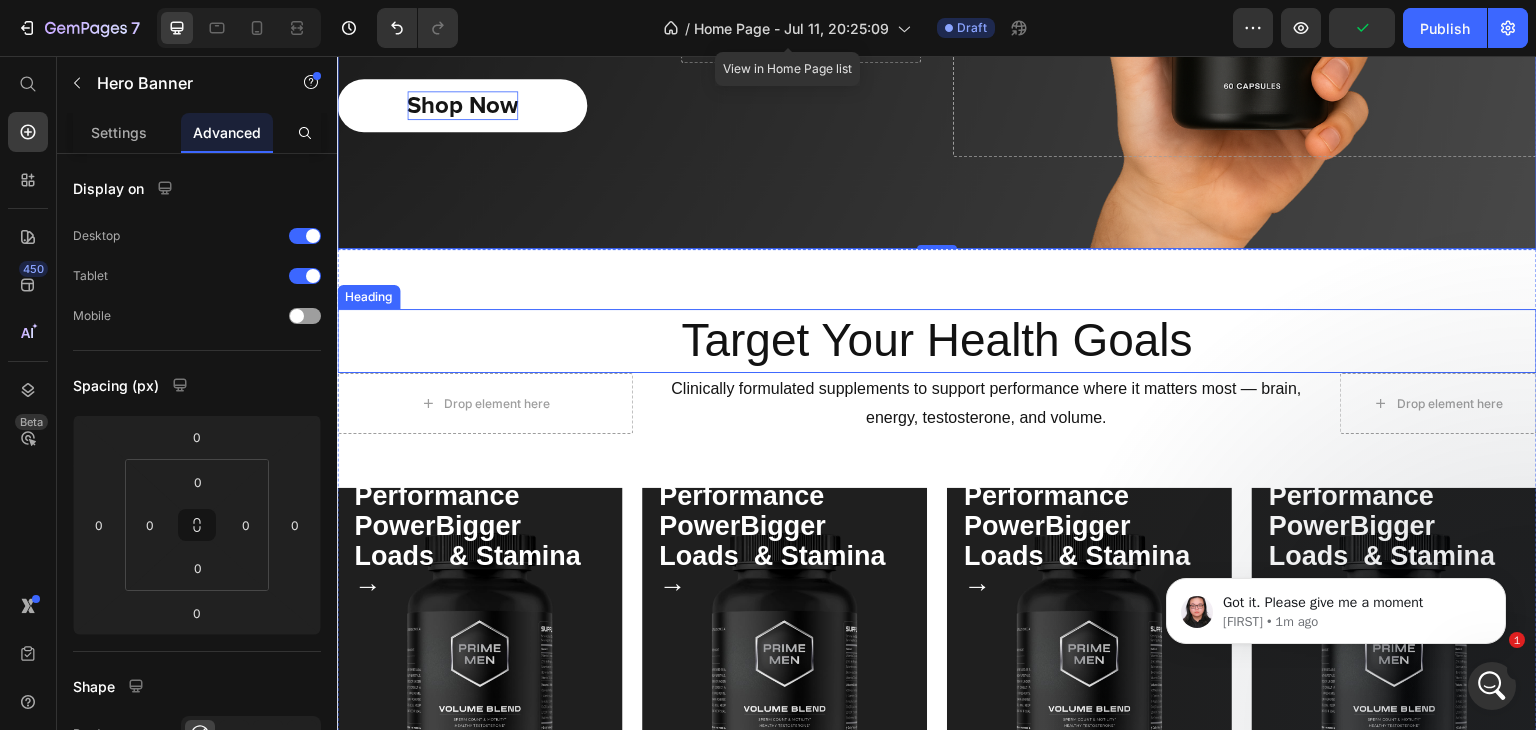 click on "Performance PowerBigger Loads  & Stamina → Text Block Row" at bounding box center (784, 411) 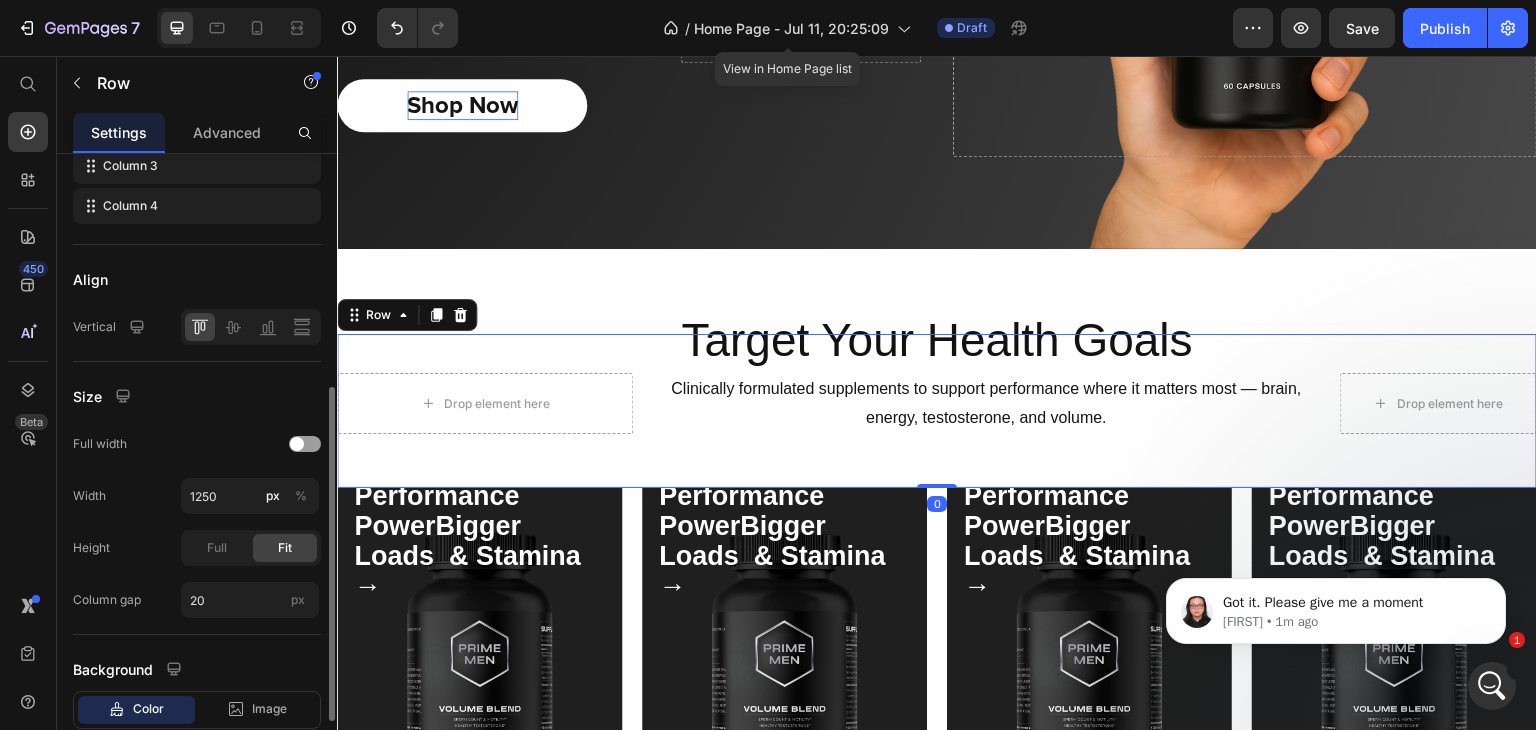 scroll, scrollTop: 494, scrollLeft: 0, axis: vertical 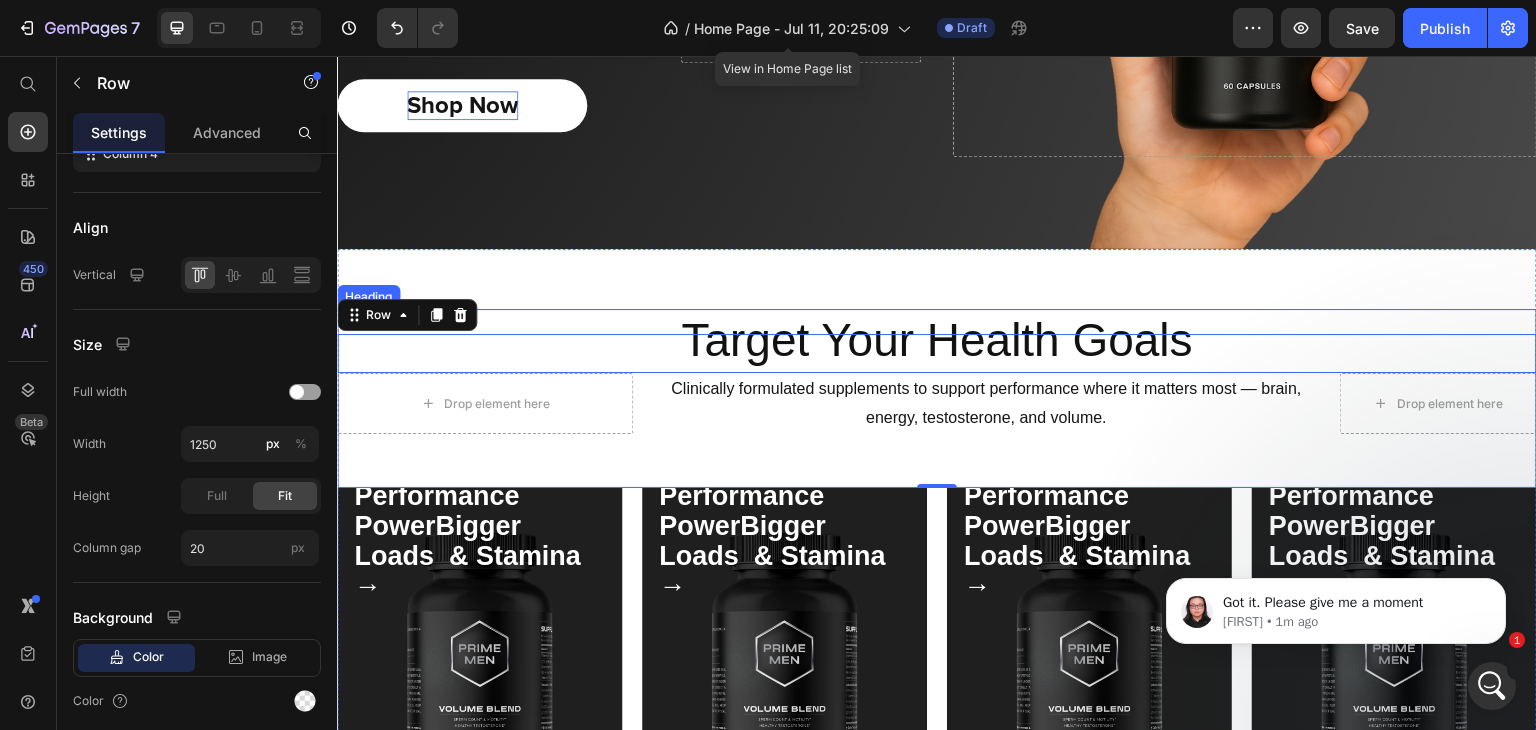 click on "Target Your Health Goals" at bounding box center (937, 341) 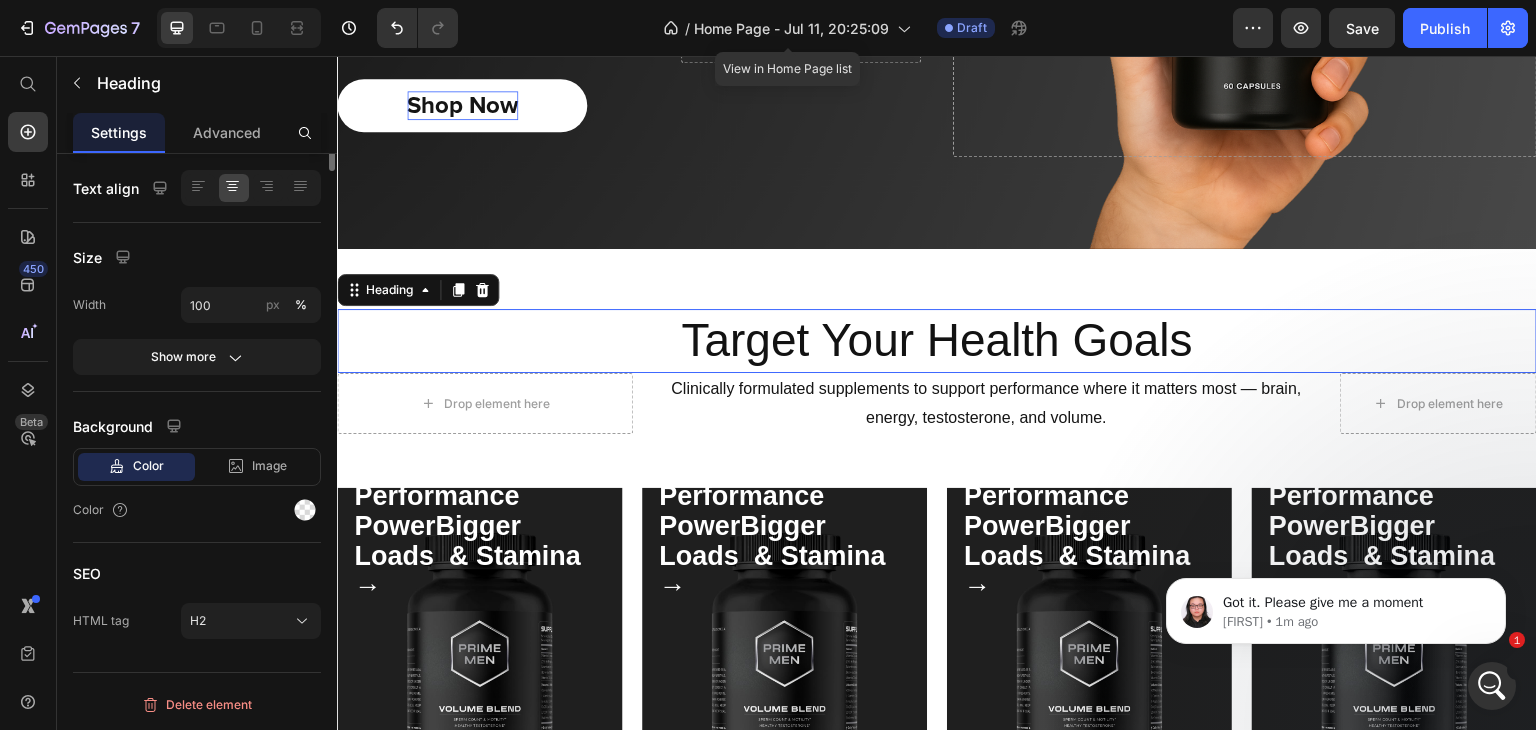scroll, scrollTop: 0, scrollLeft: 0, axis: both 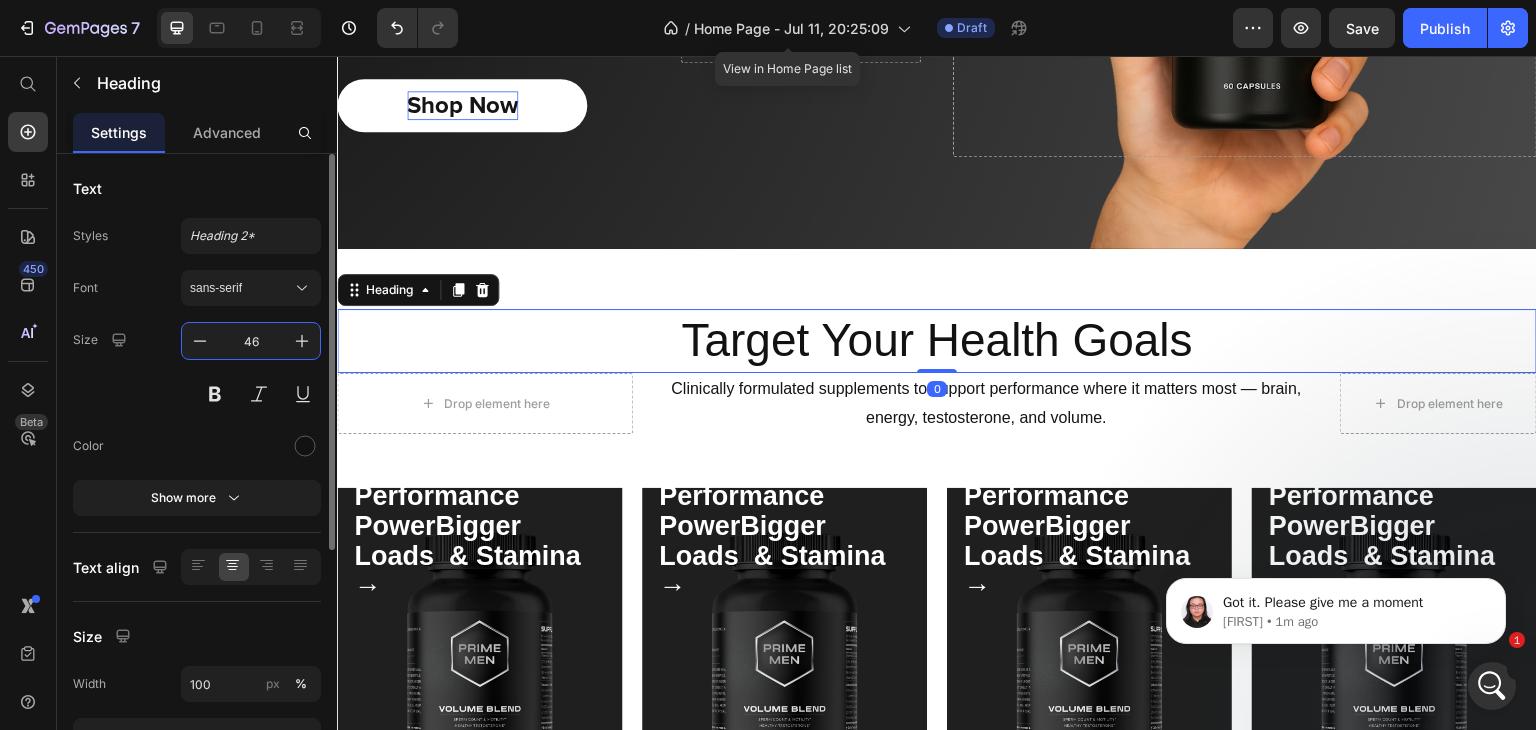 click on "46" at bounding box center (251, 341) 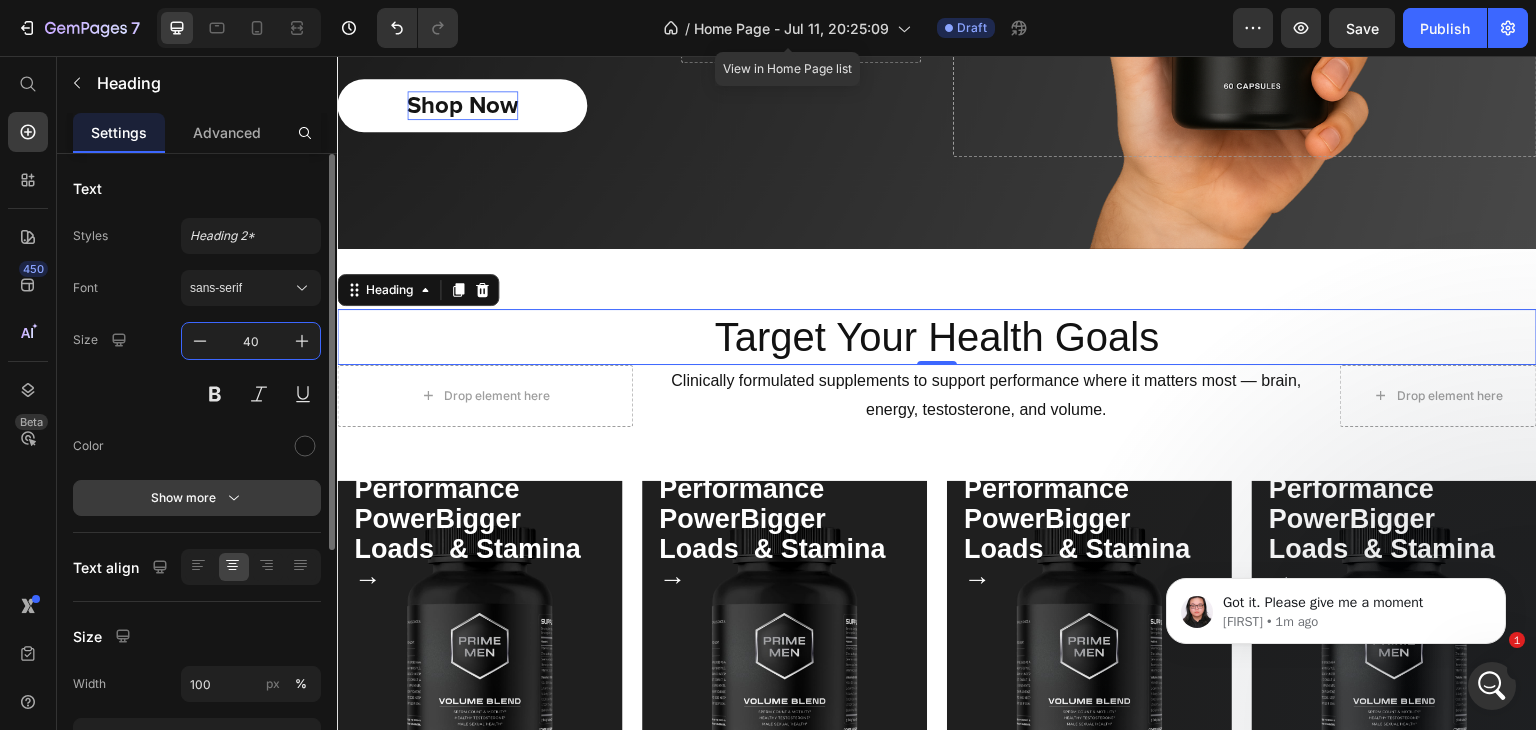 type on "40" 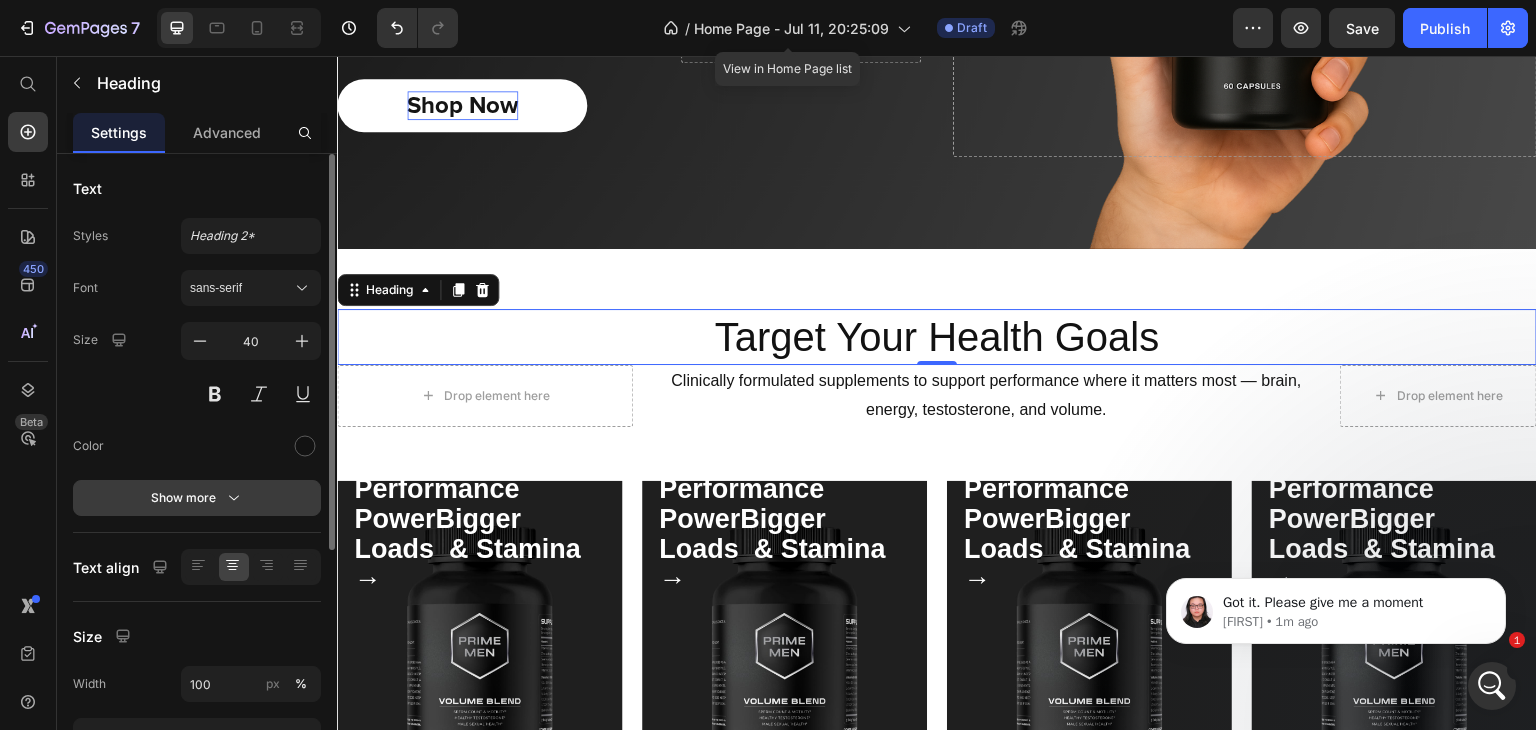 click on "Show more" at bounding box center [197, 498] 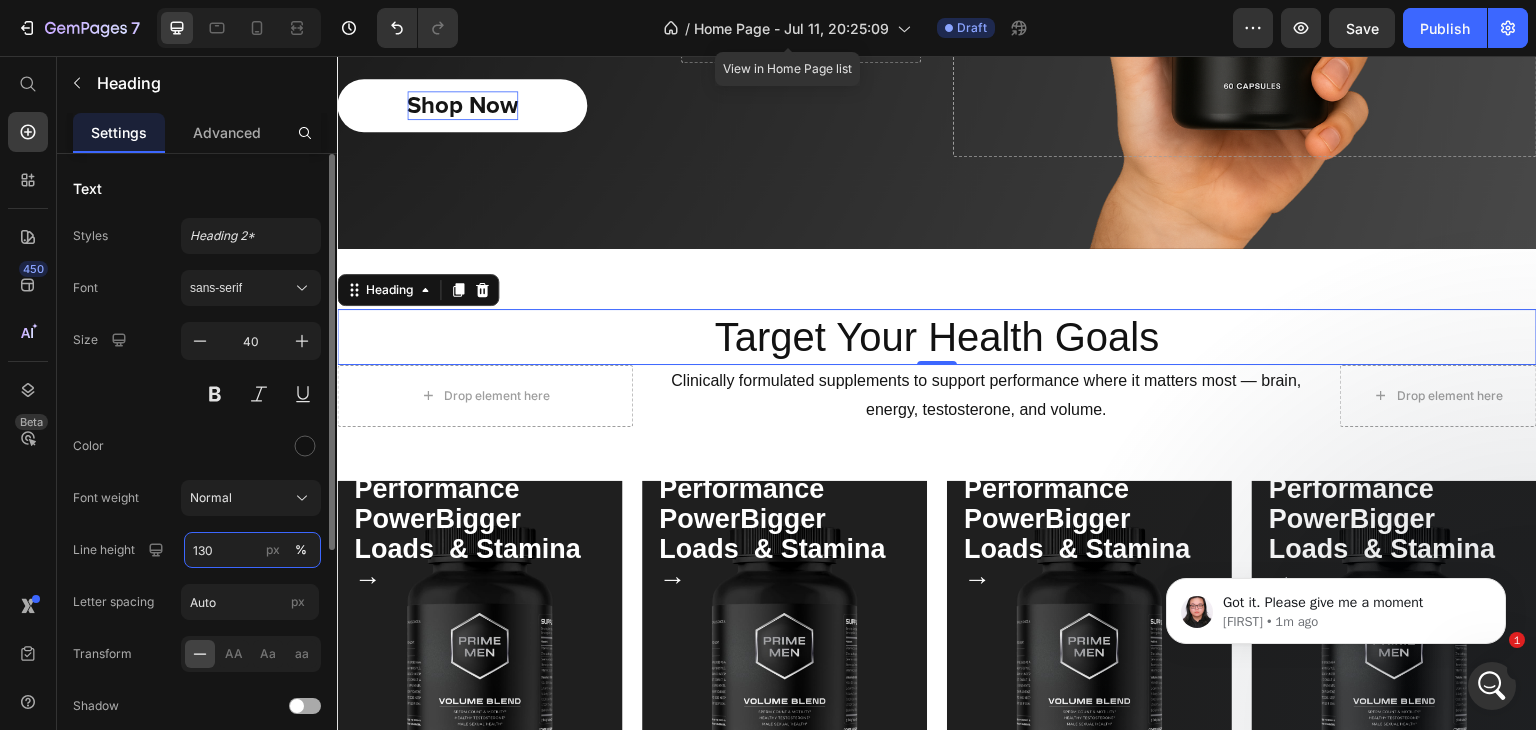 click on "130" at bounding box center [252, 550] 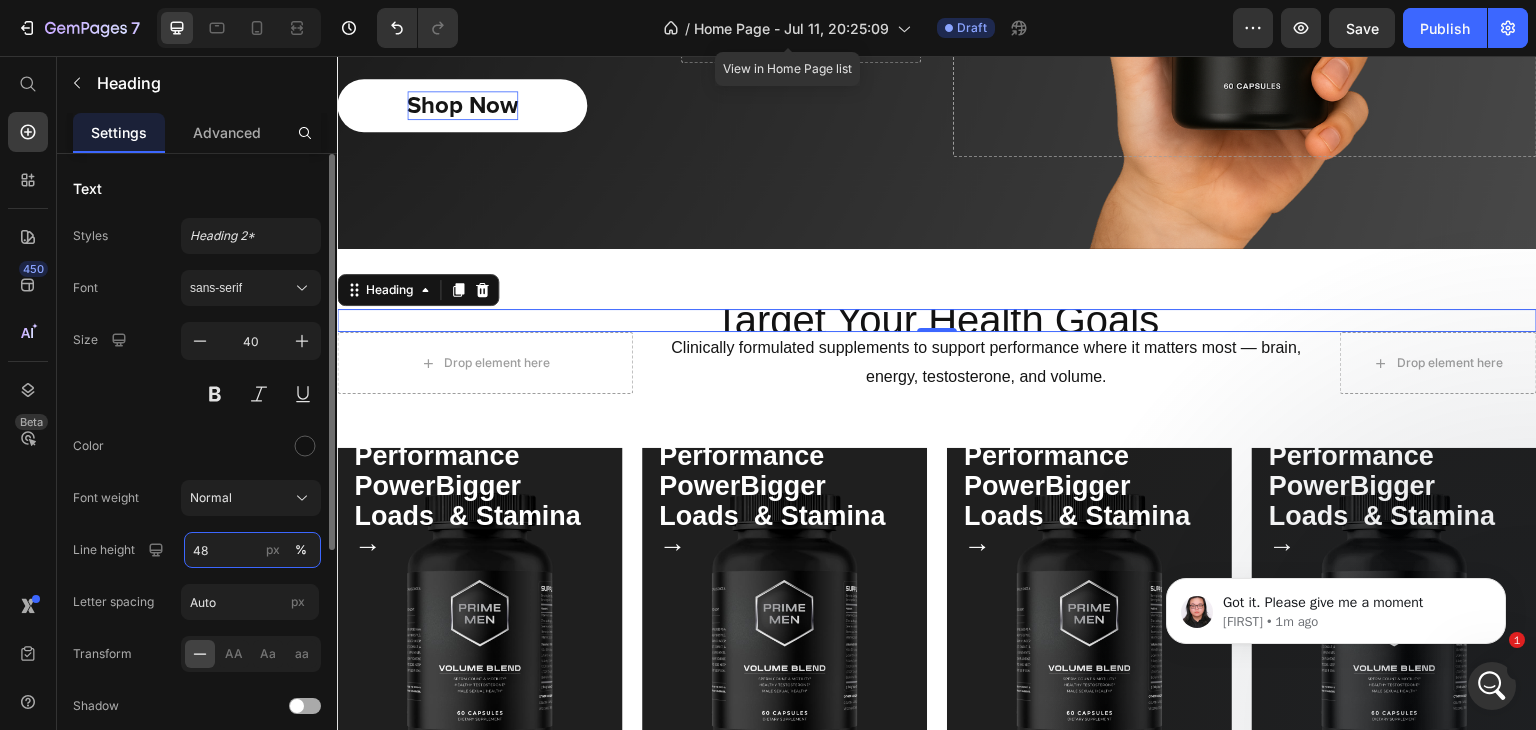 type on "48" 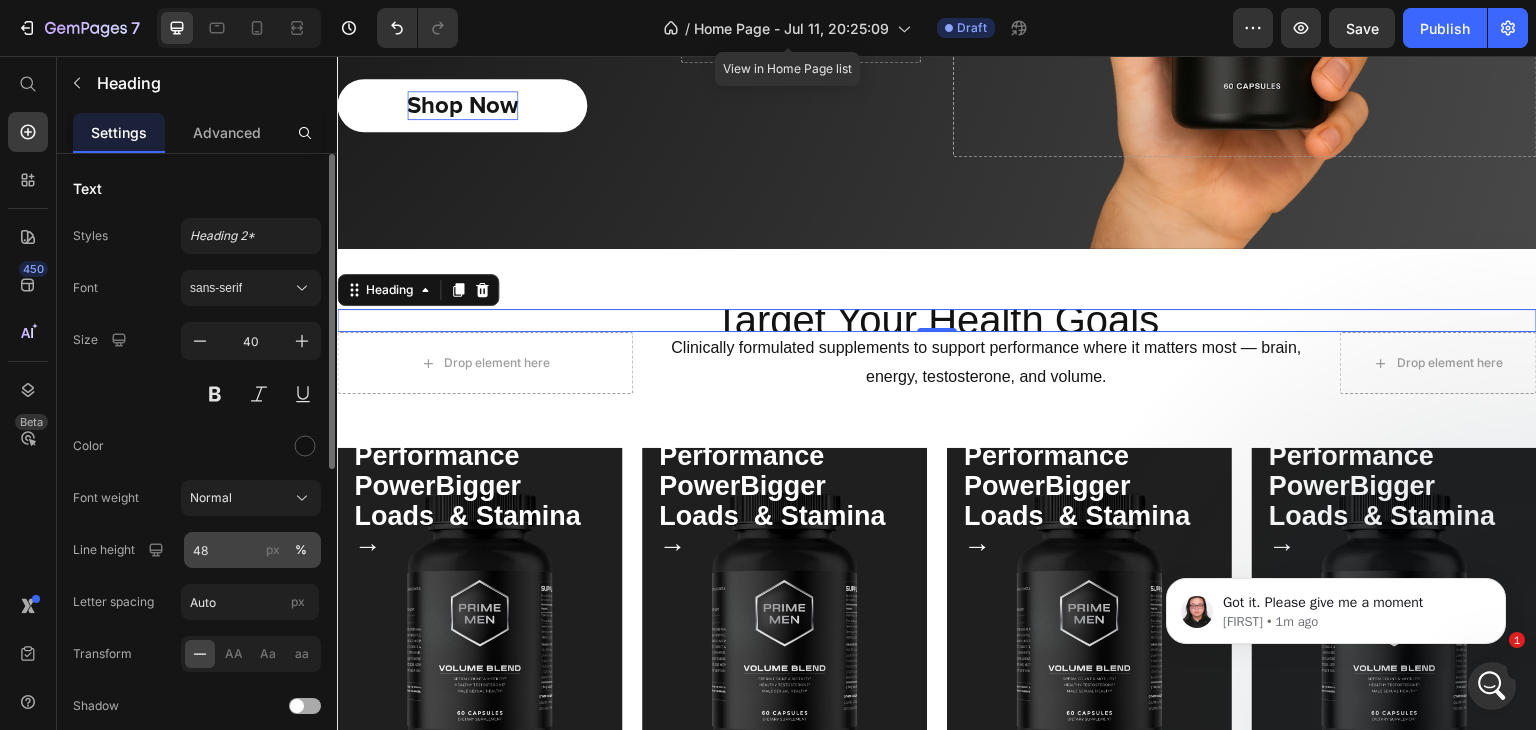 click on "px" at bounding box center [273, 550] 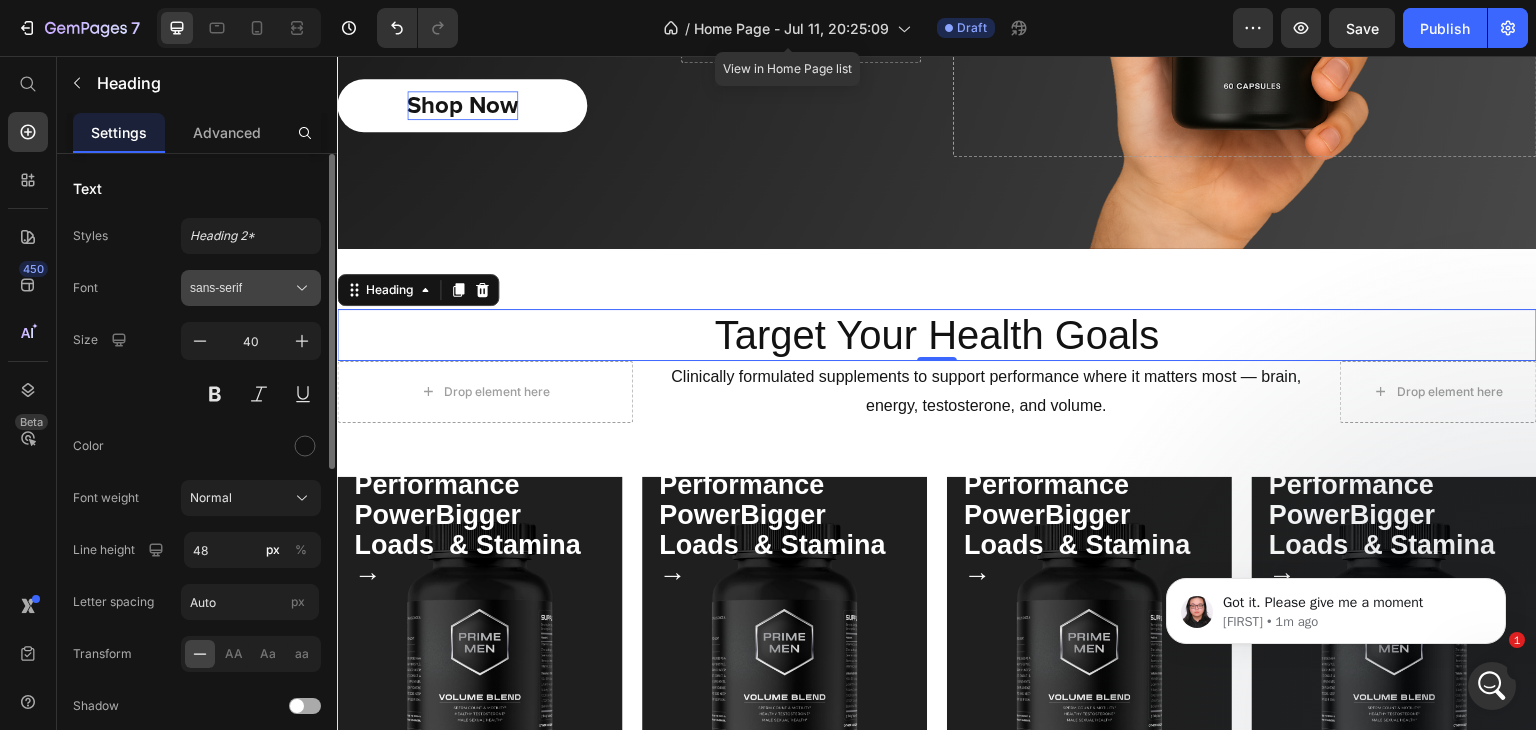 click on "sans-serif" at bounding box center (241, 288) 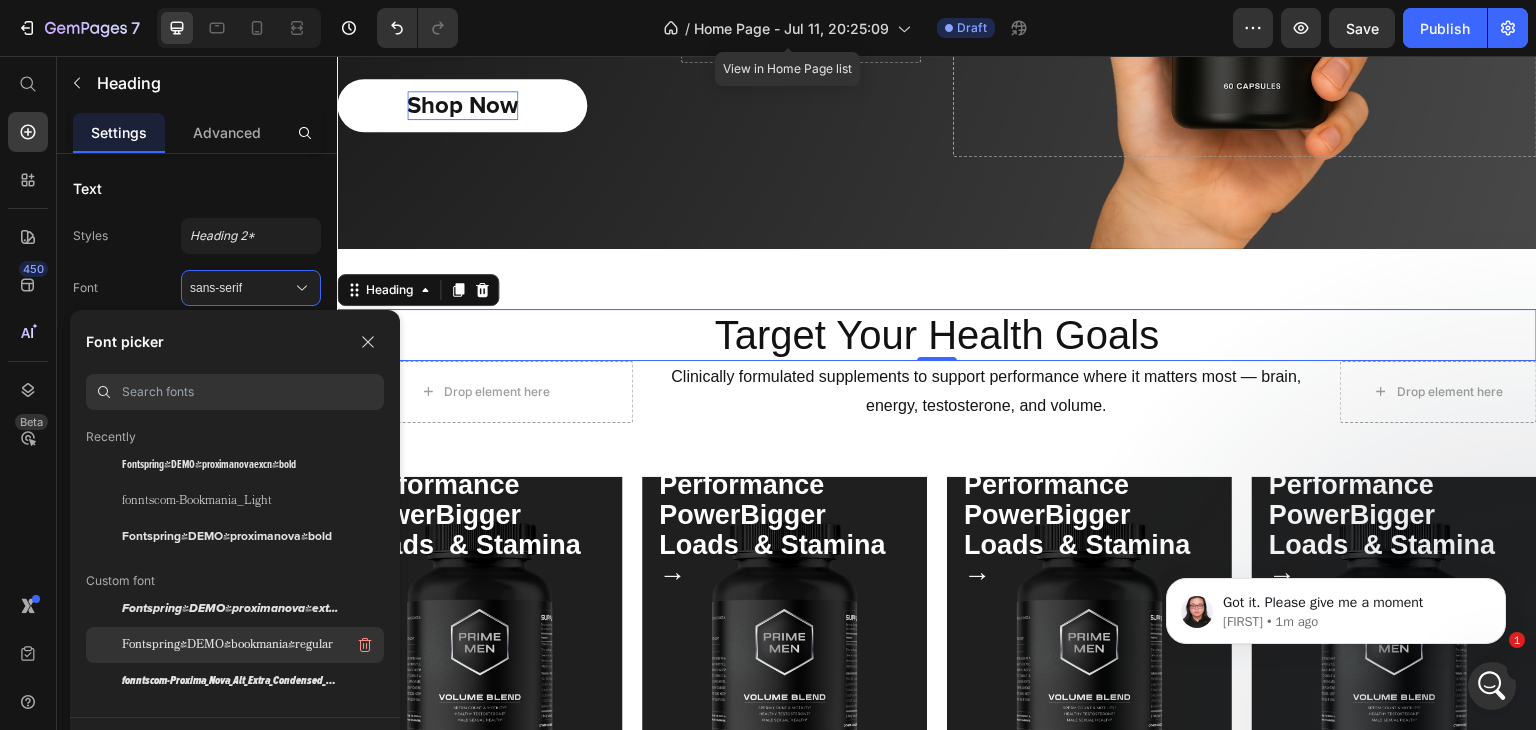 scroll, scrollTop: 78, scrollLeft: 0, axis: vertical 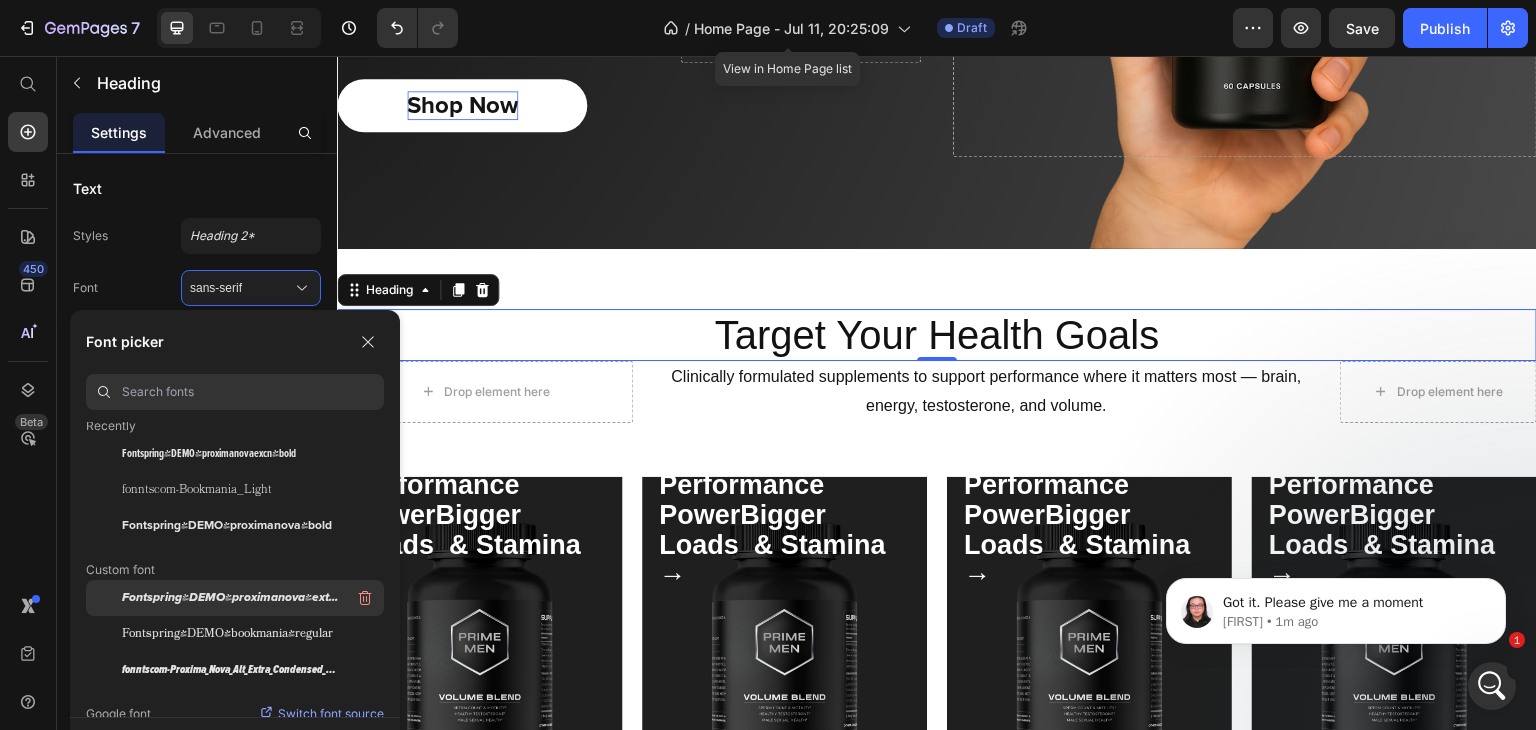 click on "Fontspring-DEMO-proximanova-extraboldit" at bounding box center (230, 598) 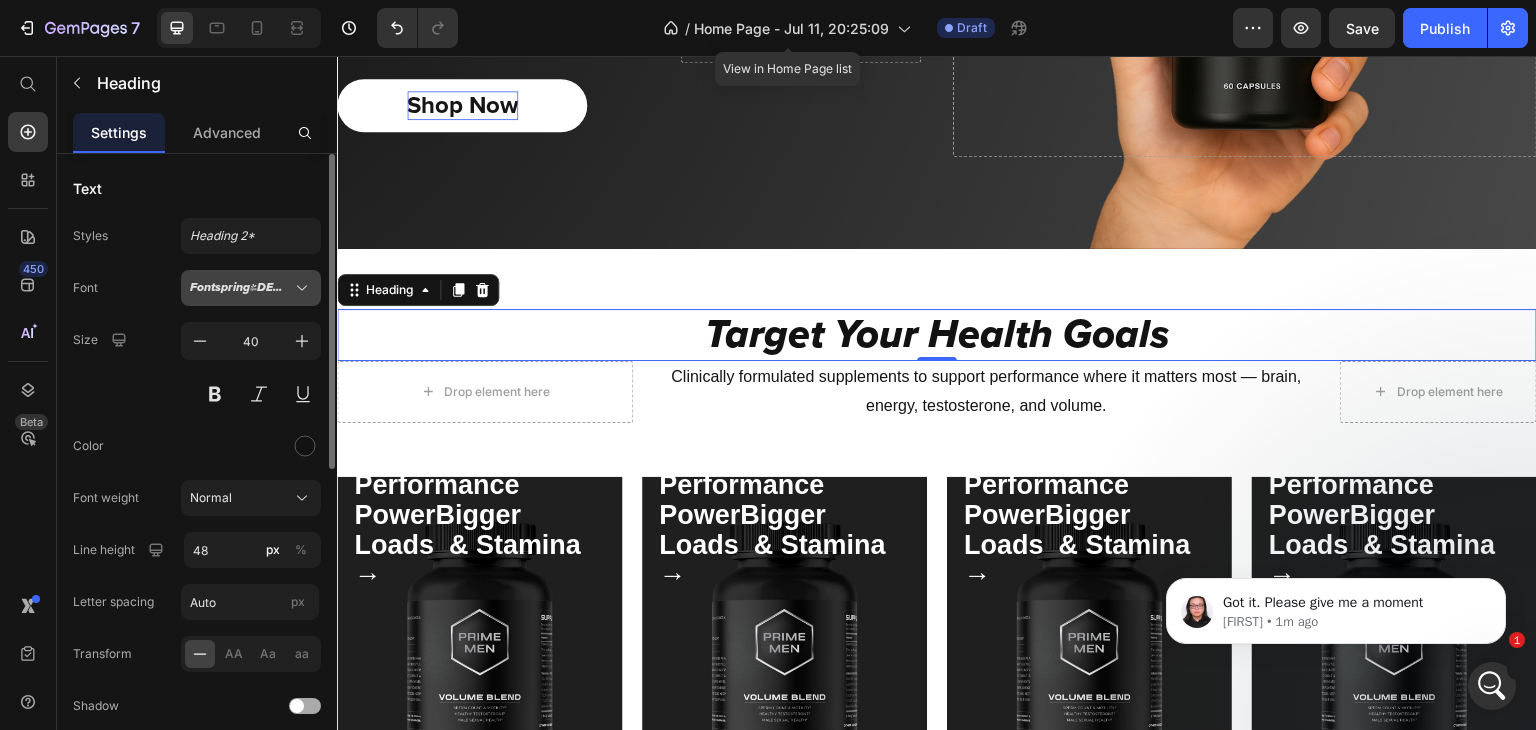 click on "Fontspring-DEMO-proximanova-extraboldit" at bounding box center (251, 288) 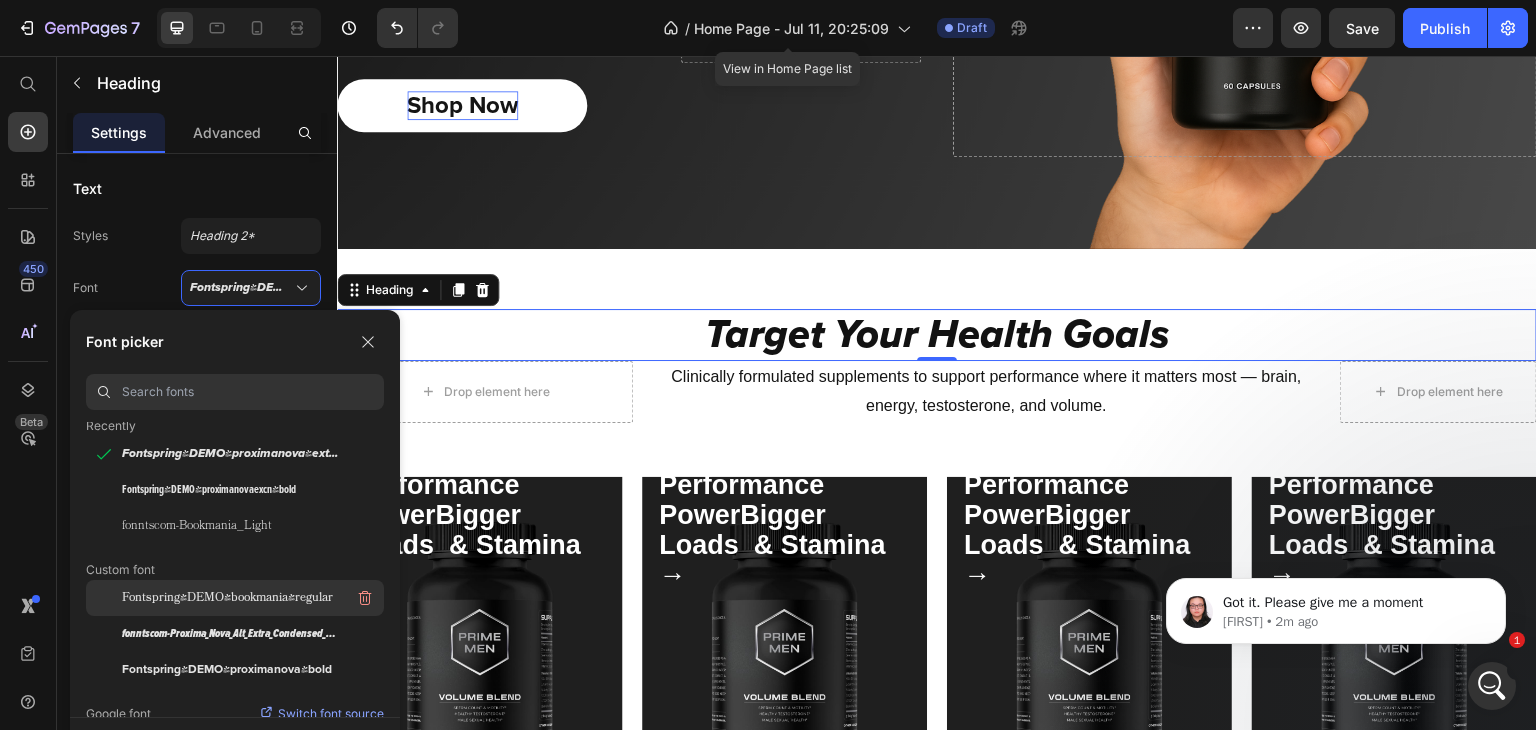 scroll, scrollTop: 110, scrollLeft: 0, axis: vertical 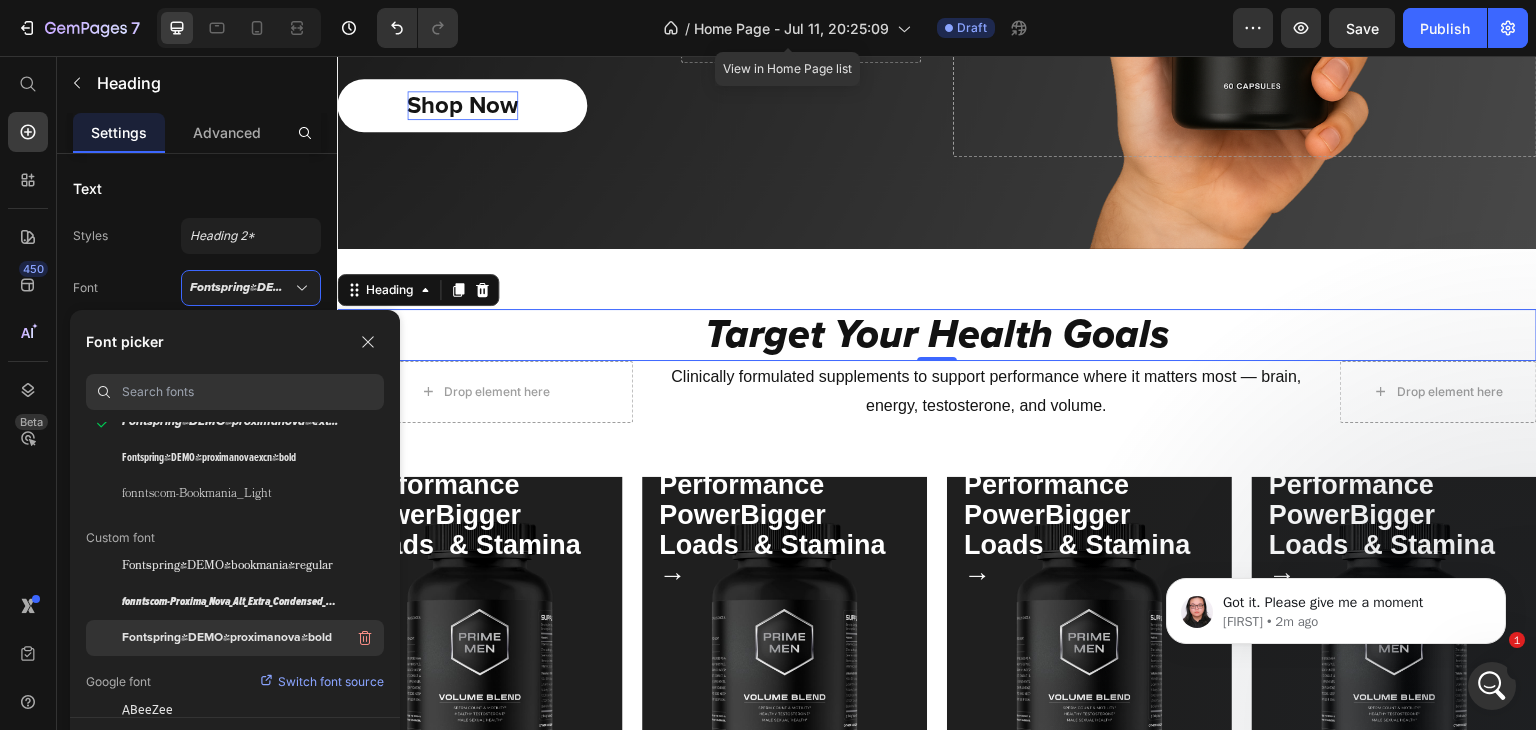 click on "Fontspring-DEMO-proximanova-bold" at bounding box center (227, 638) 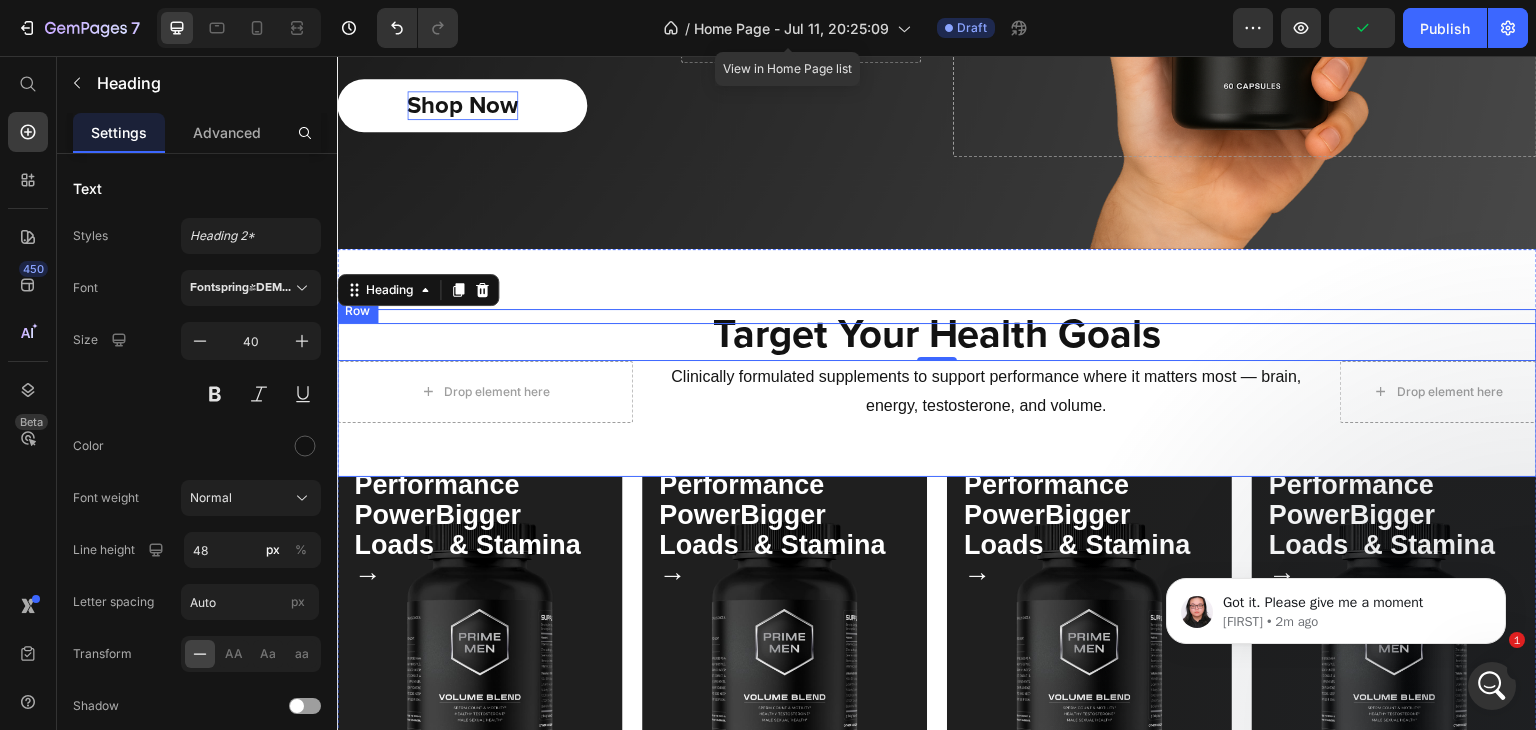 click on "Performance PowerBigger Loads  & Stamina → Text Block Row" at bounding box center (784, 400) 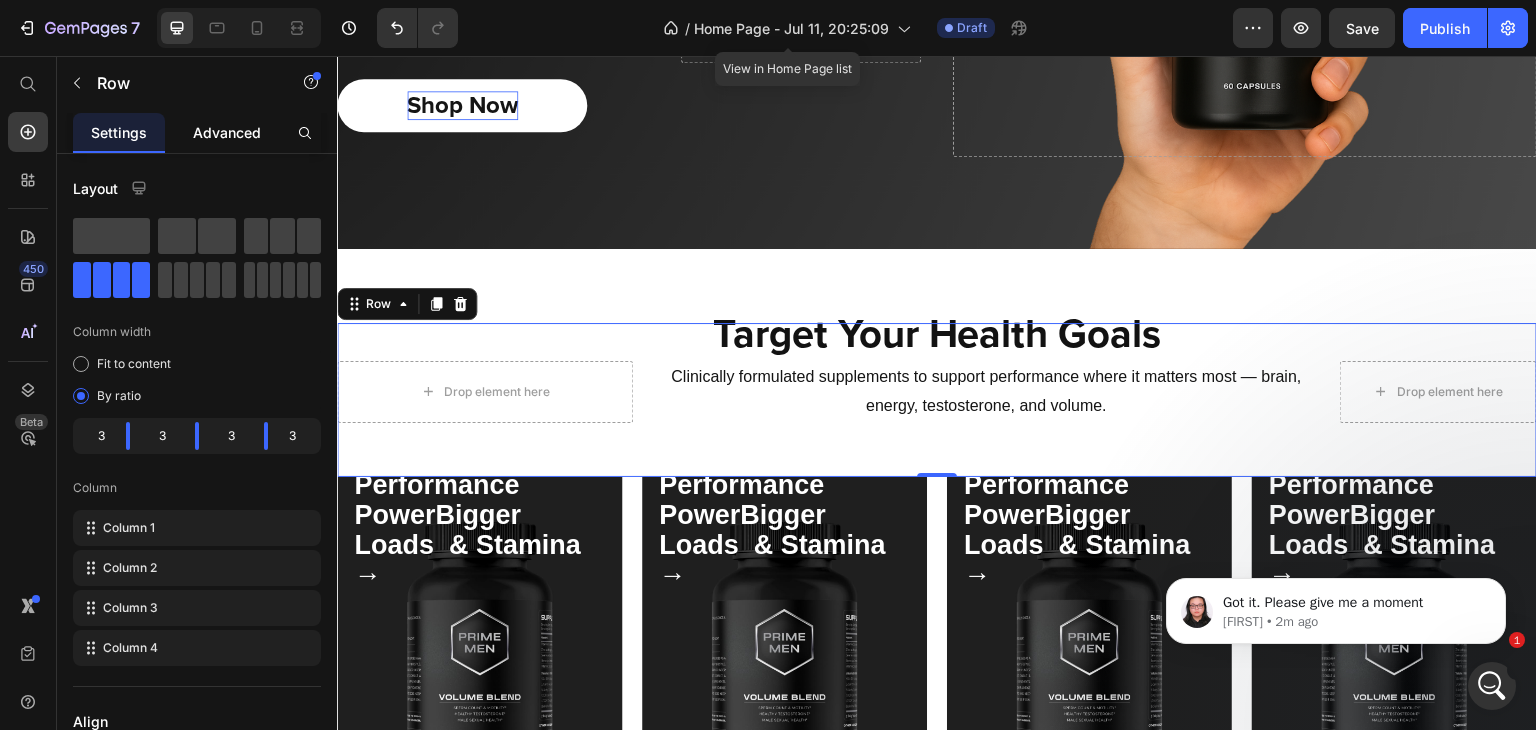 click on "Advanced" 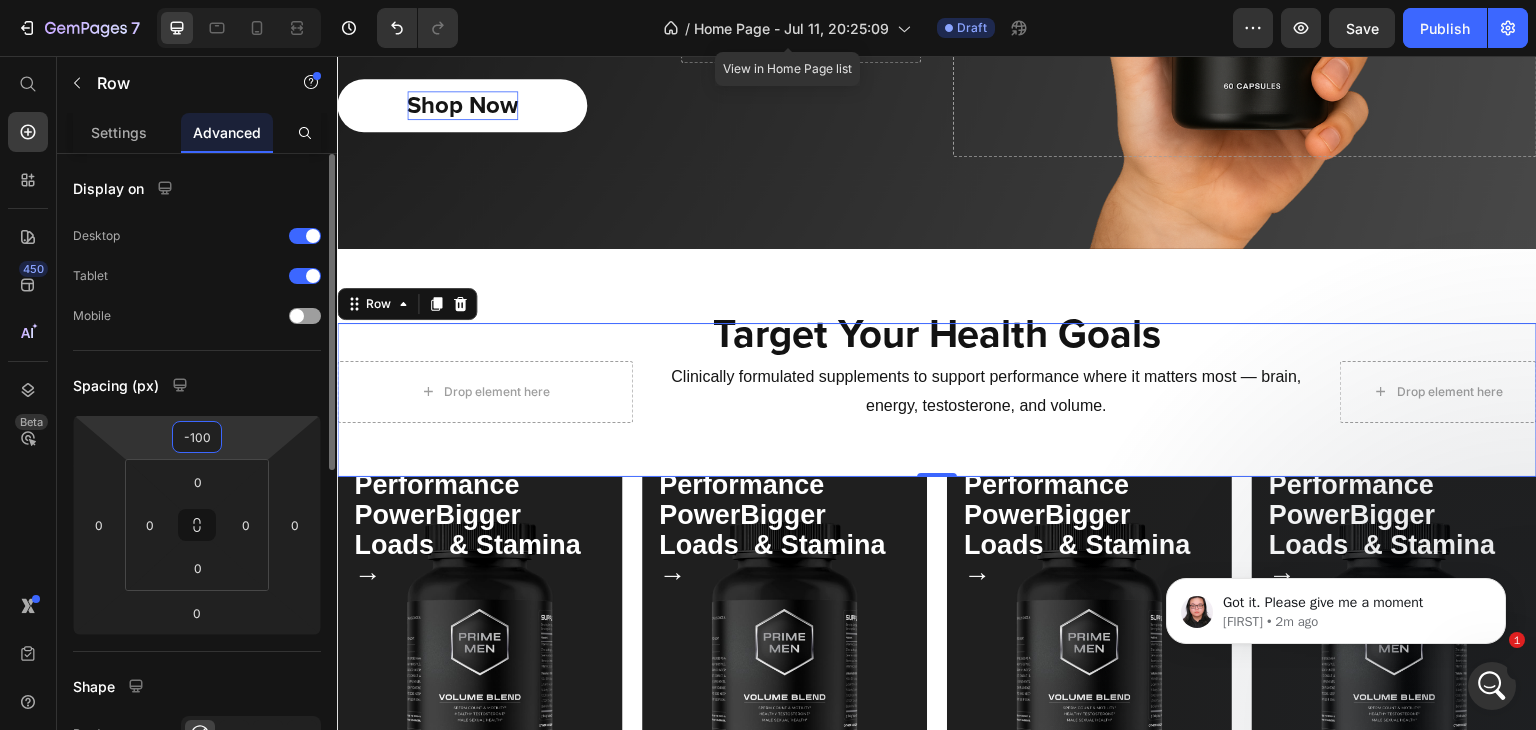 click on "-100" at bounding box center (197, 437) 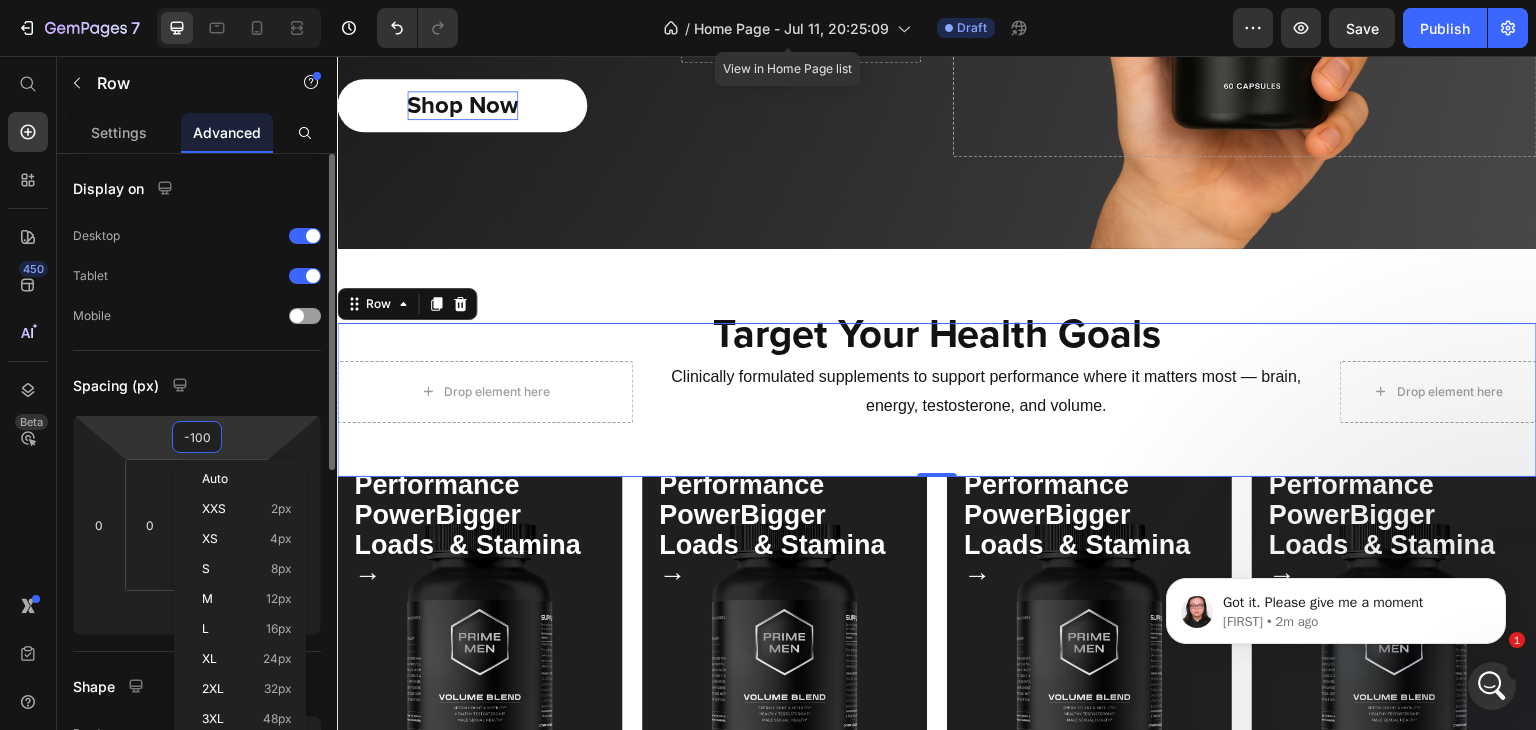 type on "0" 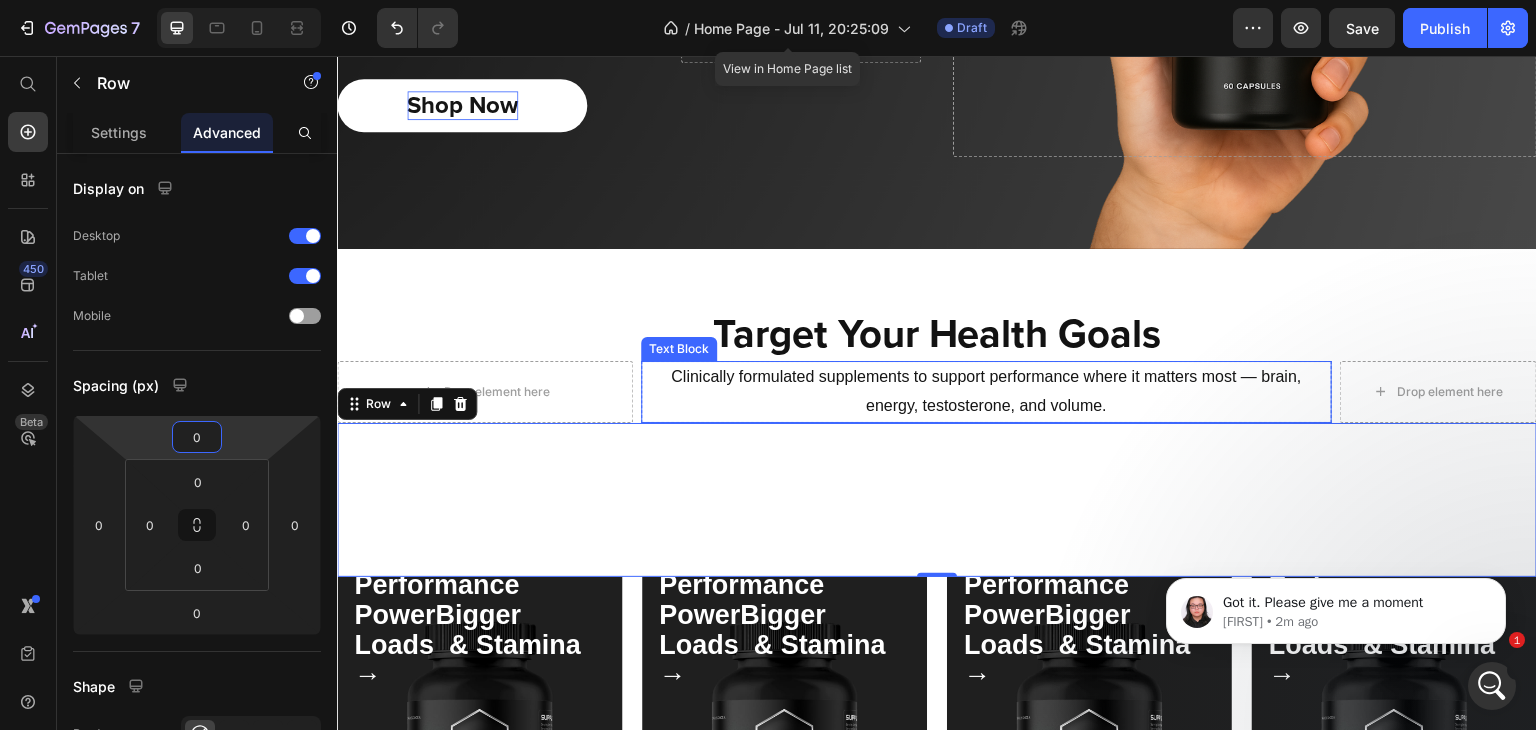 click on "Clinically formulated supplements to support performance where it matters most — brain, energy, testosterone, and volume." at bounding box center [986, 392] 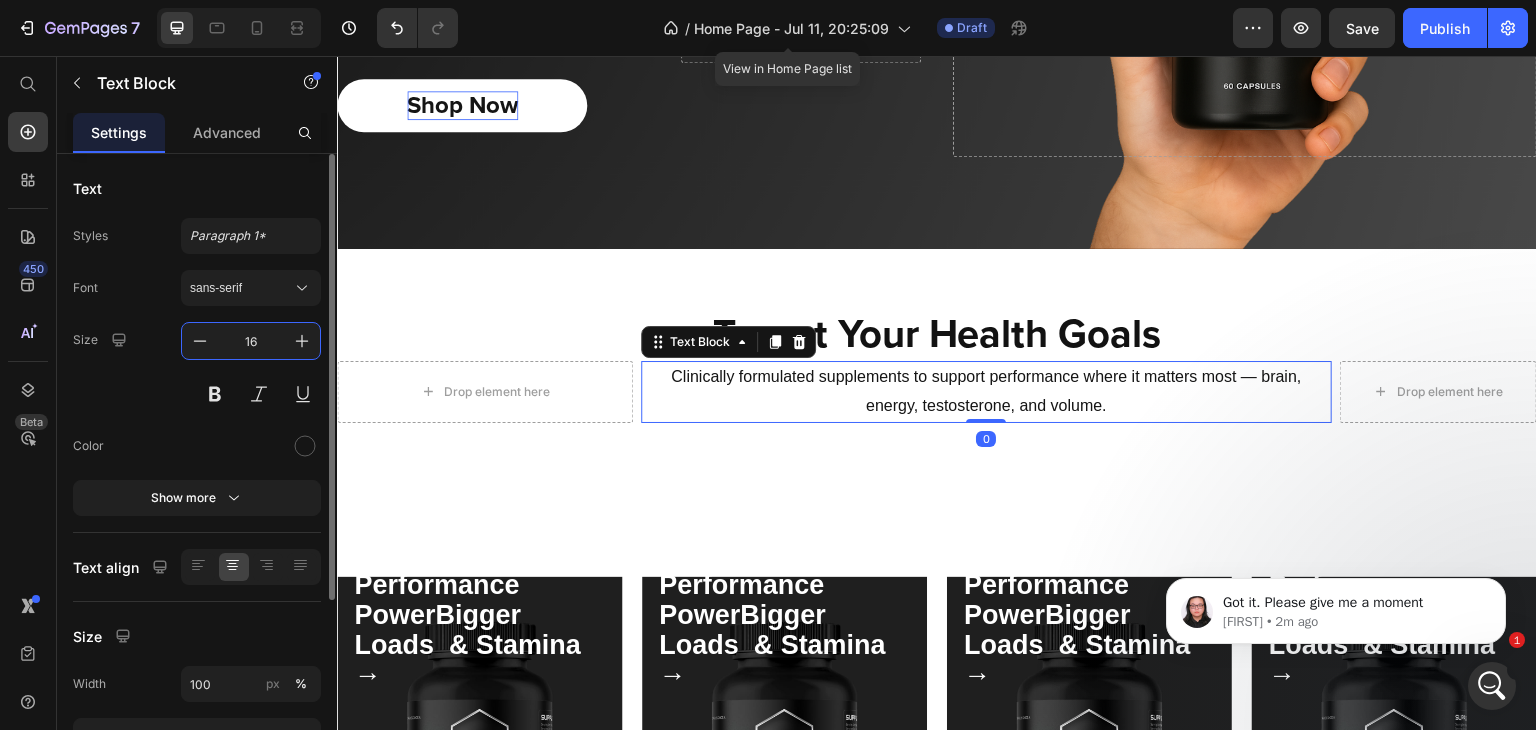click on "16" at bounding box center [251, 341] 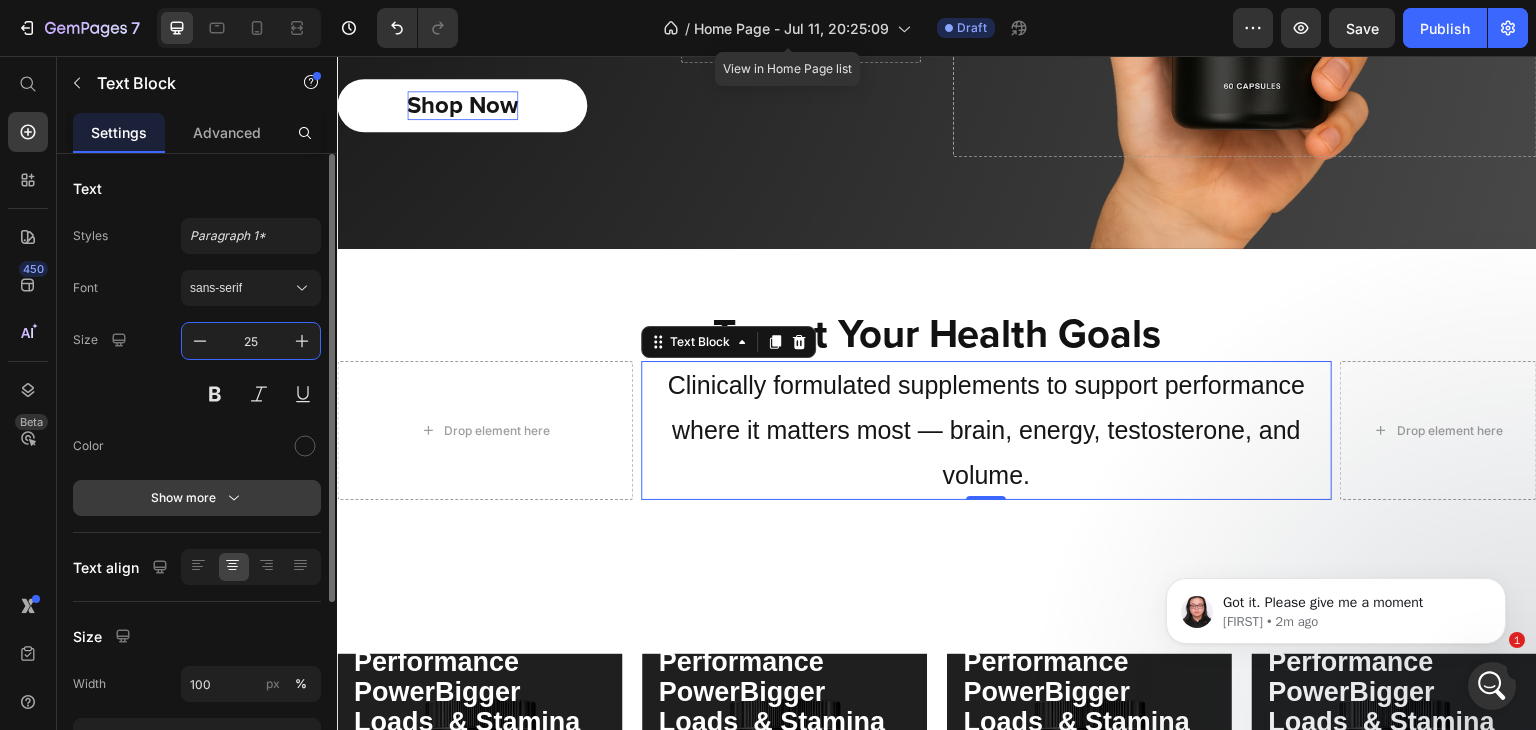 type on "25" 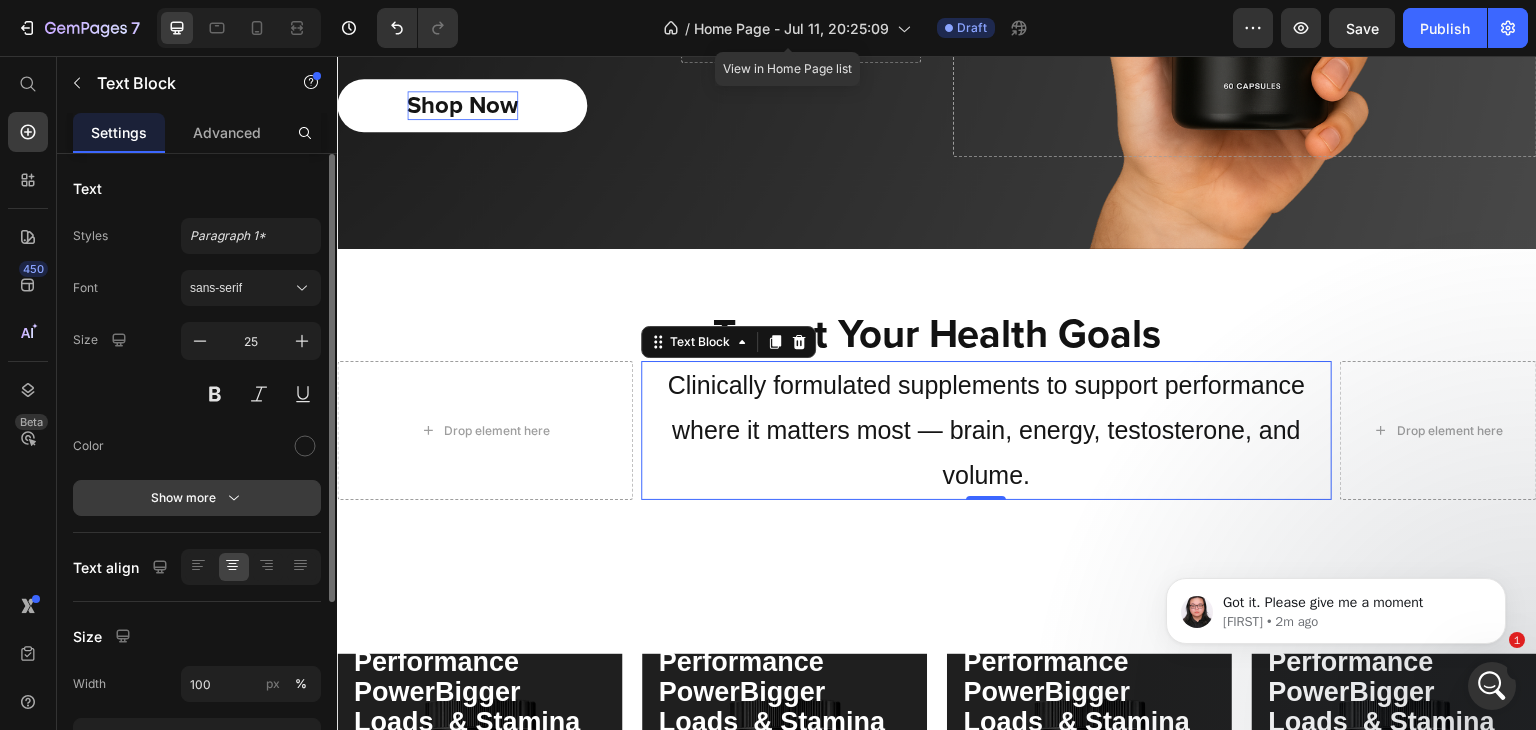 click 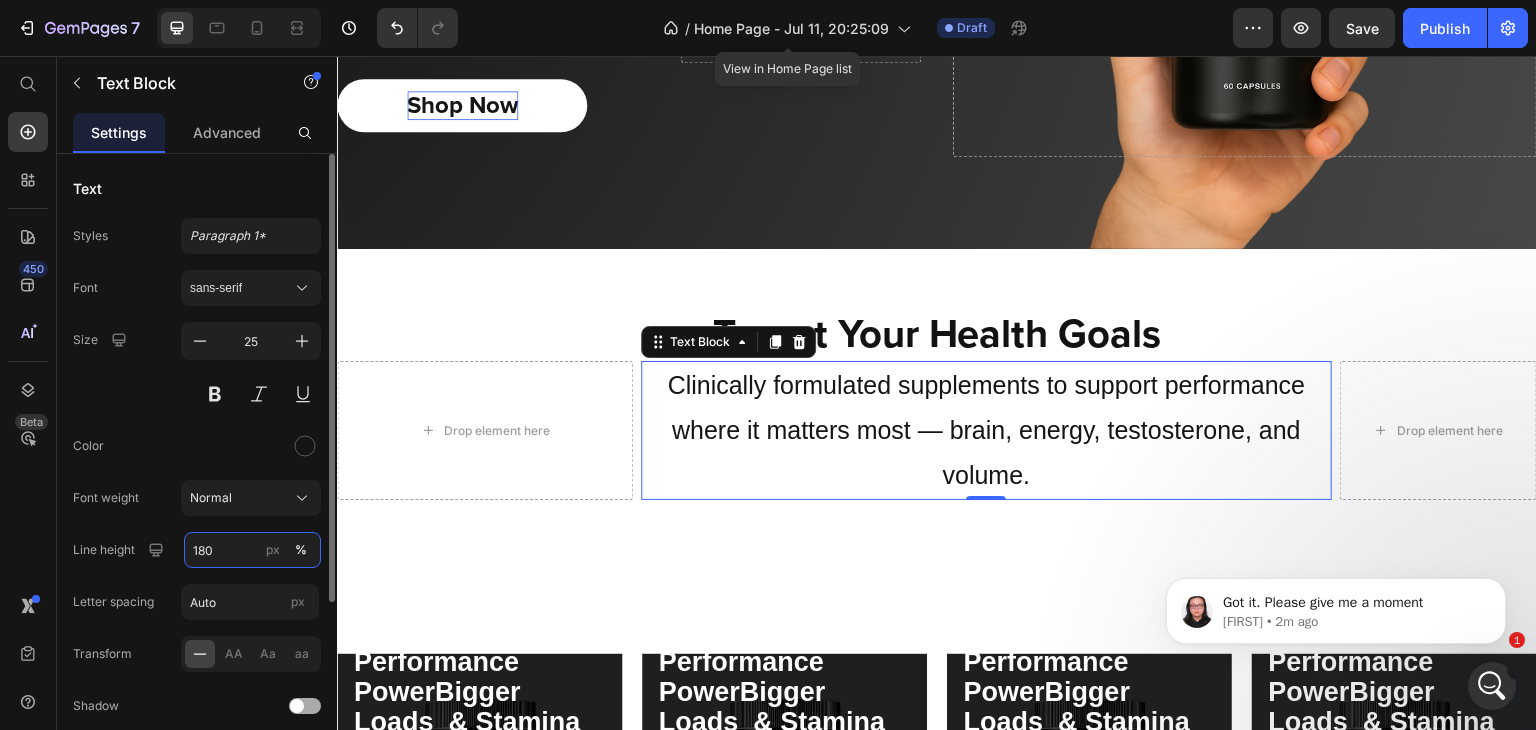 click on "180" at bounding box center [252, 550] 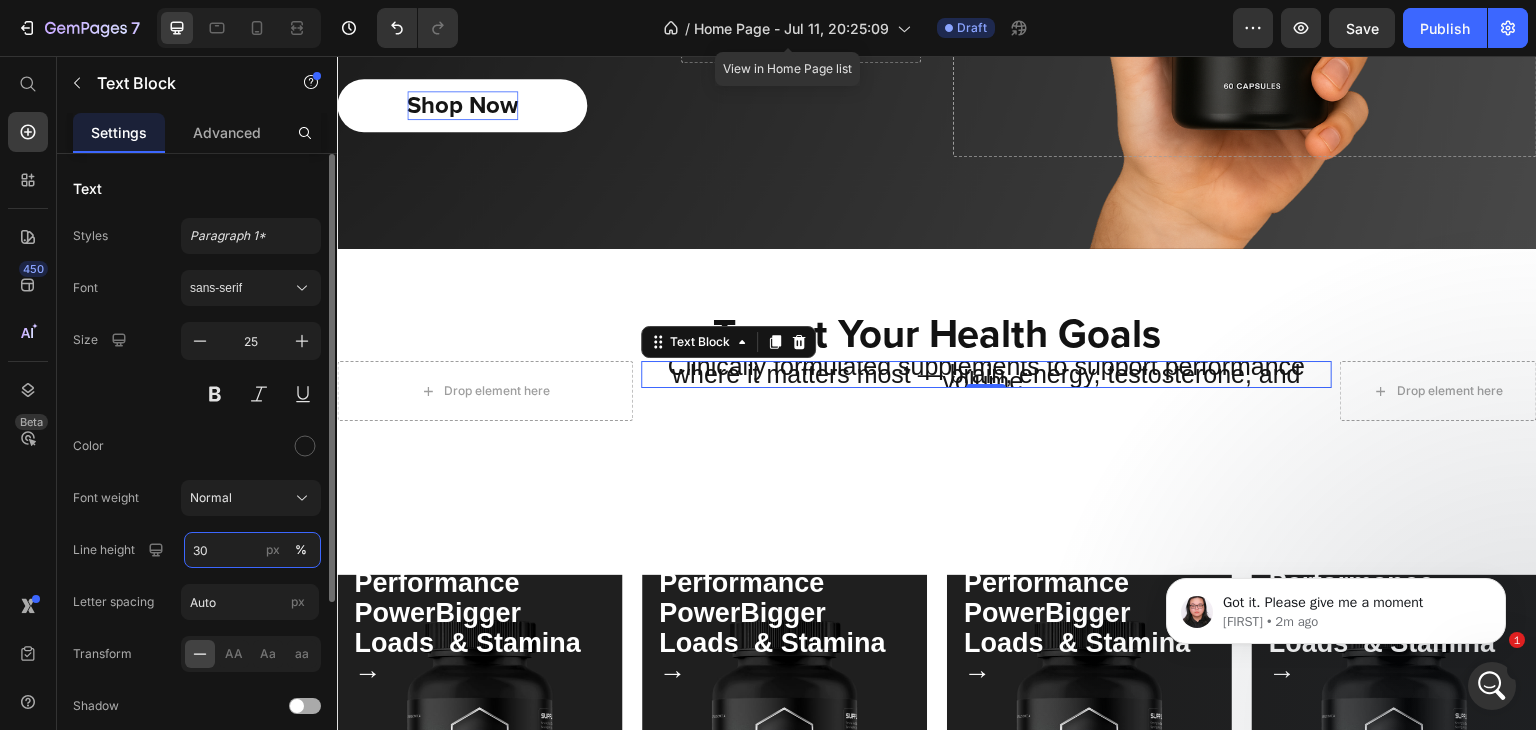 type on "30" 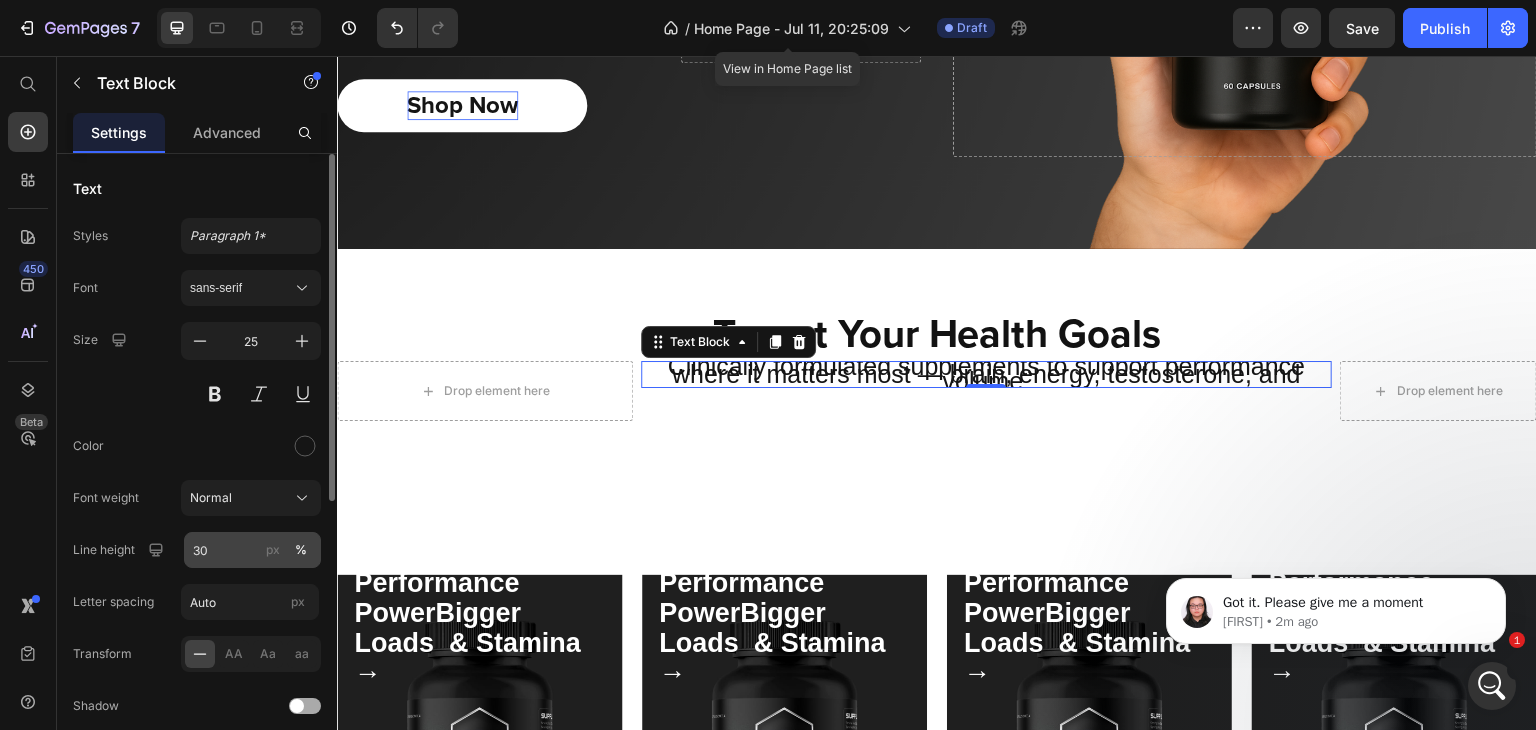 click on "px" at bounding box center (273, 550) 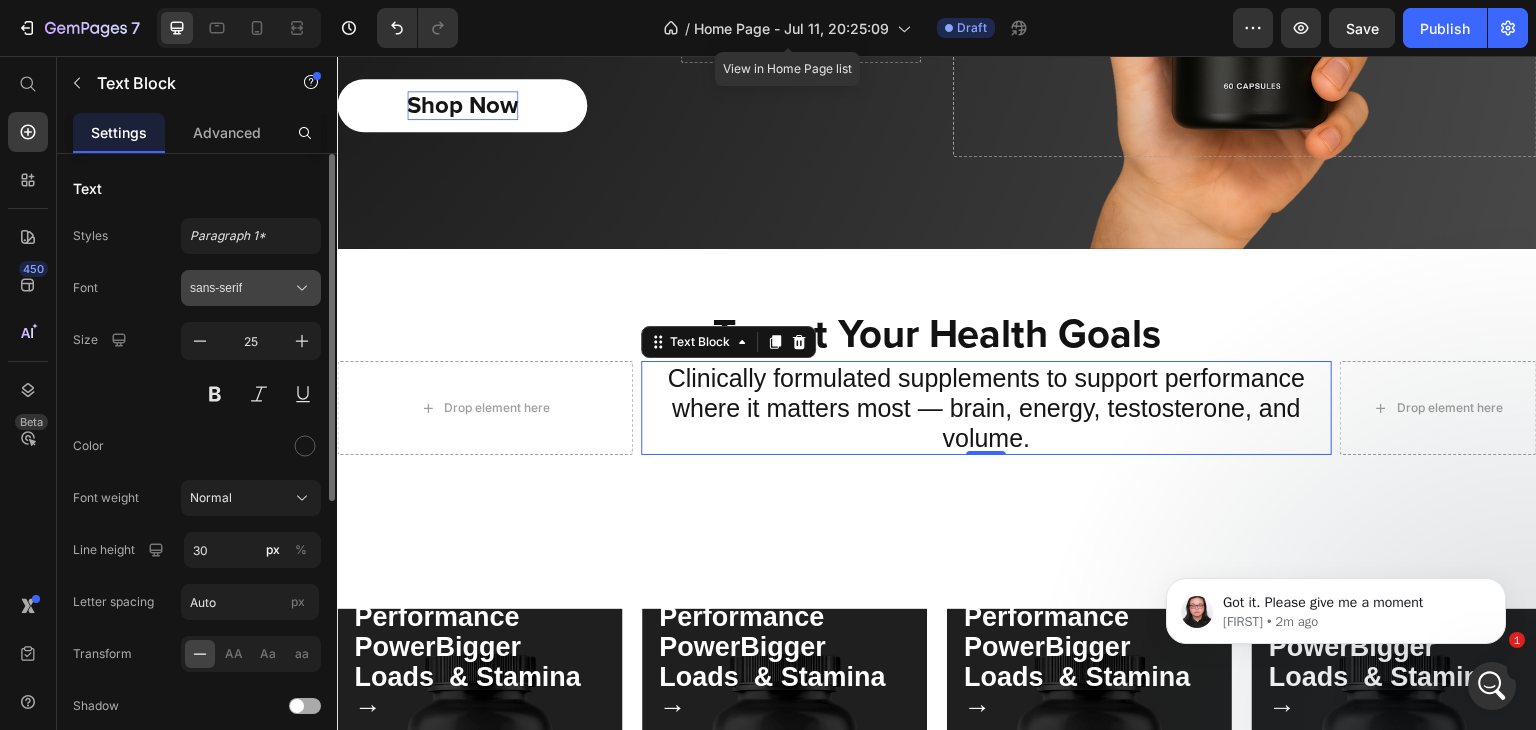 click on "sans-serif" at bounding box center (241, 288) 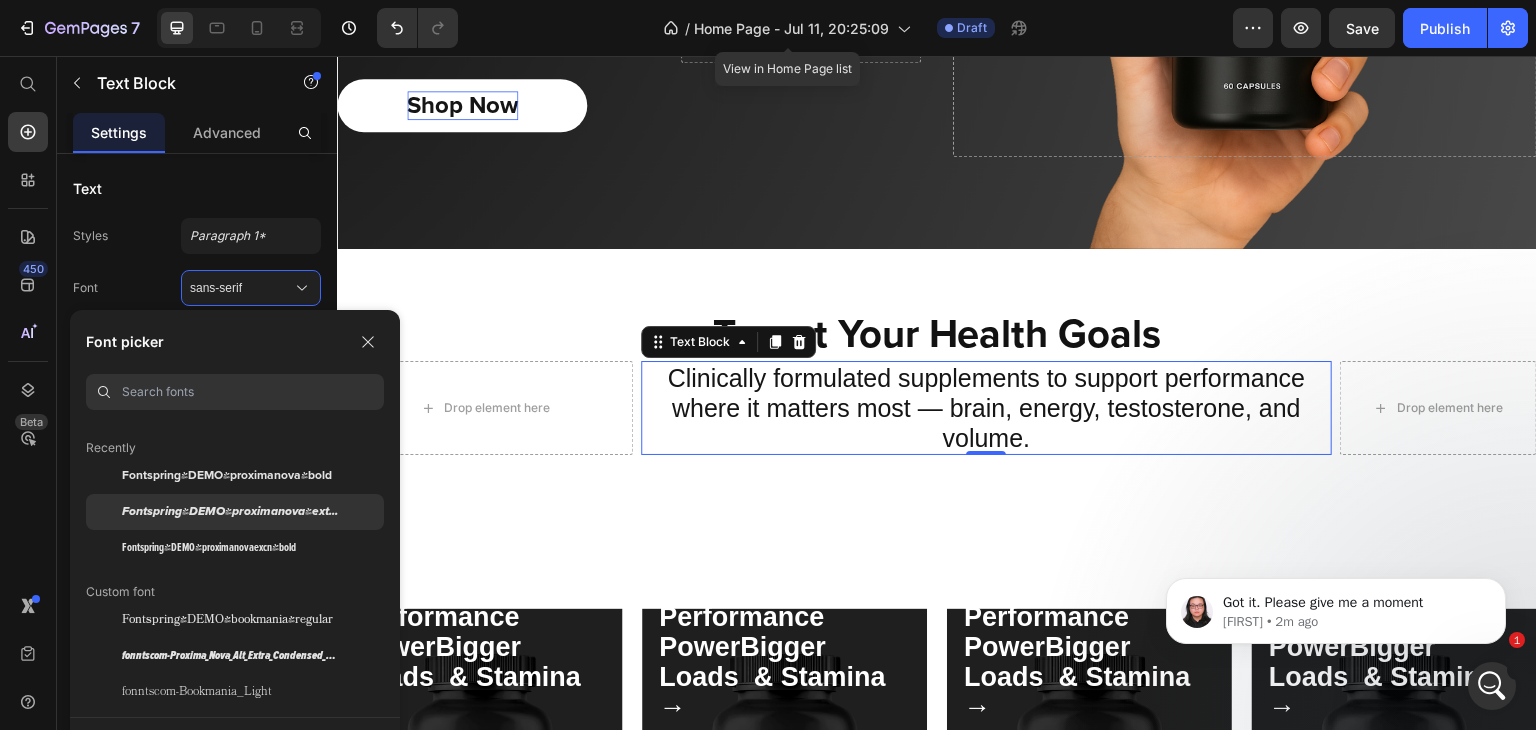 scroll, scrollTop: 58, scrollLeft: 0, axis: vertical 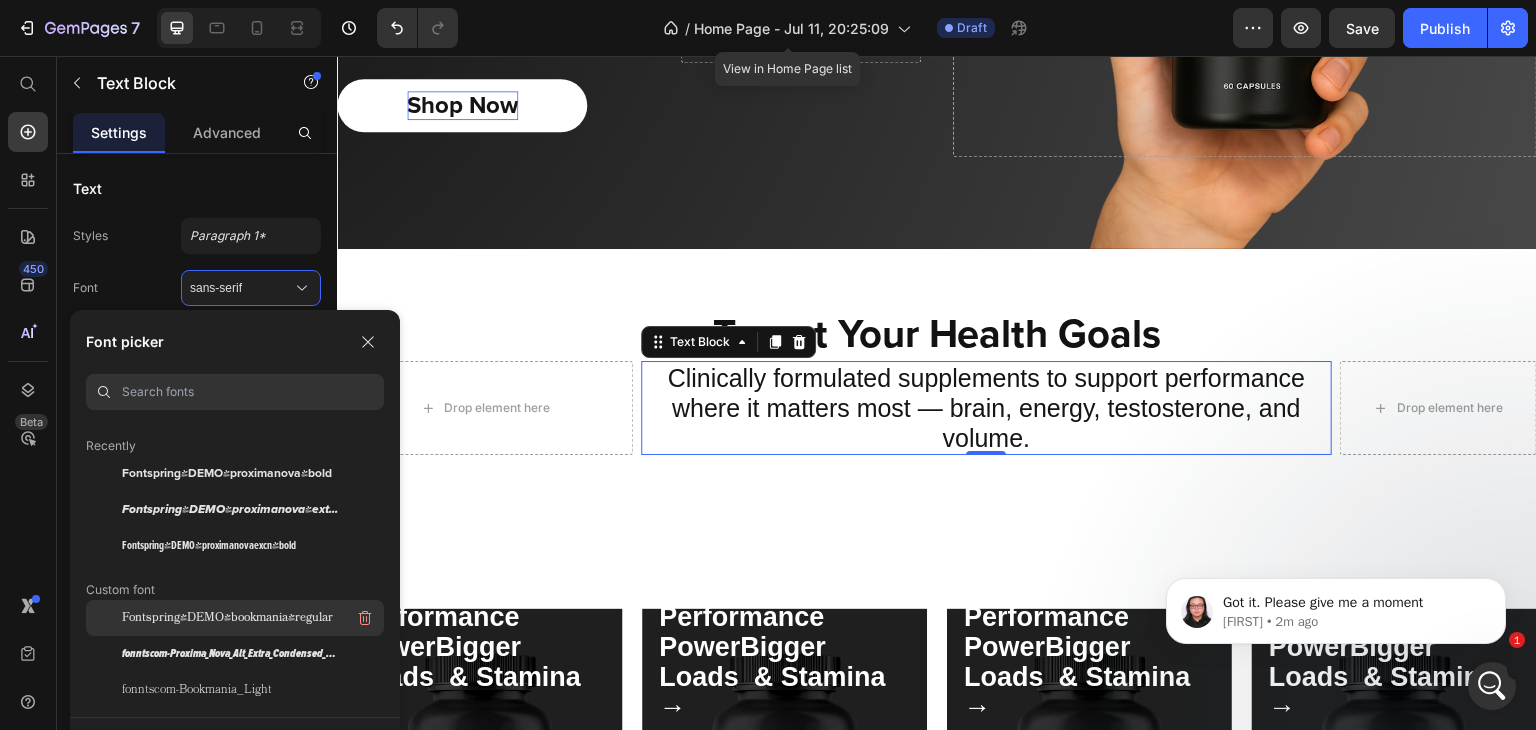 click on "Fontspring-DEMO-bookmania-regular" at bounding box center (227, 618) 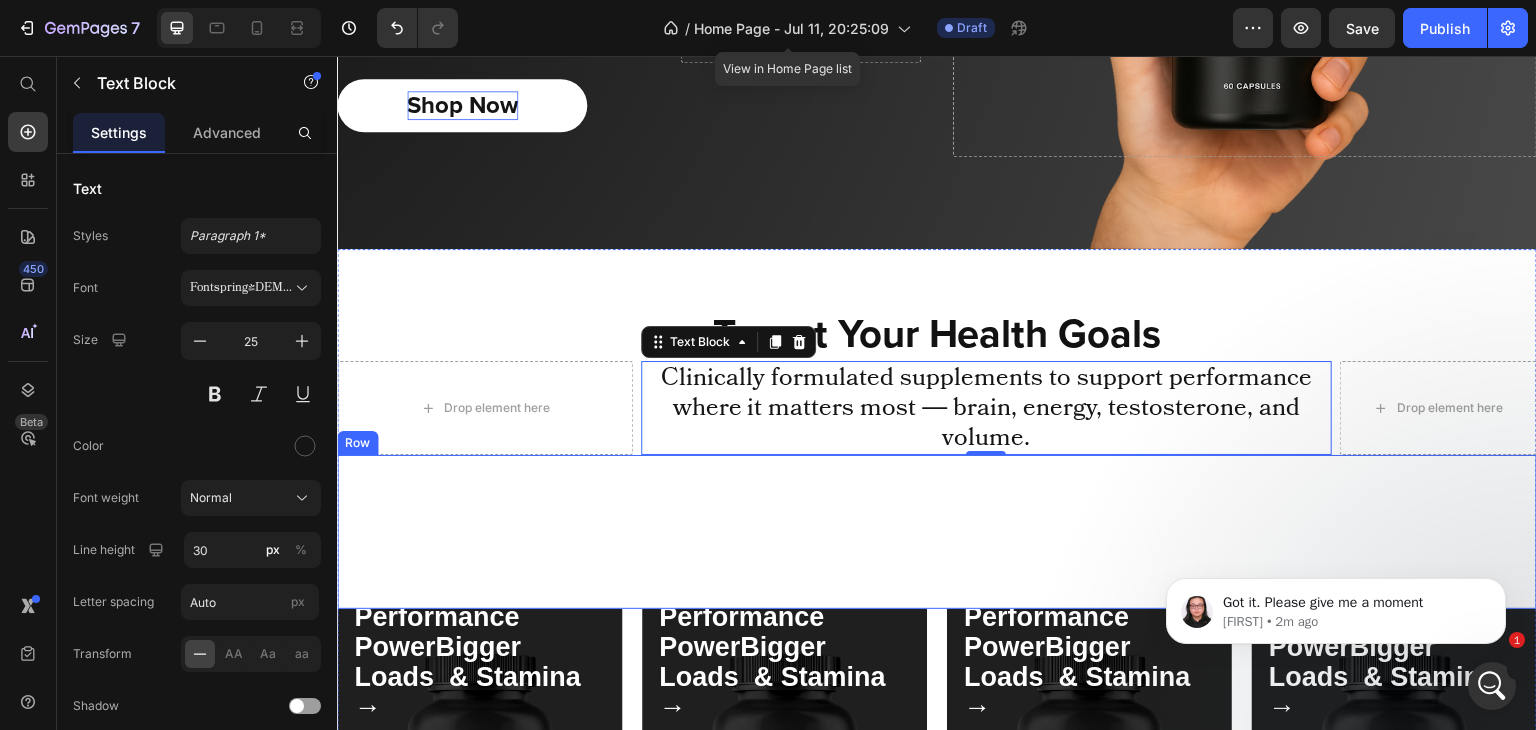 click on "Performance PowerBigger Loads  & Stamina → Text Block Row" at bounding box center [479, 532] 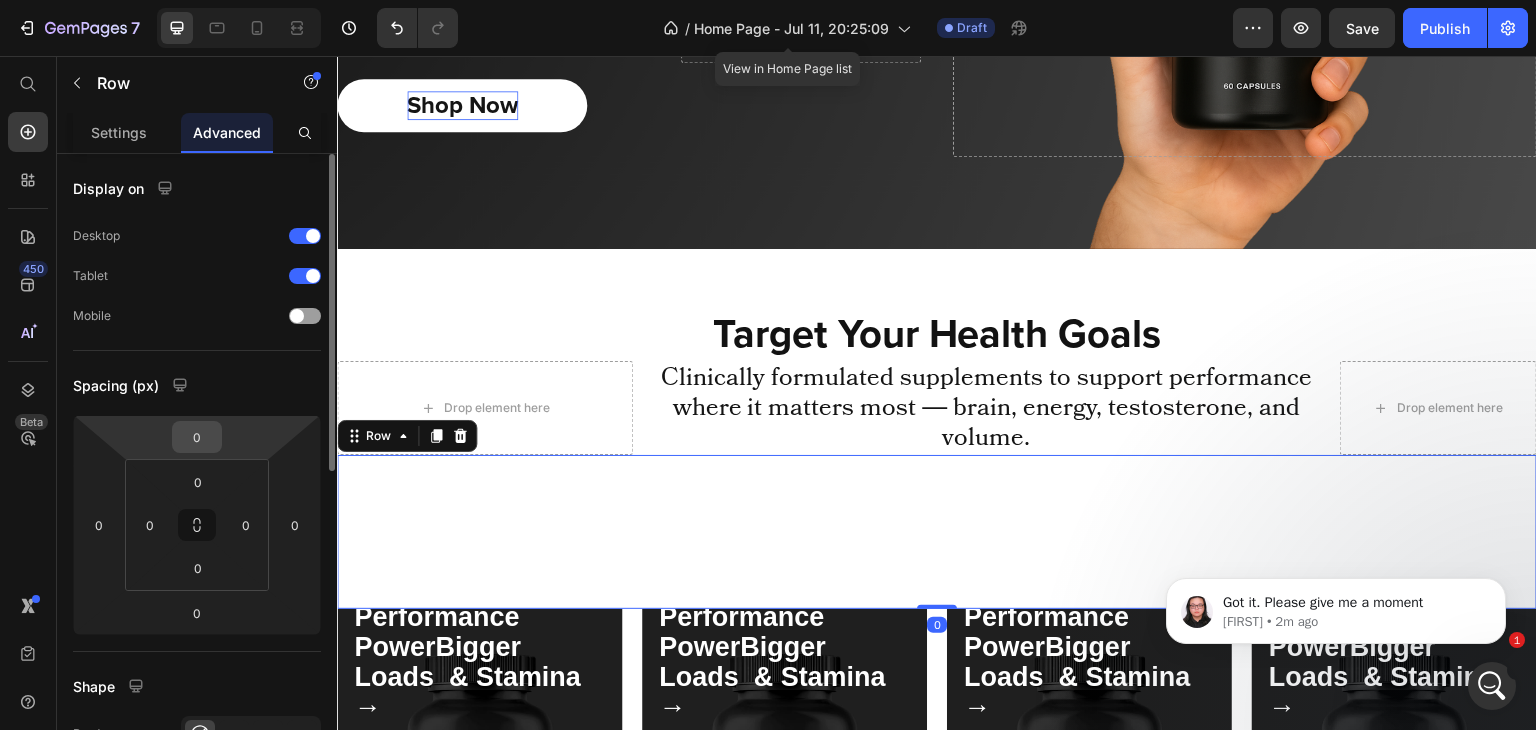 click on "0" at bounding box center (197, 437) 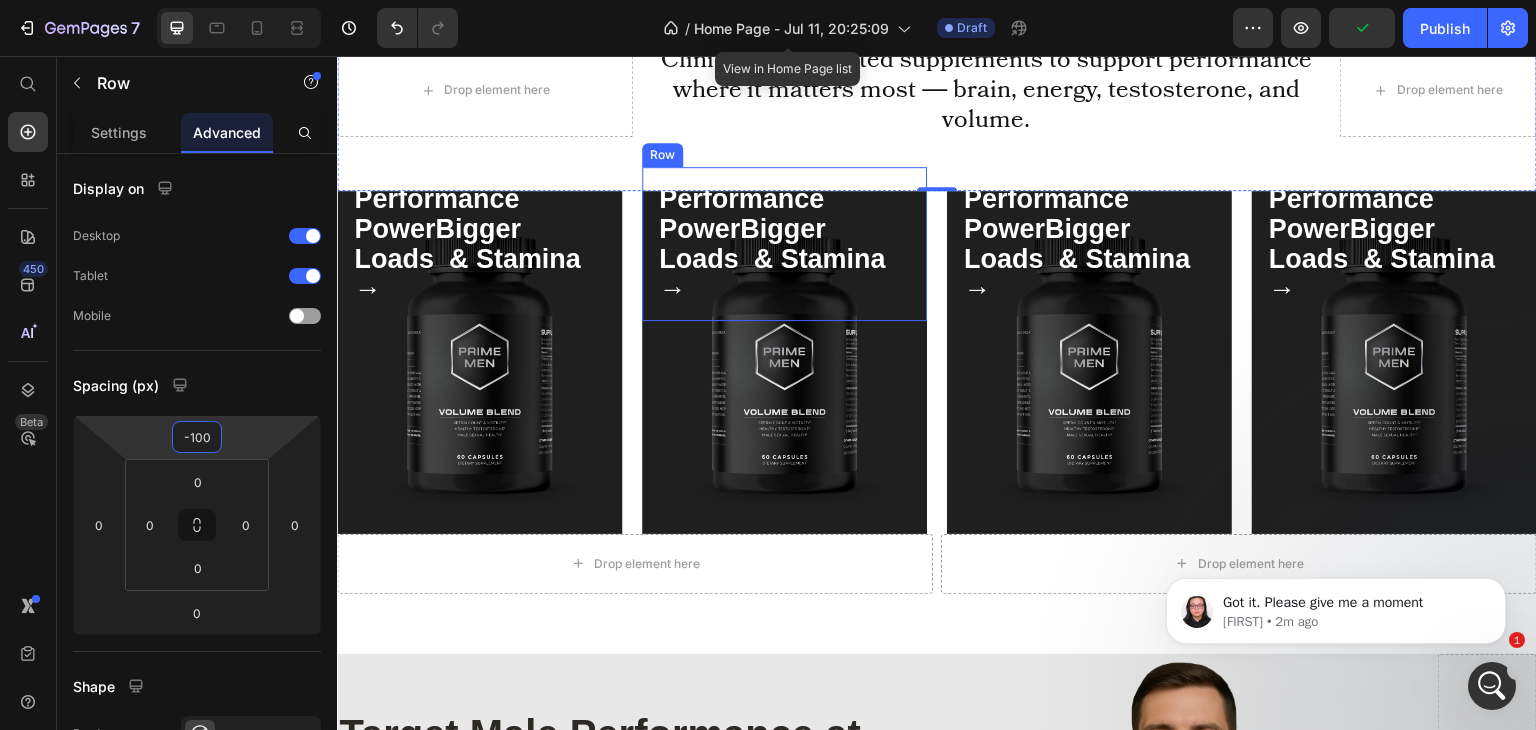 scroll, scrollTop: 678, scrollLeft: 0, axis: vertical 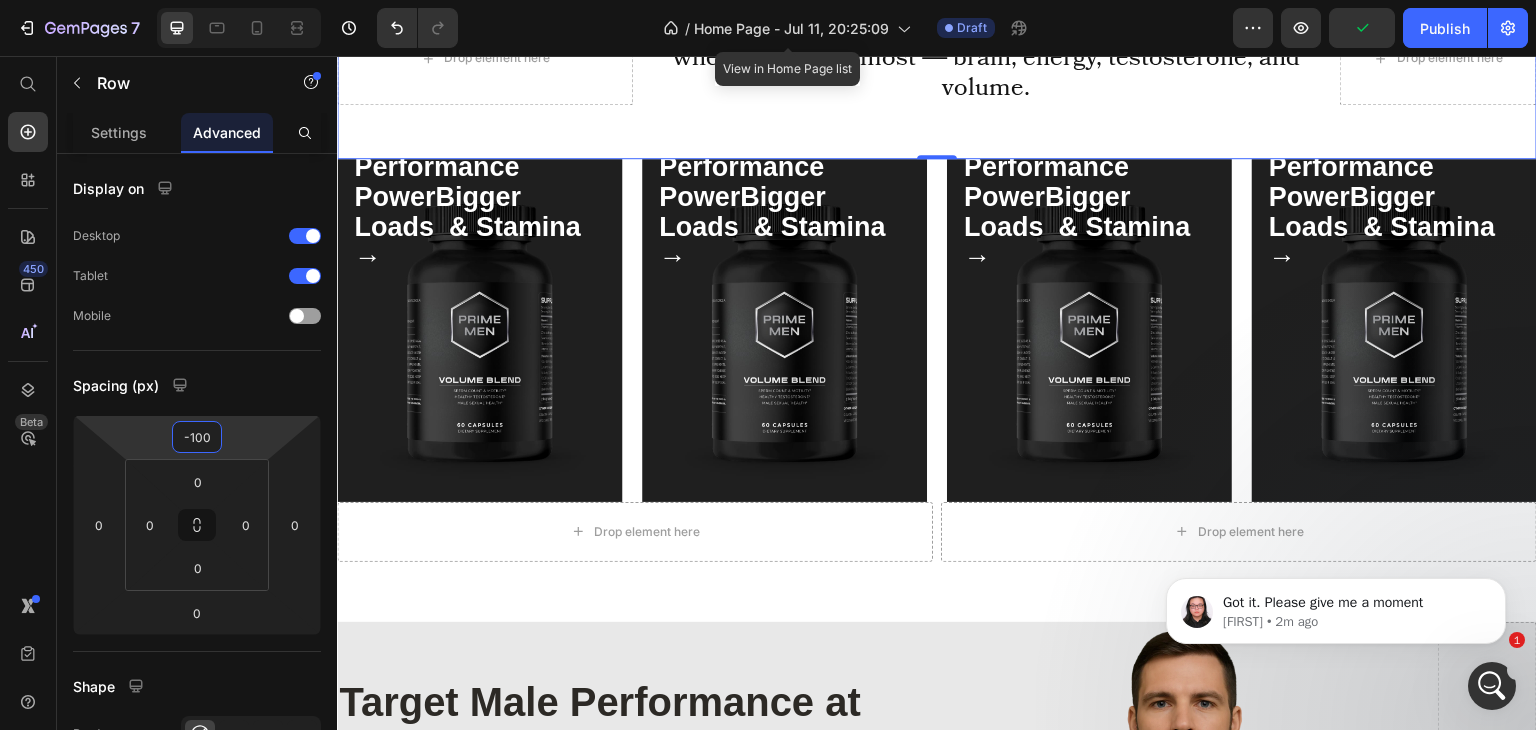 type on "-100" 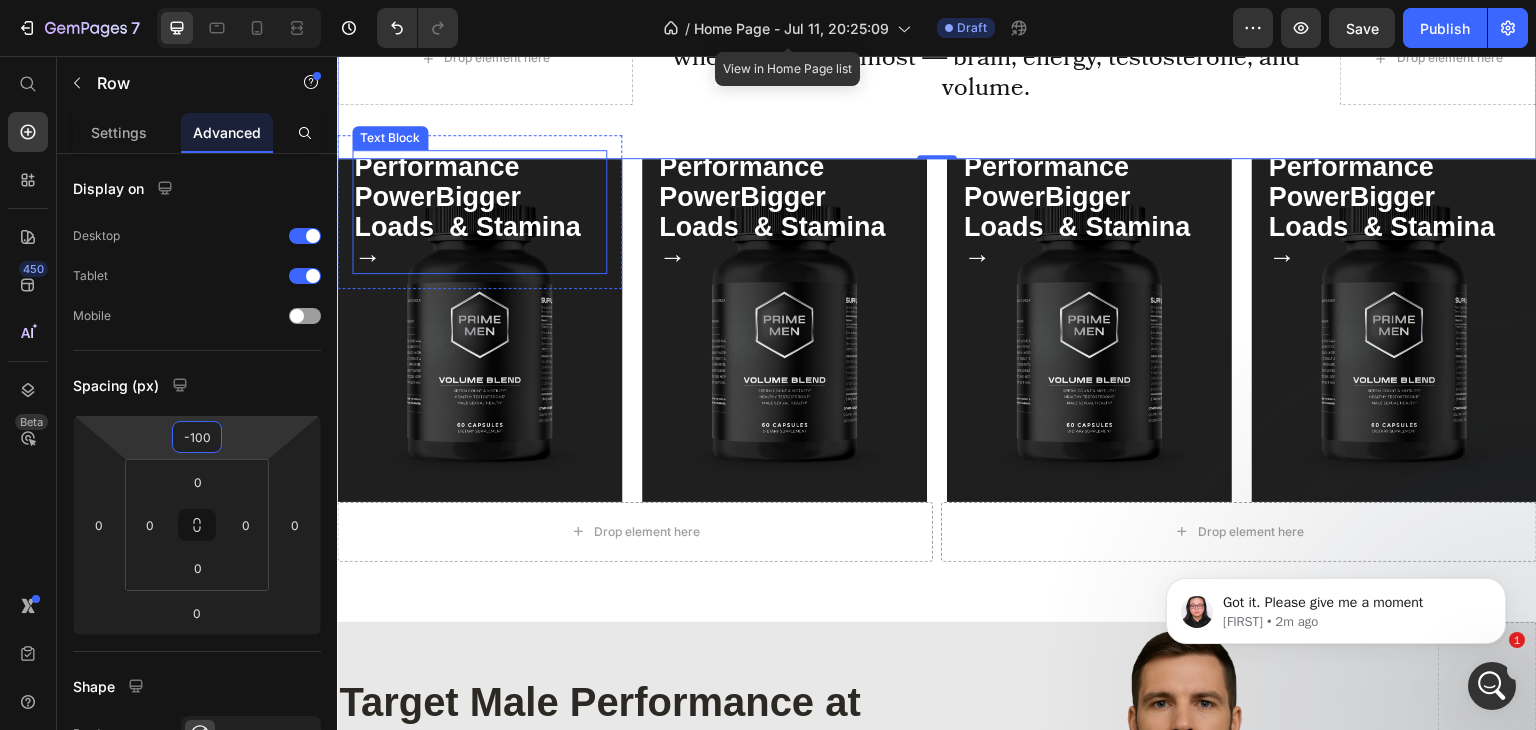 click on "Performance PowerBigger Loads  & Stamina →" at bounding box center [467, 212] 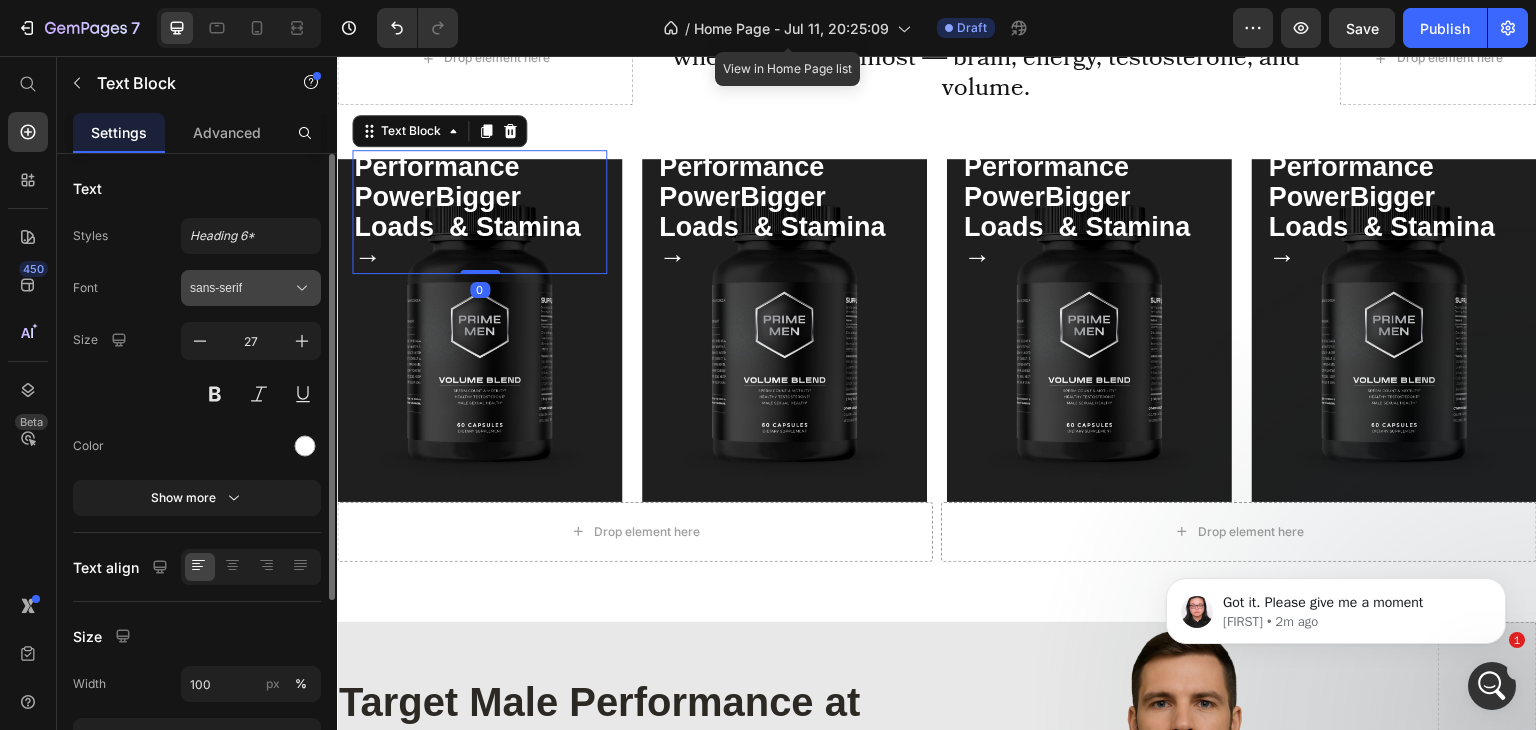 click on "sans-serif" at bounding box center (241, 288) 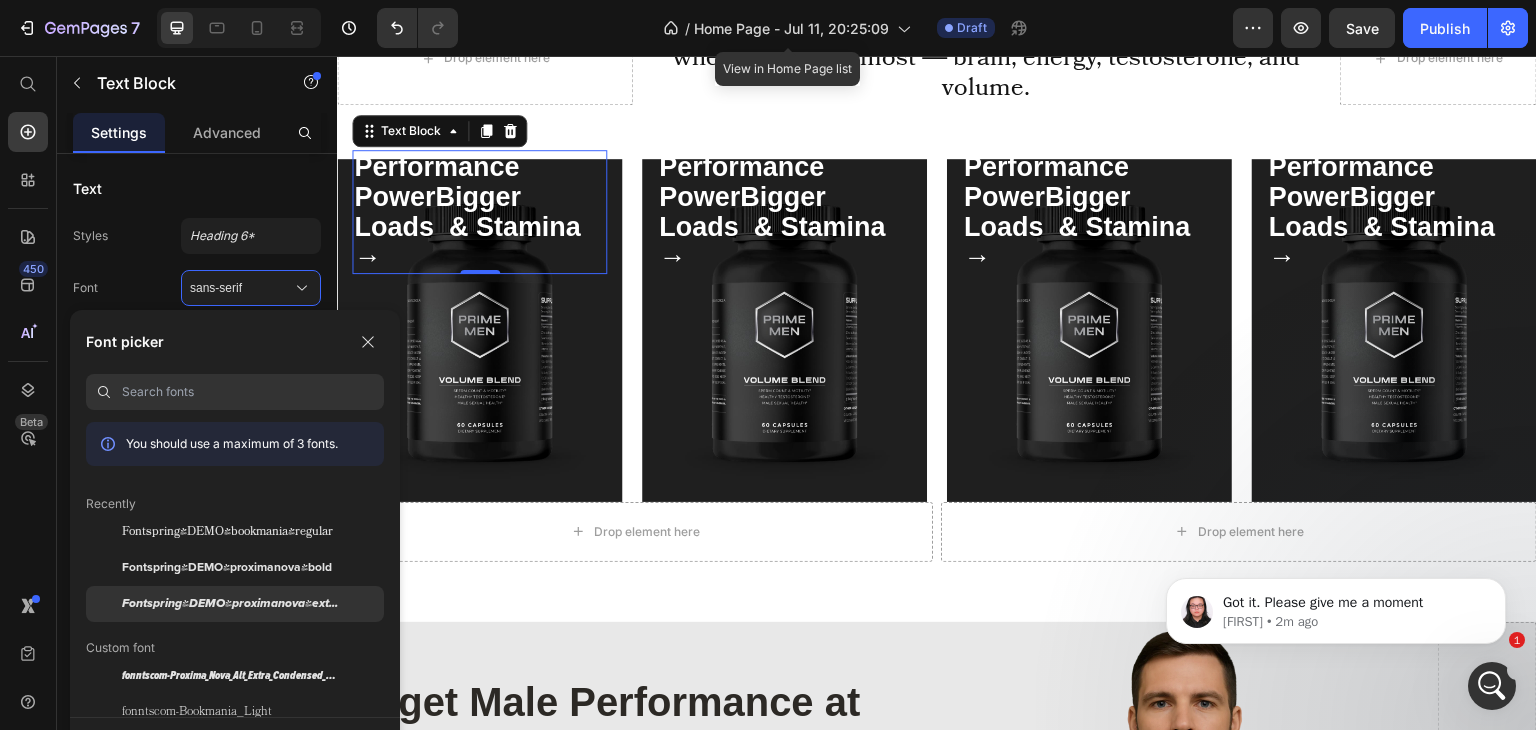 scroll, scrollTop: 20, scrollLeft: 0, axis: vertical 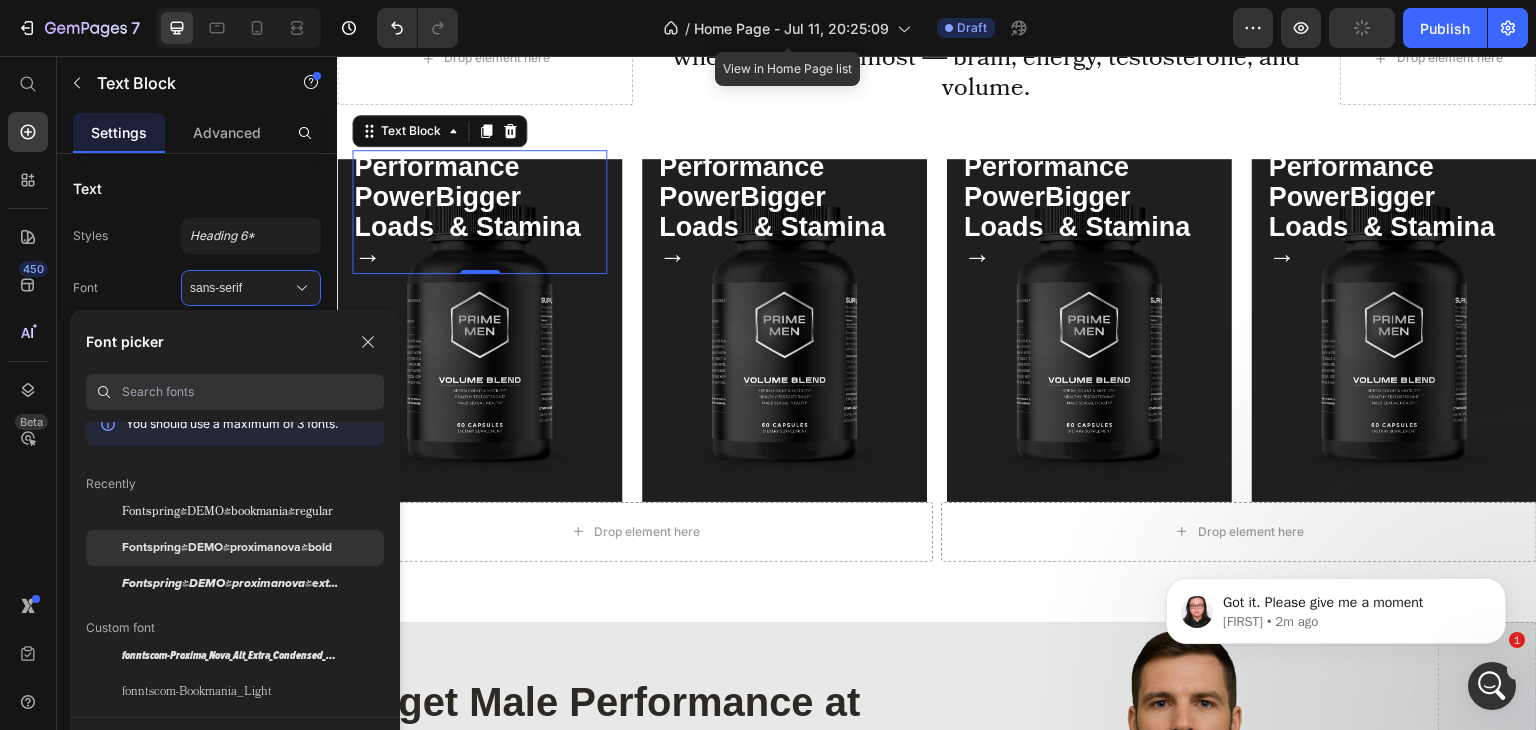 click on "Fontspring-DEMO-proximanova-bold" at bounding box center (227, 548) 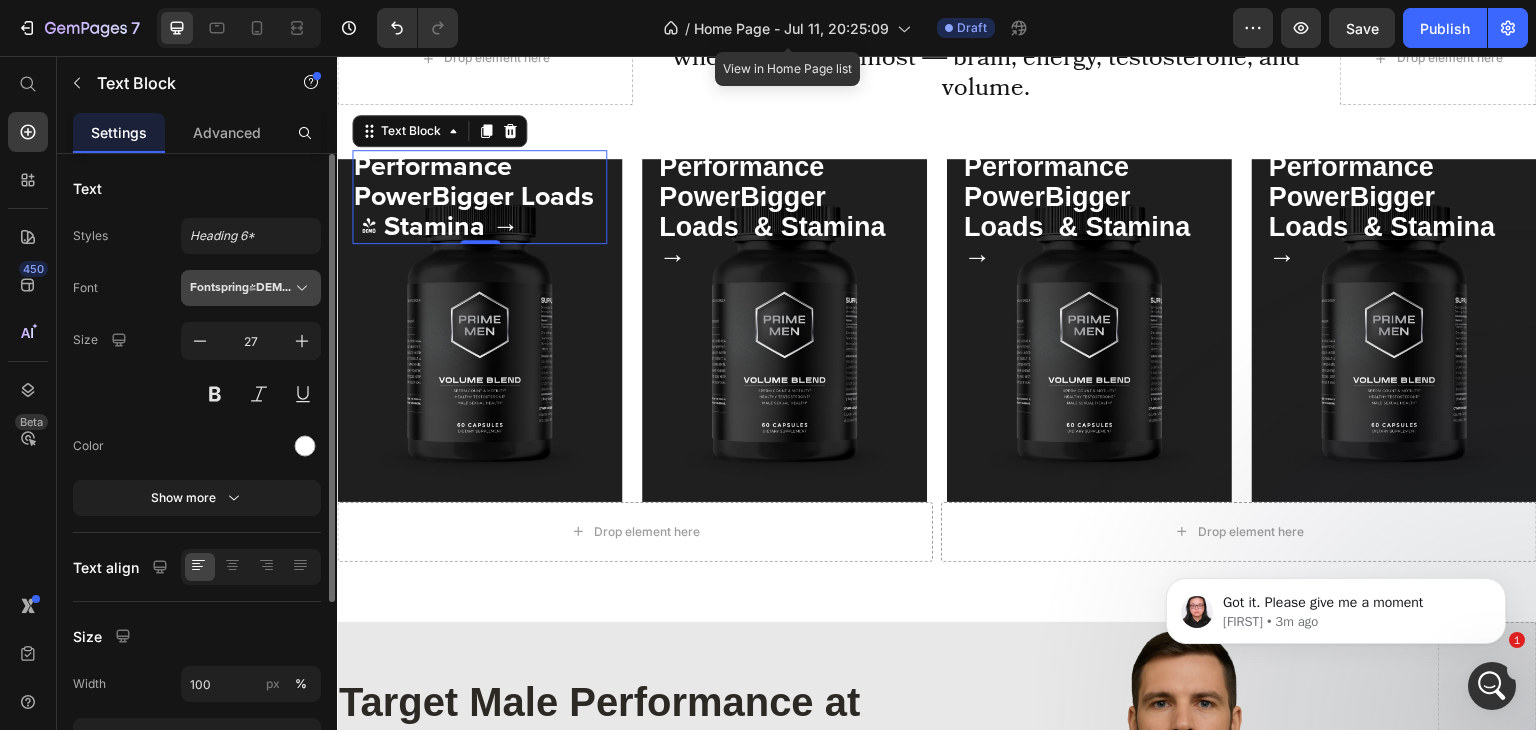 click on "Fontspring-DEMO-proximanova-bold" at bounding box center (241, 288) 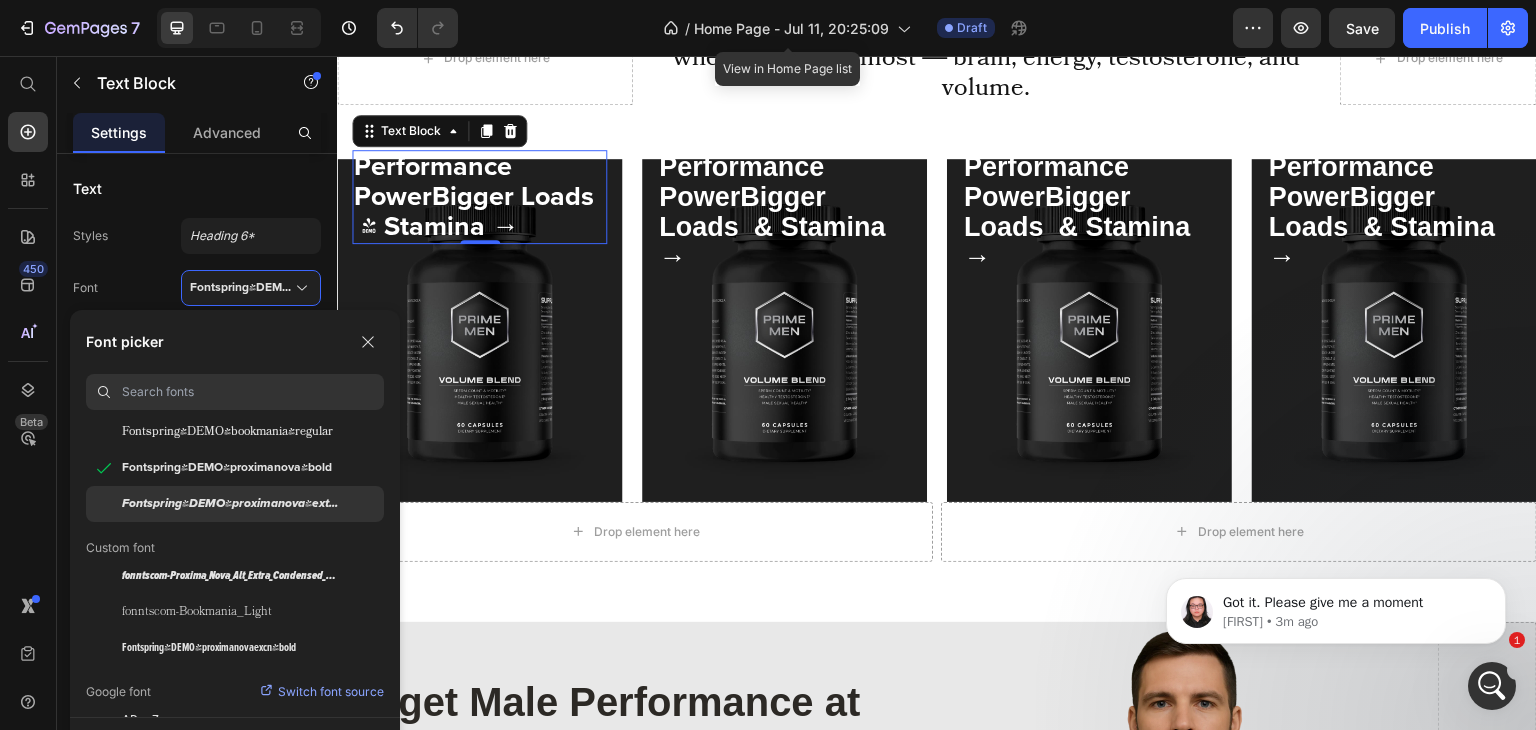 scroll, scrollTop: 48, scrollLeft: 0, axis: vertical 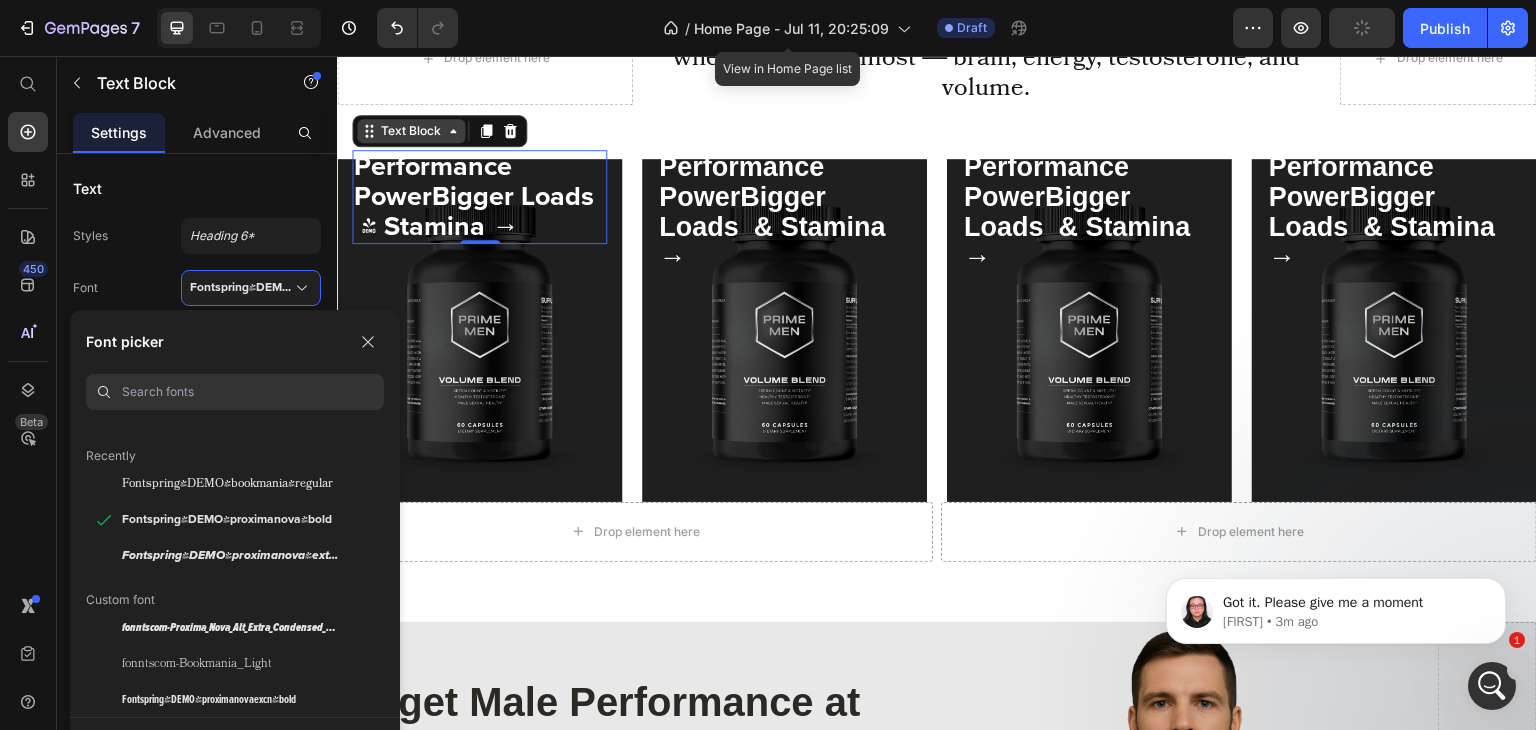 click on "Text Block" at bounding box center (411, 131) 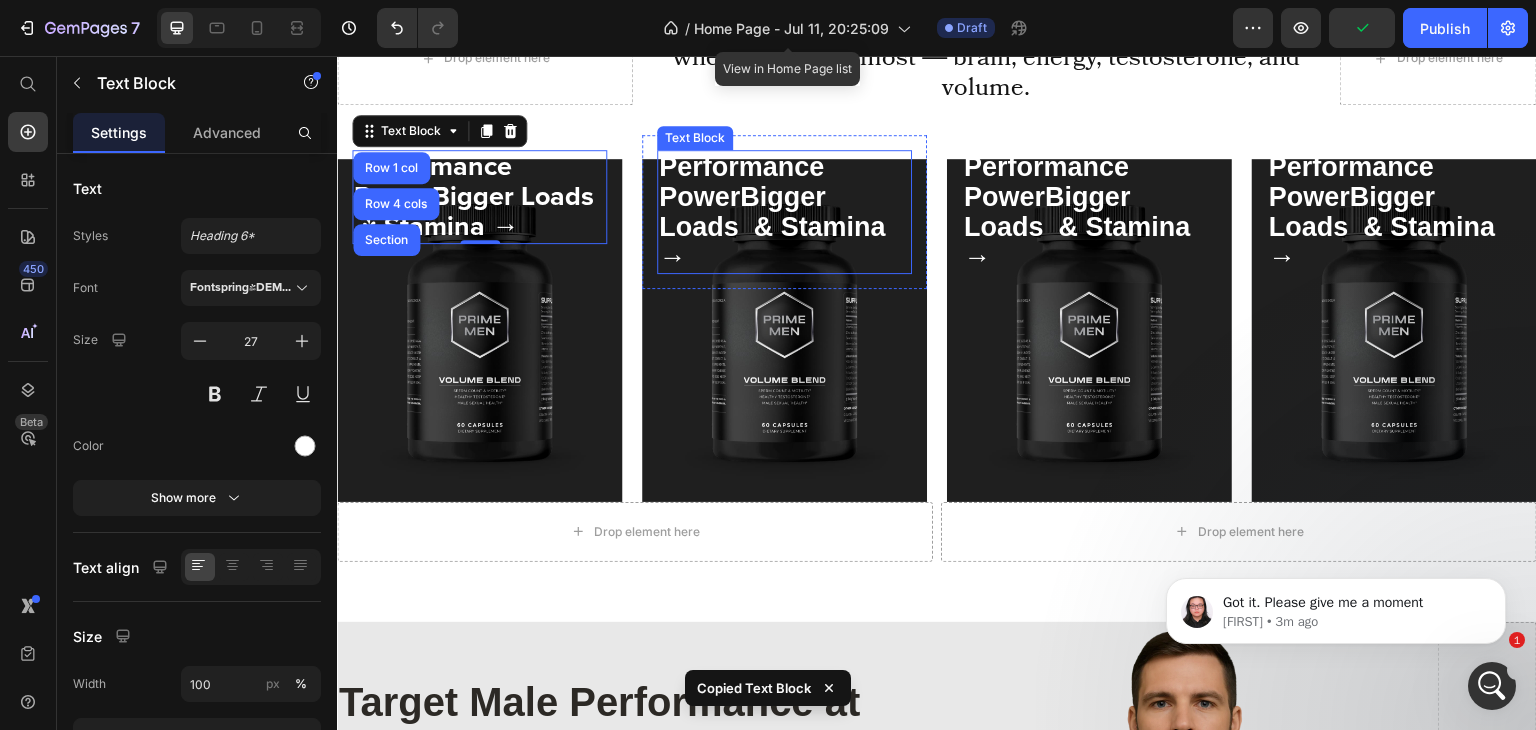 click on "Performance PowerBigger Loads  & Stamina →" at bounding box center [772, 212] 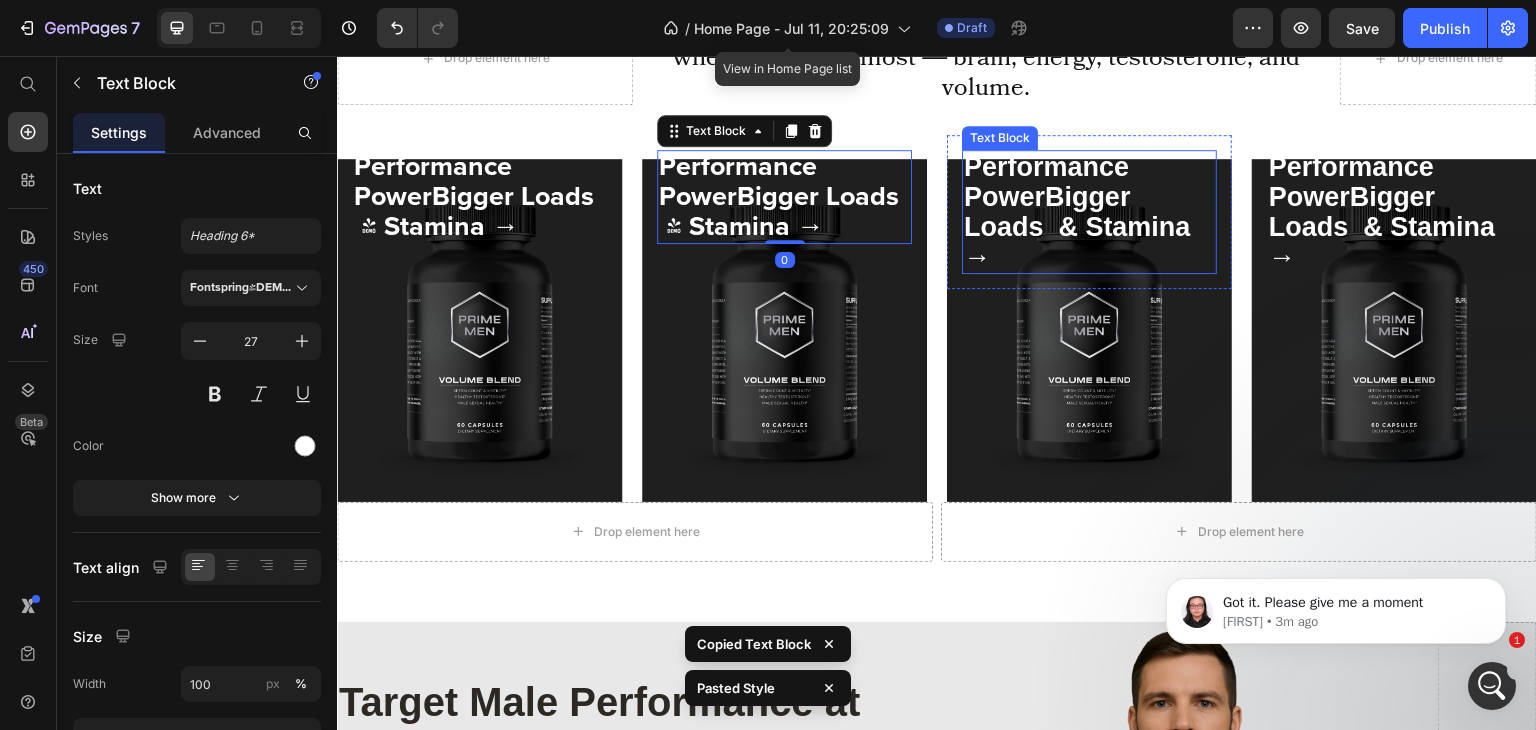 click on "Performance PowerBigger Loads  & Stamina →" at bounding box center [1077, 212] 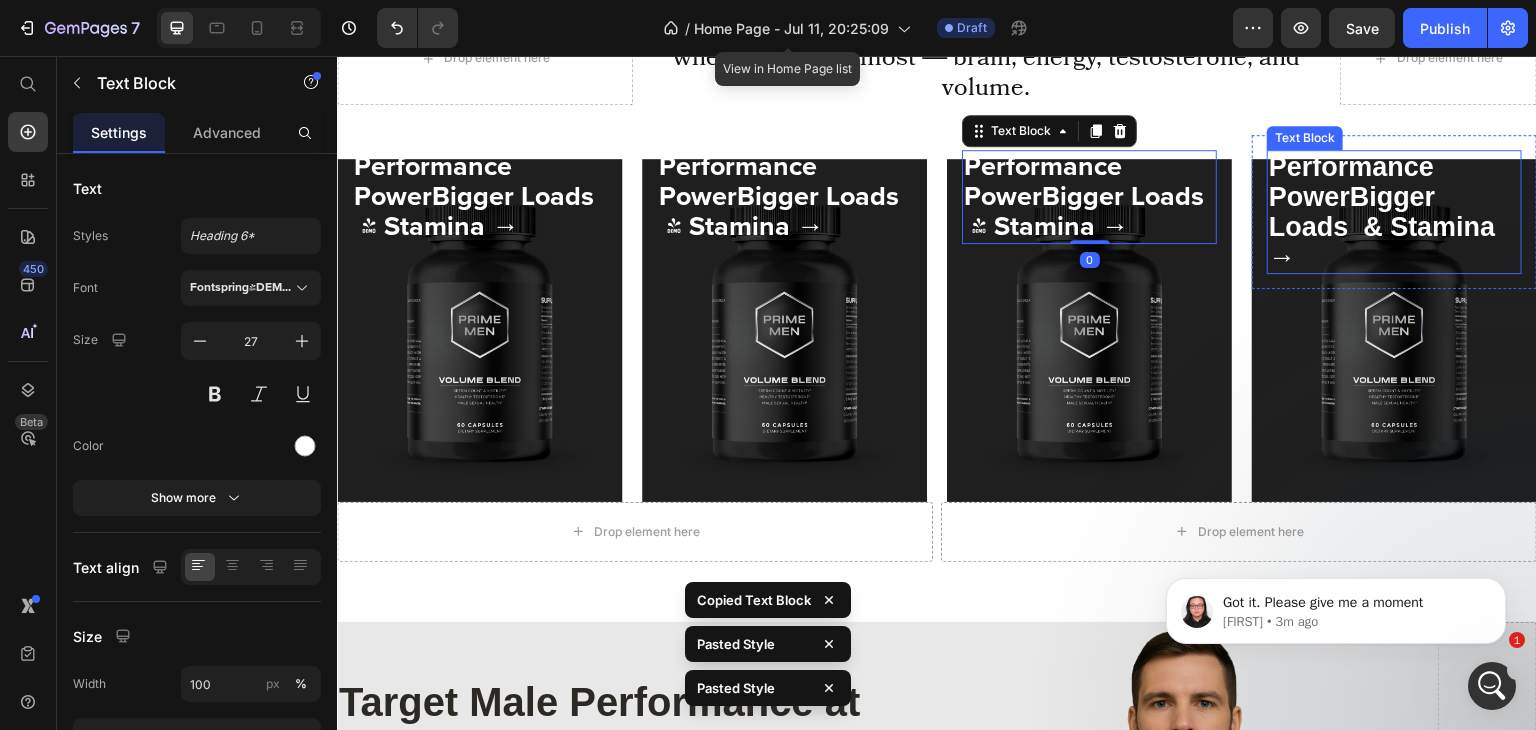click on "Performance PowerBigger Loads  & Stamina →" at bounding box center [1382, 212] 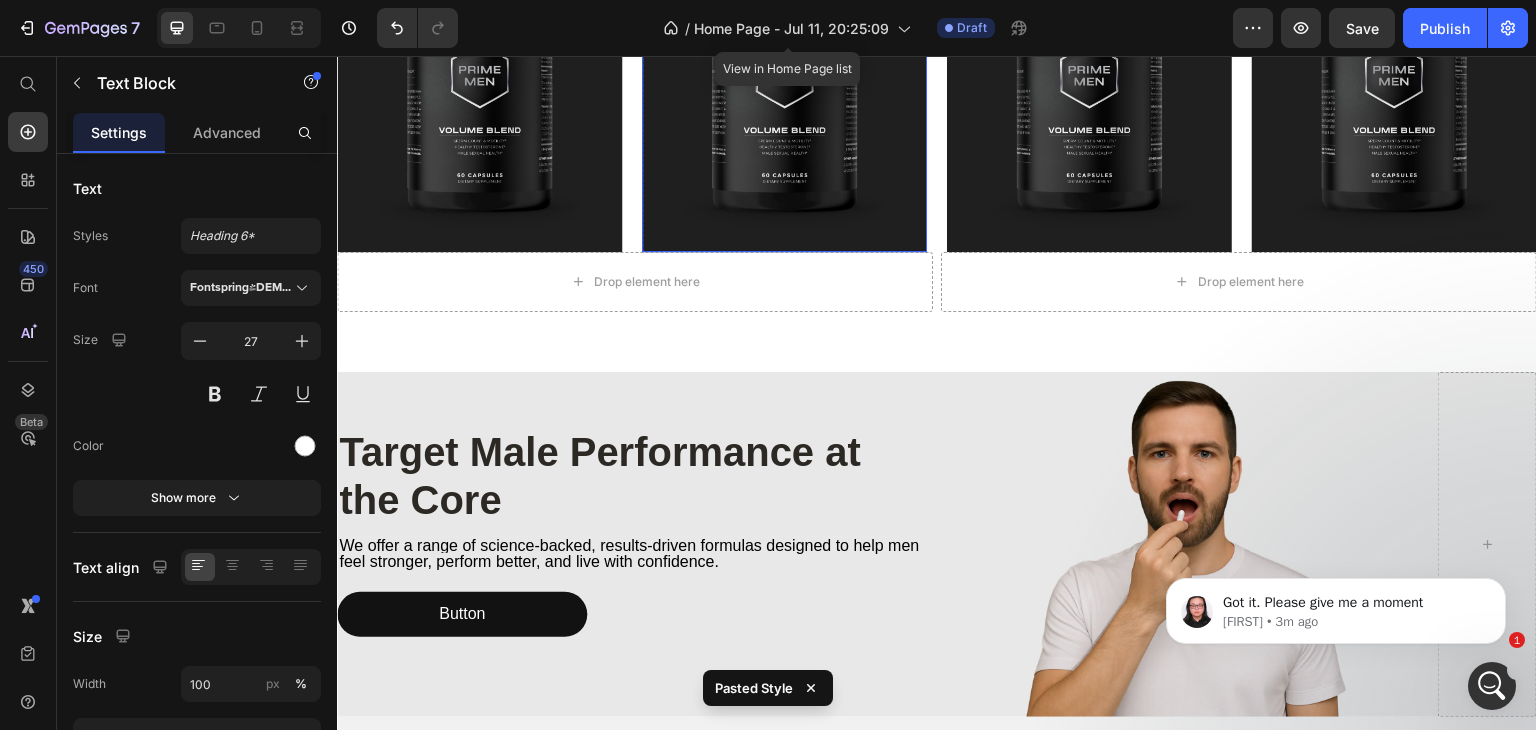 scroll, scrollTop: 899, scrollLeft: 0, axis: vertical 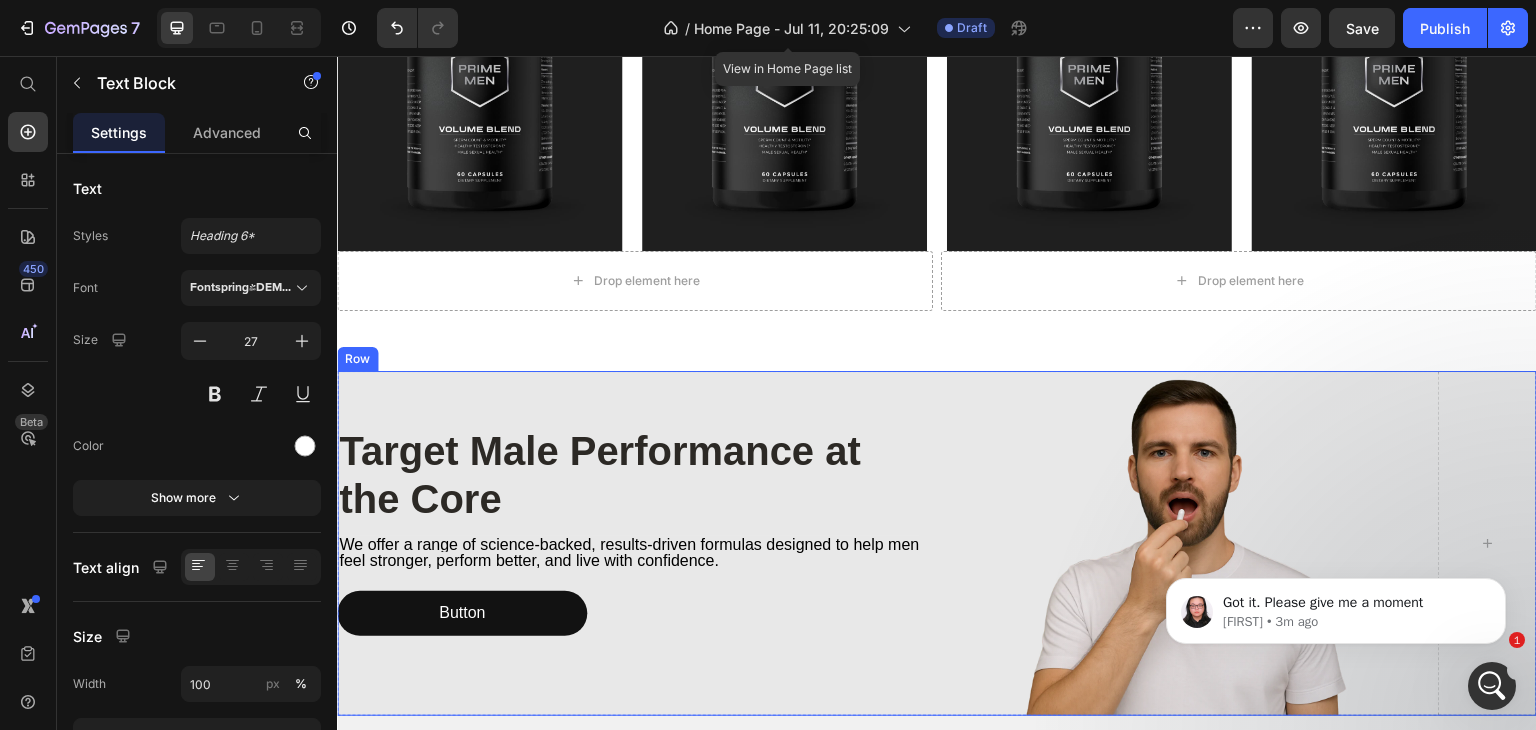 click on "Target Male Performance at the Core Heading We offer a range of science-backed, results-driven formulas designed to help men feel stronger, perform better, and live with confidence. Text Block Button Button Row" at bounding box center (633, 543) 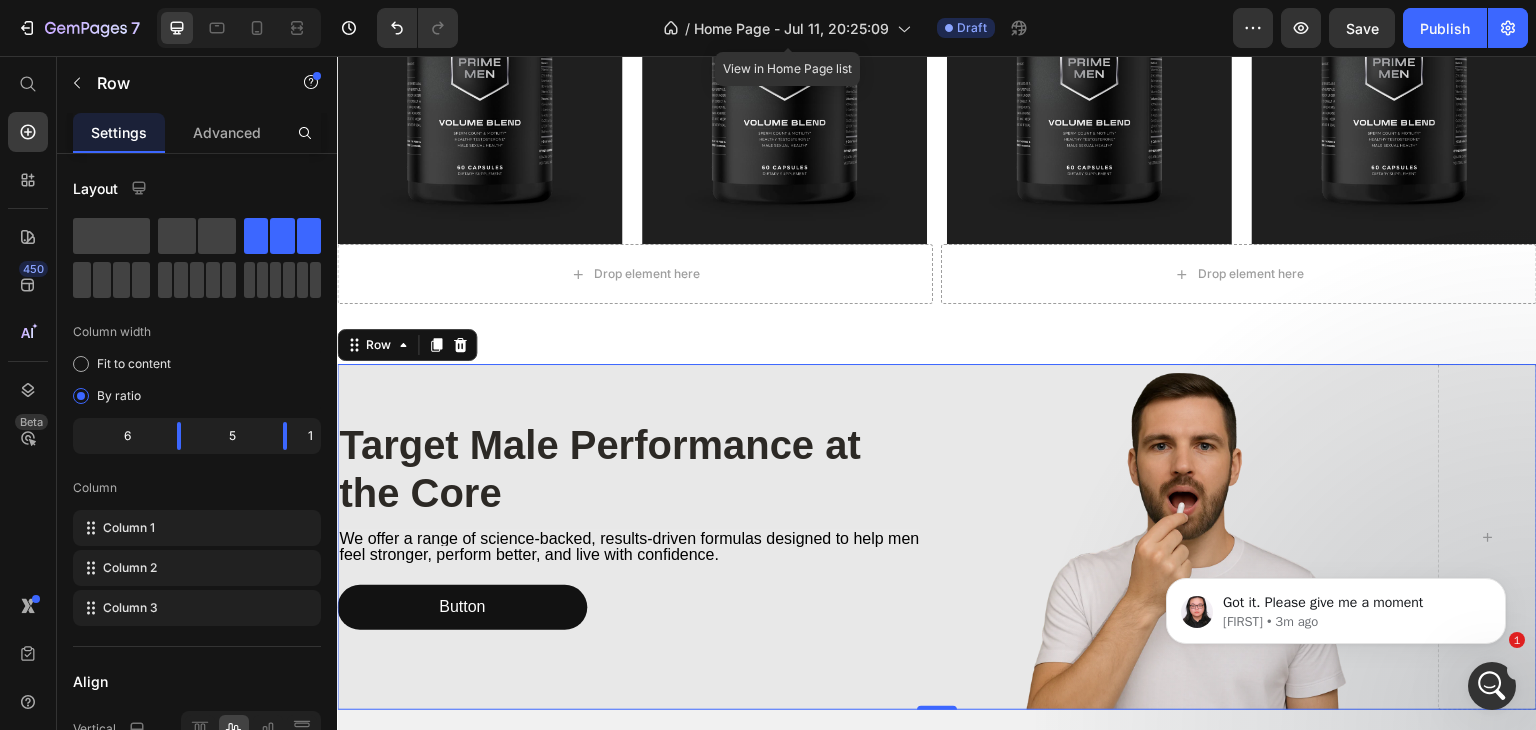 scroll, scrollTop: 1115, scrollLeft: 0, axis: vertical 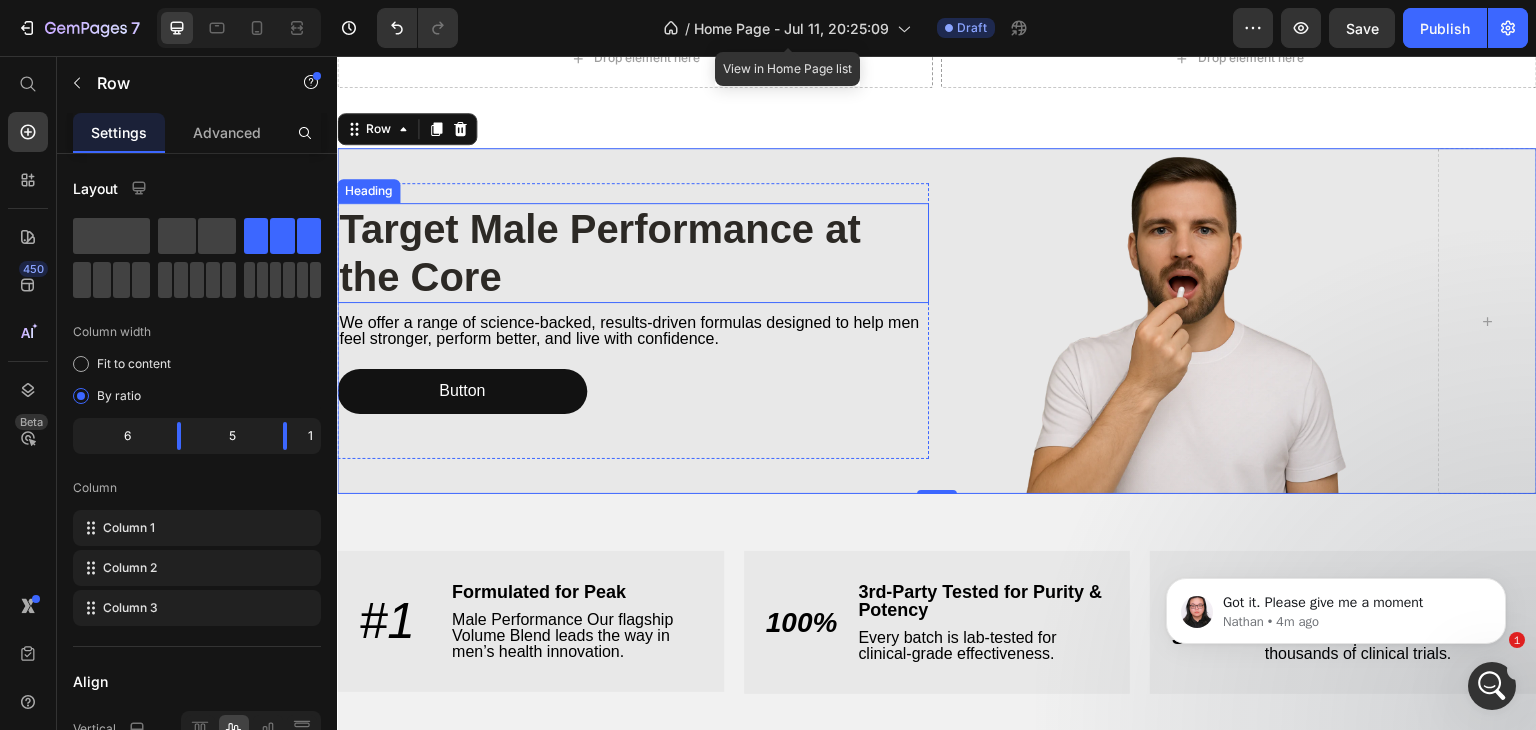 click on "Target Male Performance at the Core" at bounding box center [633, 253] 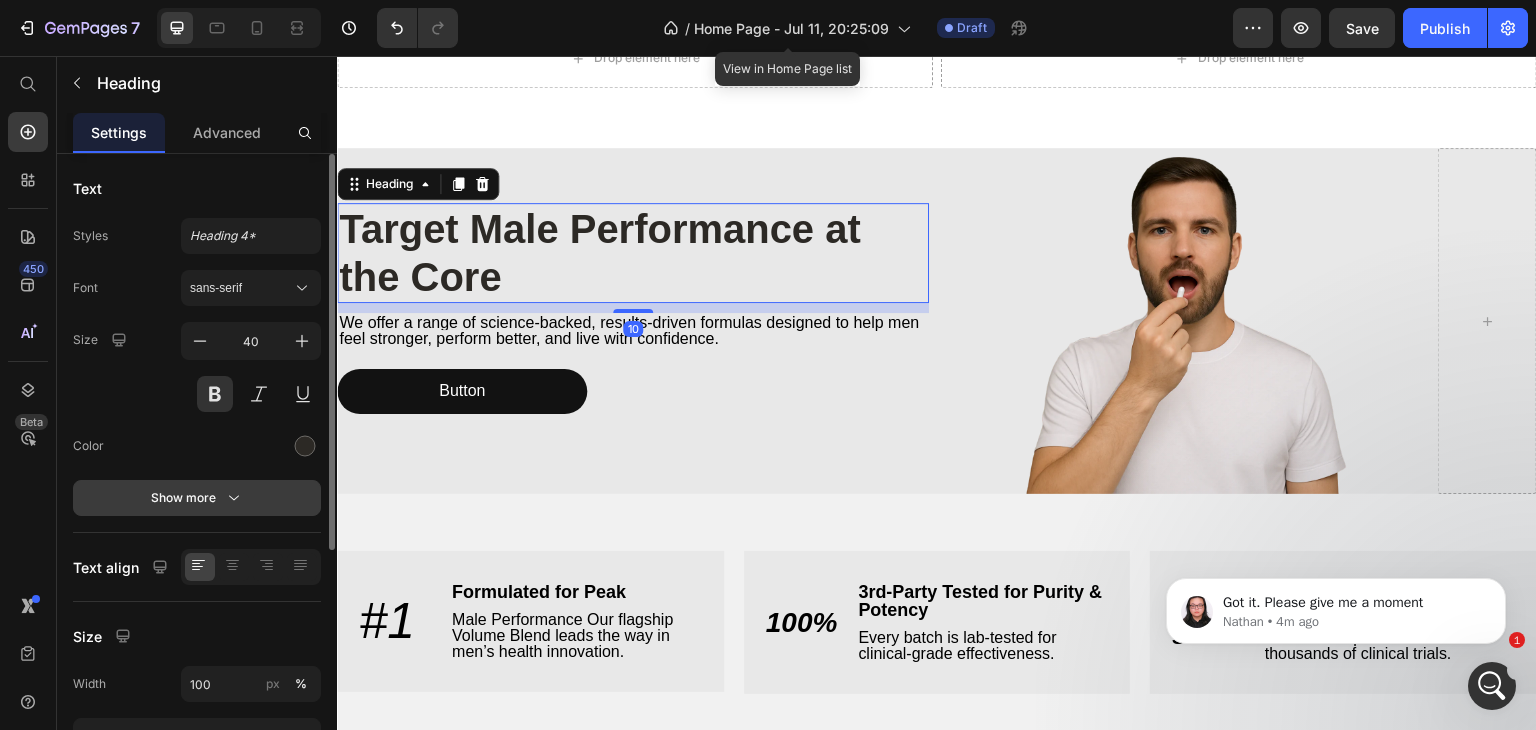 click on "Show more" at bounding box center (197, 498) 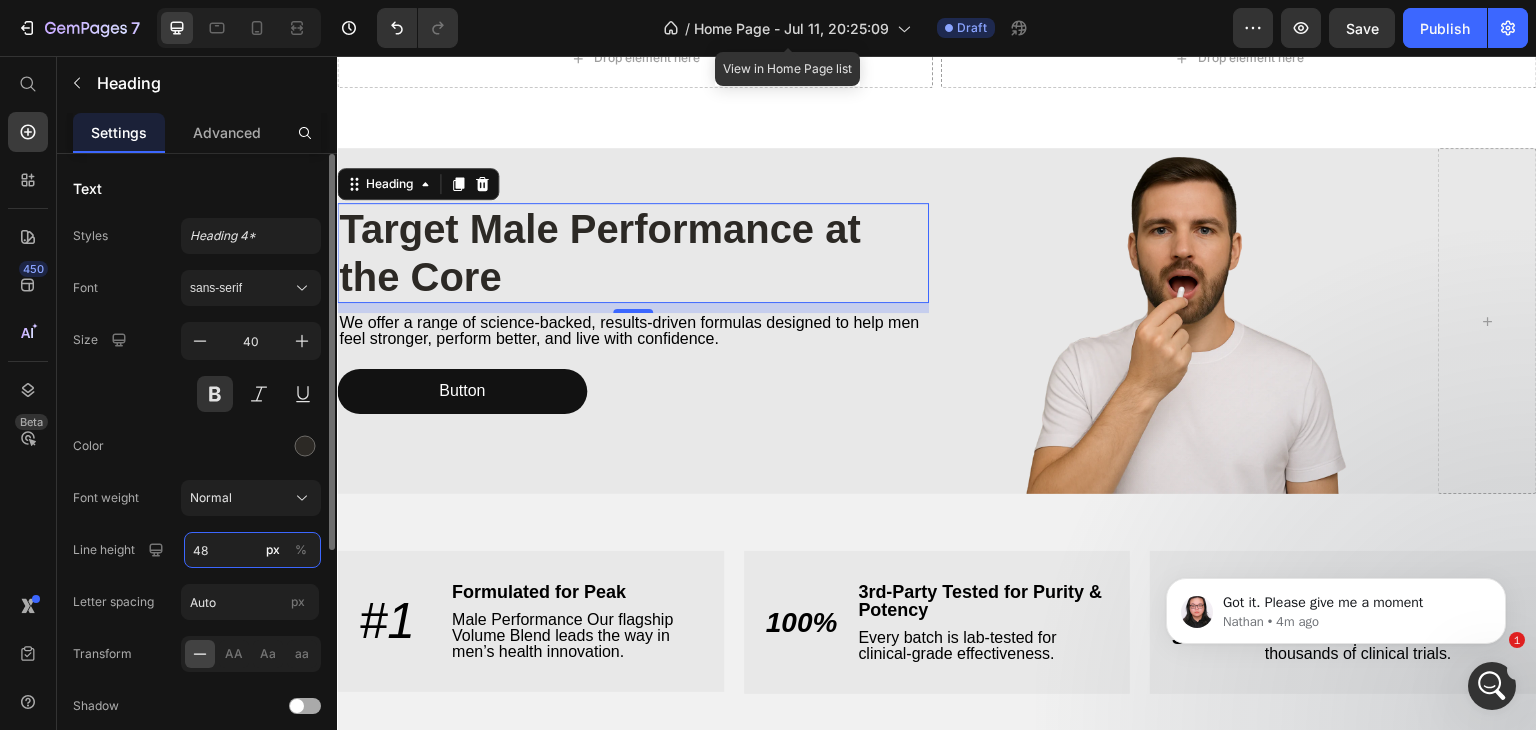 click on "48" at bounding box center [252, 550] 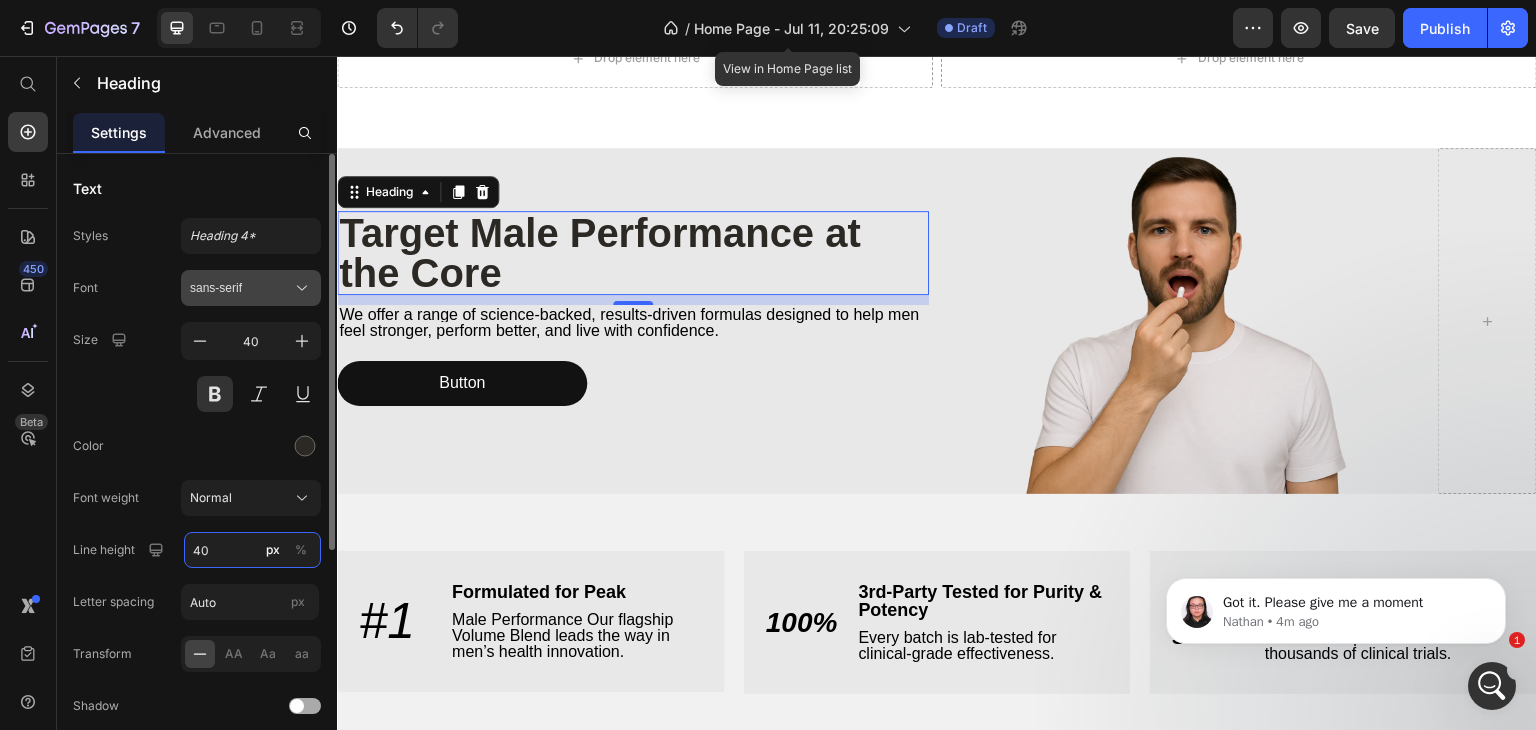type on "40" 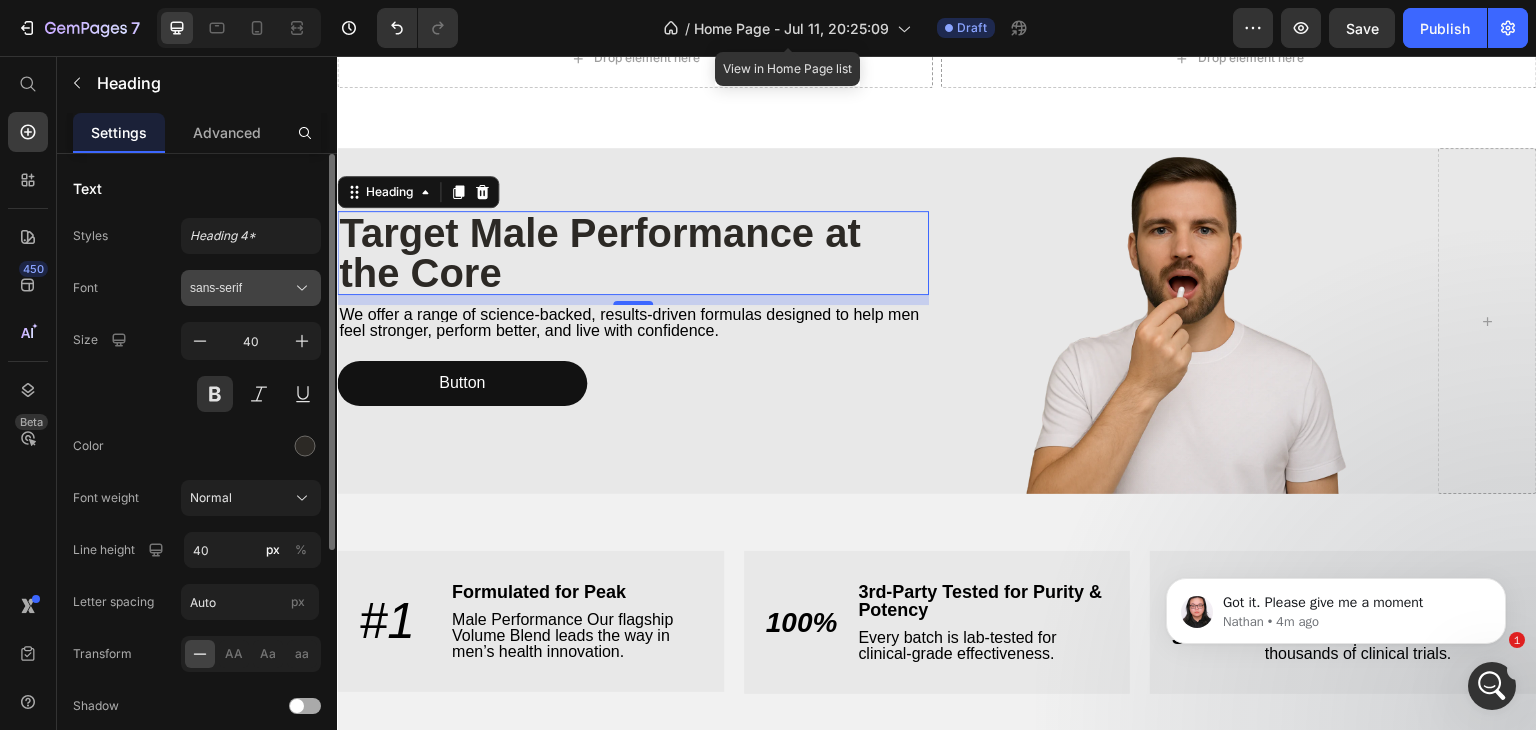 click on "sans-serif" at bounding box center (241, 288) 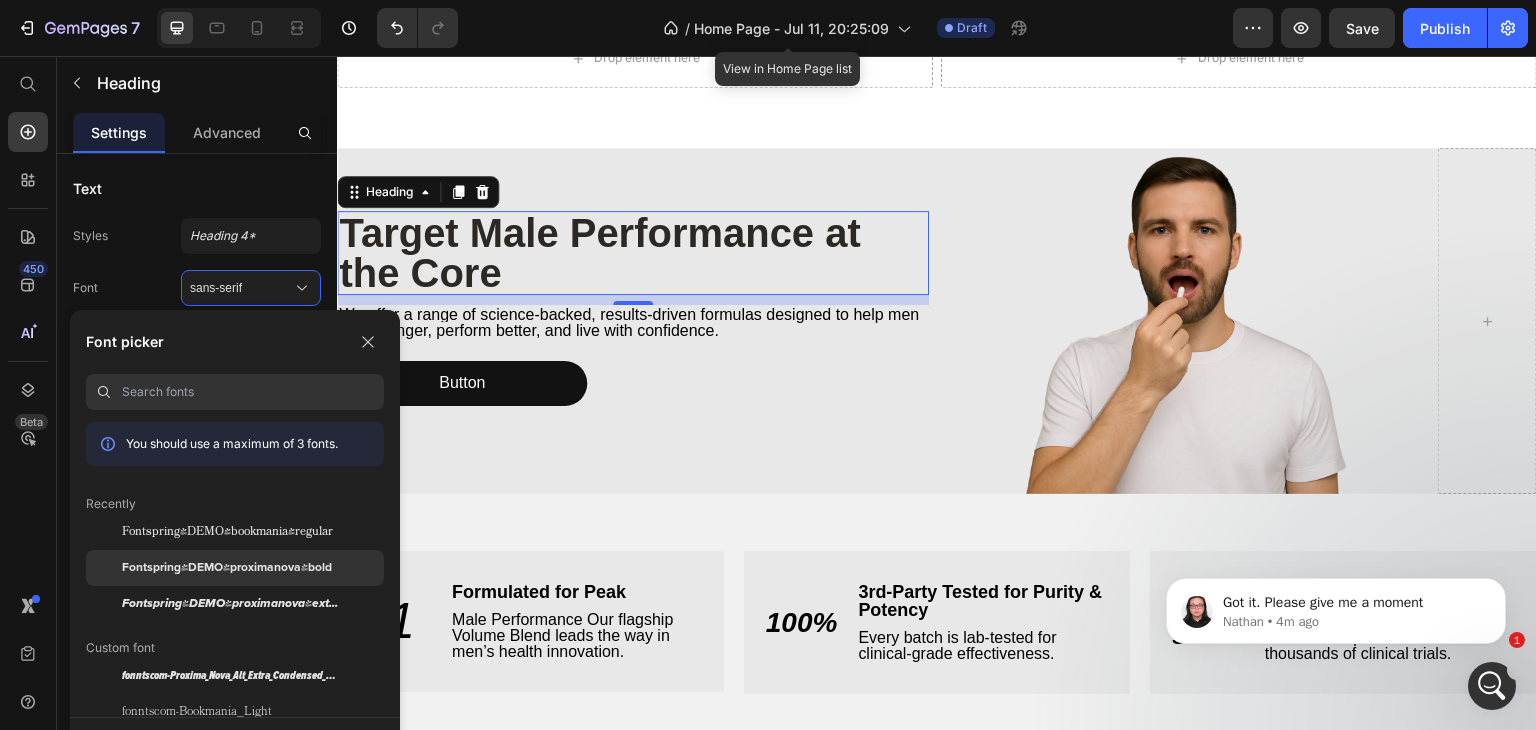 click on "Fontspring-DEMO-proximanova-bold" 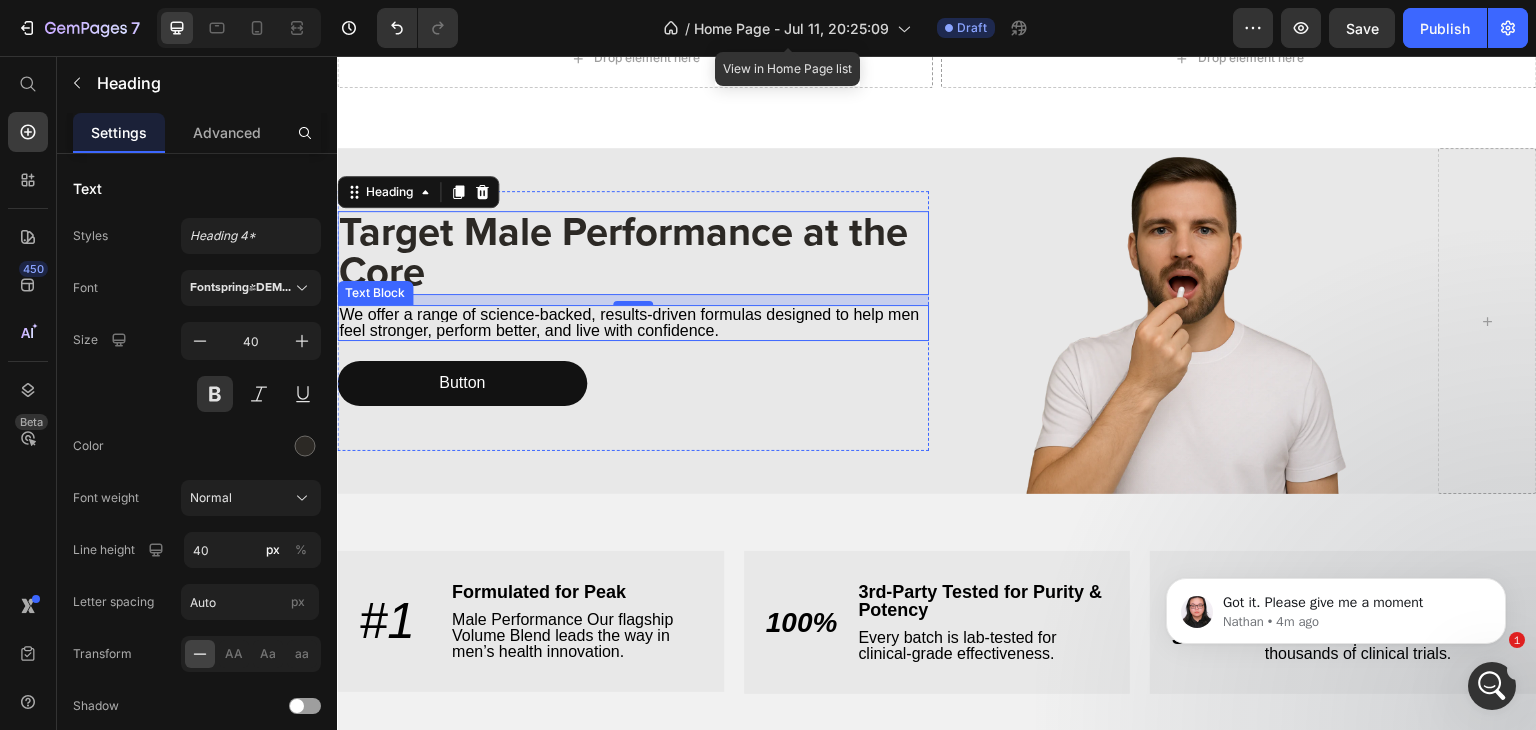 click on "We offer a range of science-backed, results-driven formulas designed to help men feel stronger, perform better, and live with confidence." at bounding box center (629, 322) 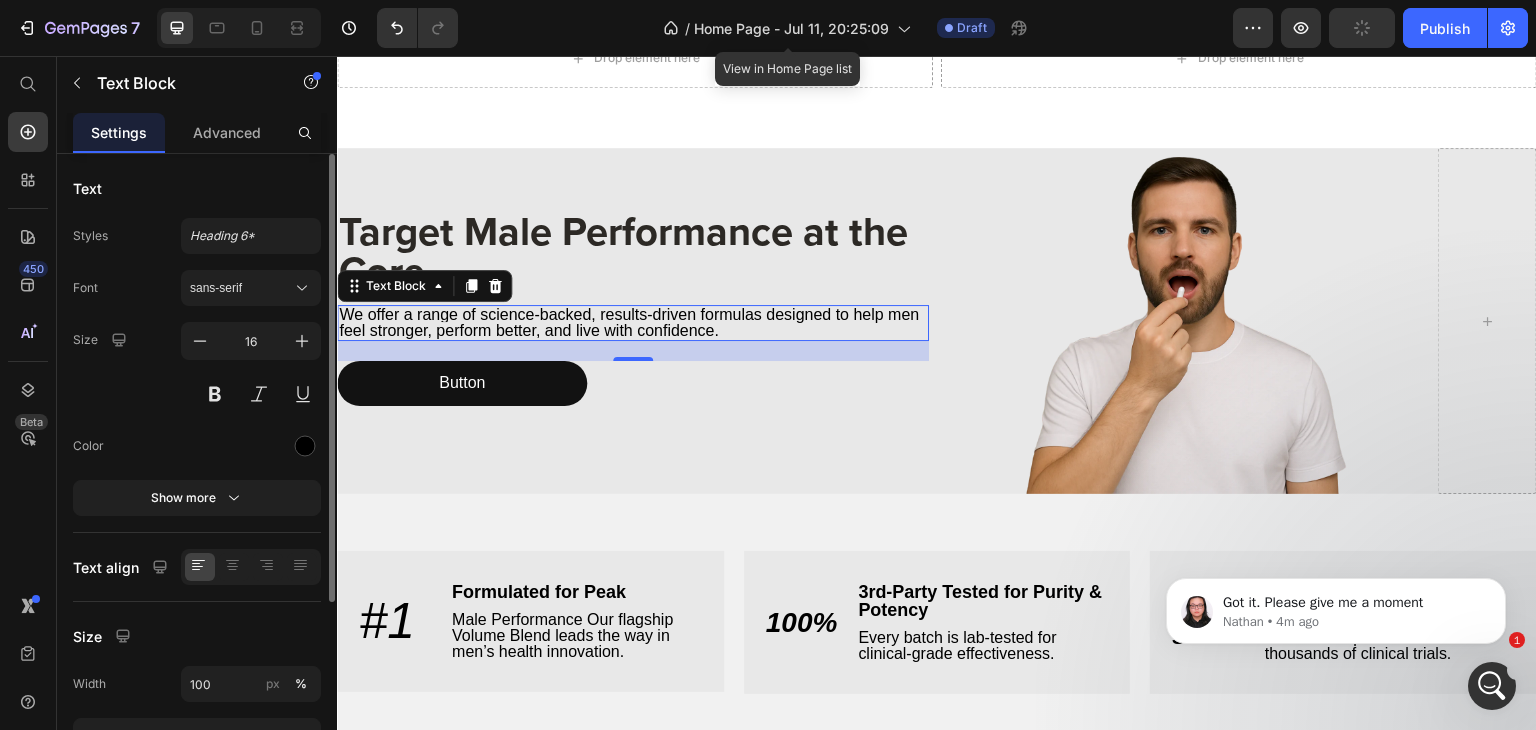 click on "Styles Heading 6* Font sans-serif Size 16 Color Show more" 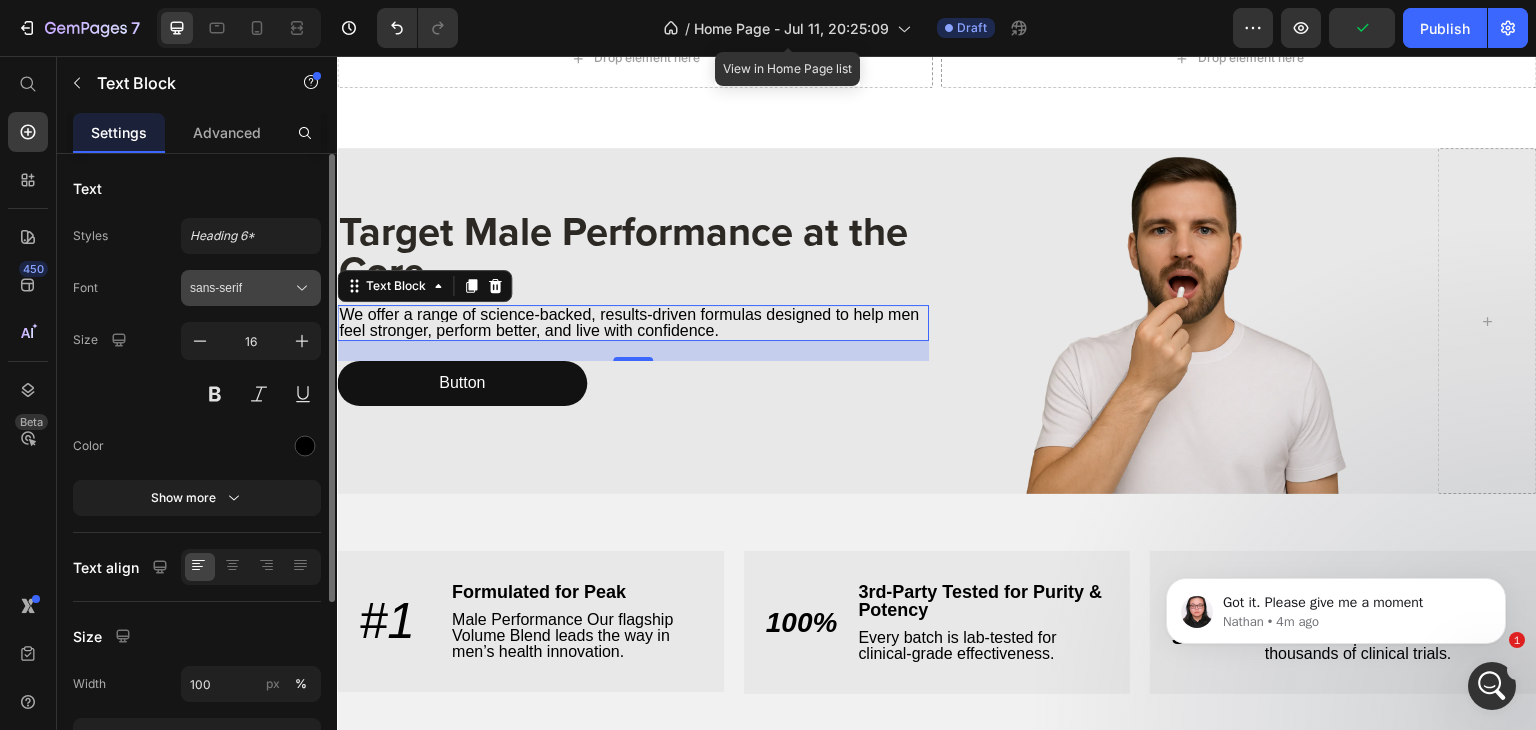 click 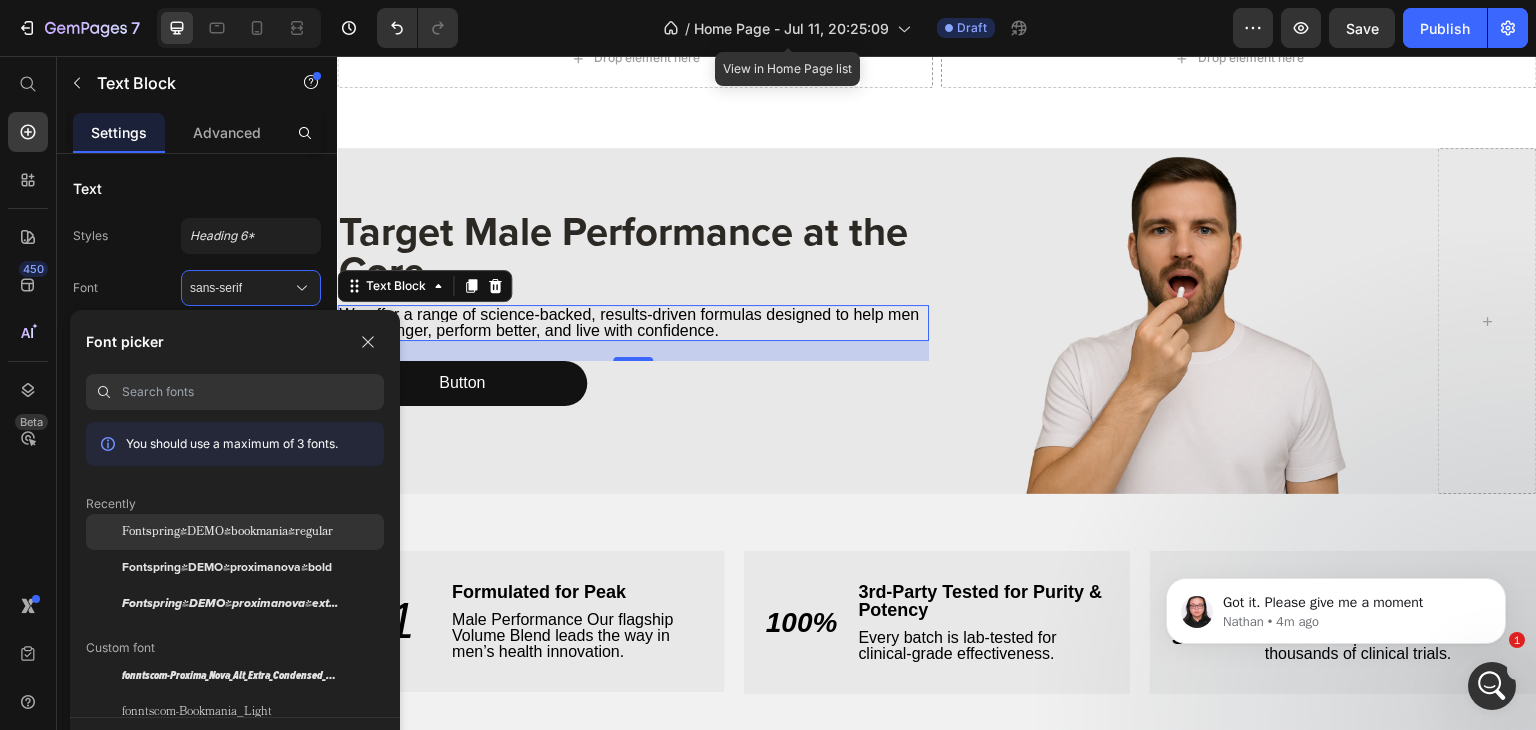 drag, startPoint x: 248, startPoint y: 517, endPoint x: 244, endPoint y: 311, distance: 206.03883 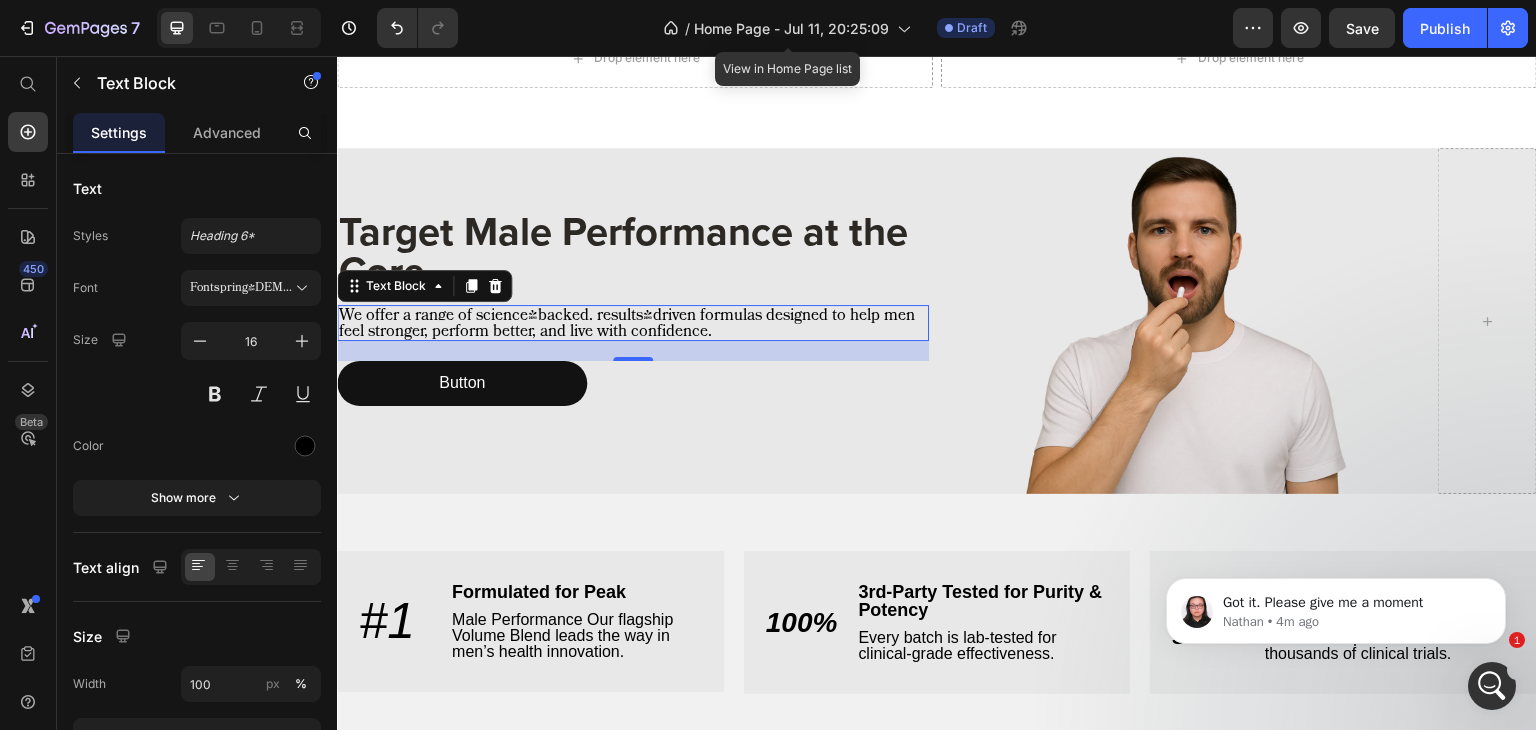 click on "We offer a range of science-backed, results-driven formulas designed to help men feel stronger, perform better, and live with confidence." at bounding box center (627, 323) 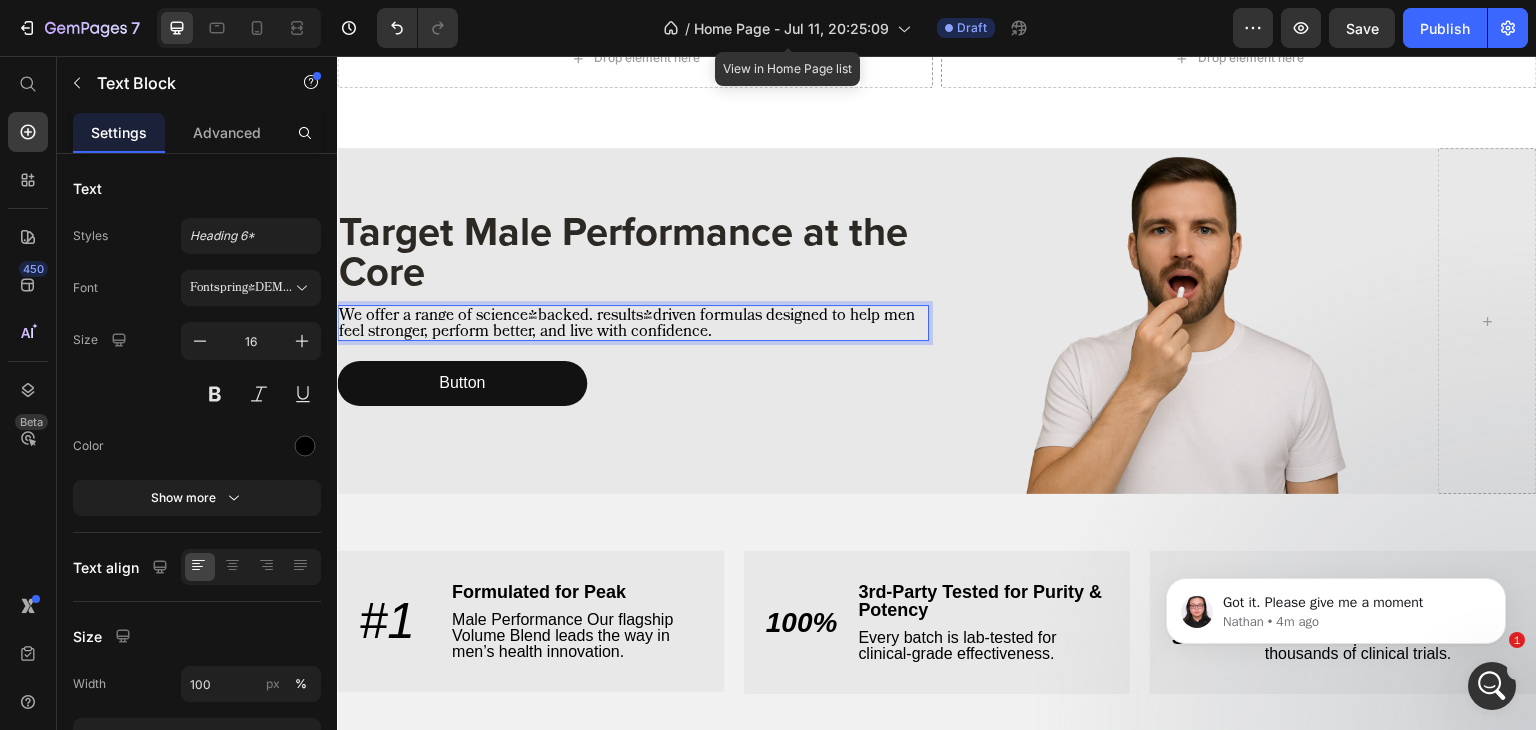 click on "We offer a range of science-backed, results-driven formulas designed to help men feel stronger, perform better, and live with confidence." at bounding box center (627, 323) 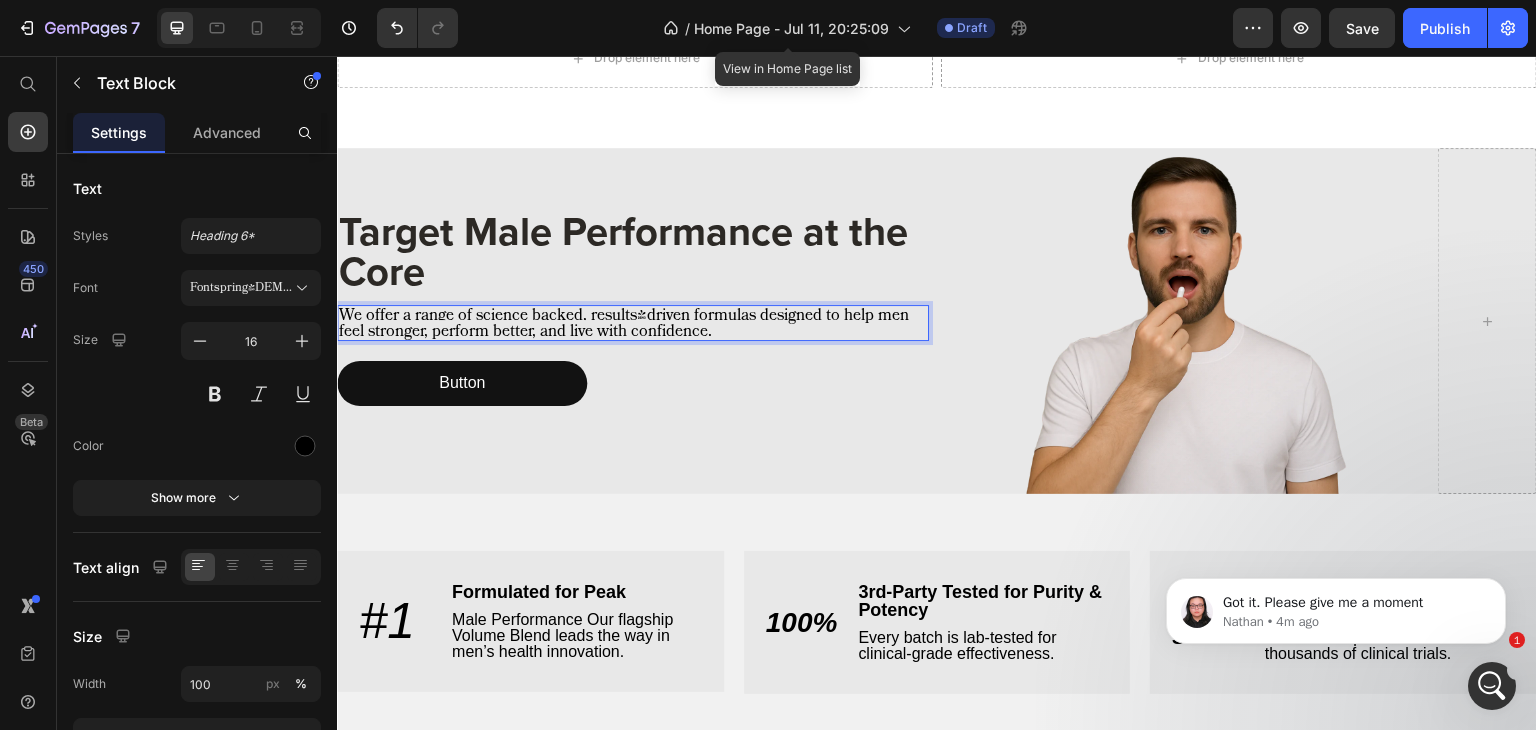 click on "We offer a range of science backed, results-driven formulas designed to help men feel stronger, perform better, and live with confidence." at bounding box center (624, 323) 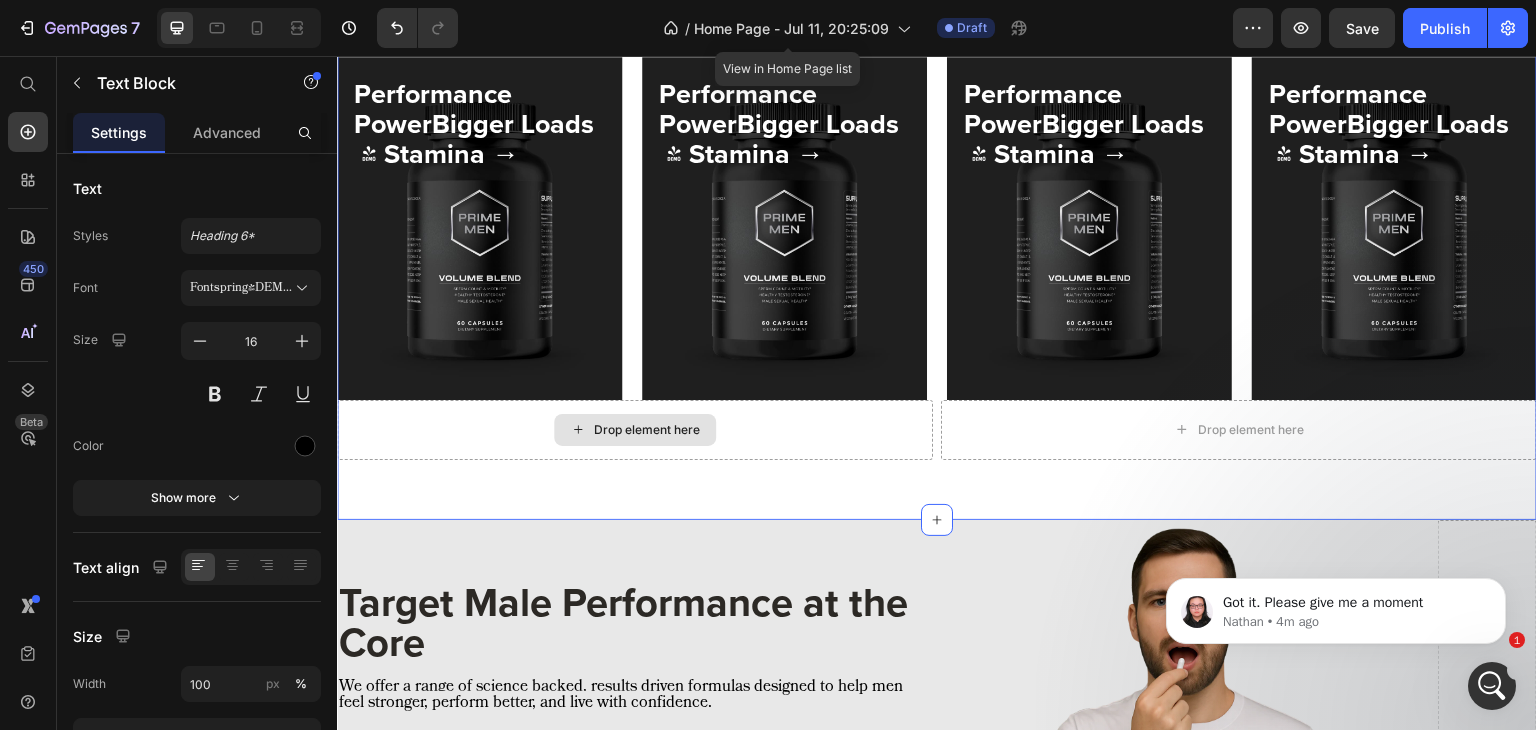 scroll, scrollTop: 966, scrollLeft: 0, axis: vertical 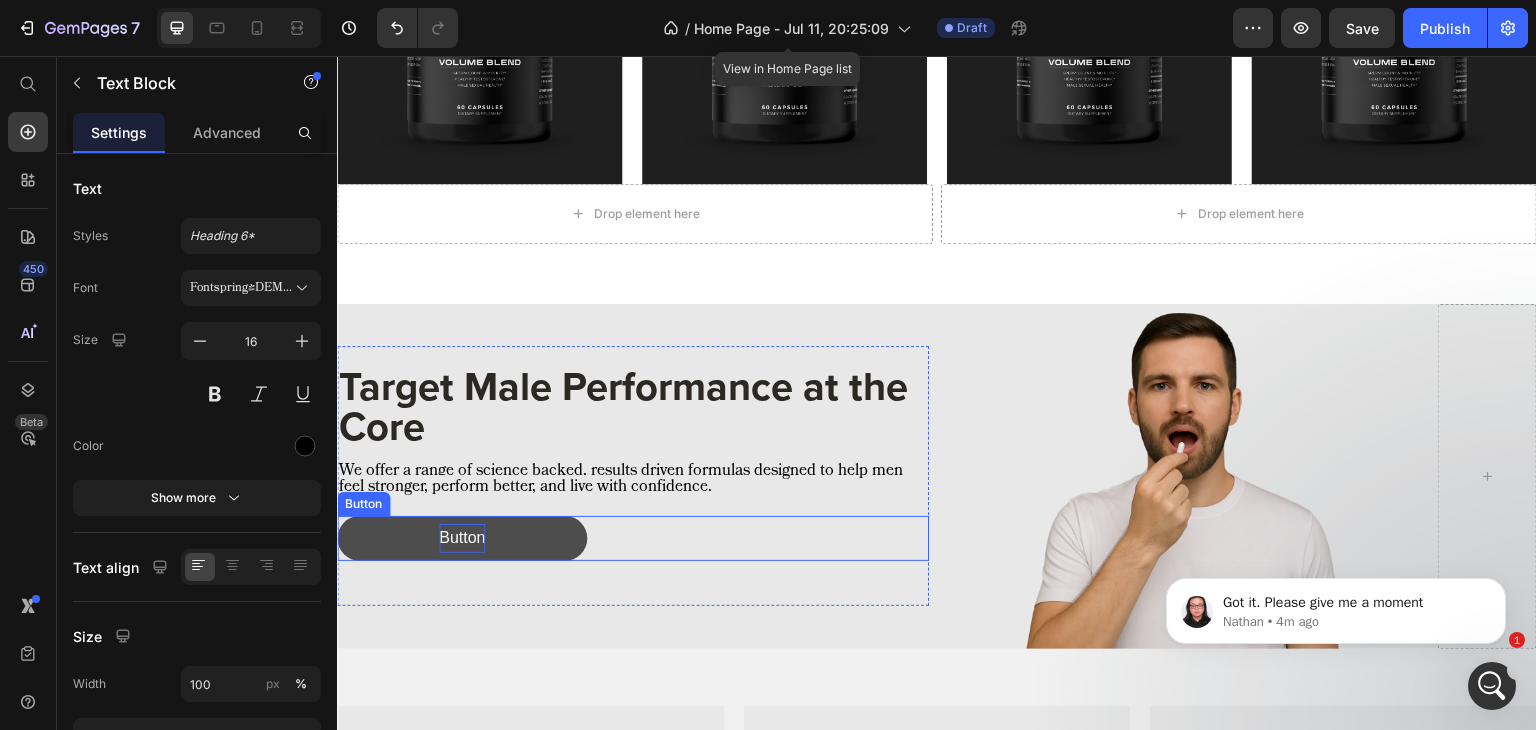 click on "Button" at bounding box center [462, 538] 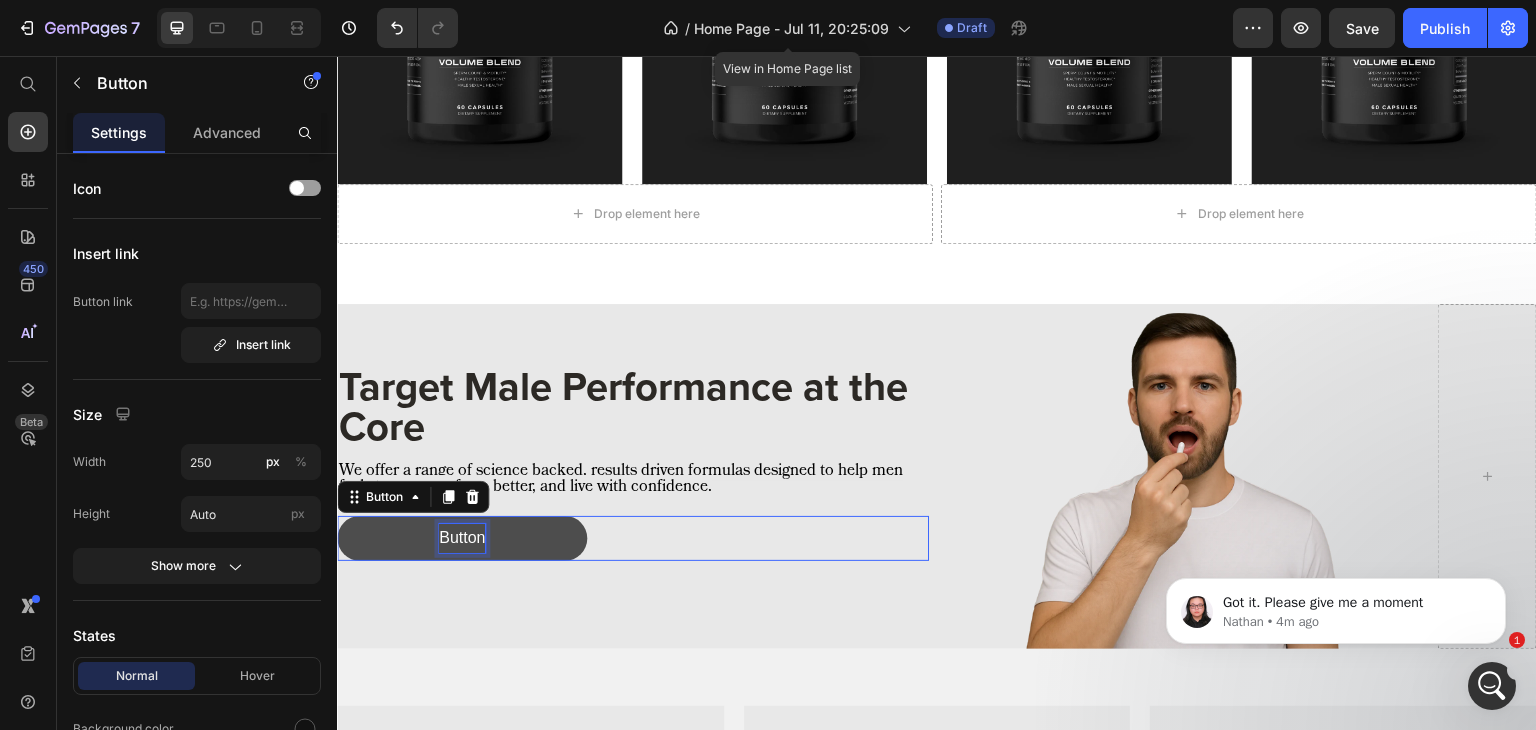 click on "Button" at bounding box center (462, 538) 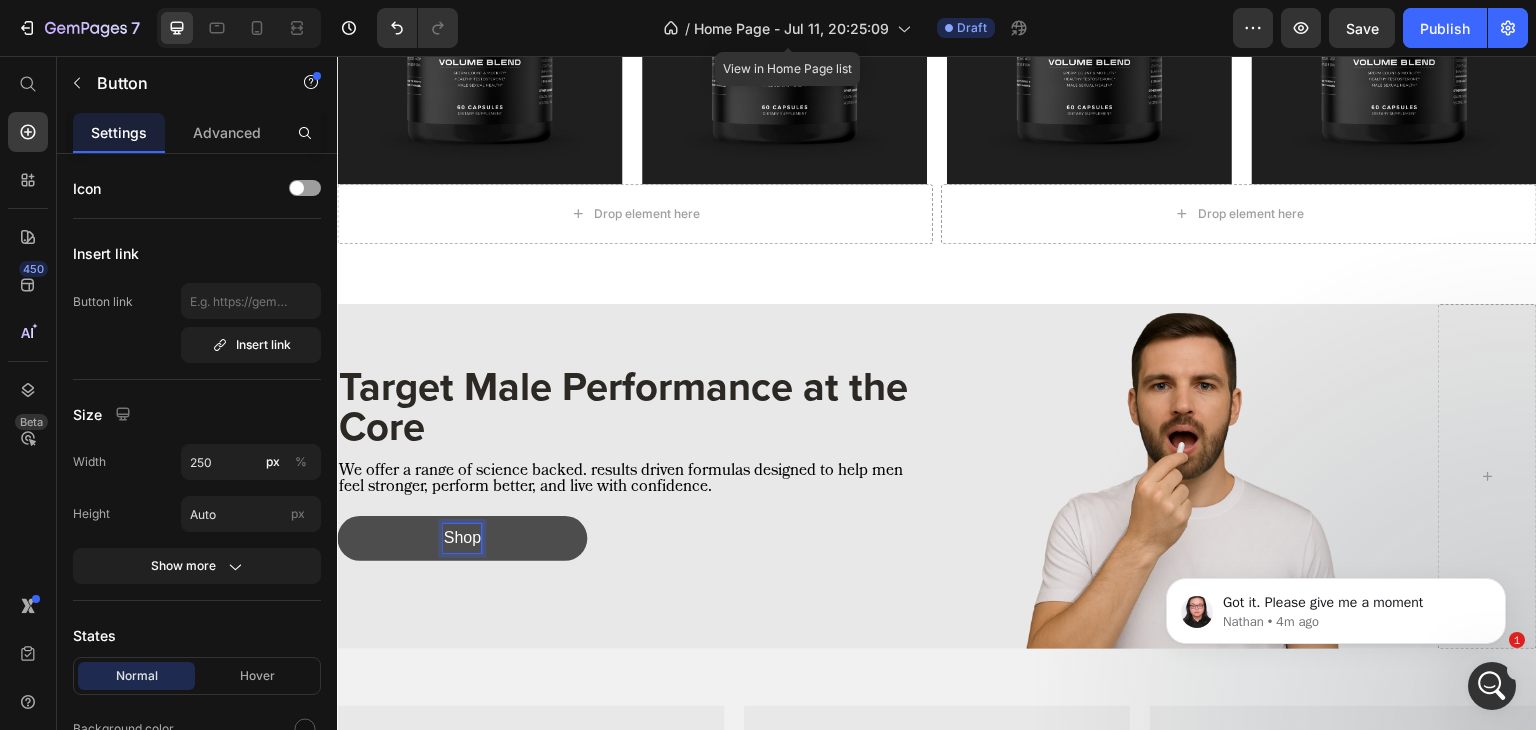 click on "Shop" at bounding box center (462, 538) 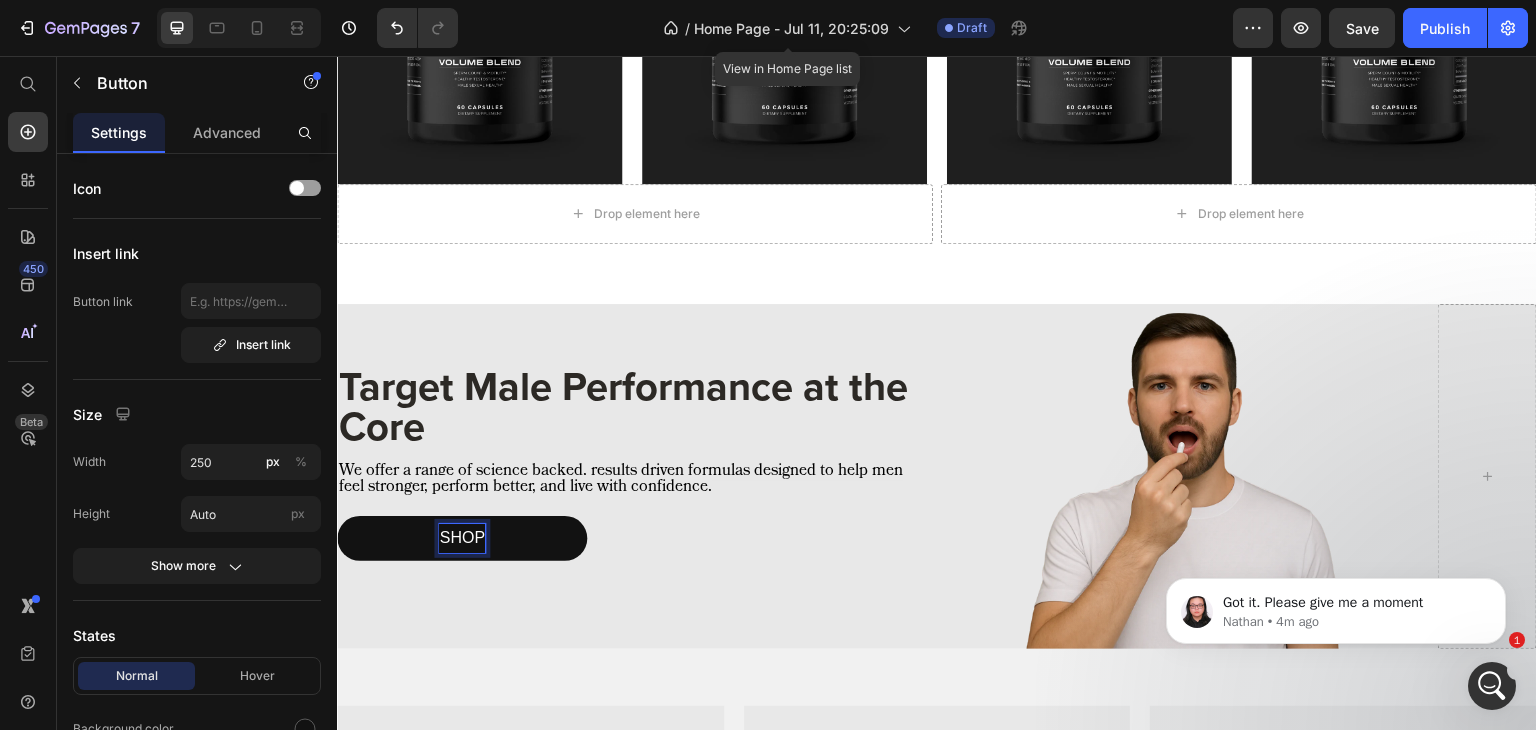 click on "SHOP" at bounding box center (462, 538) 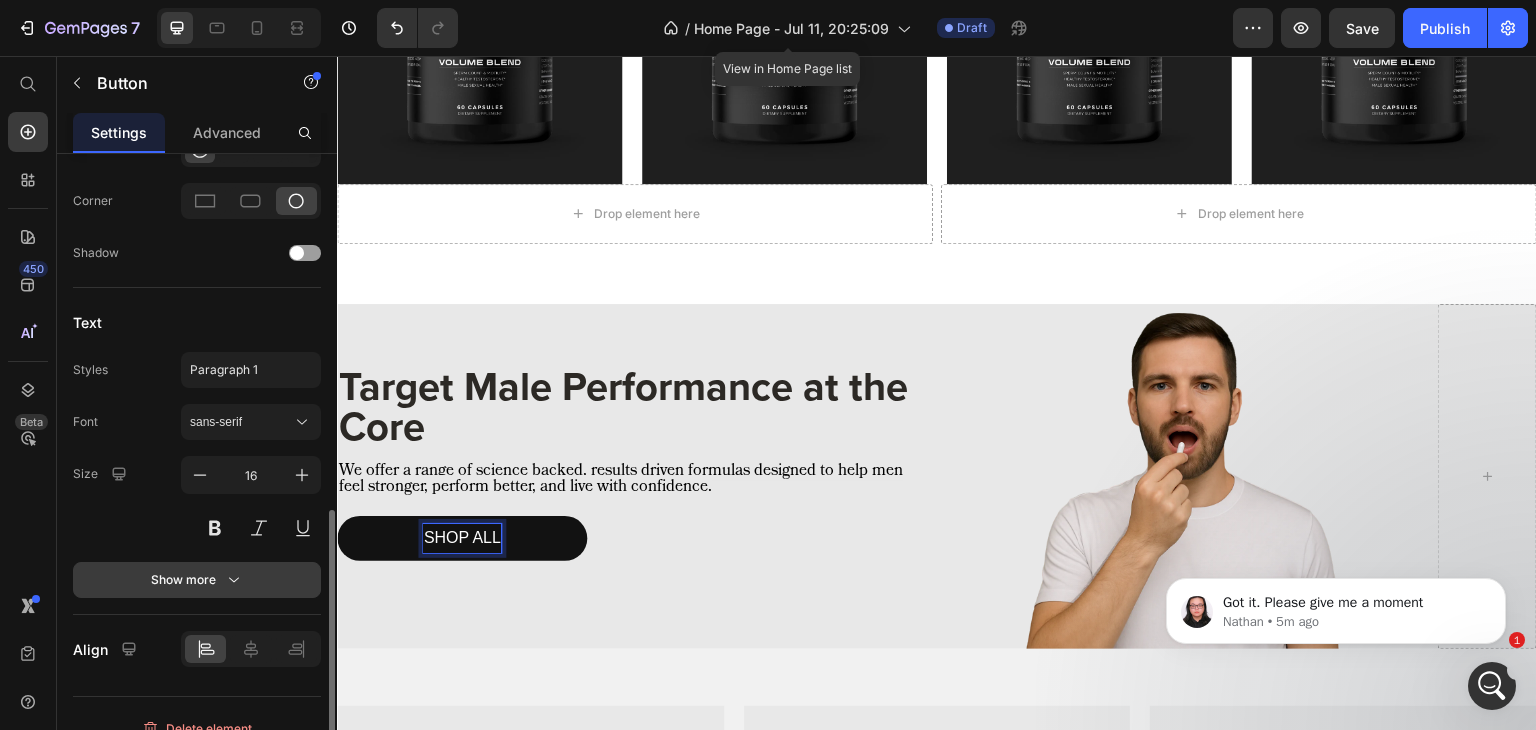 scroll, scrollTop: 706, scrollLeft: 0, axis: vertical 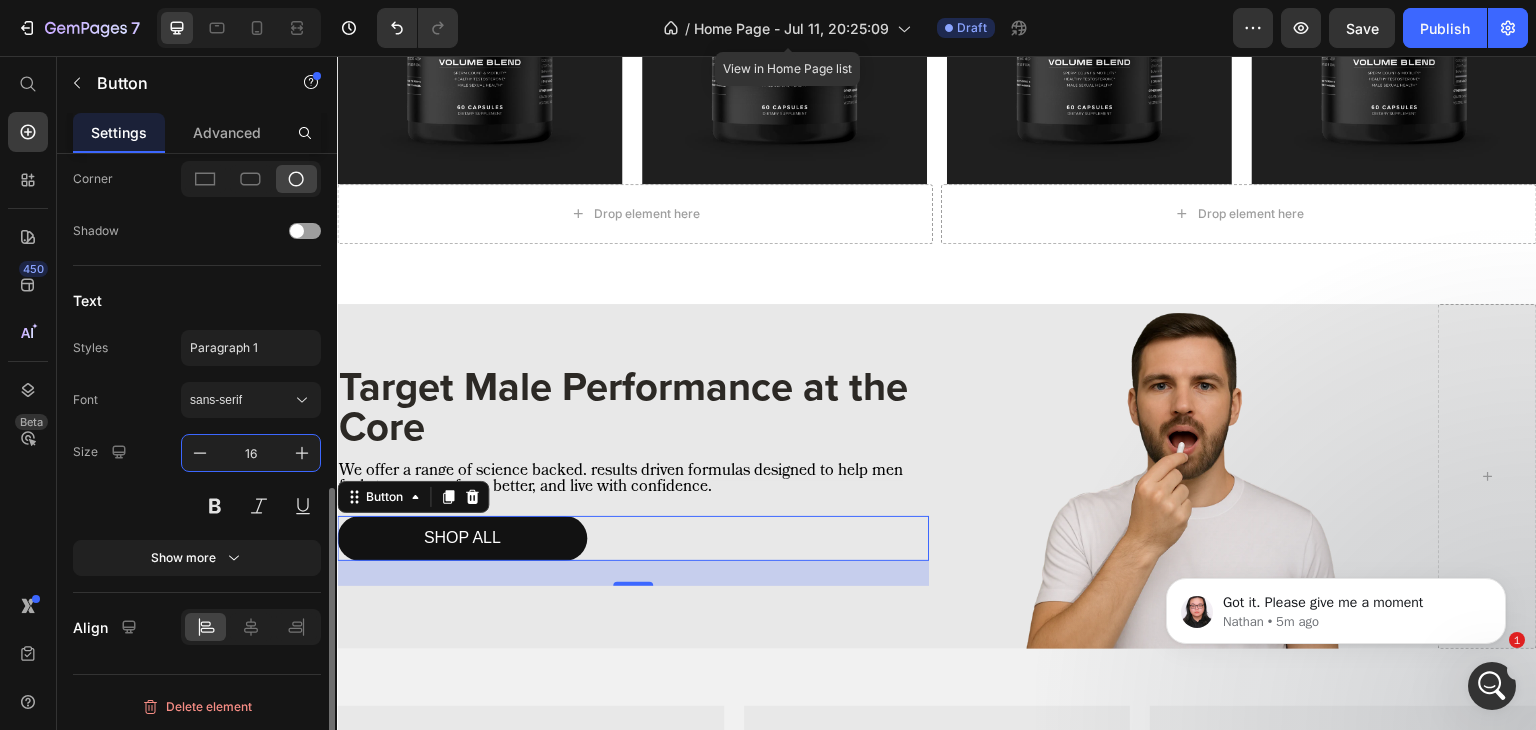 click on "16" at bounding box center [251, 453] 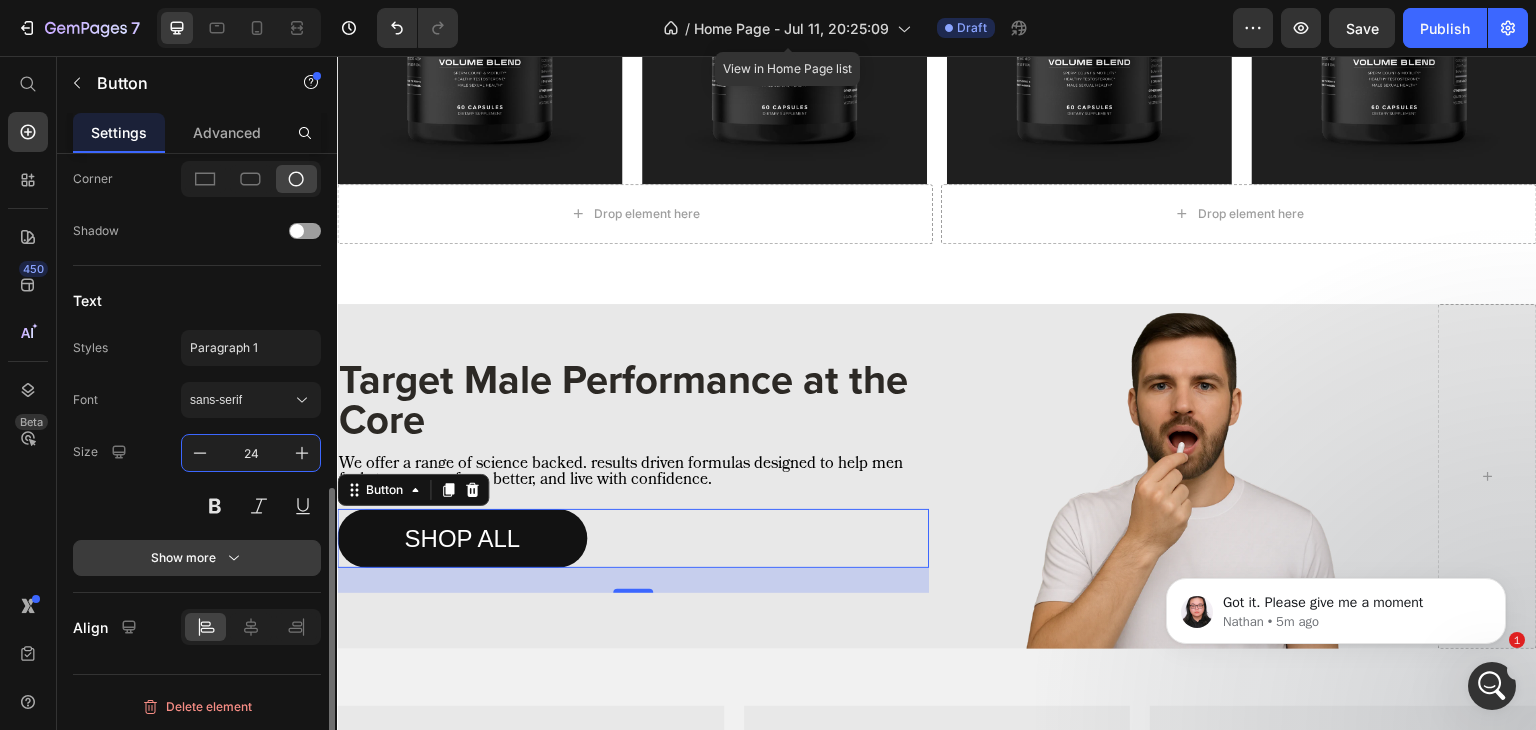 type on "24" 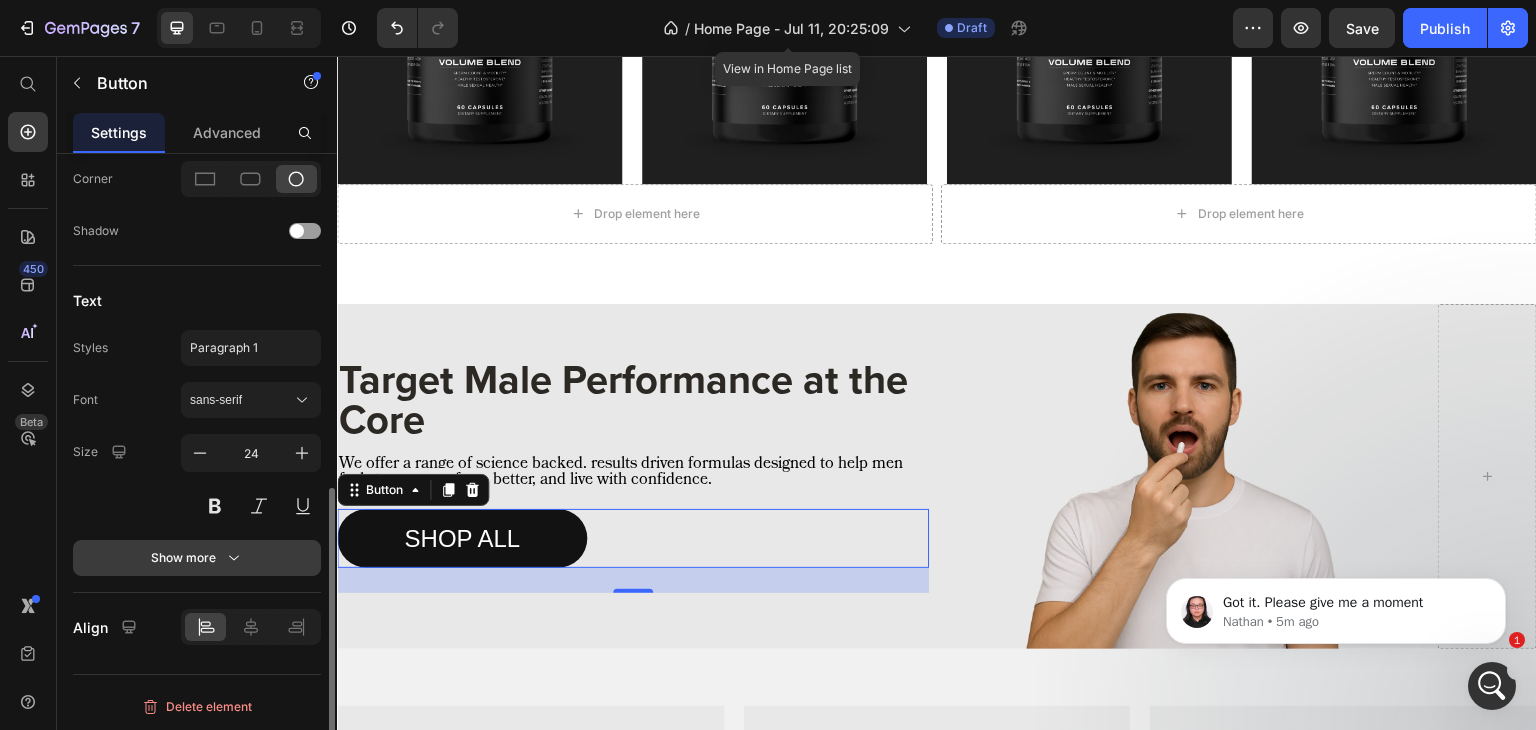 click on "Show more" at bounding box center [197, 558] 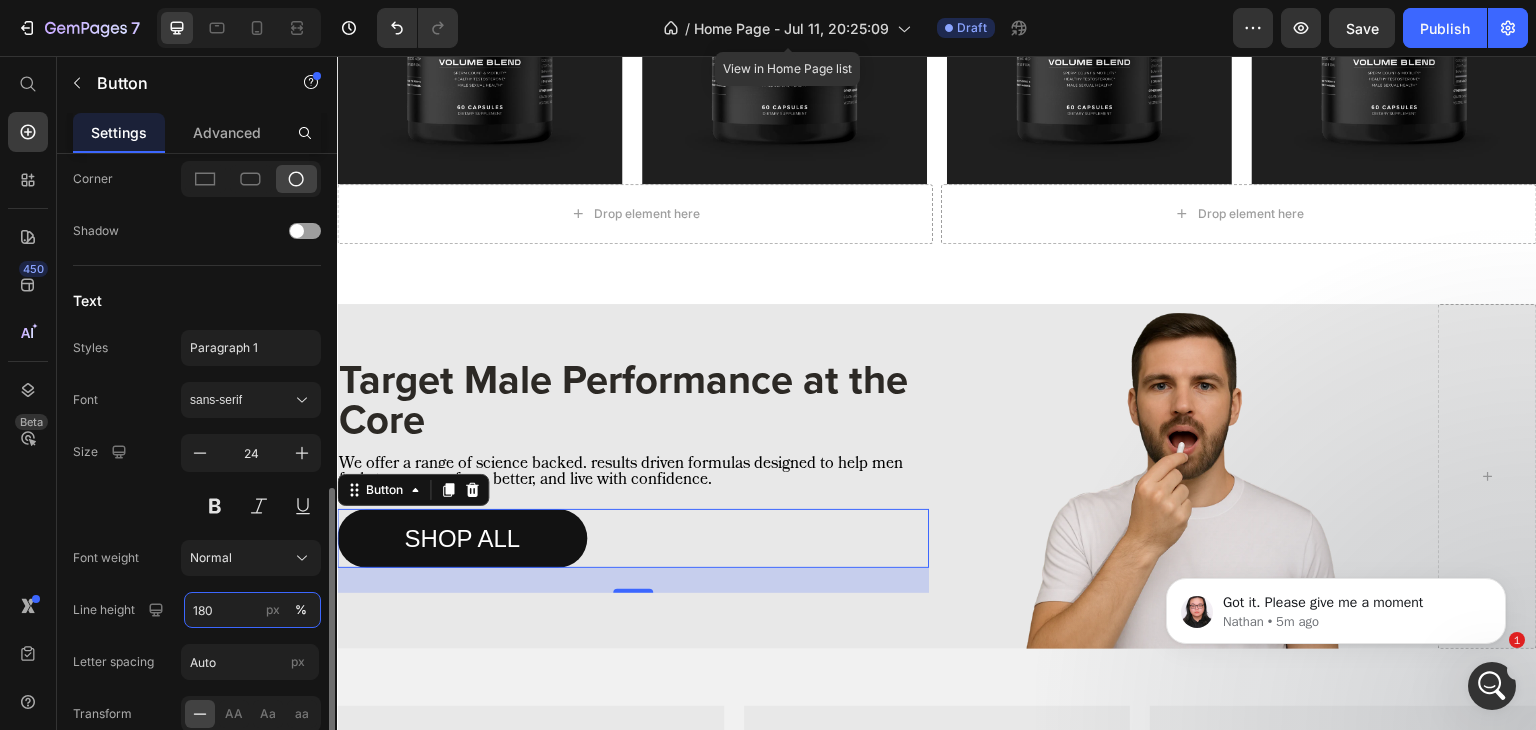 click on "180" at bounding box center (252, 610) 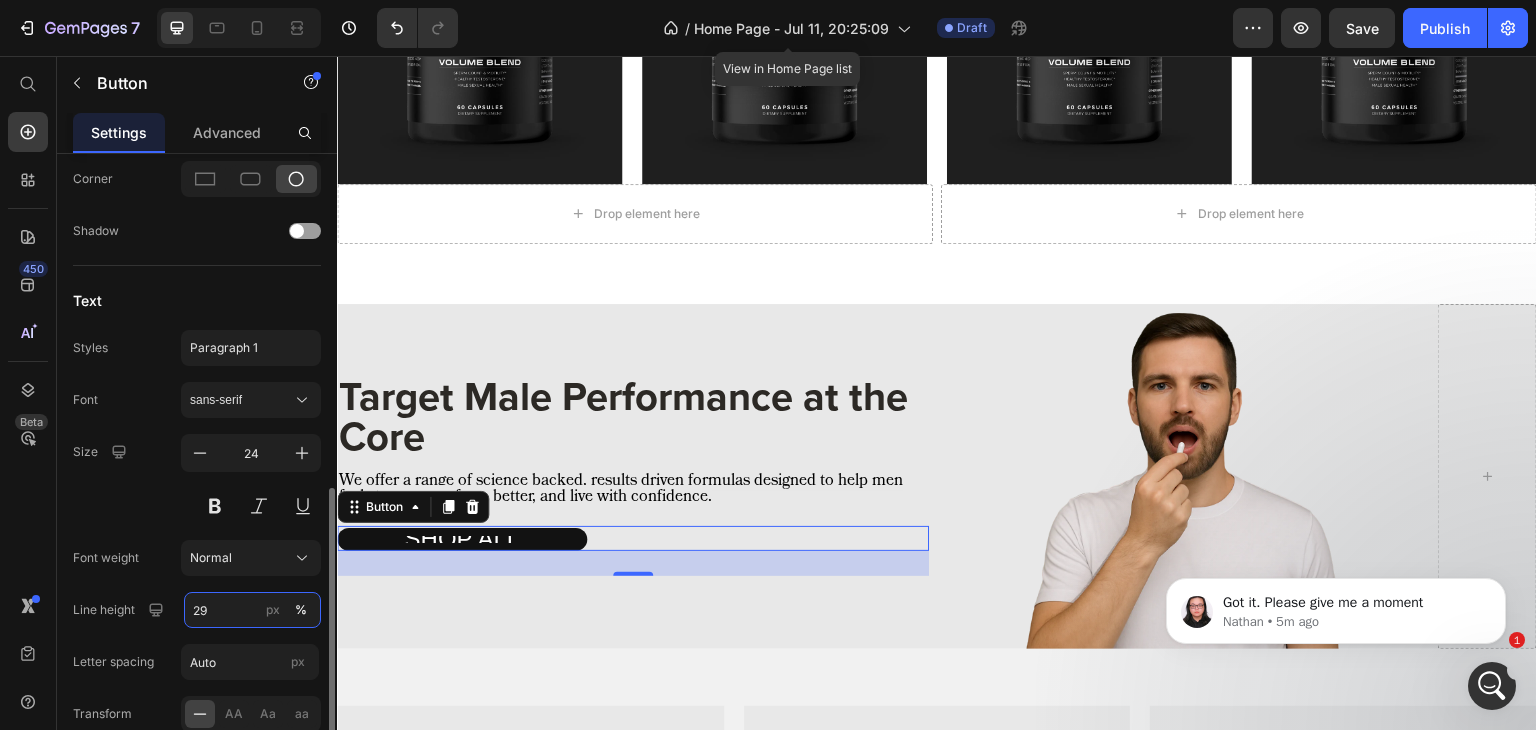 type on "29" 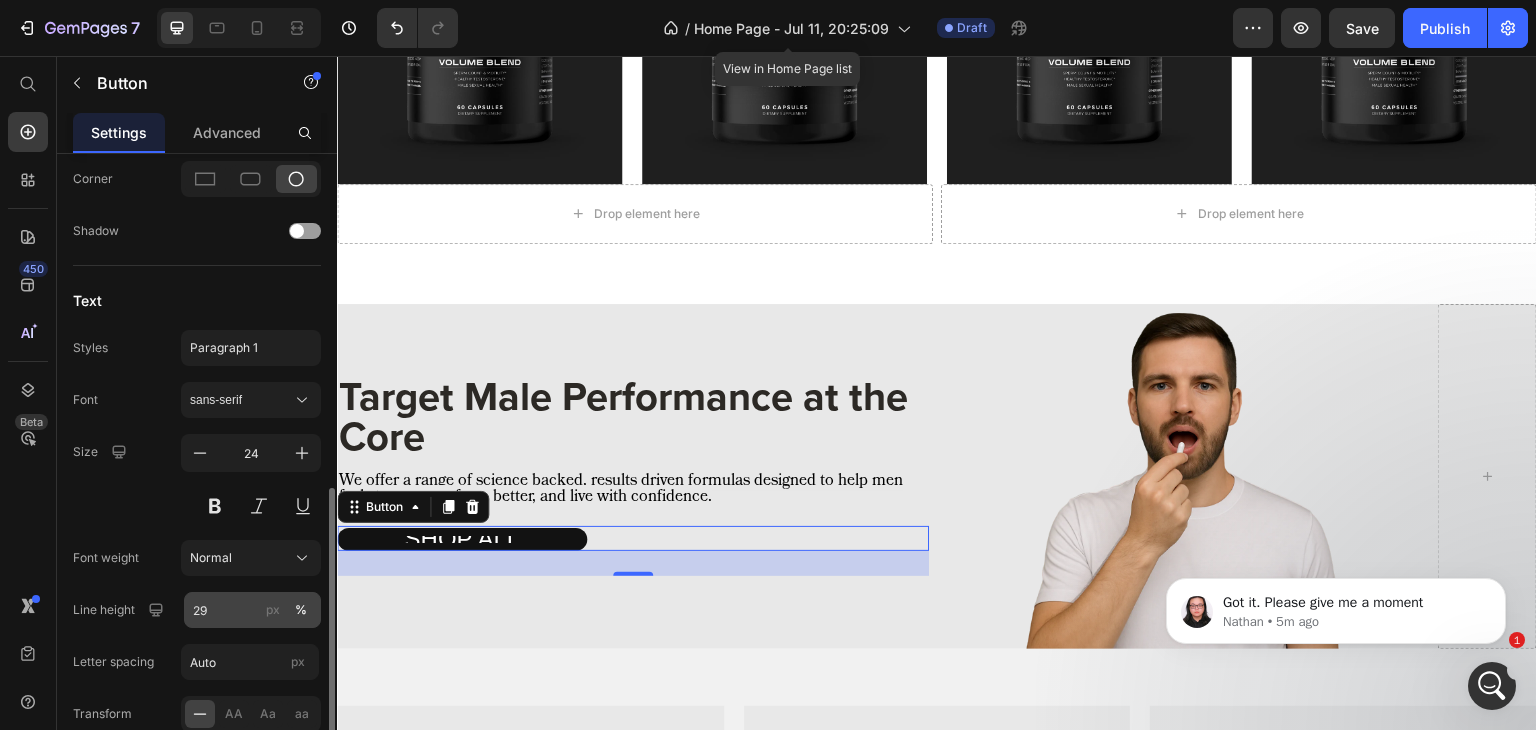 click on "px" at bounding box center [273, 610] 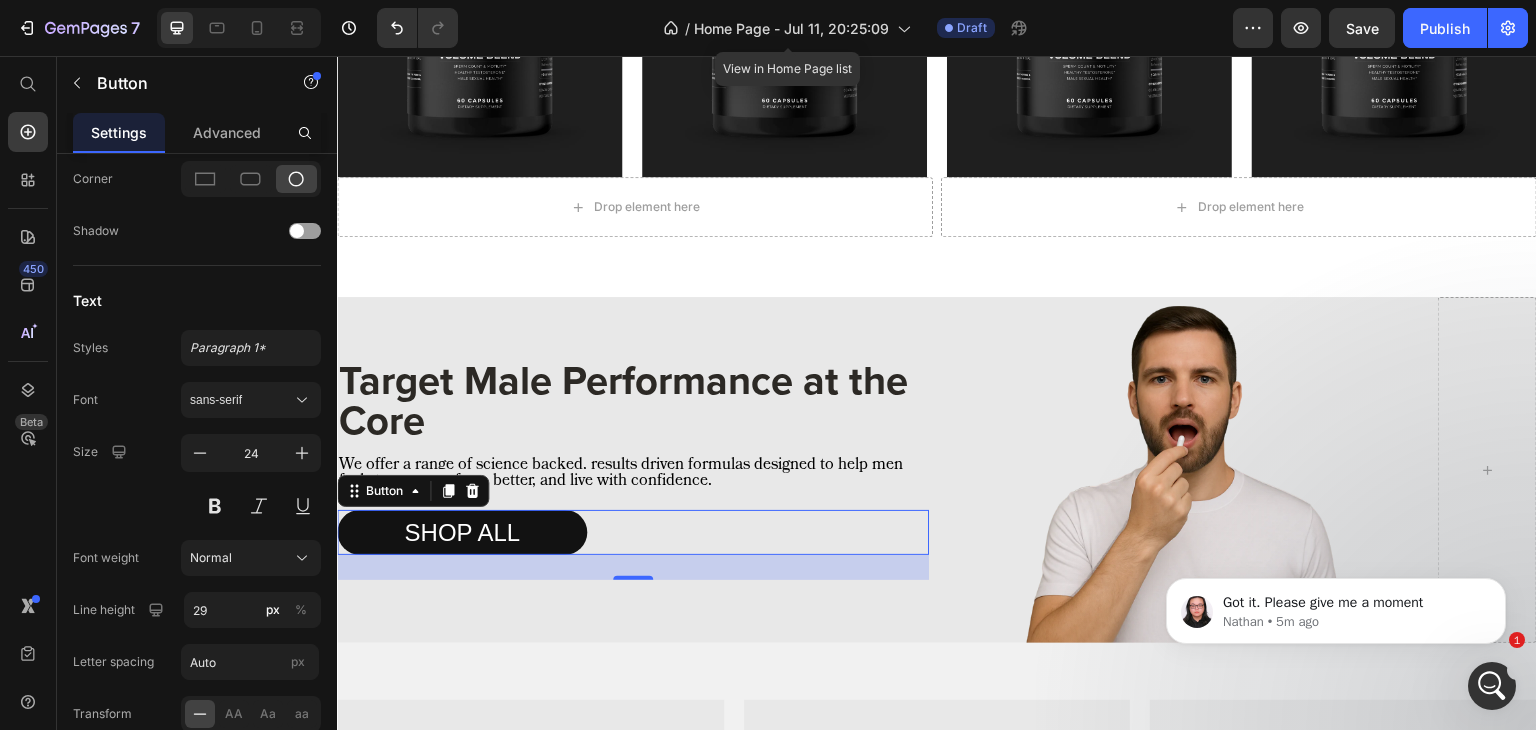 scroll, scrollTop: 1075, scrollLeft: 0, axis: vertical 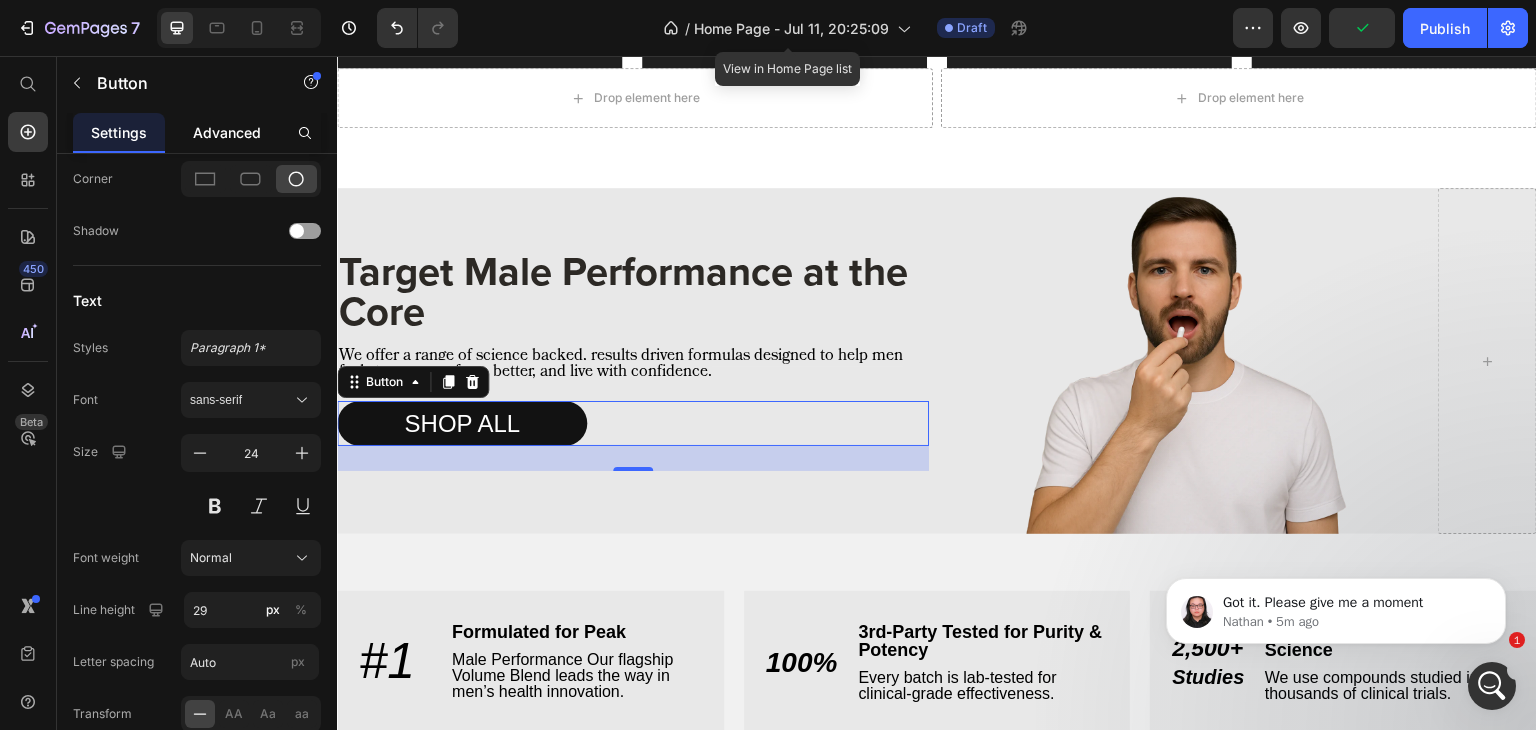 click on "Advanced" at bounding box center (227, 132) 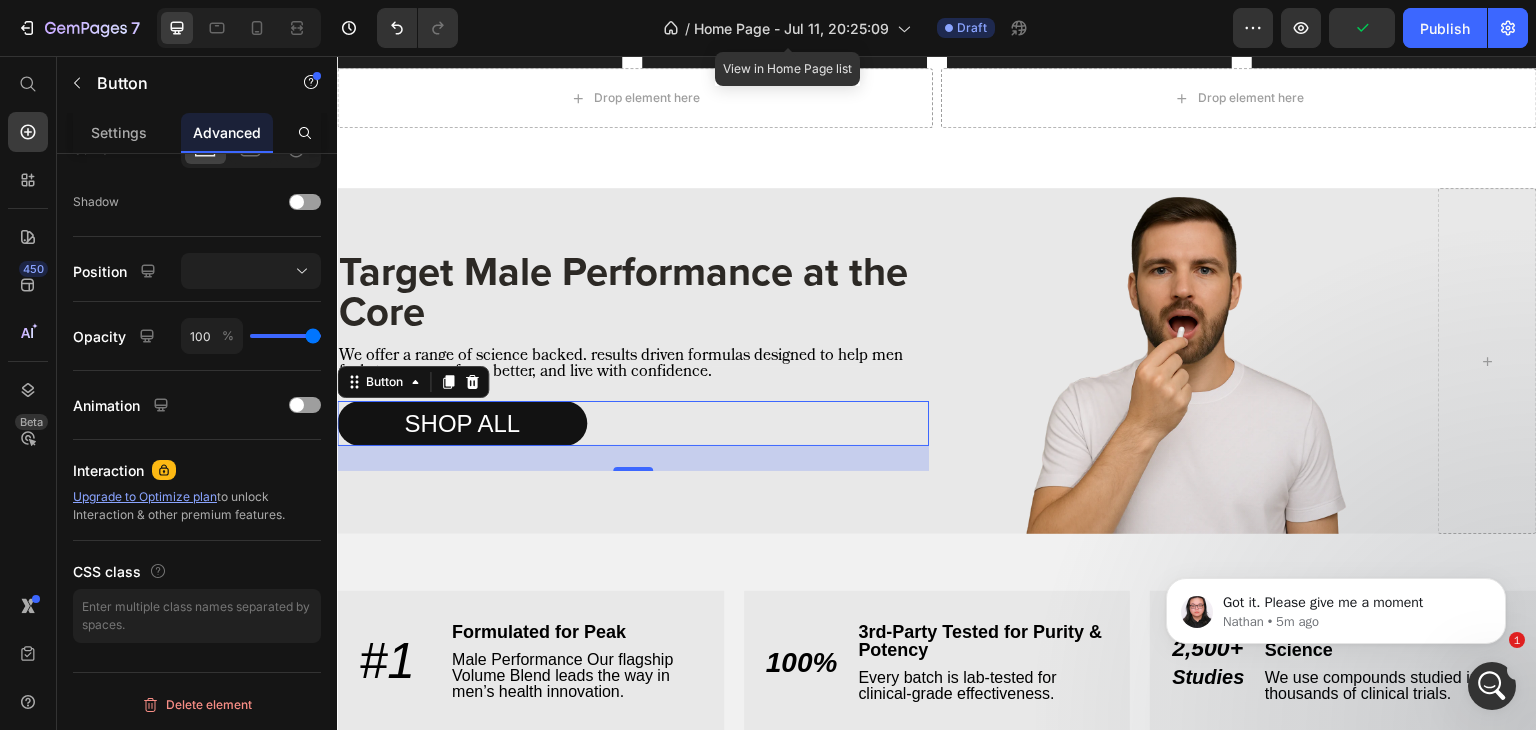 scroll, scrollTop: 0, scrollLeft: 0, axis: both 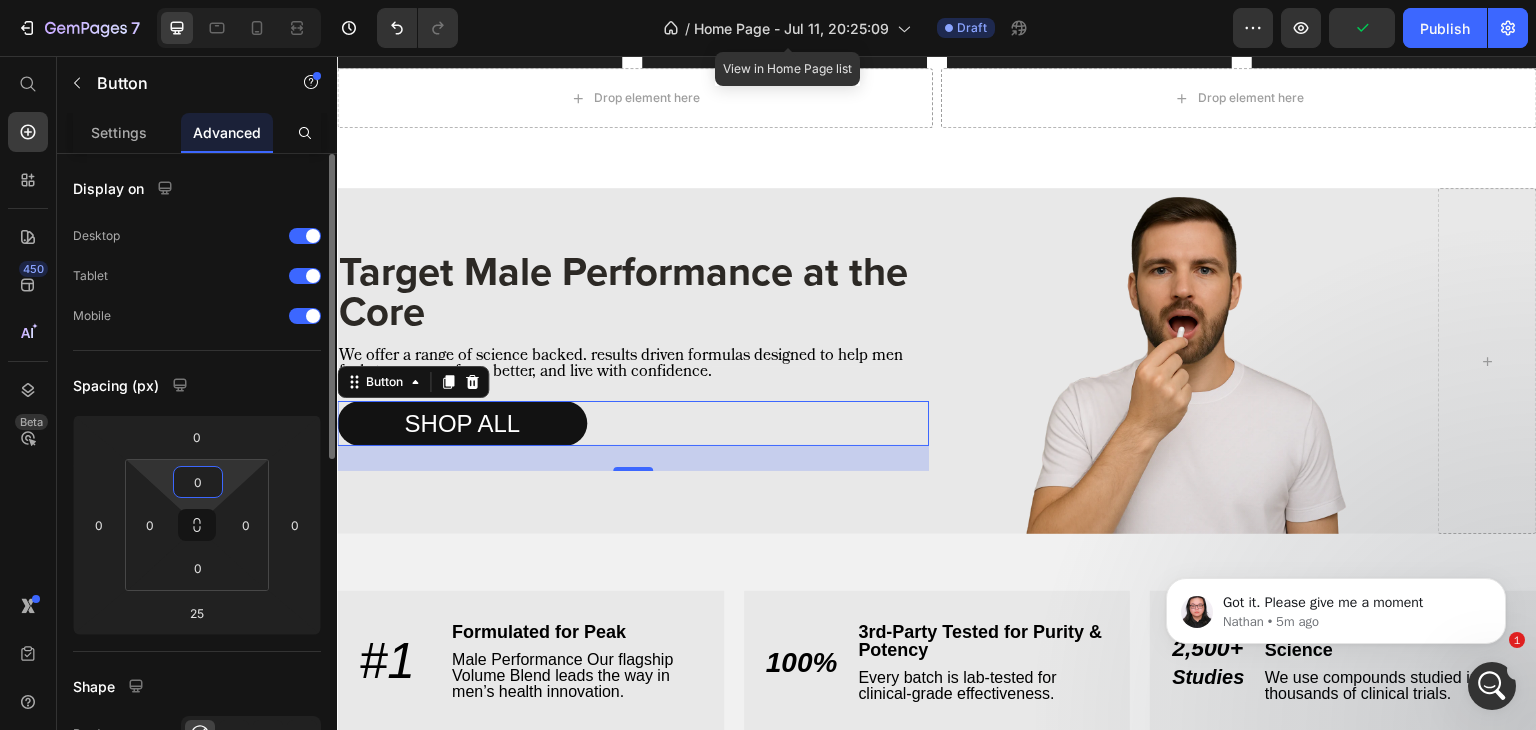 click on "0" at bounding box center (198, 482) 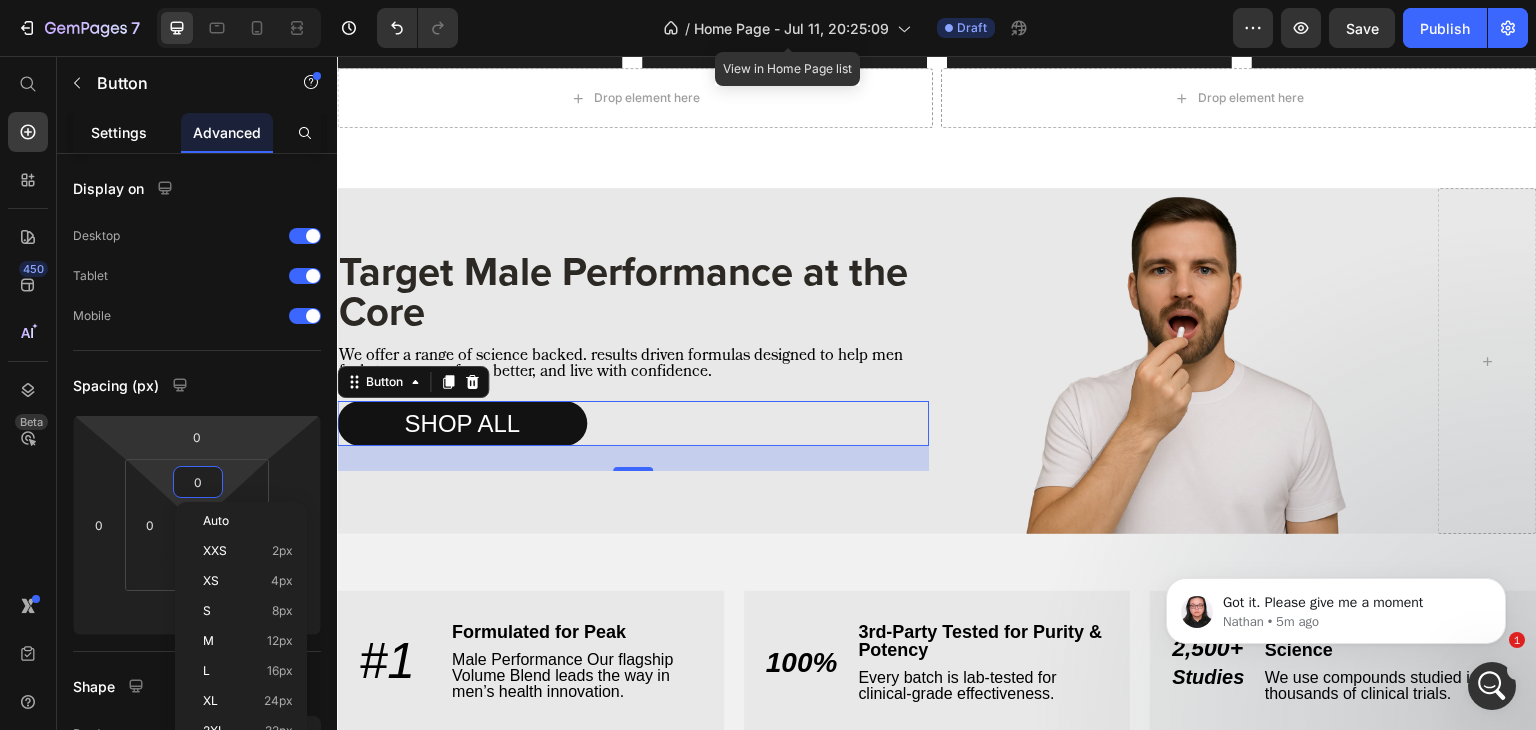 click on "Settings" 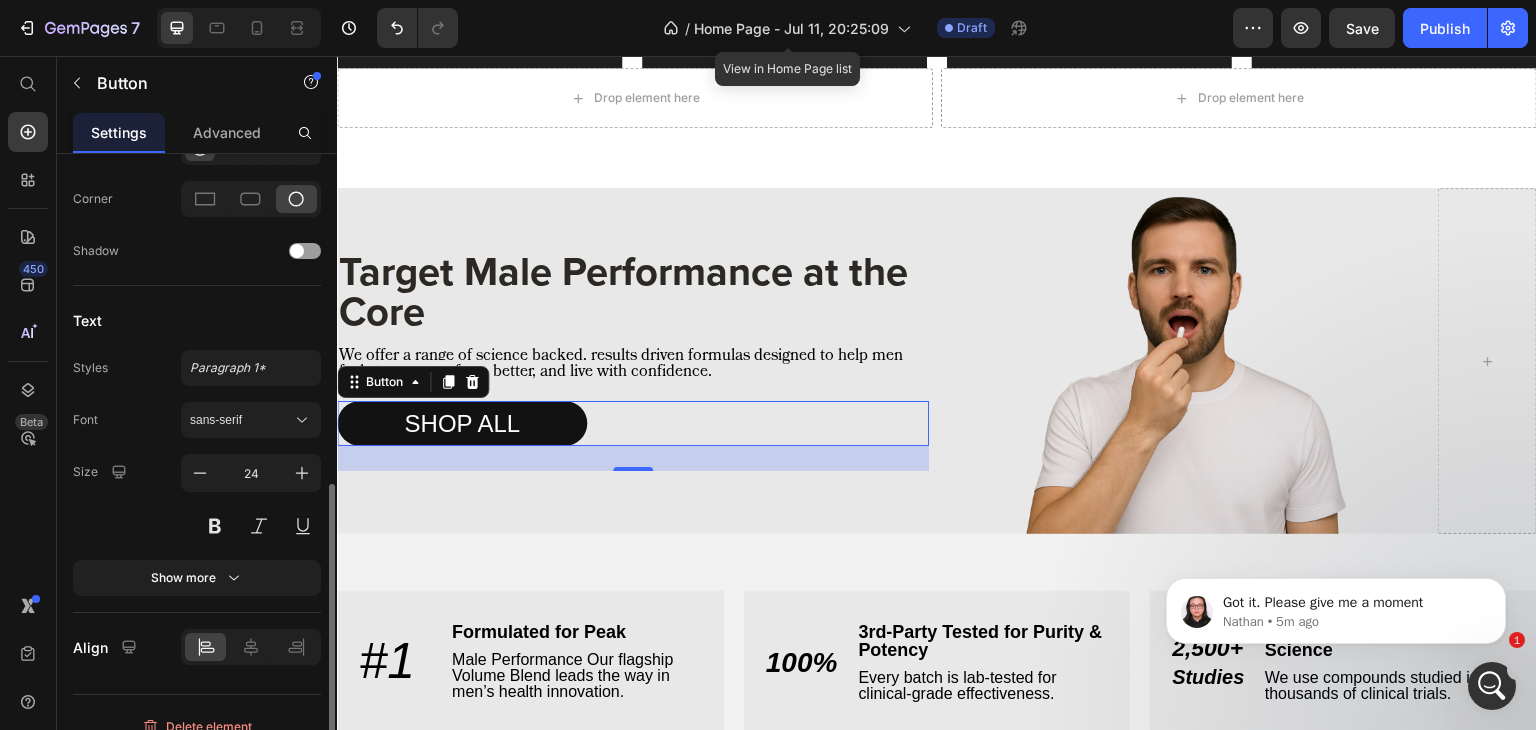 scroll, scrollTop: 690, scrollLeft: 0, axis: vertical 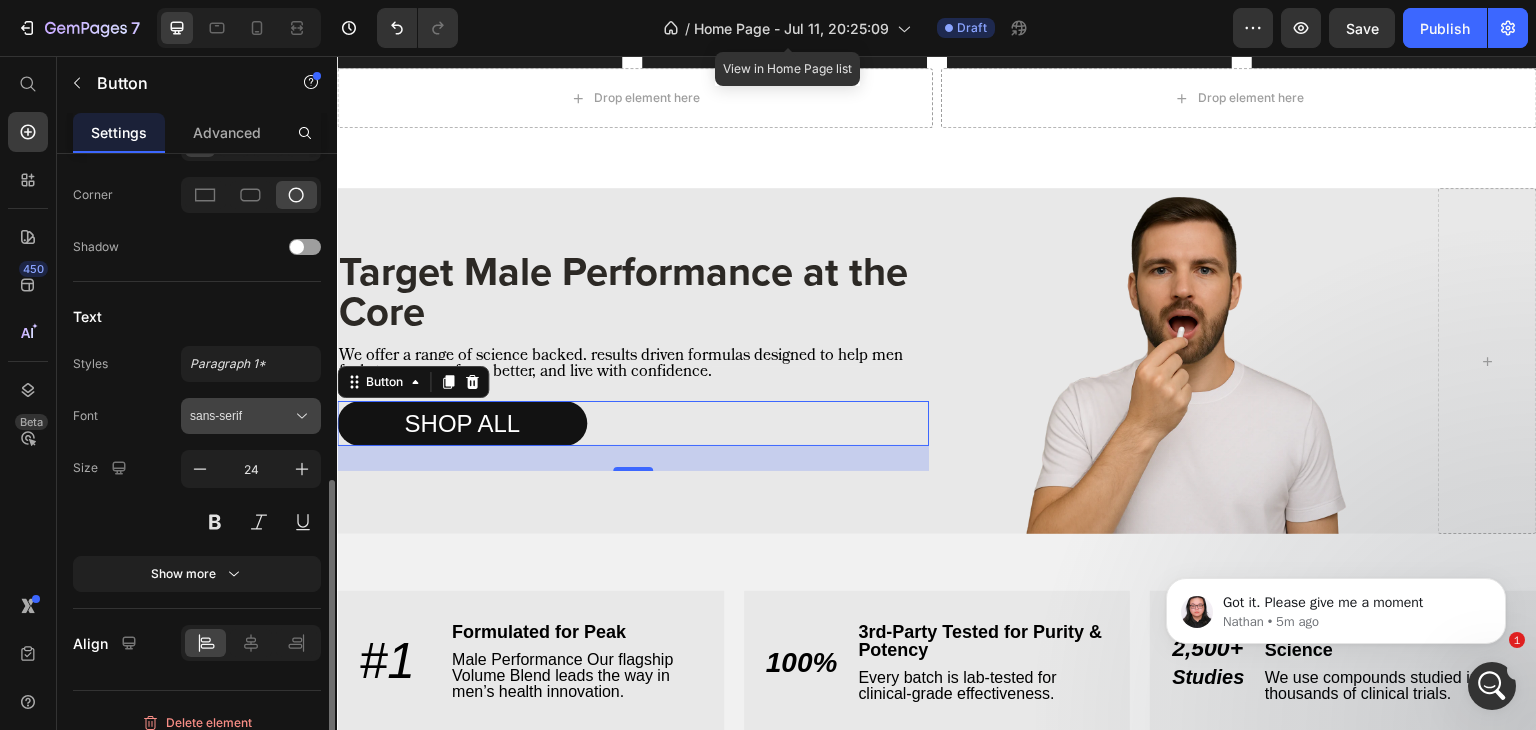 click on "sans-serif" at bounding box center [241, 416] 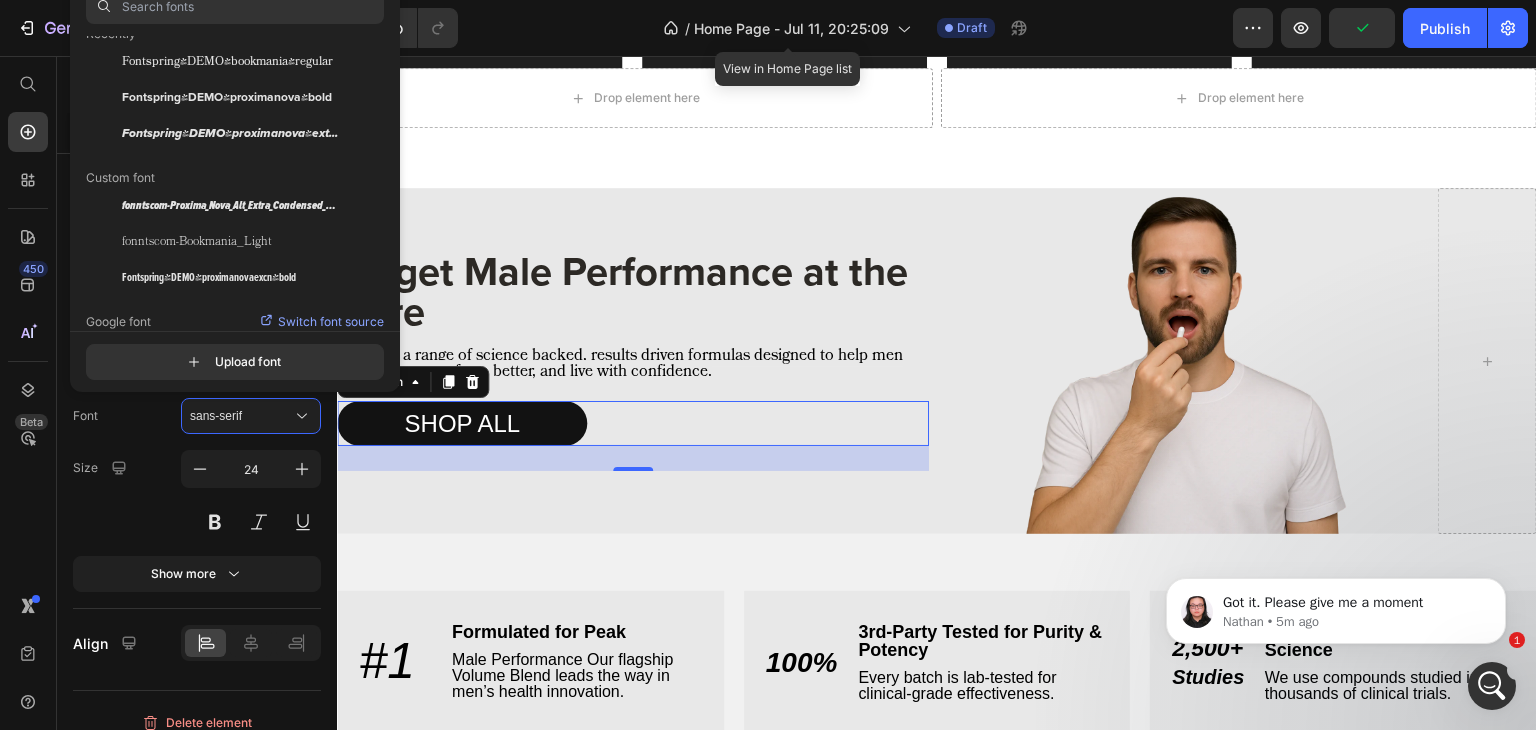 scroll, scrollTop: 88, scrollLeft: 0, axis: vertical 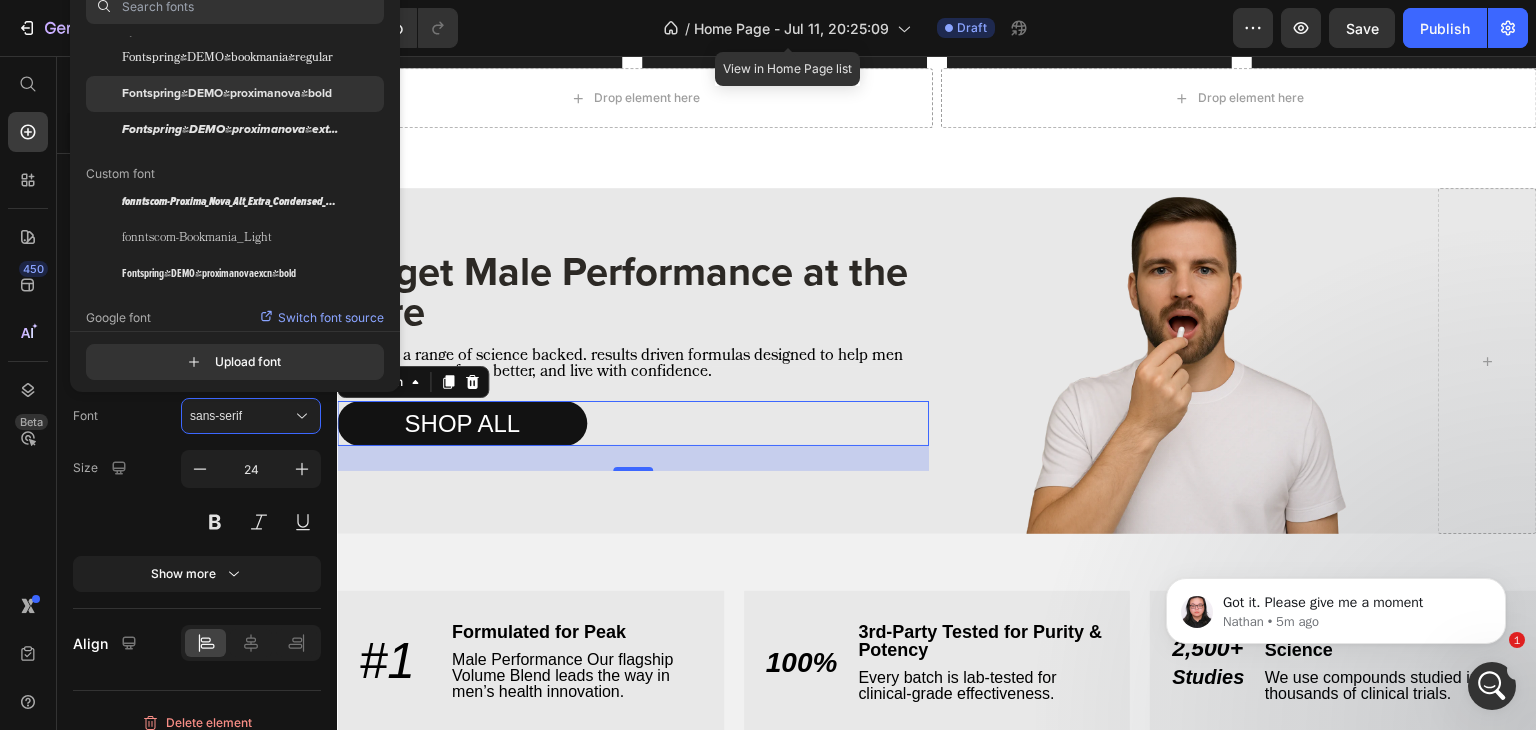 click on "Fontspring-DEMO-proximanova-bold" at bounding box center (227, 94) 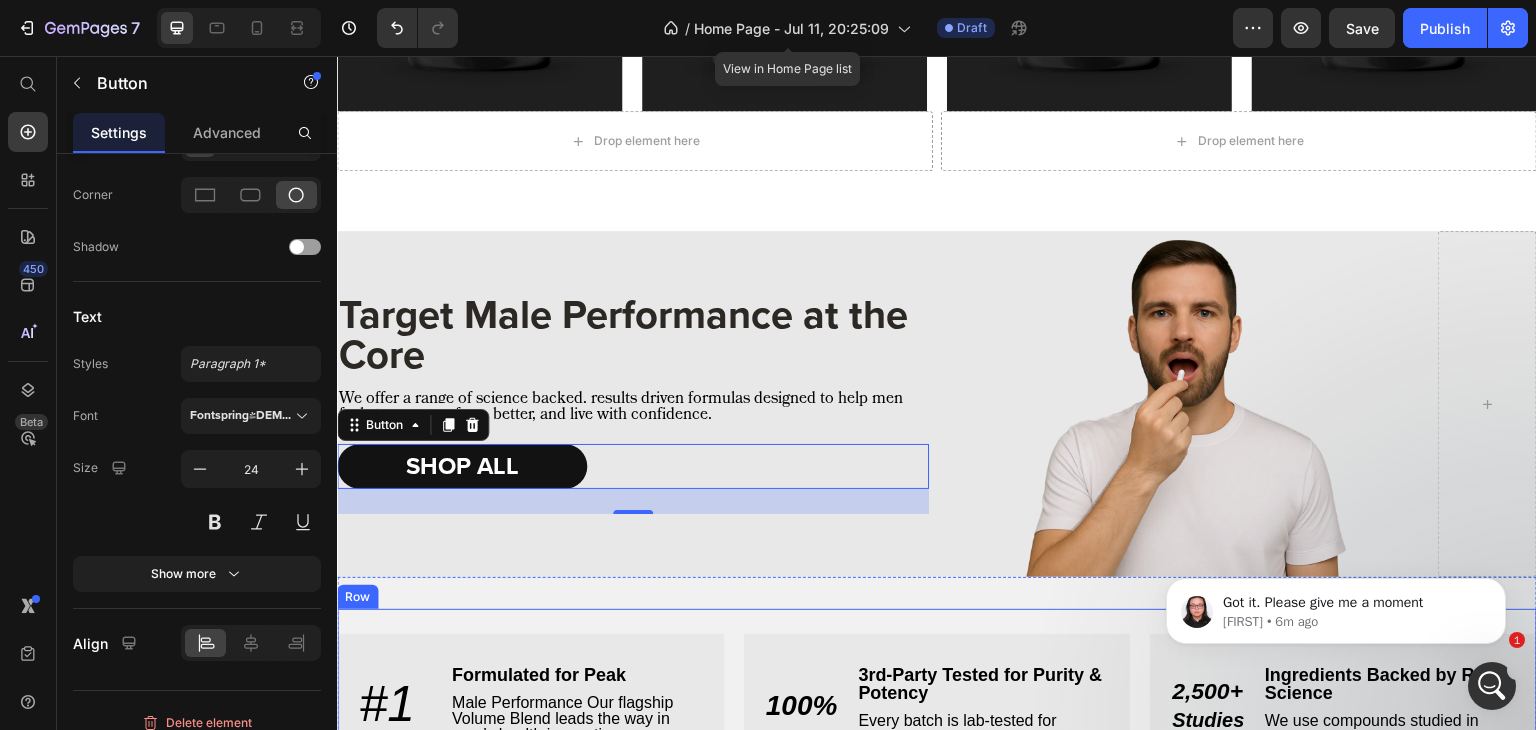 scroll, scrollTop: 1159, scrollLeft: 0, axis: vertical 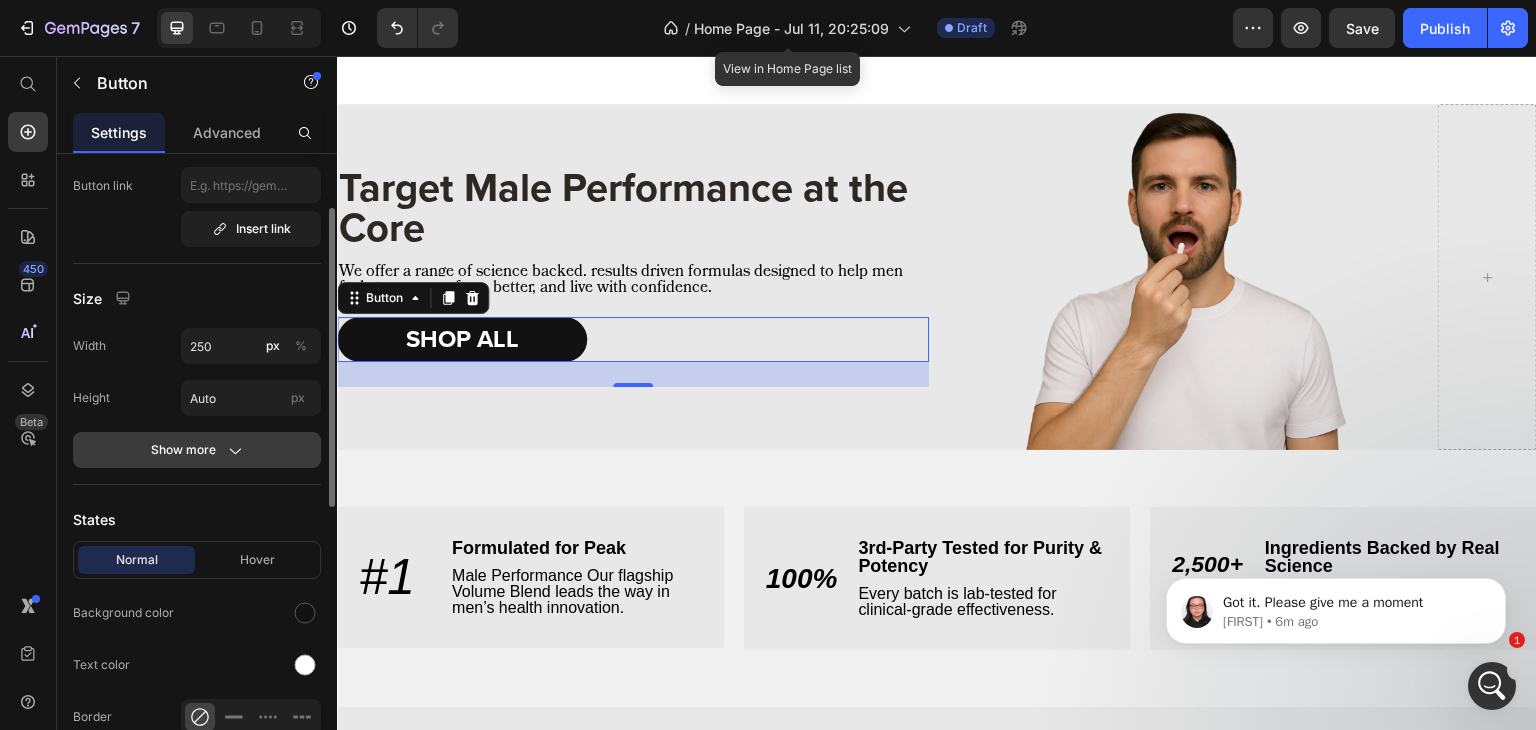 click 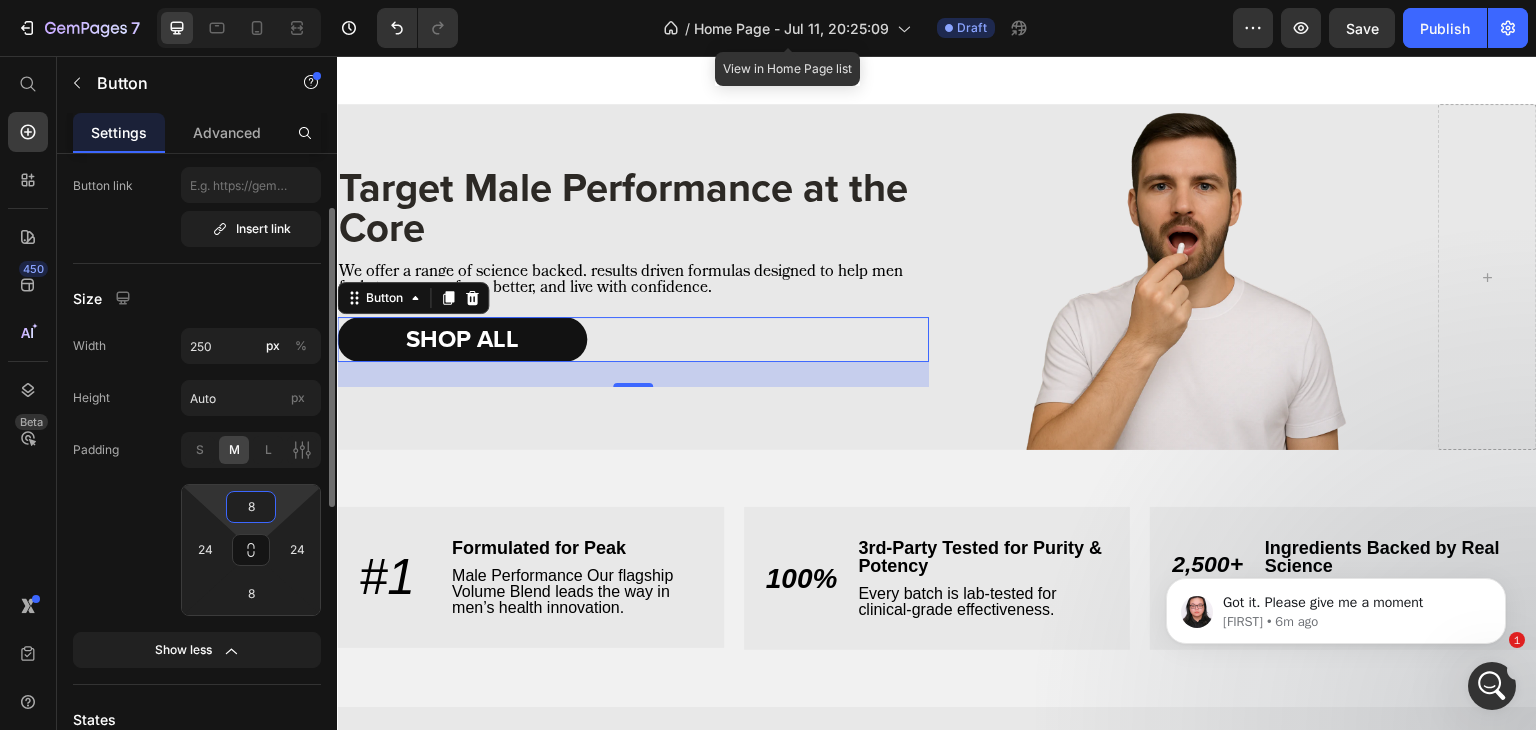 click on "8" at bounding box center [251, 507] 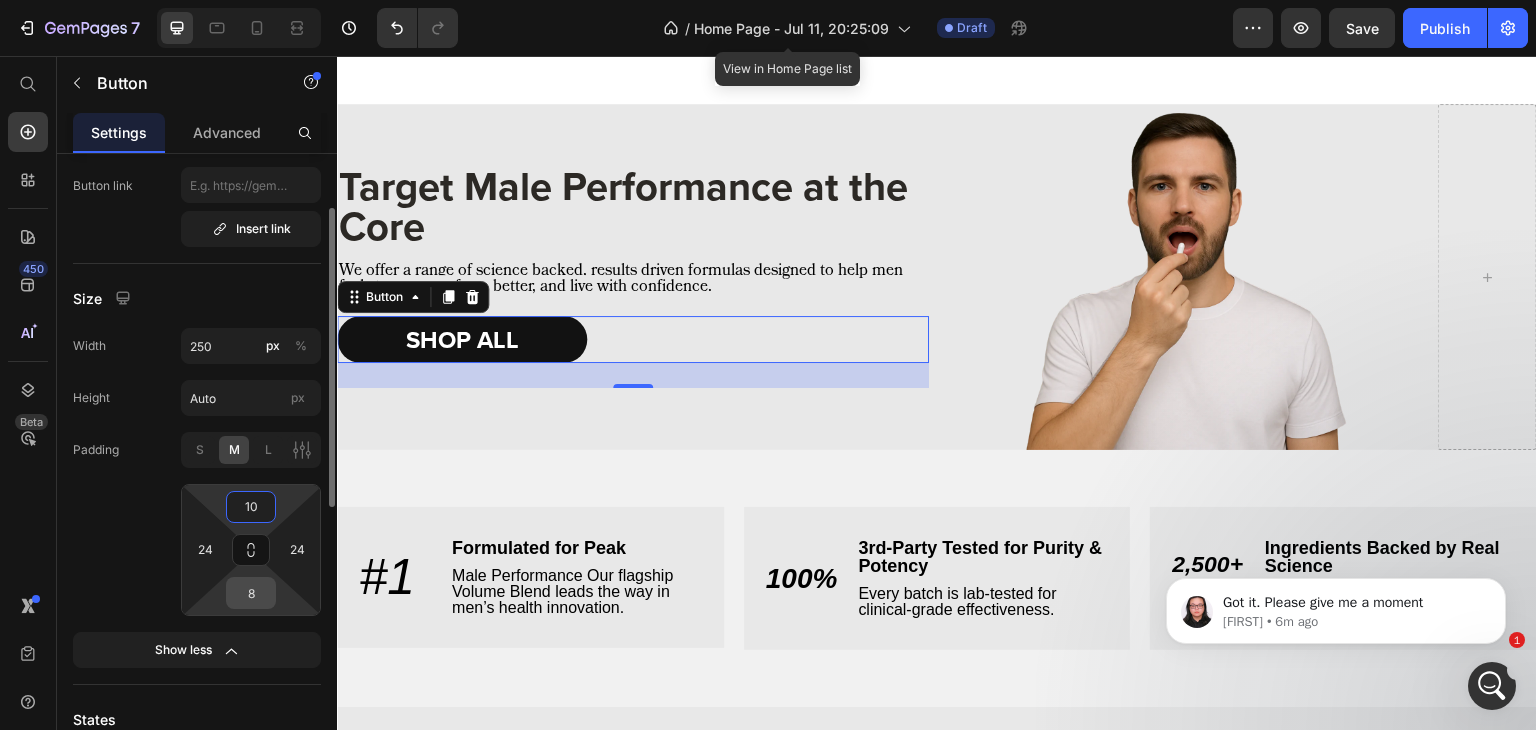 type on "10" 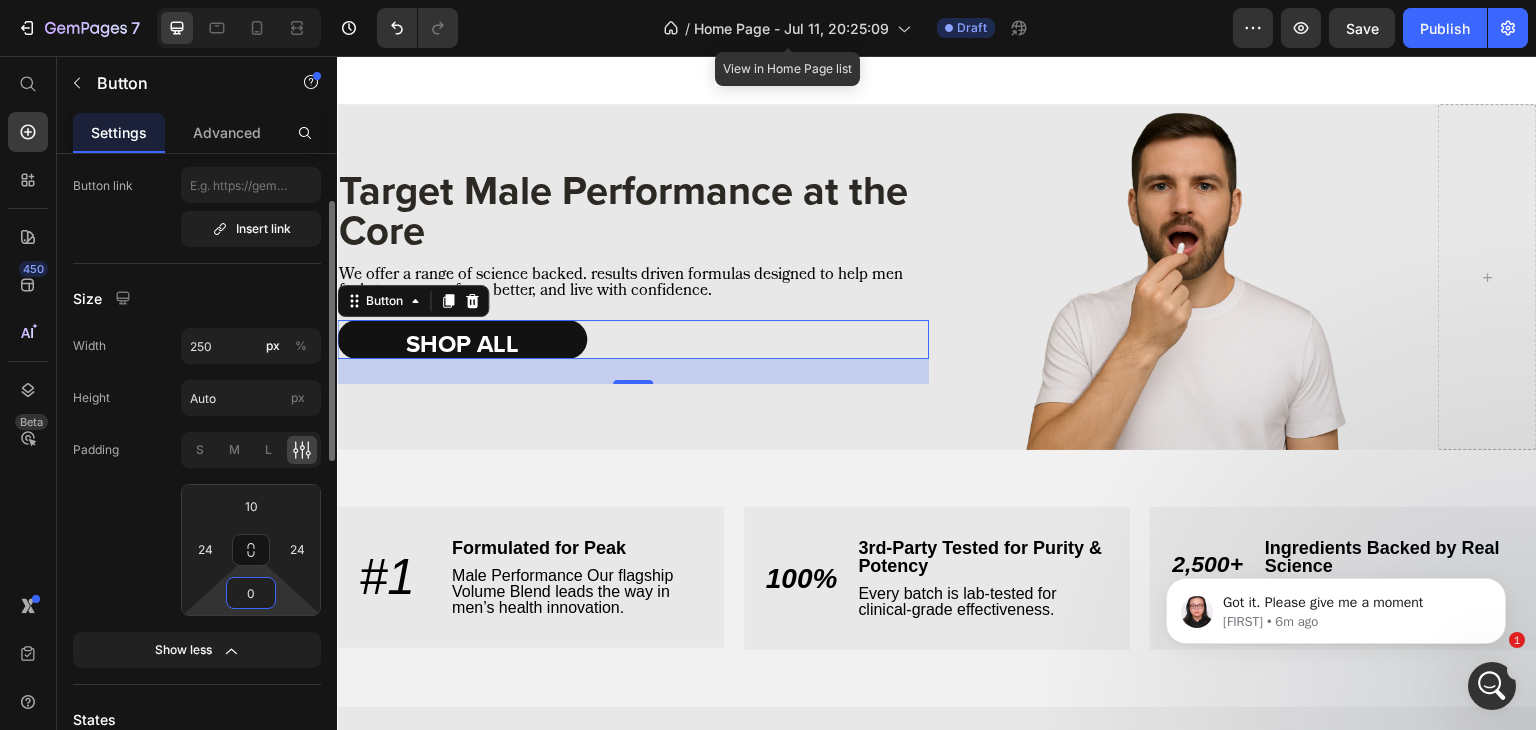 click on "0" at bounding box center (251, 593) 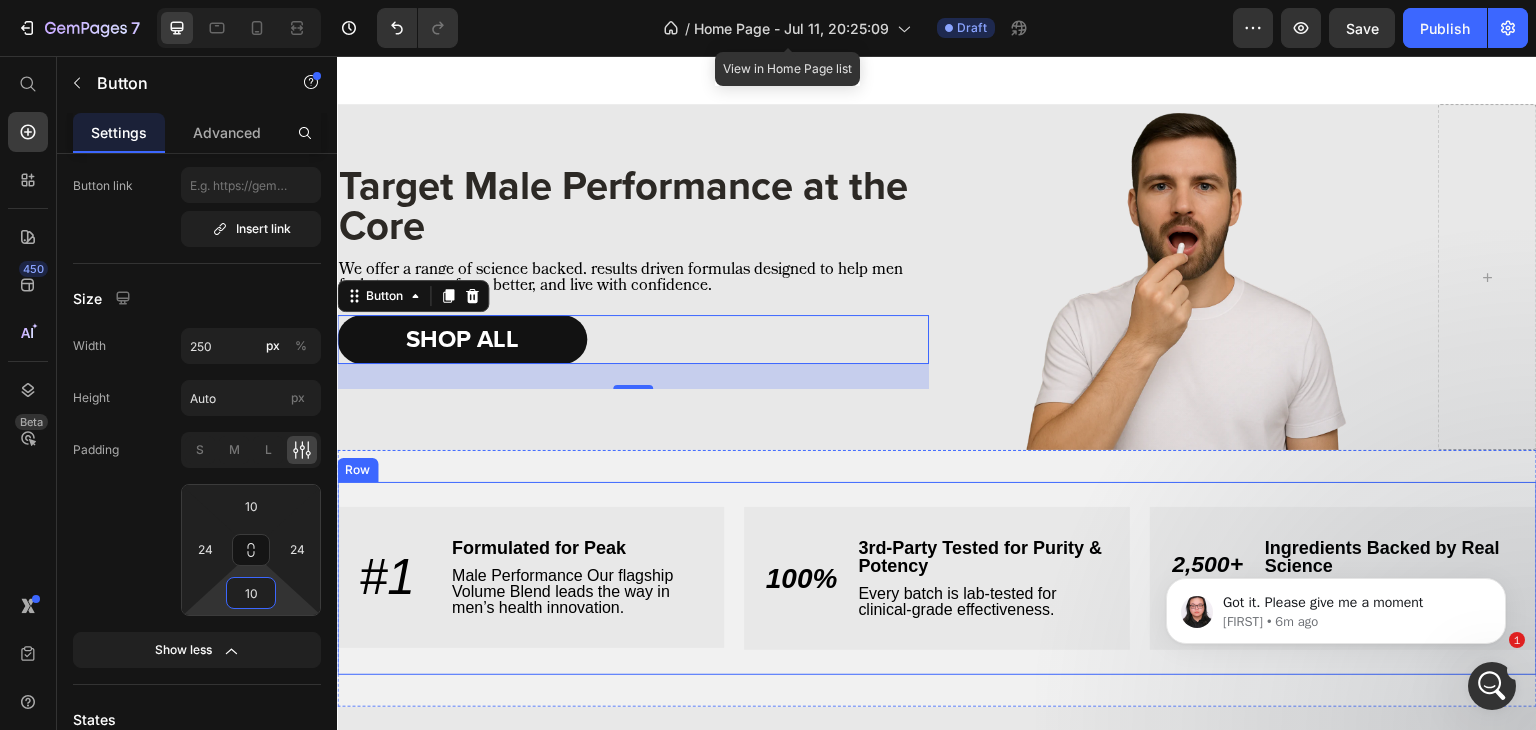 type on "10" 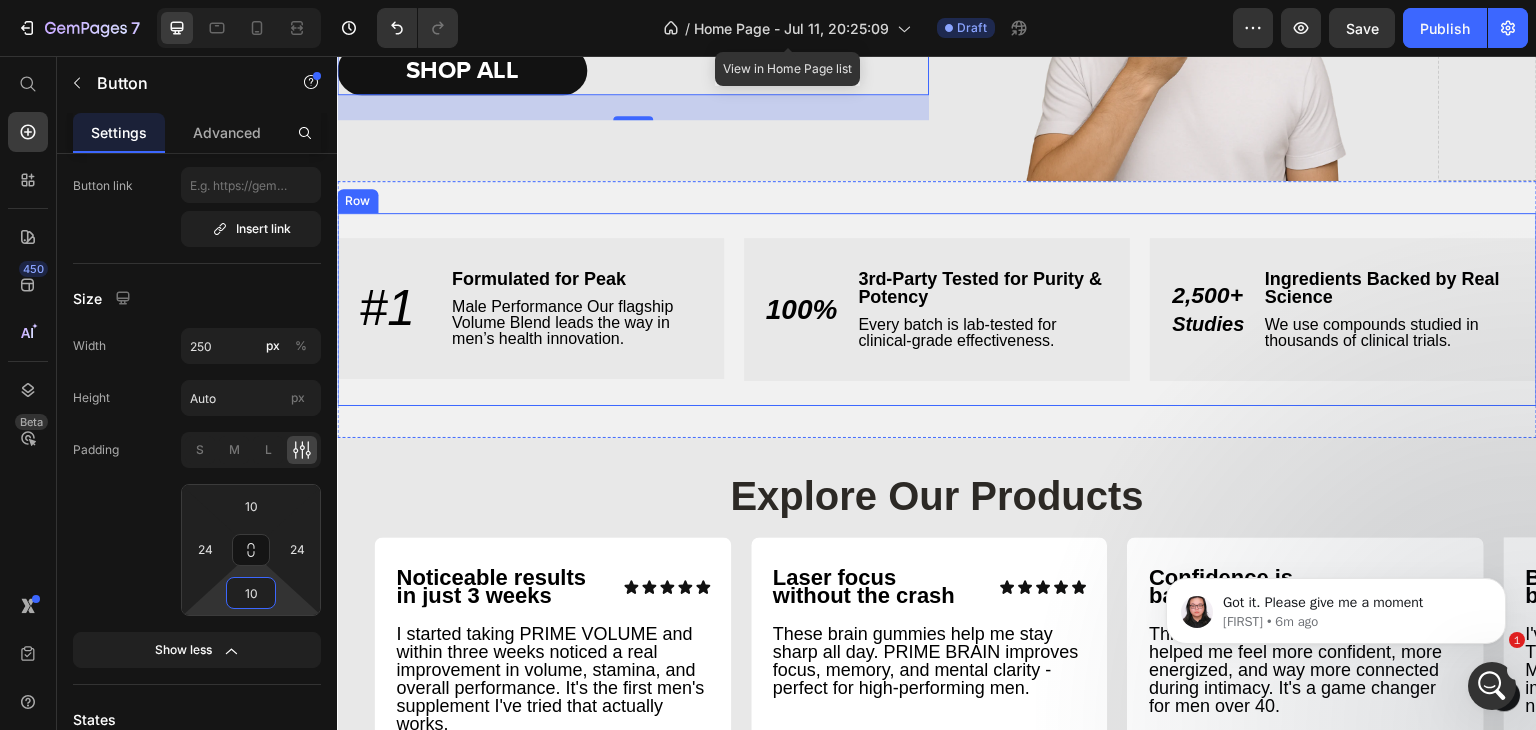 scroll, scrollTop: 1351, scrollLeft: 0, axis: vertical 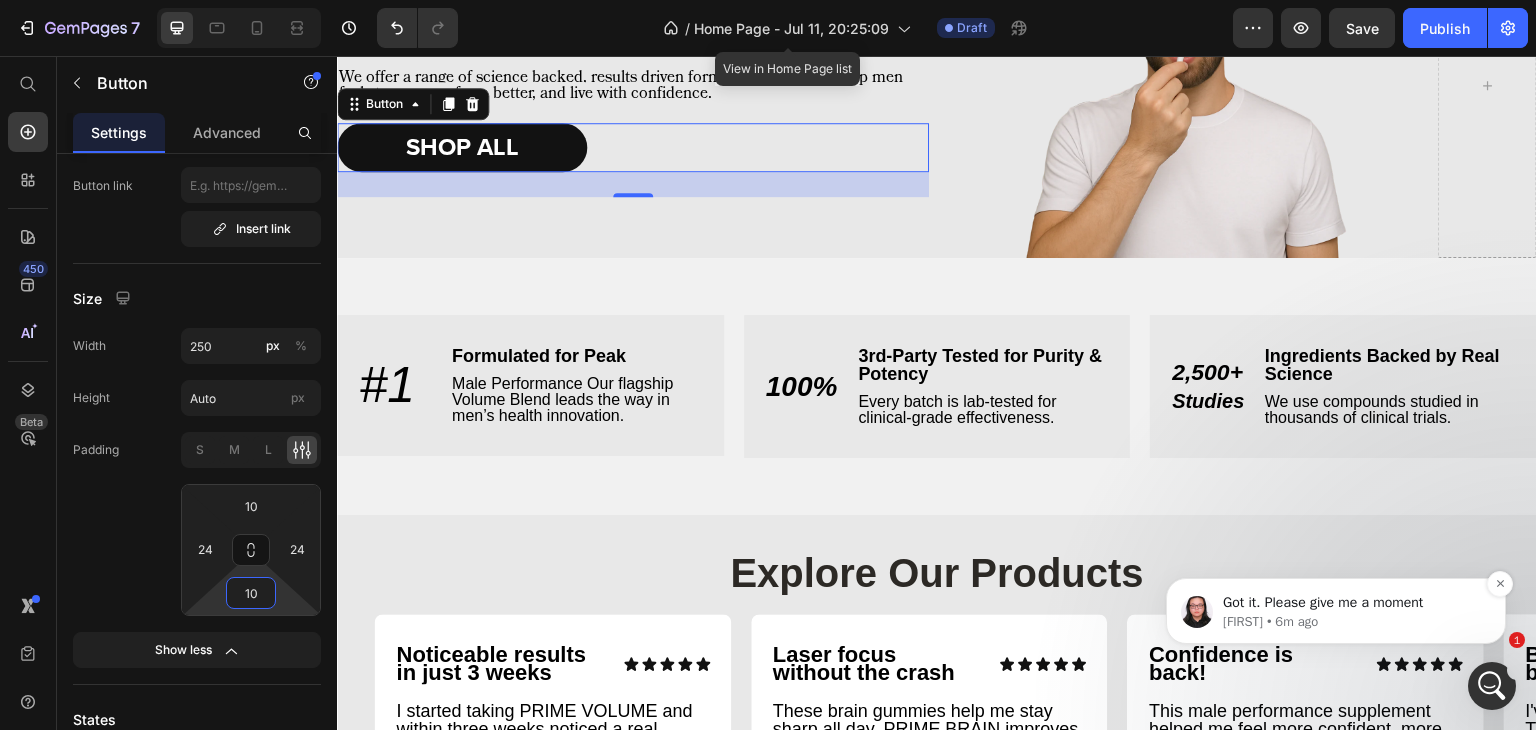 click on "[FIRST] • 6m ago" at bounding box center [1352, 622] 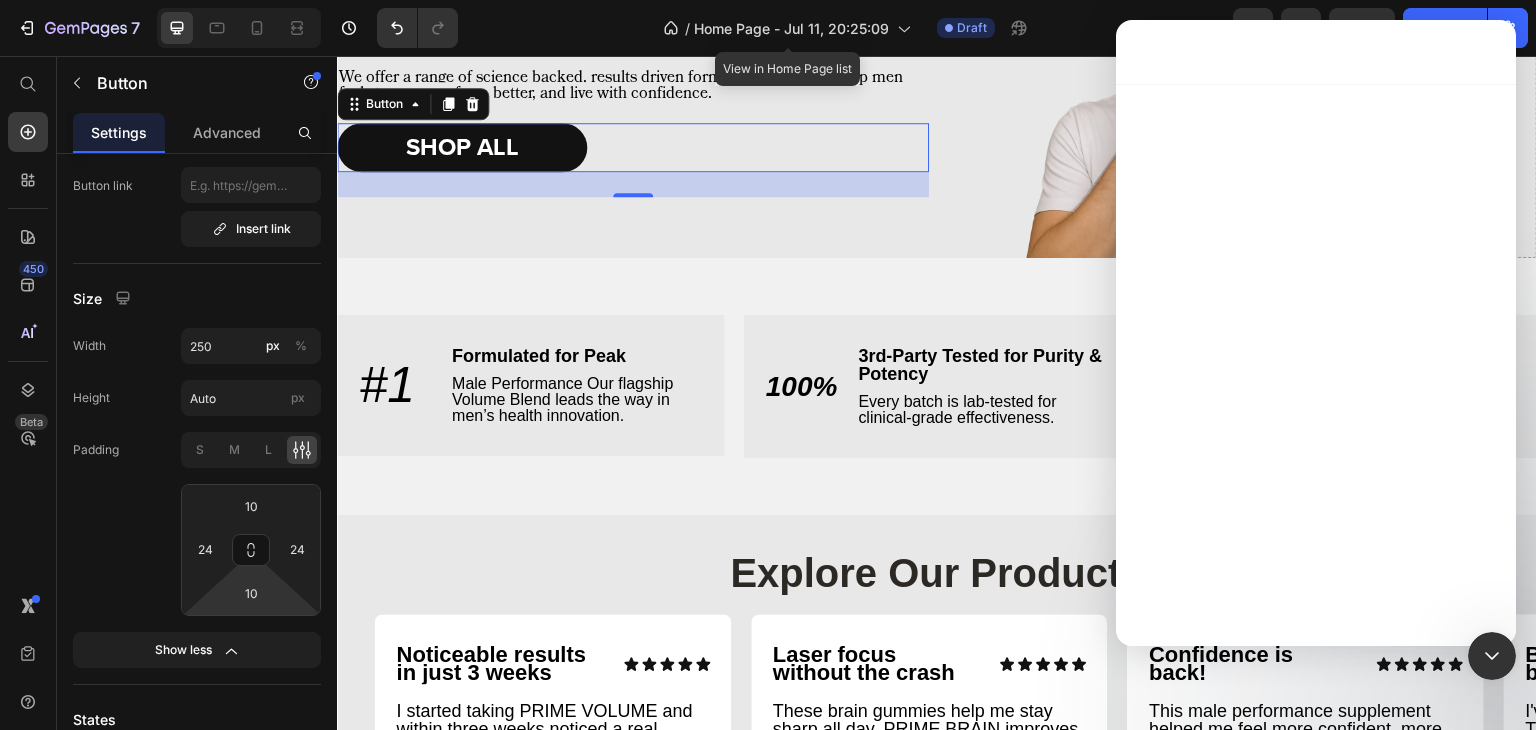 scroll, scrollTop: 0, scrollLeft: 0, axis: both 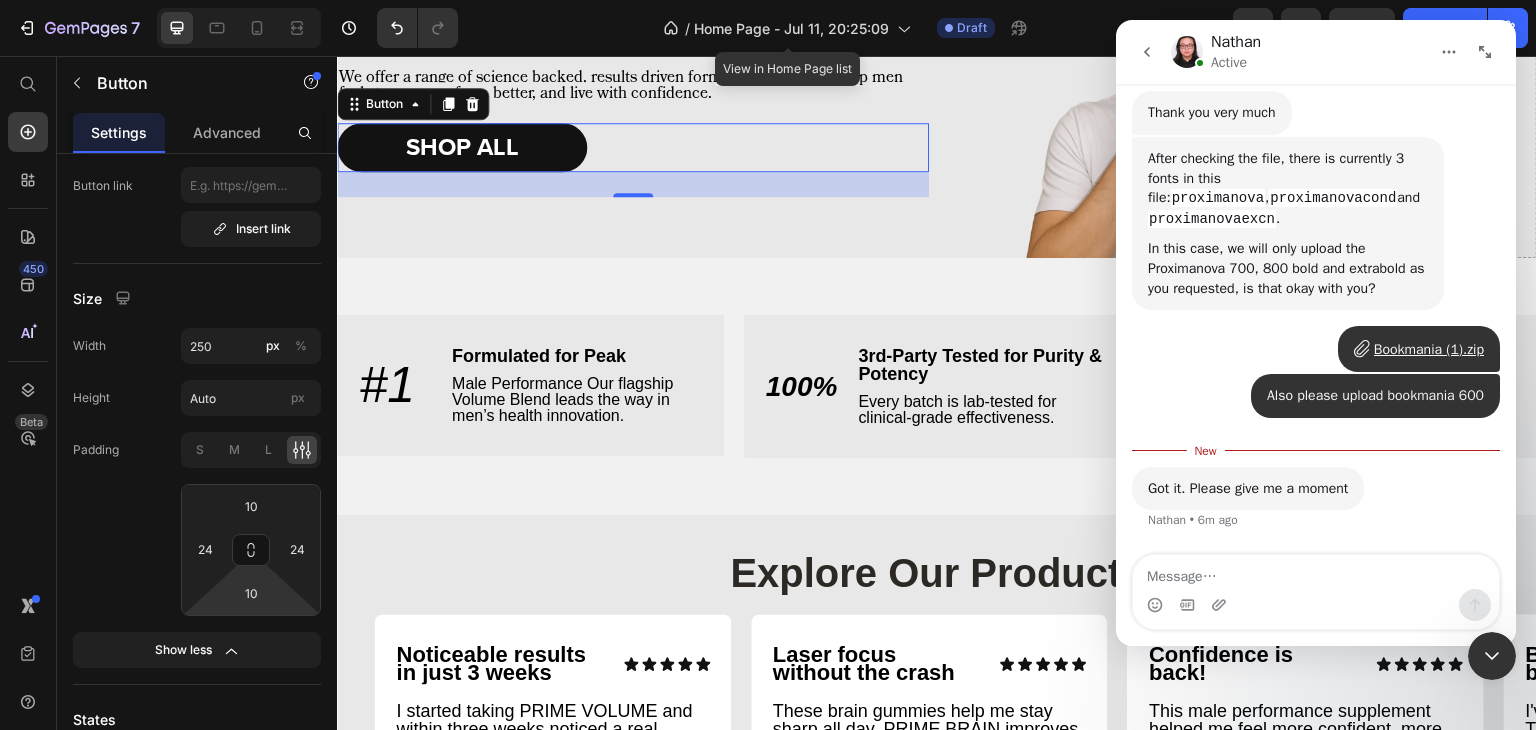 click at bounding box center (1316, 572) 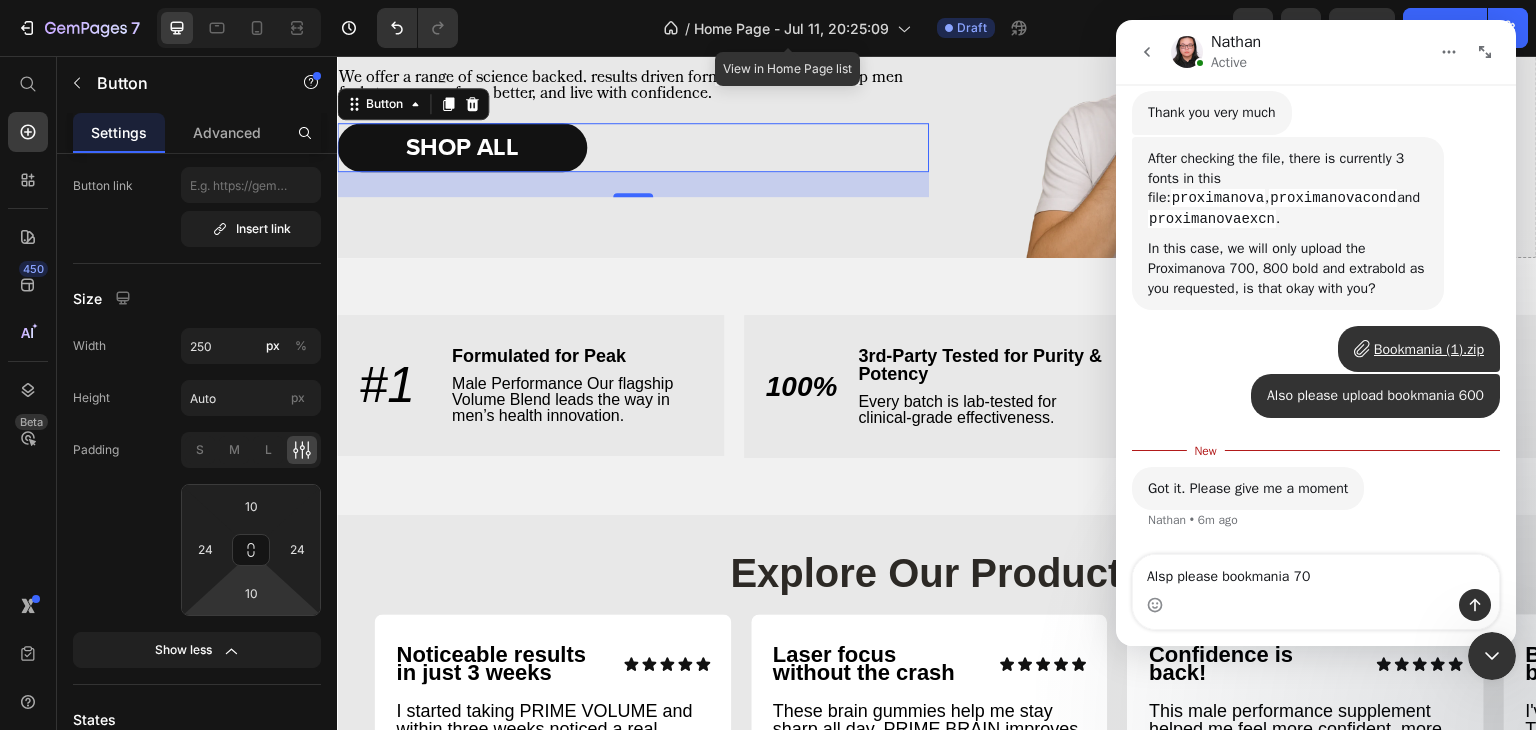 type on "Alsp please bookmania 700" 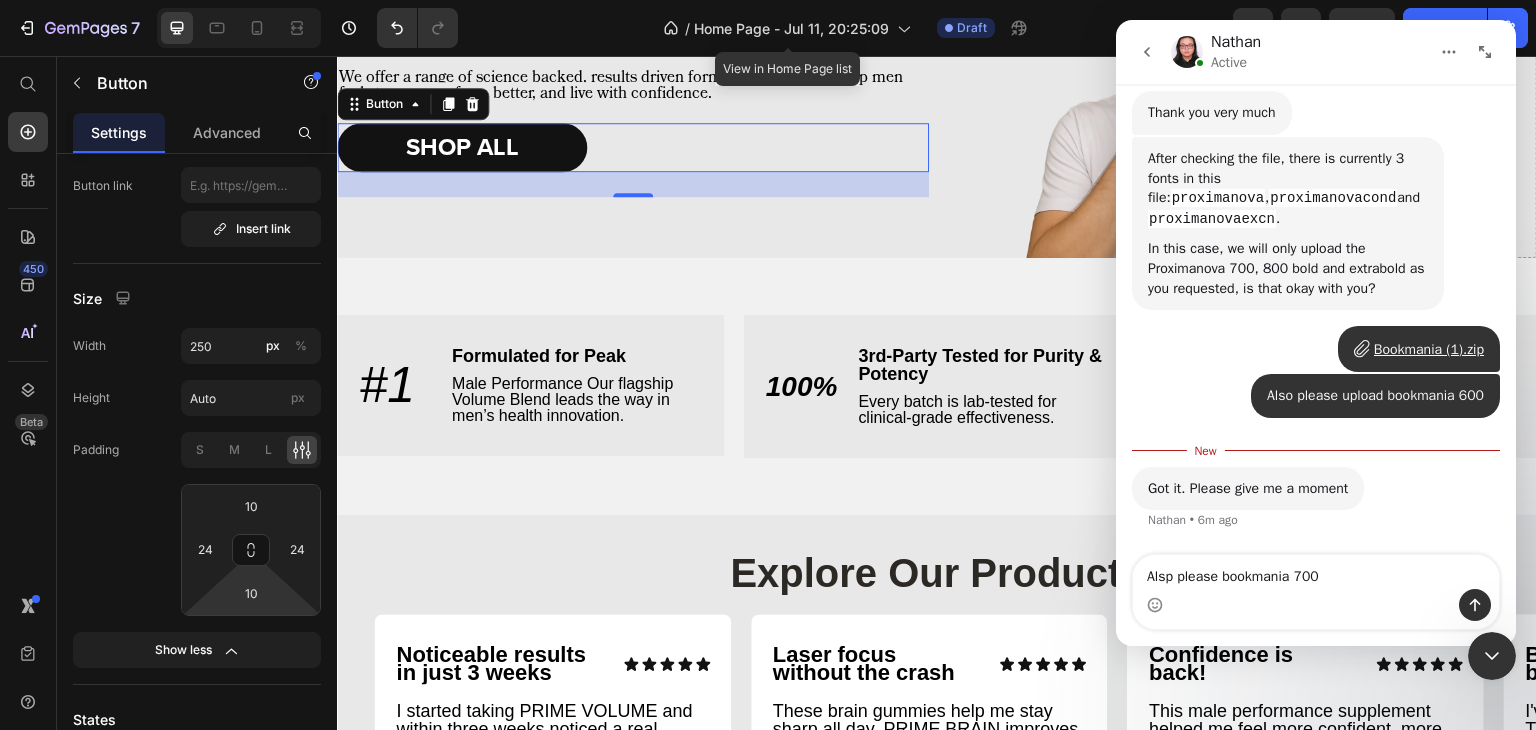 type 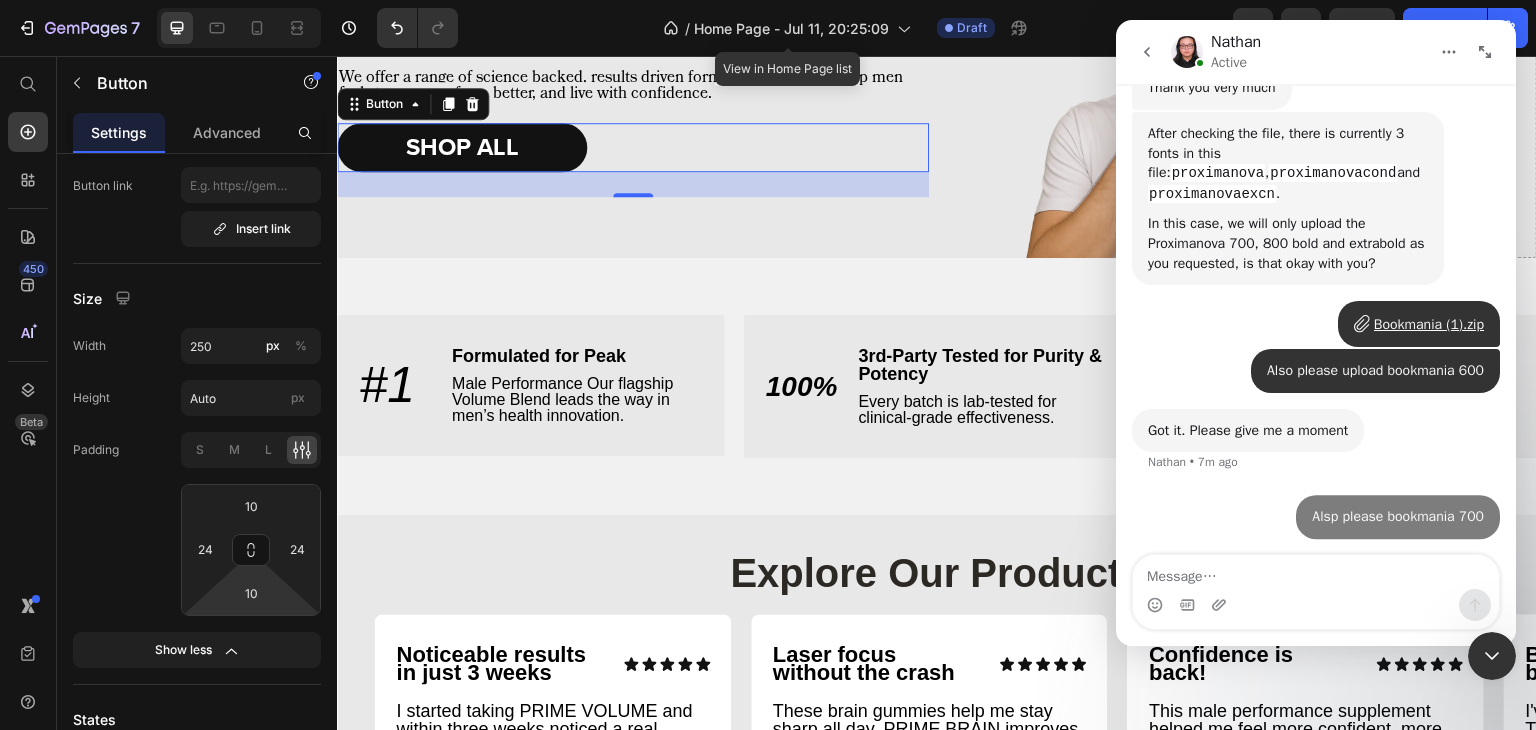 scroll, scrollTop: 2, scrollLeft: 0, axis: vertical 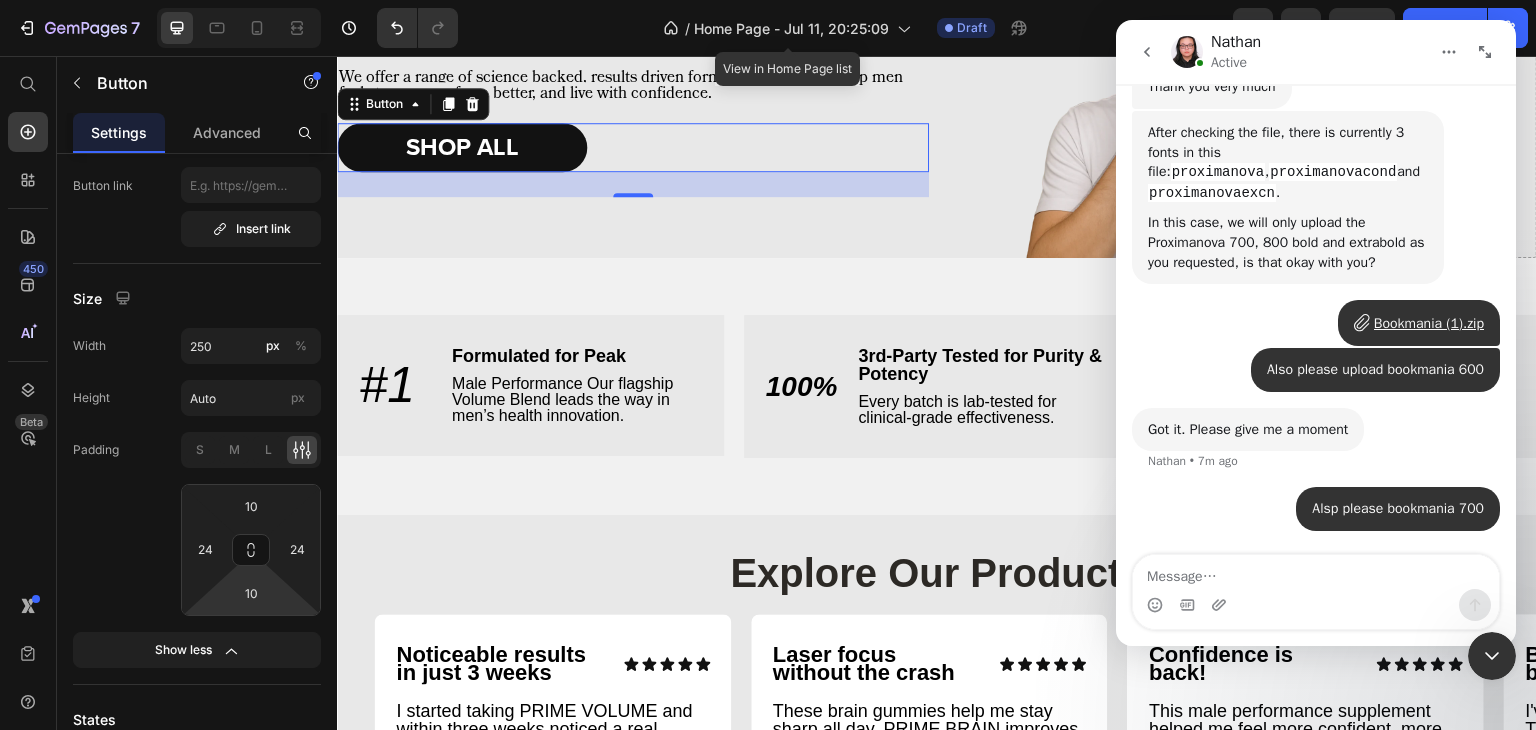 click 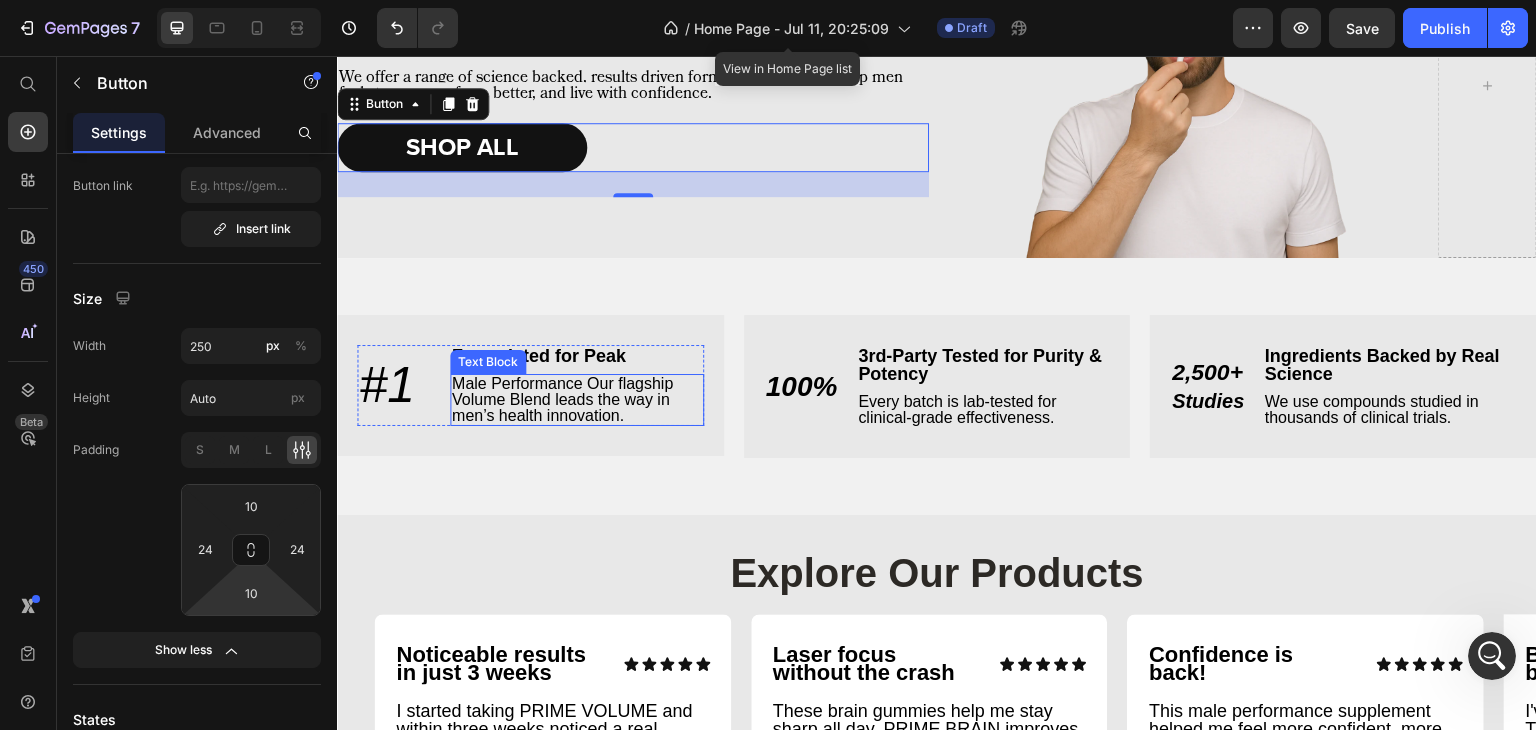 click on "Male Performance Our flagship Volume Blend leads the way in men’s health innovation." at bounding box center (577, 400) 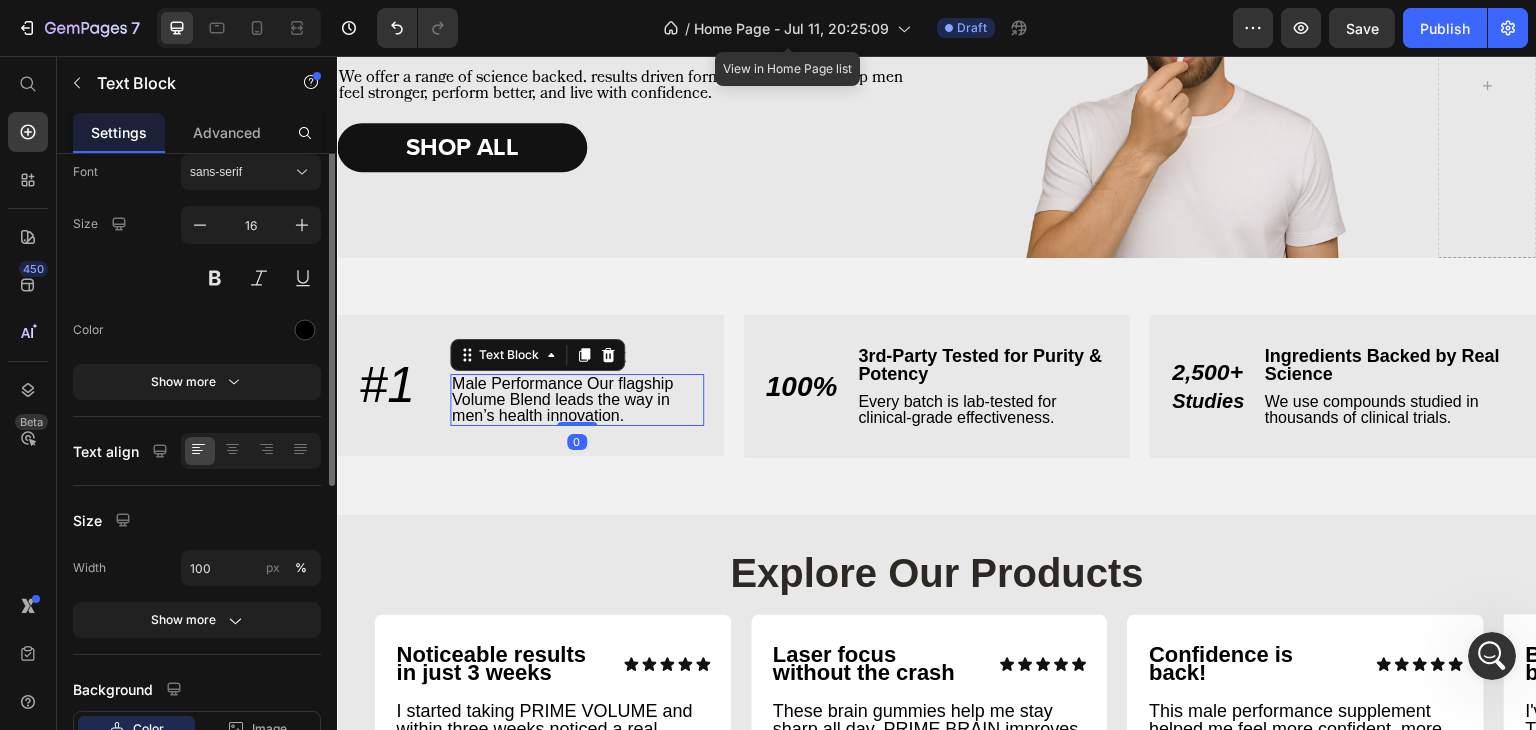 scroll, scrollTop: 0, scrollLeft: 0, axis: both 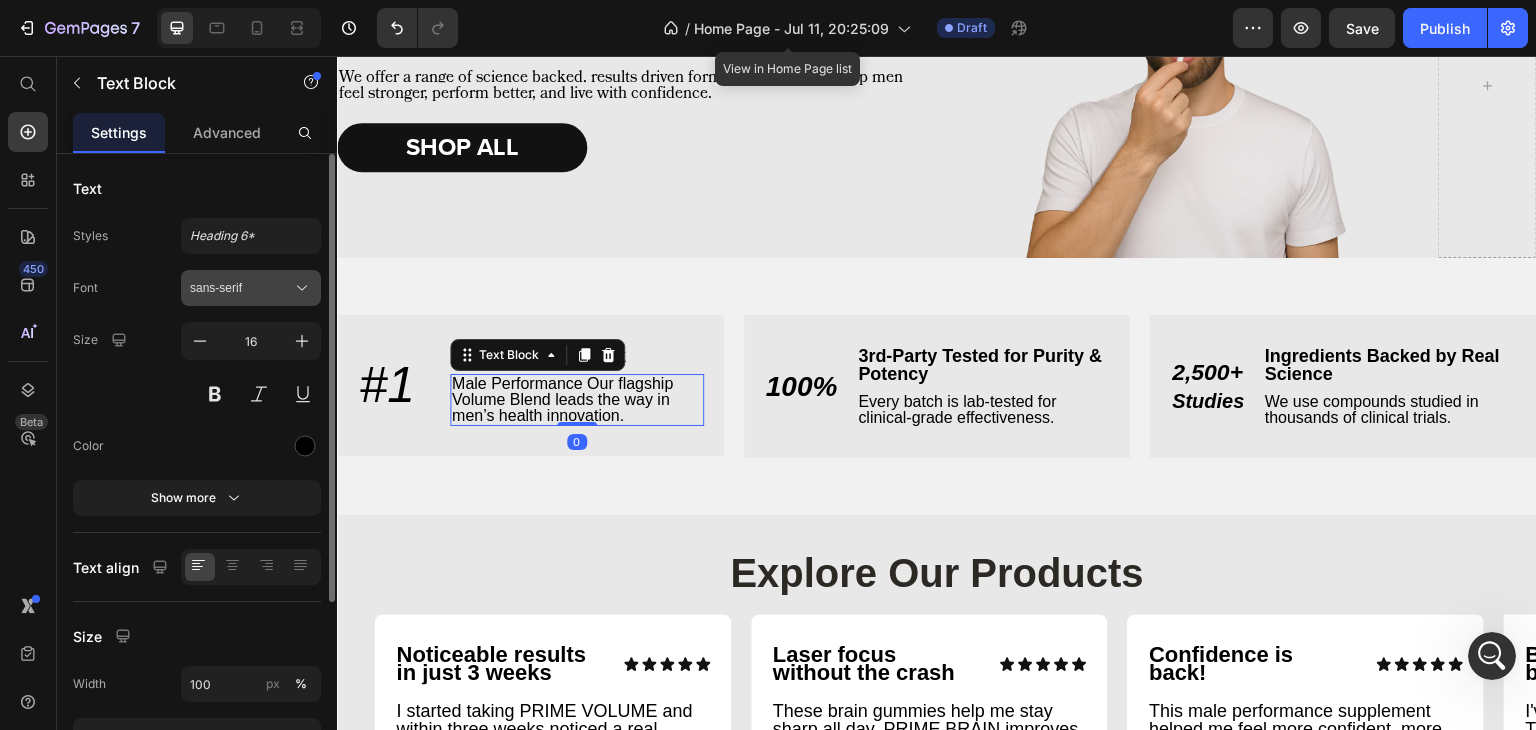 click on "sans-serif" at bounding box center [241, 288] 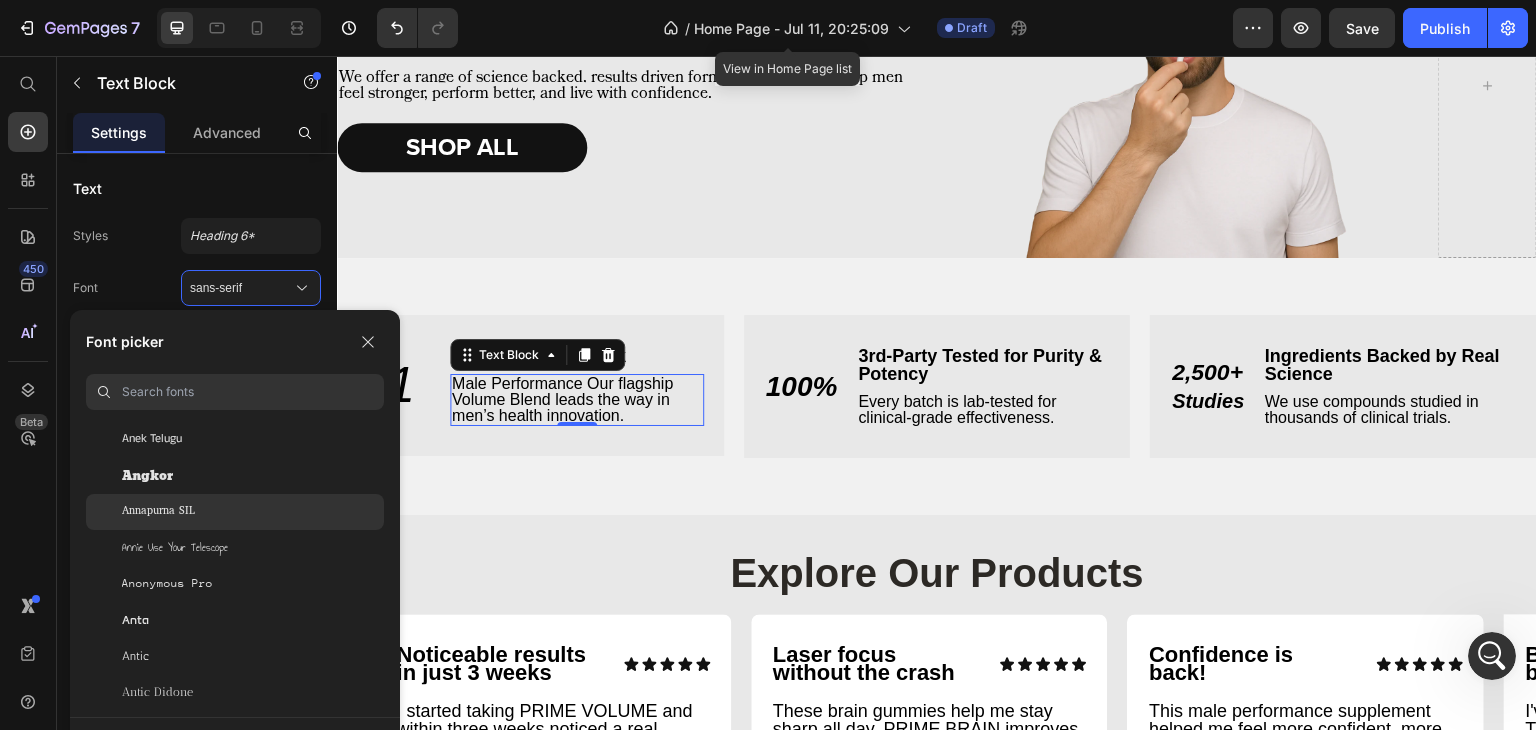 scroll, scrollTop: 3284, scrollLeft: 0, axis: vertical 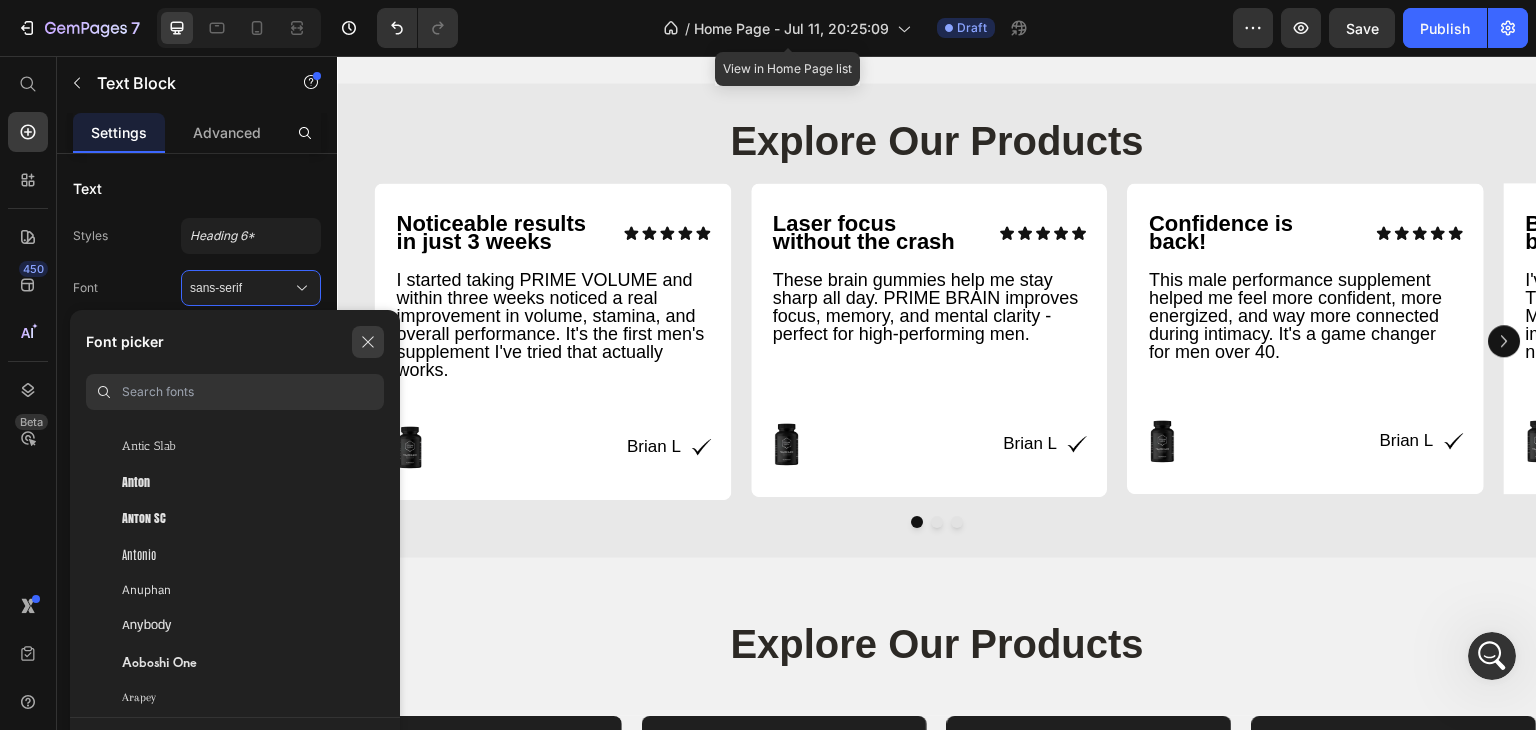 click 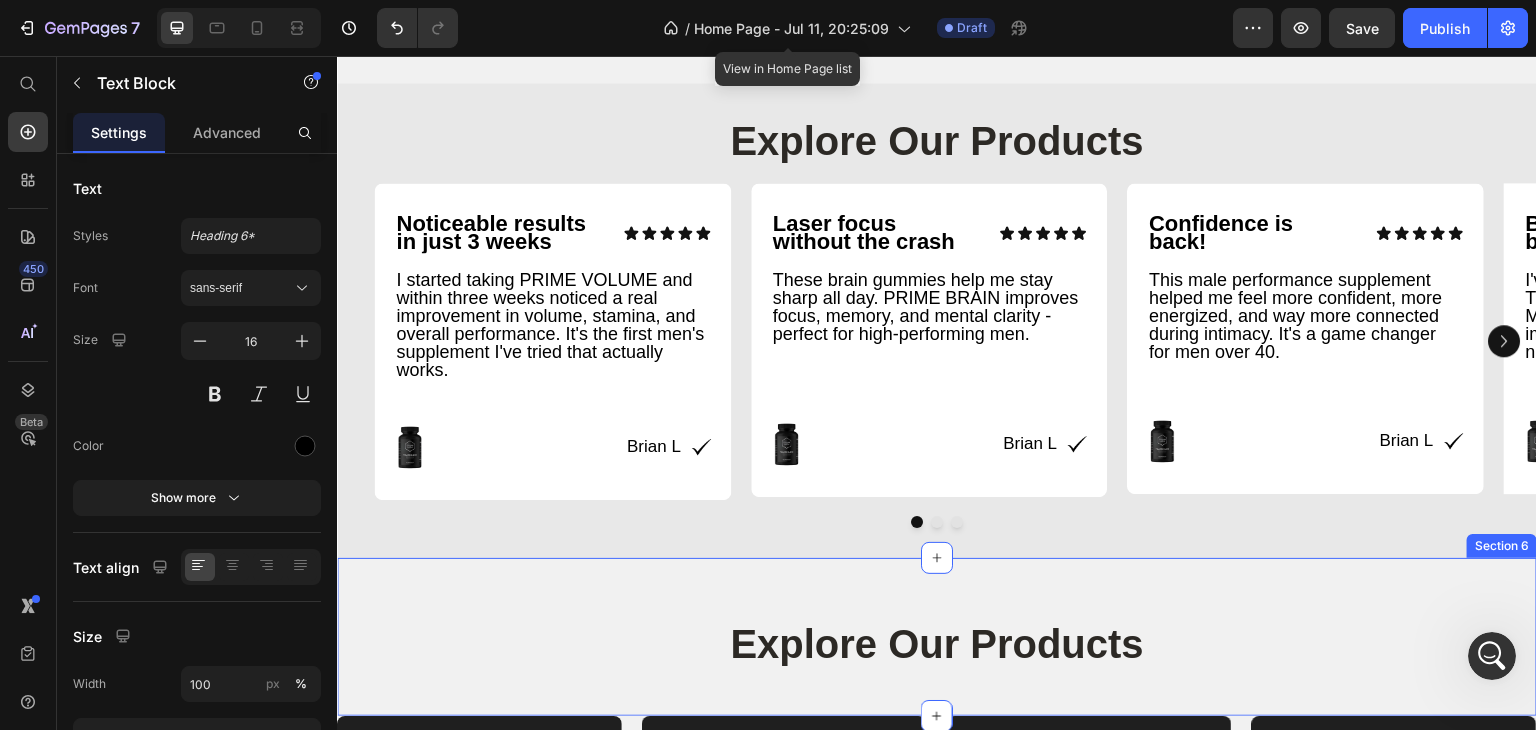 scroll, scrollTop: 2010, scrollLeft: 0, axis: vertical 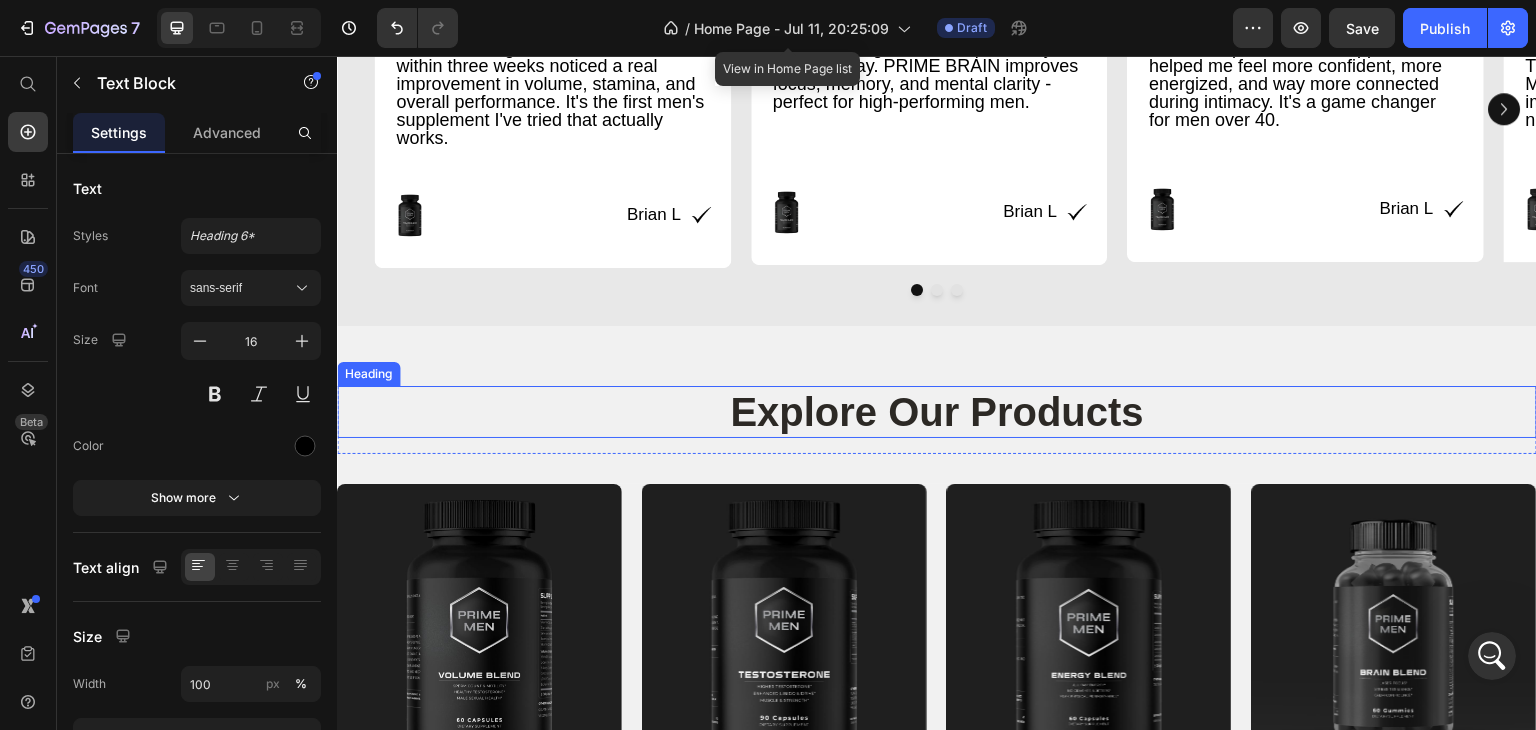 click on "Explore Our Products" at bounding box center (937, 412) 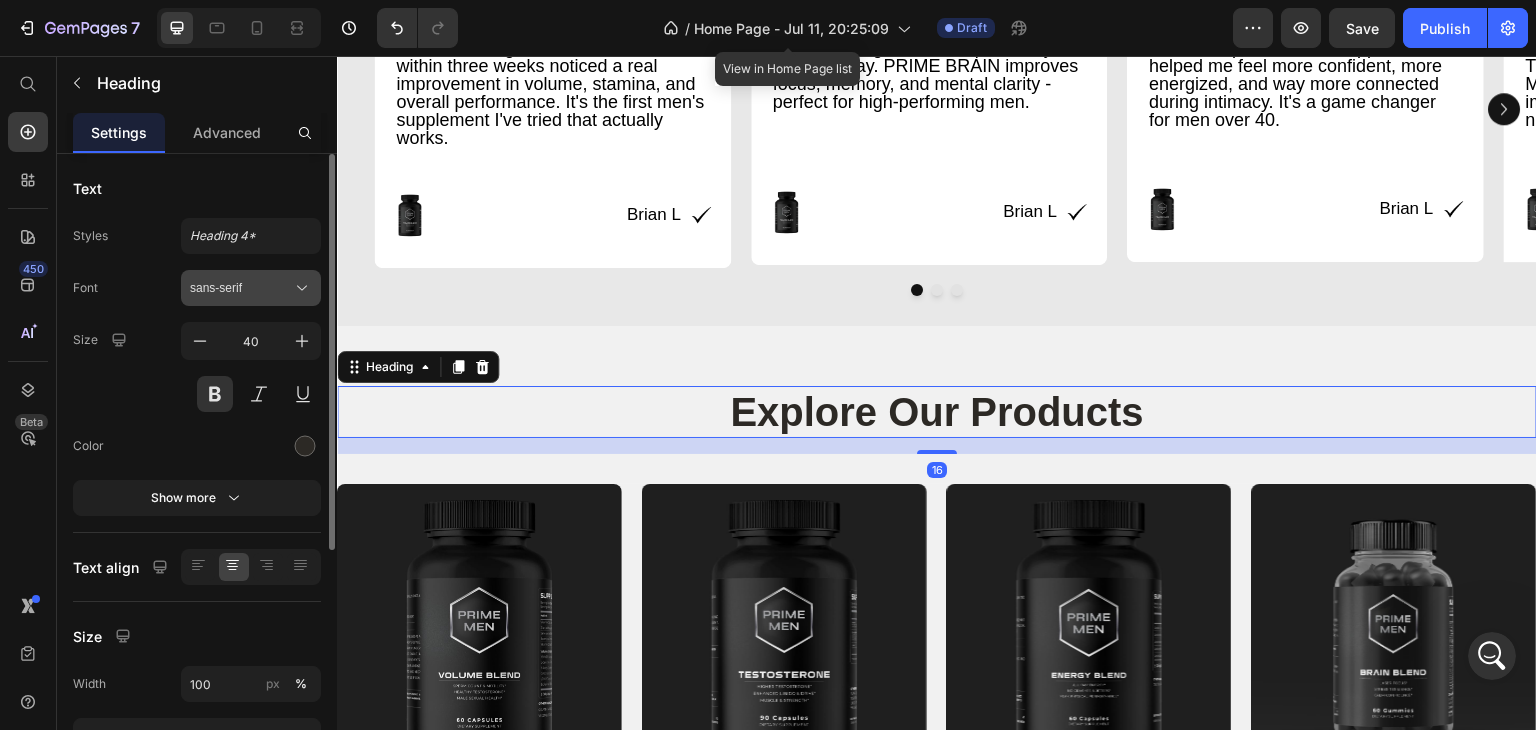 click on "sans-serif" at bounding box center [251, 288] 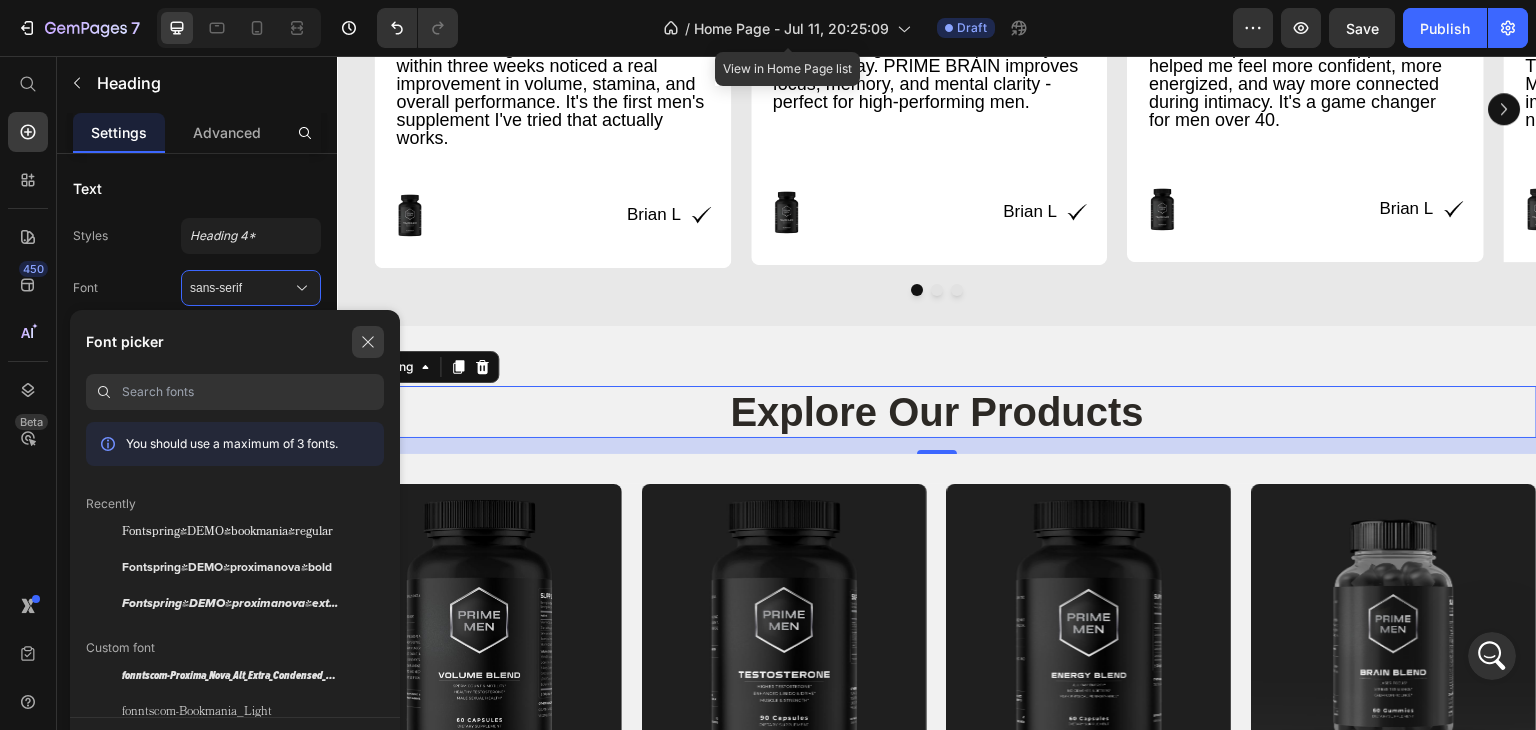click at bounding box center (368, 342) 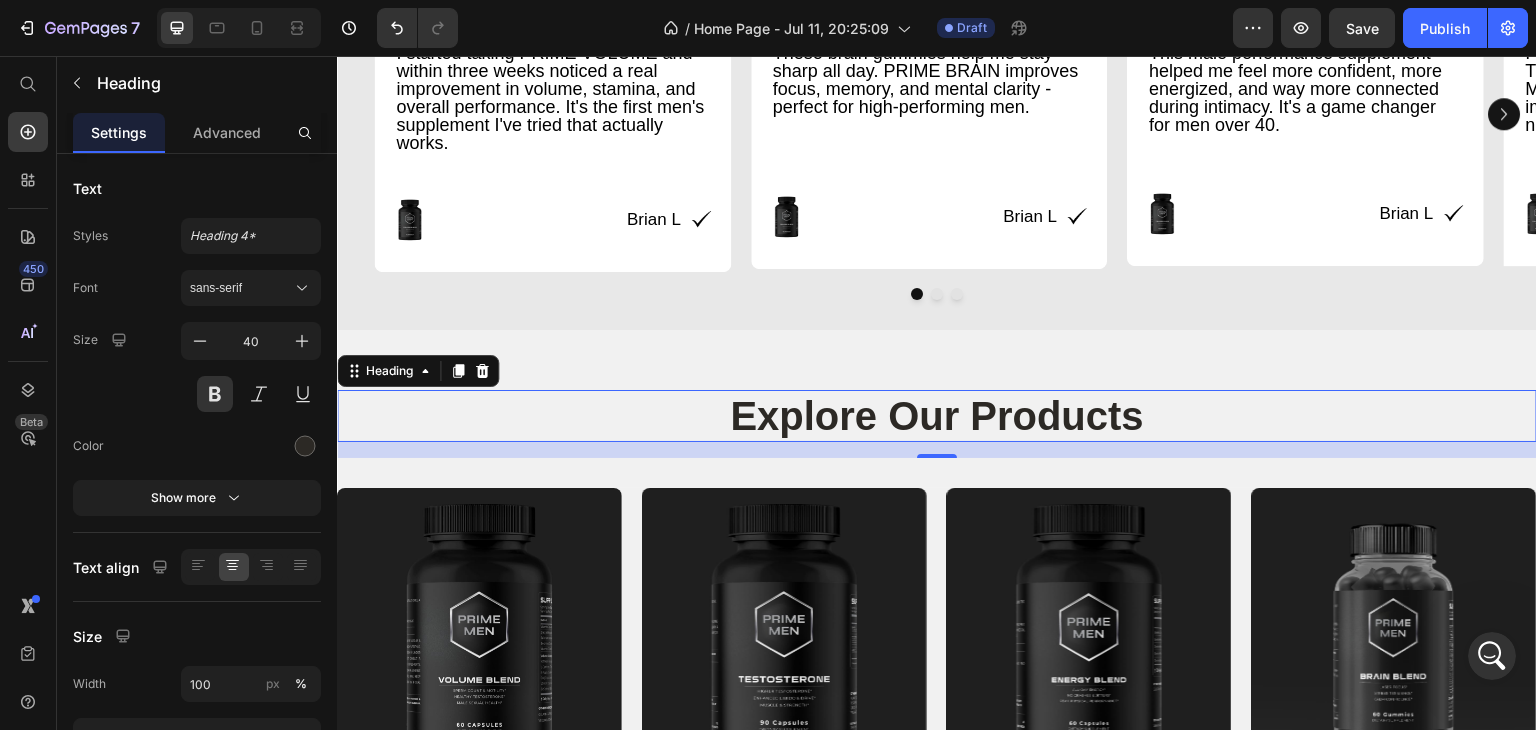 scroll, scrollTop: 1386, scrollLeft: 0, axis: vertical 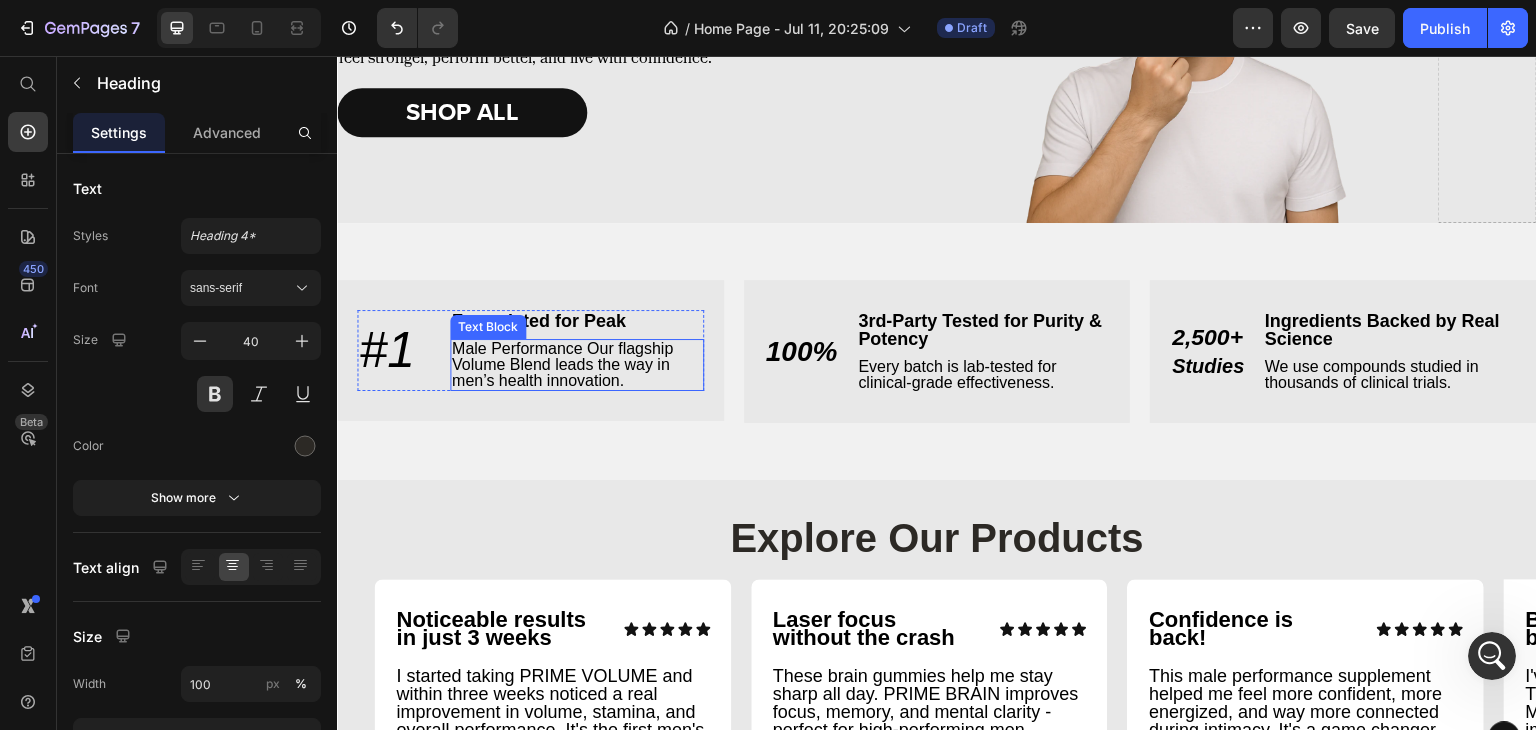 click on "Male Performance Our flagship Volume Blend leads the way in men’s health innovation." at bounding box center [577, 365] 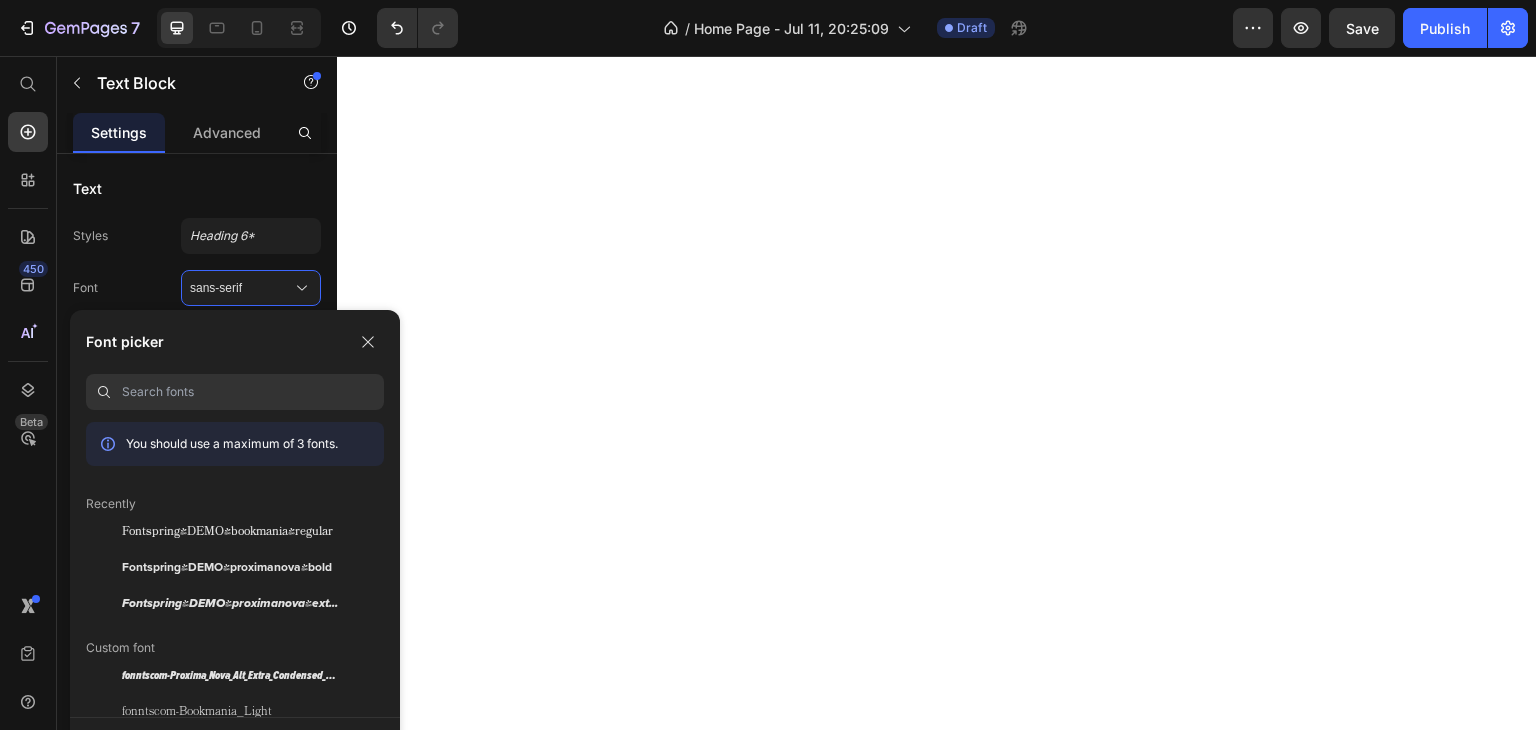 scroll, scrollTop: 0, scrollLeft: 0, axis: both 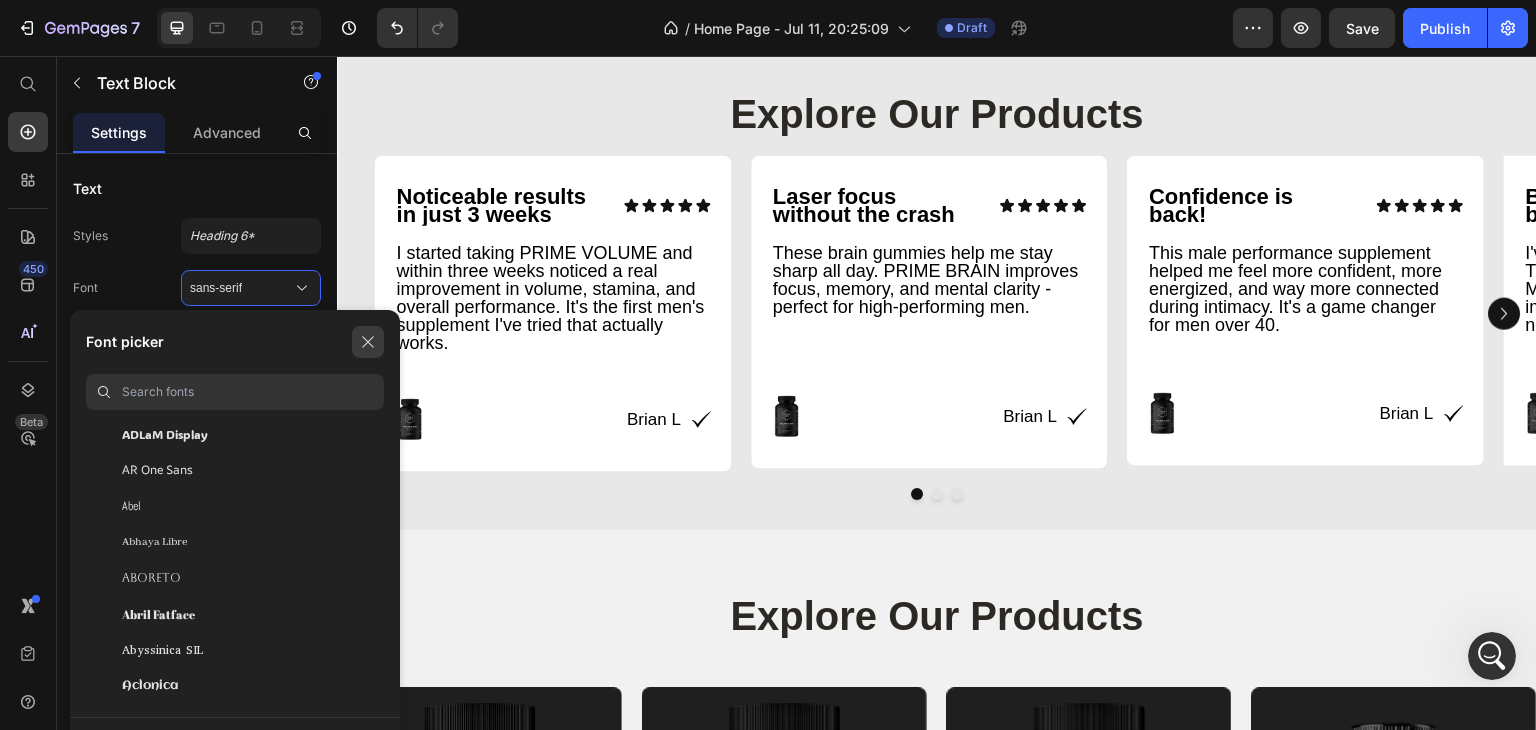 click at bounding box center [368, 342] 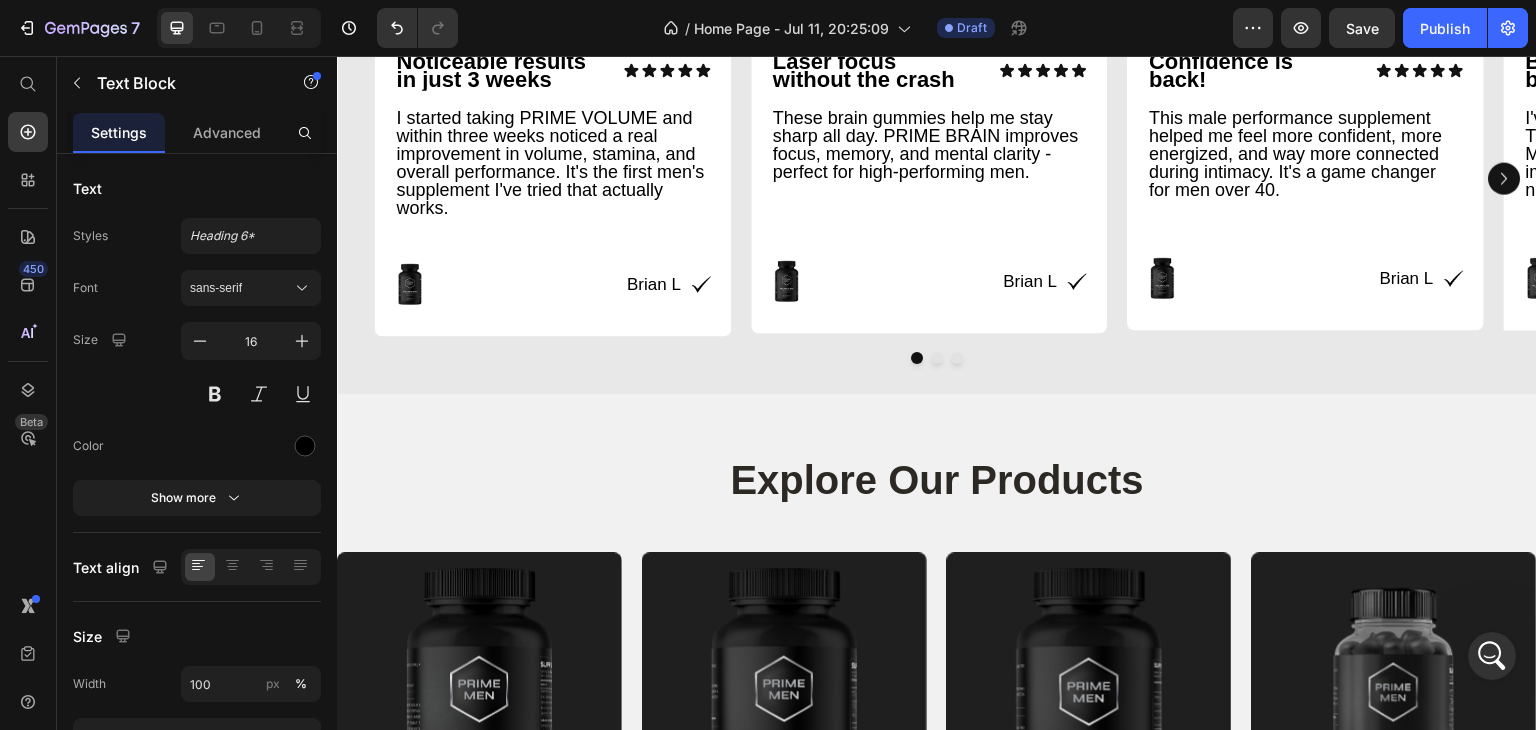 scroll, scrollTop: 1686, scrollLeft: 0, axis: vertical 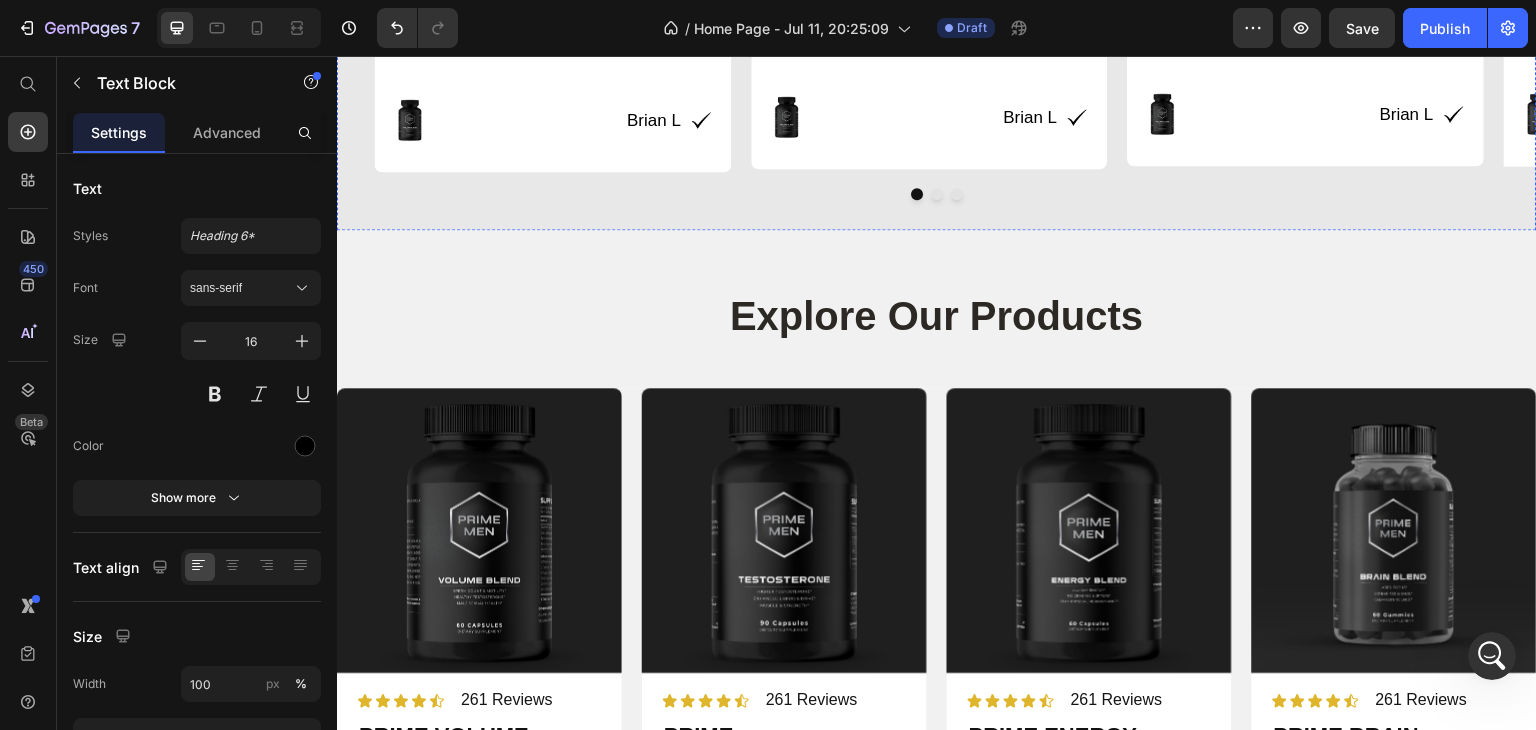 click on "Explore Our Products" at bounding box center (937, -186) 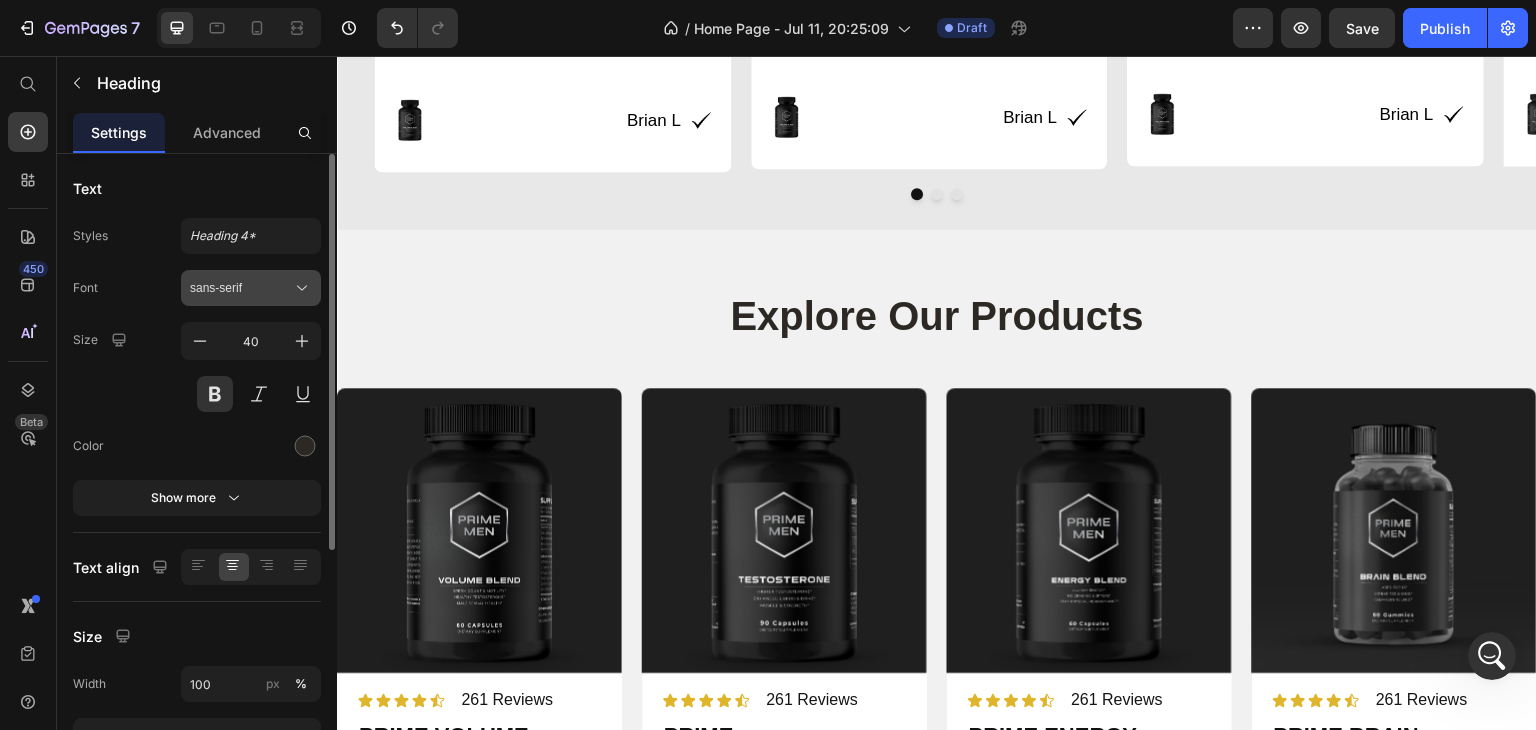 click on "sans-serif" at bounding box center (241, 288) 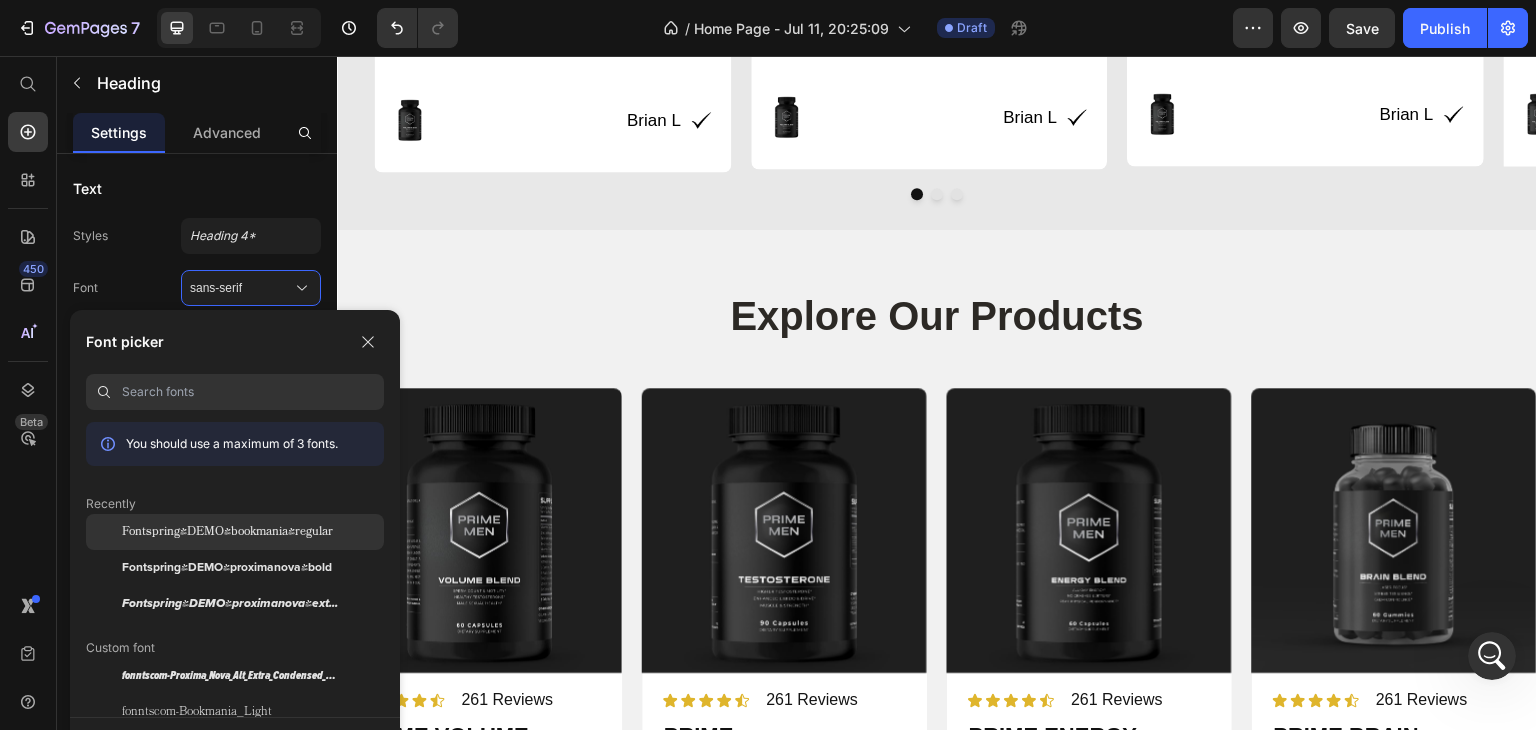 scroll, scrollTop: 36, scrollLeft: 0, axis: vertical 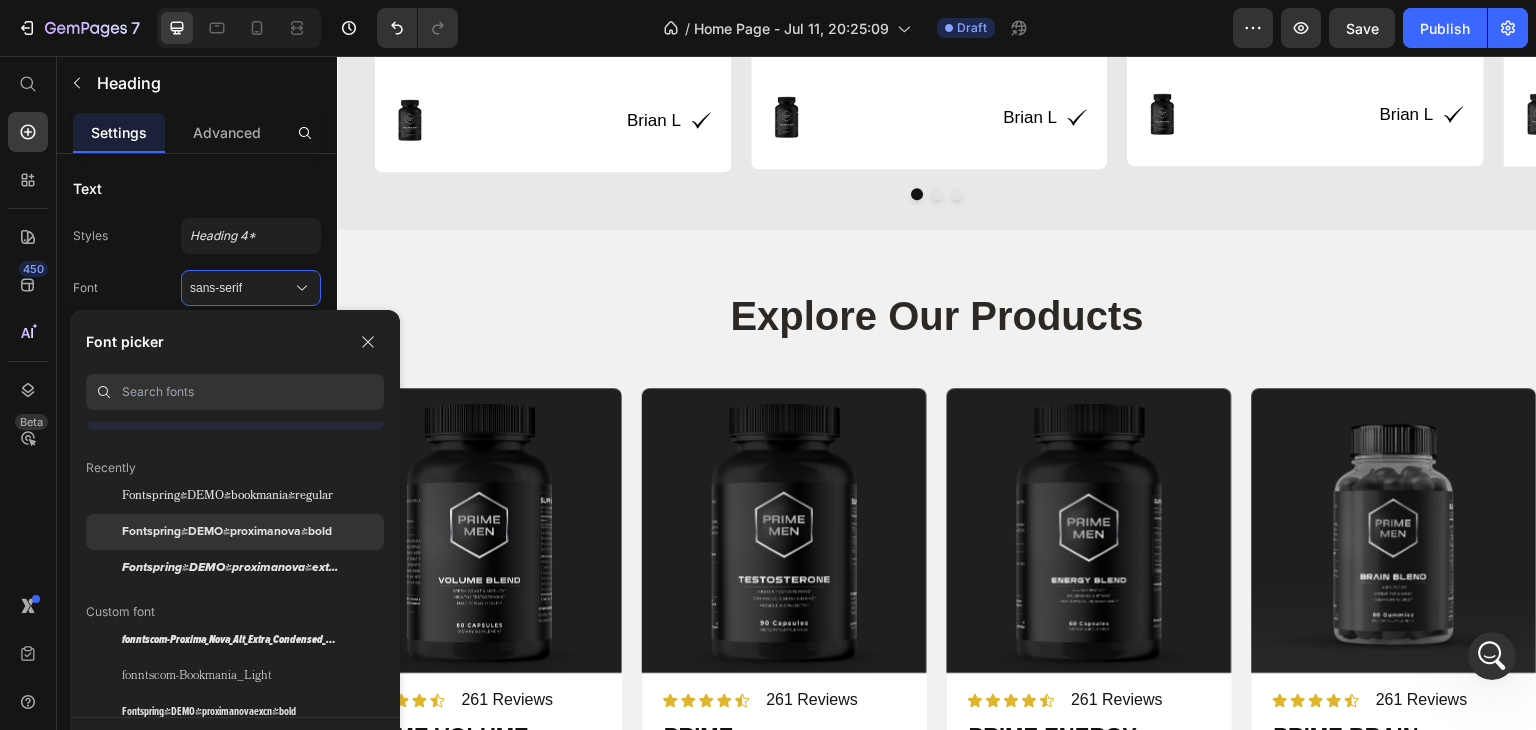 drag, startPoint x: 239, startPoint y: 518, endPoint x: 308, endPoint y: 424, distance: 116.60618 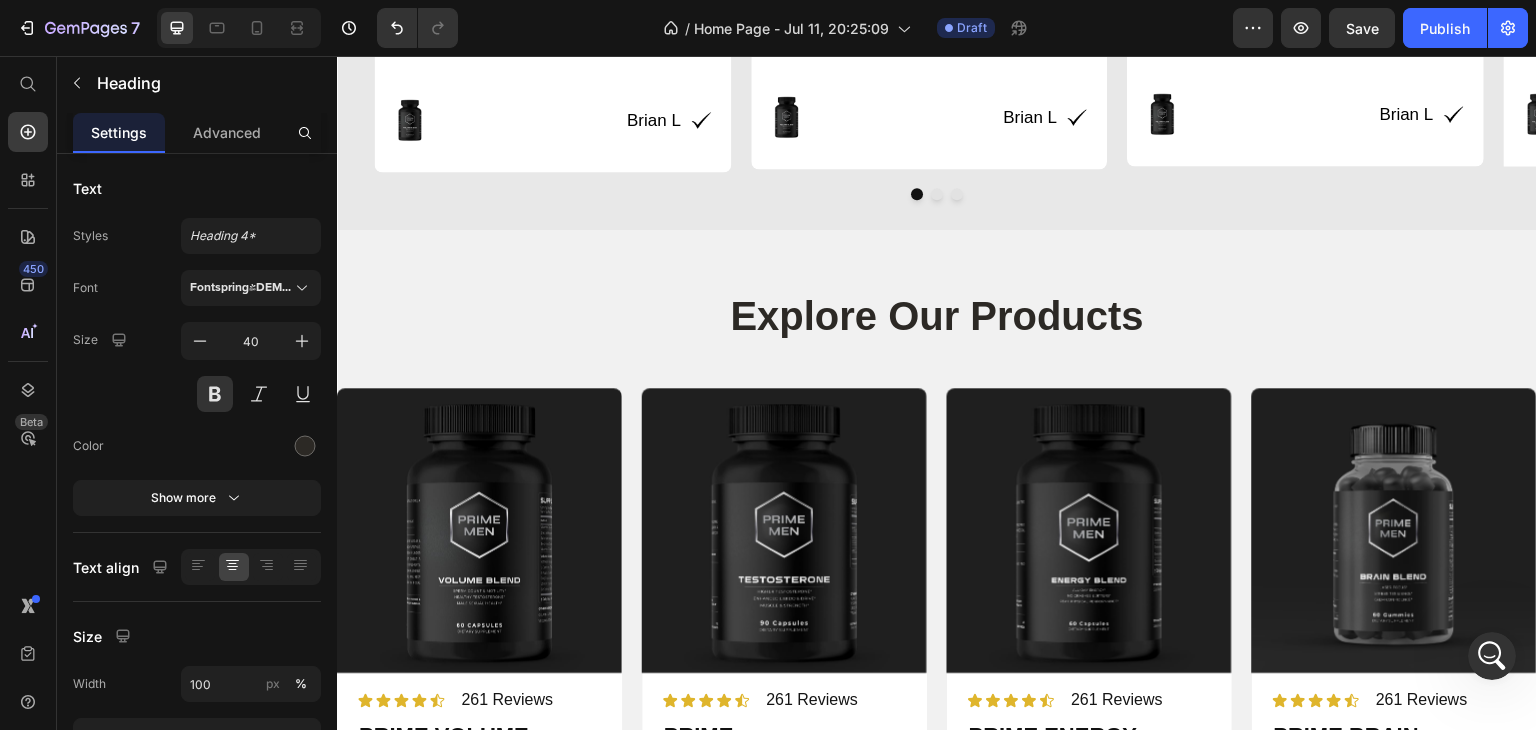 click on "Noticeable results in just 3 weeks" at bounding box center (492, -95) 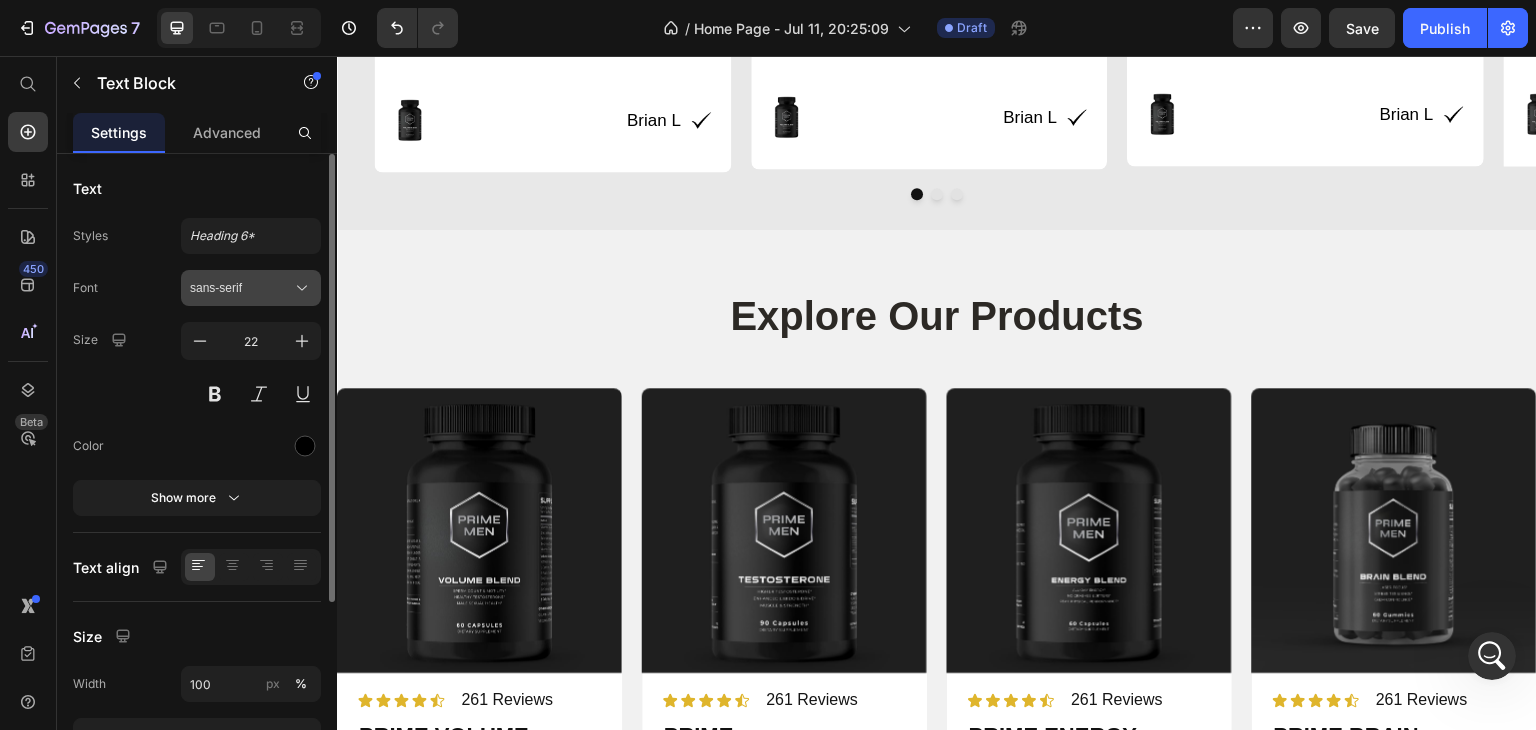 click on "sans-serif" at bounding box center [251, 288] 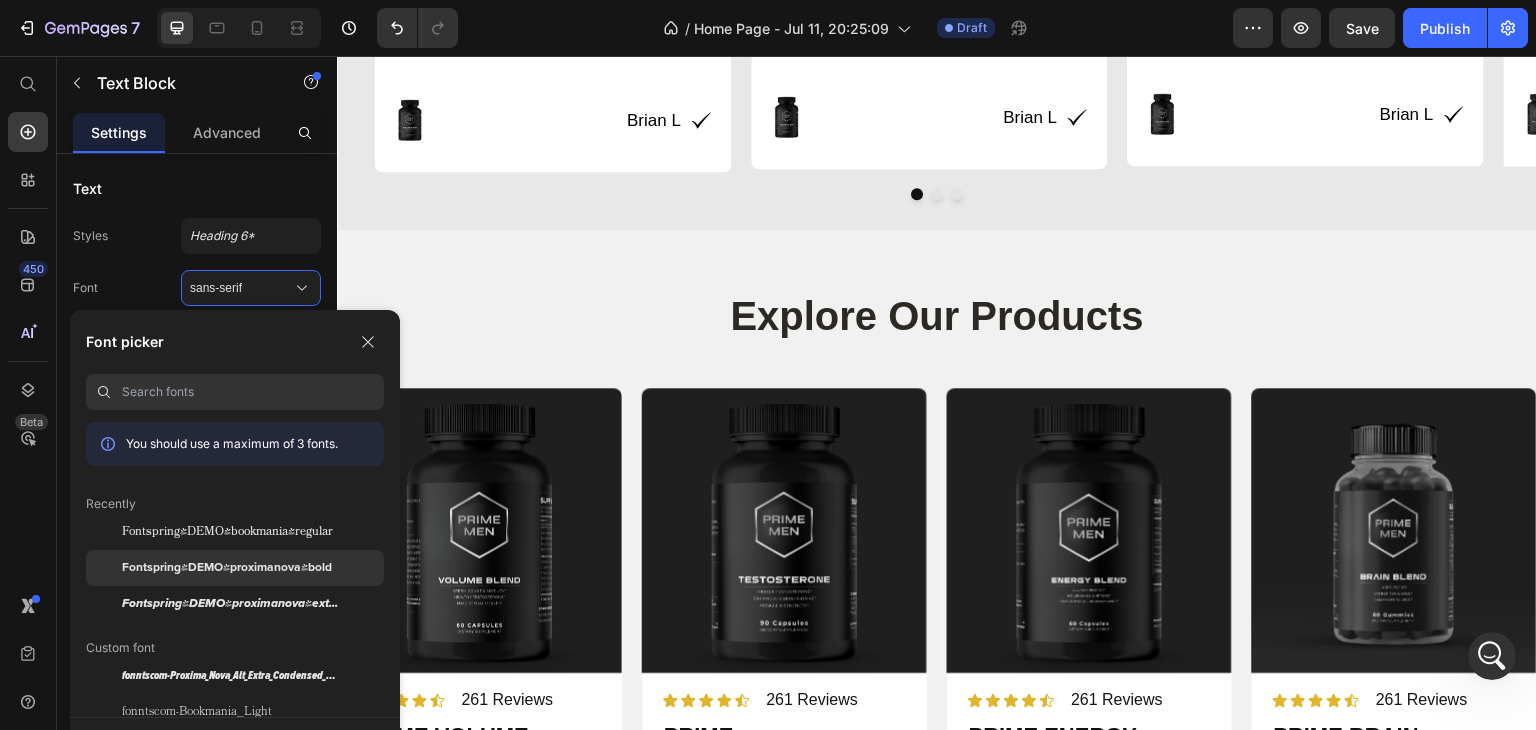 drag, startPoint x: 276, startPoint y: 556, endPoint x: 153, endPoint y: 347, distance: 242.50774 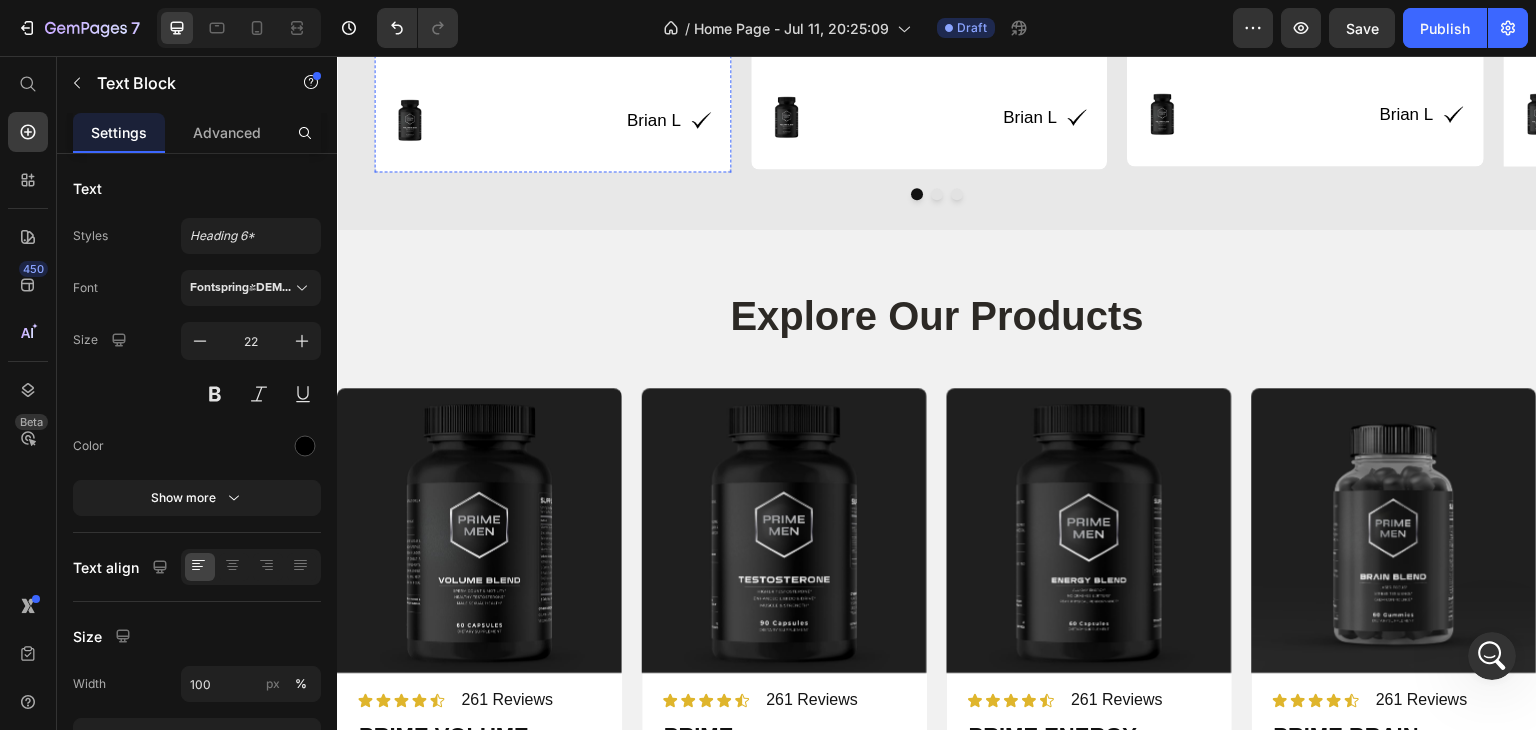 click on "I started taking PRIME VOLUME and within three weeks noticed a real improvement in volume, stamina, and overall performance. It's the first men's supplement I've tried that actually works." at bounding box center [553, -2] 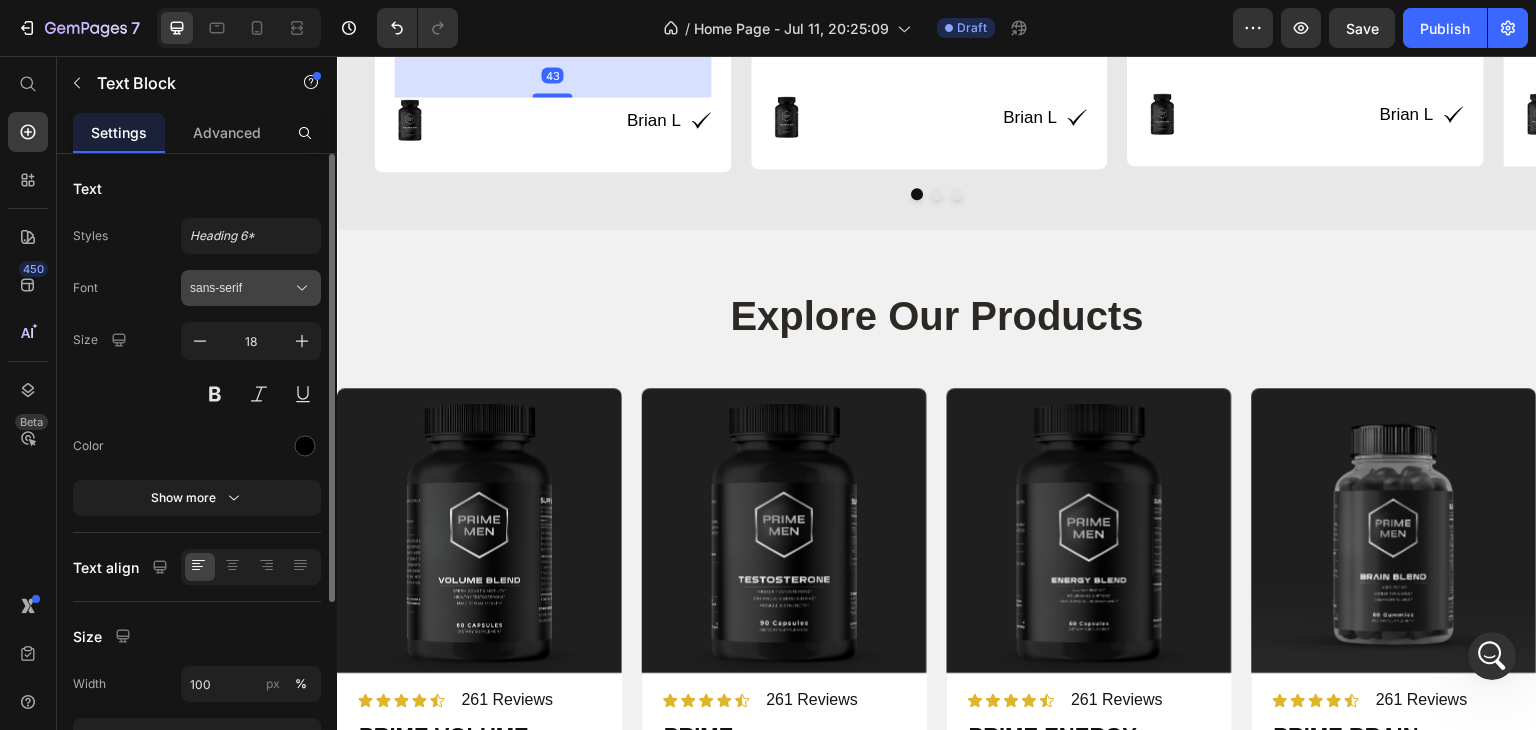 click on "sans-serif" at bounding box center (241, 288) 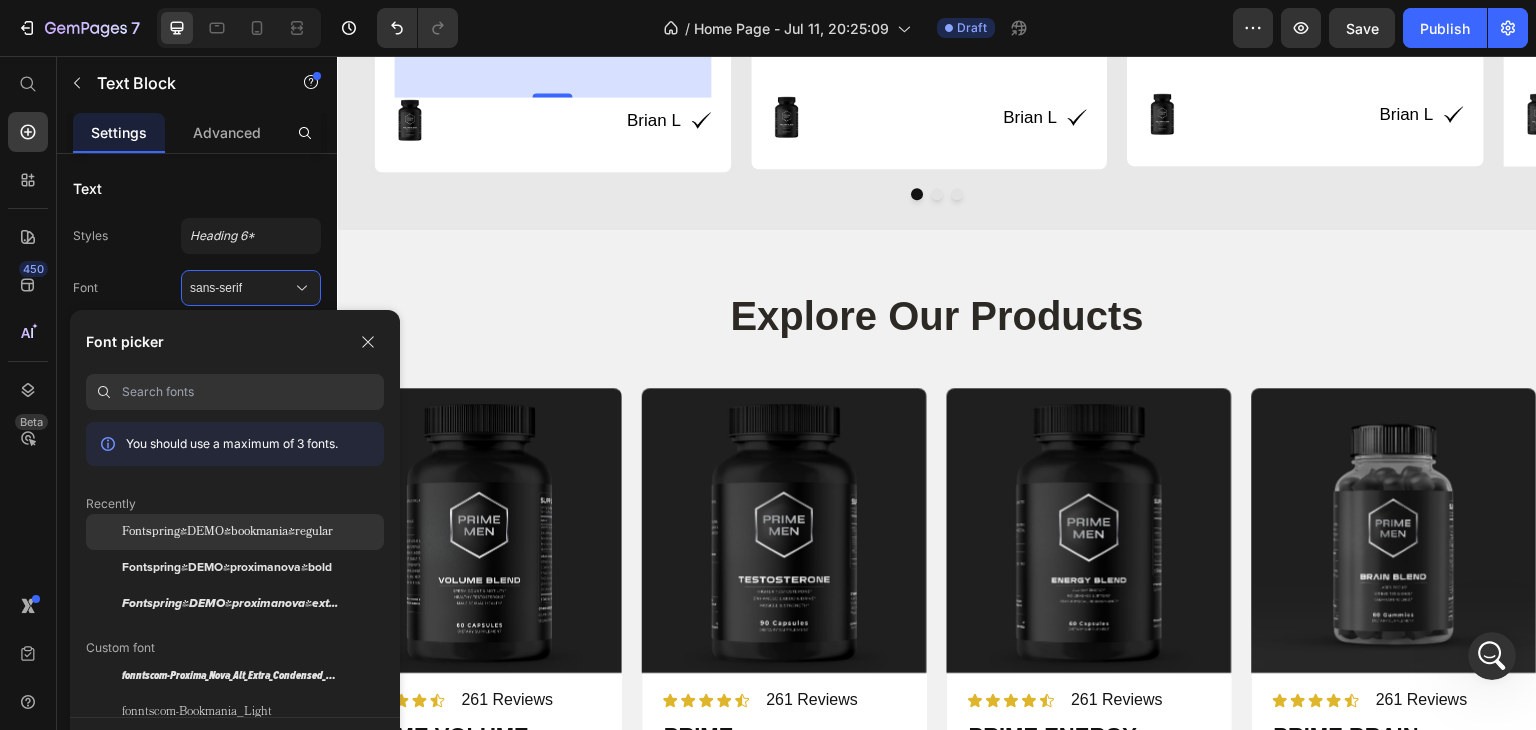 click on "Fontspring-DEMO-bookmania-regular" at bounding box center [227, 532] 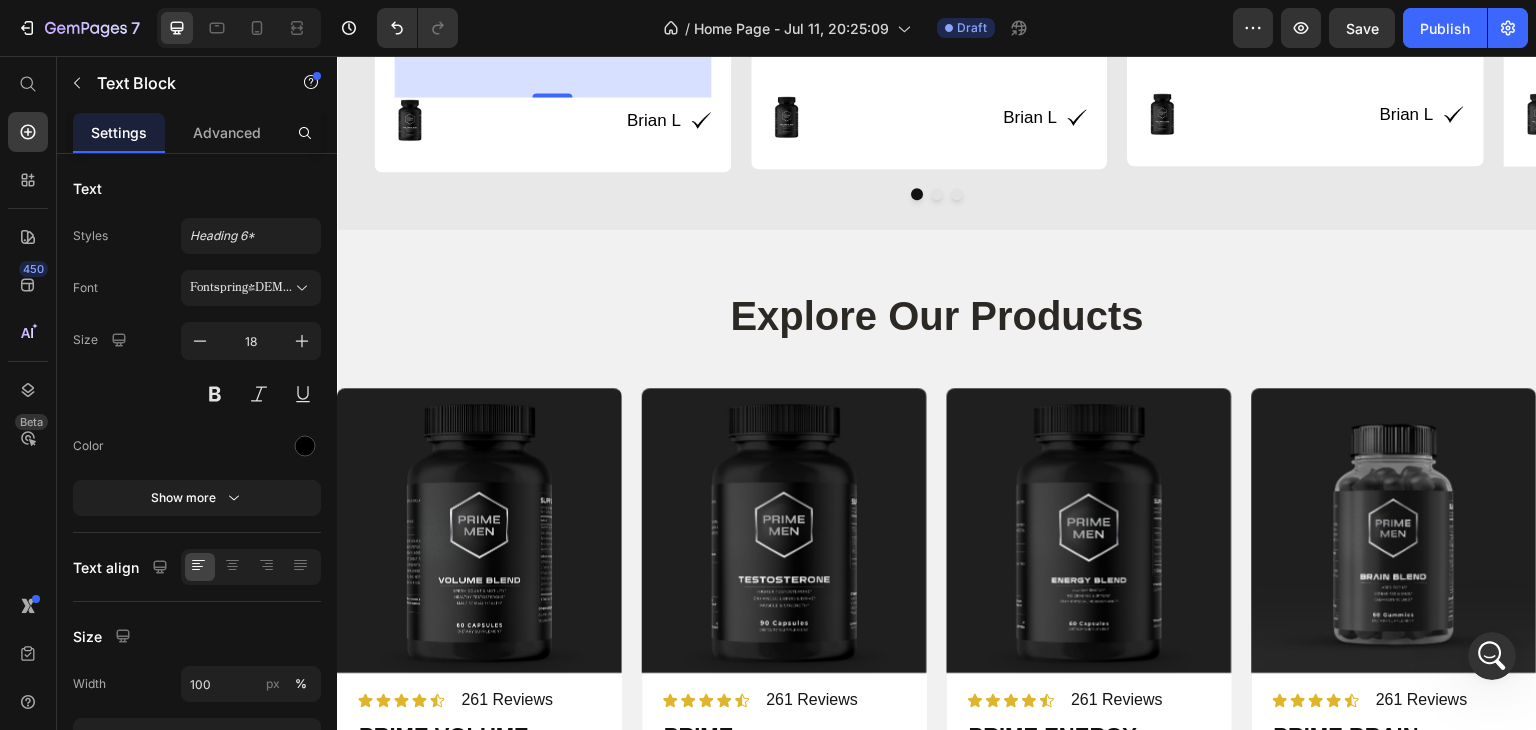 click on "I started taking PRIME VOLUME and within three weeks noticed a real improvement in volume, stamina, and overall performance. It's the first men's supplement I've tried that actually works." at bounding box center (553, -2) 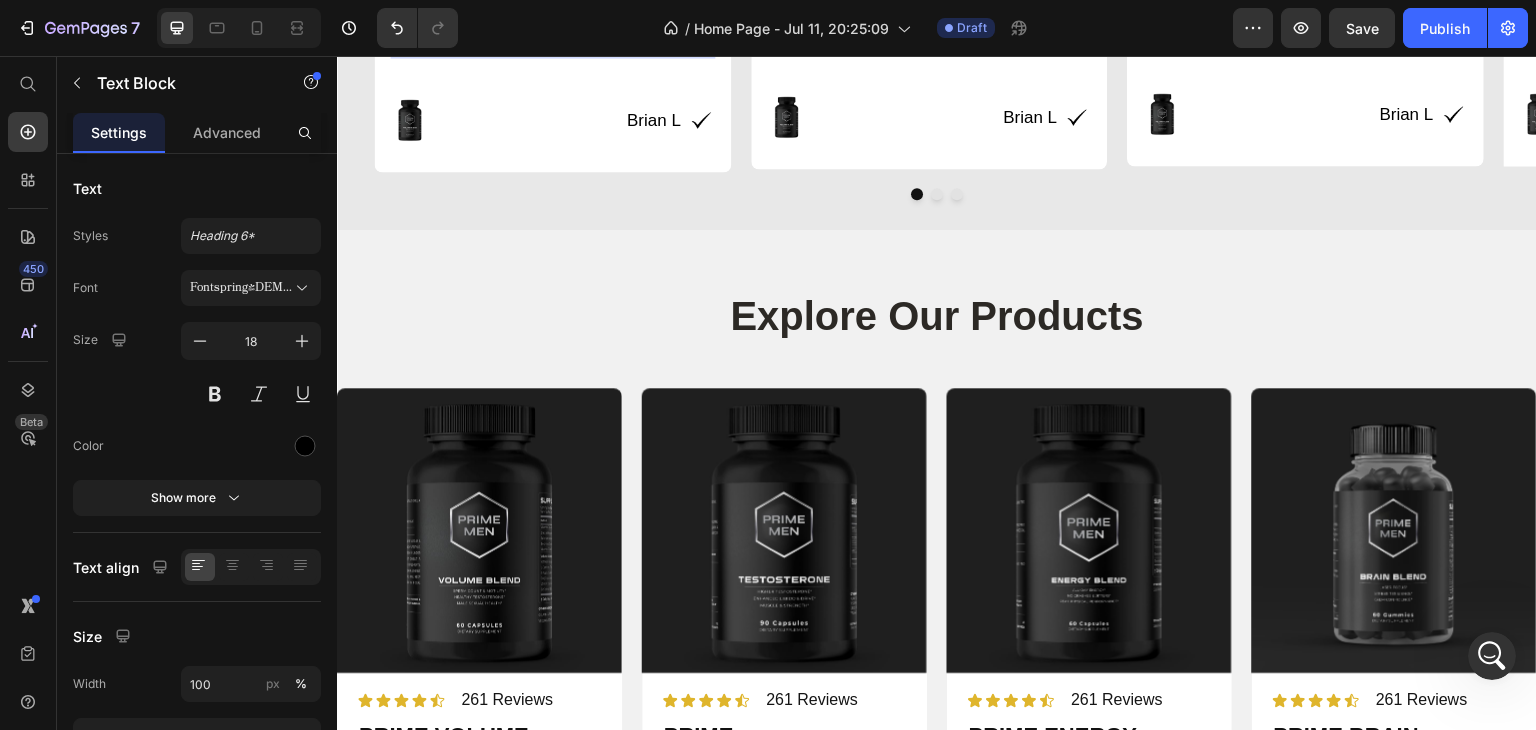 click on "I started taking PRIME VOLUME and within three weeks noticed a real improvement in volume, stamina, and overall performance. Its the first men's supplement I've tried that actually works." at bounding box center (553, -2) 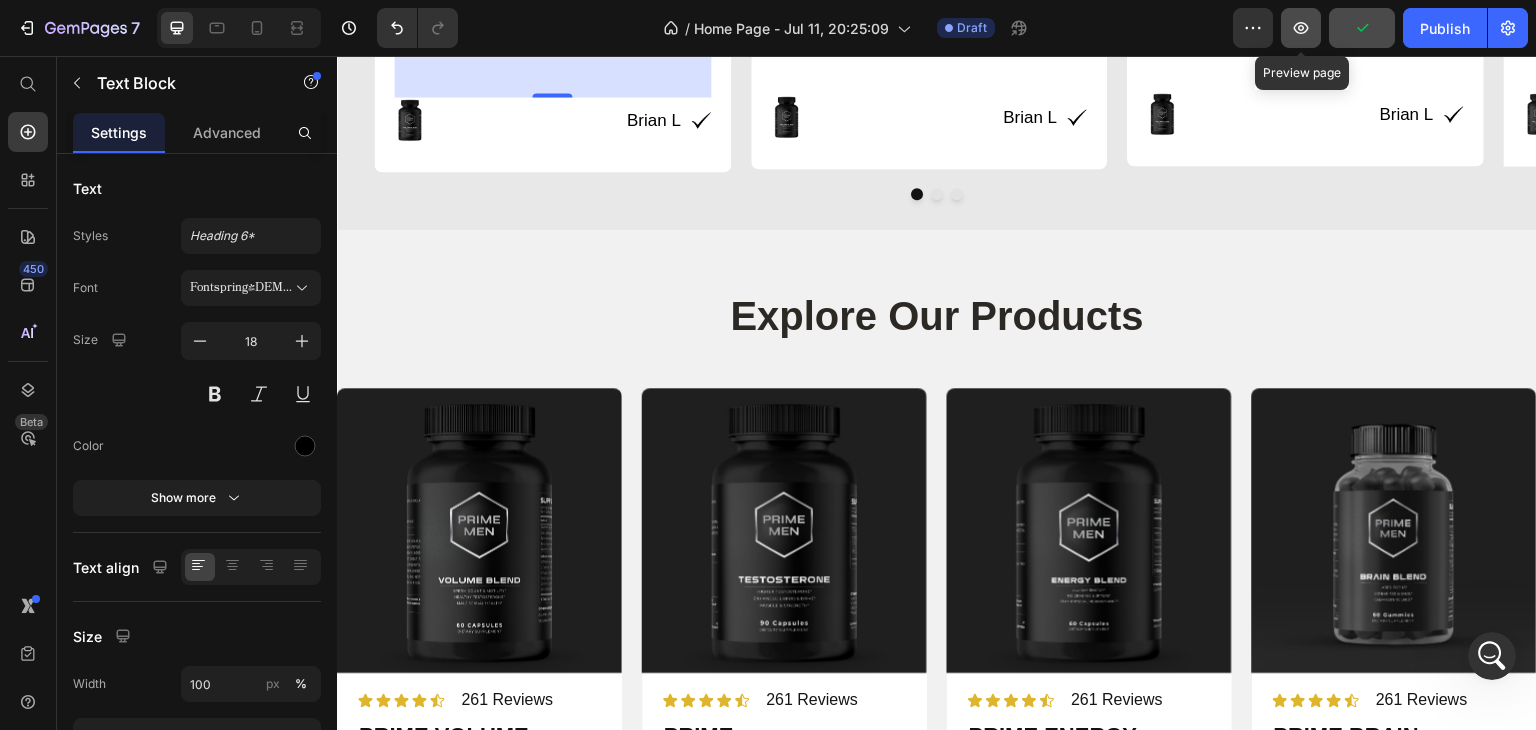 click 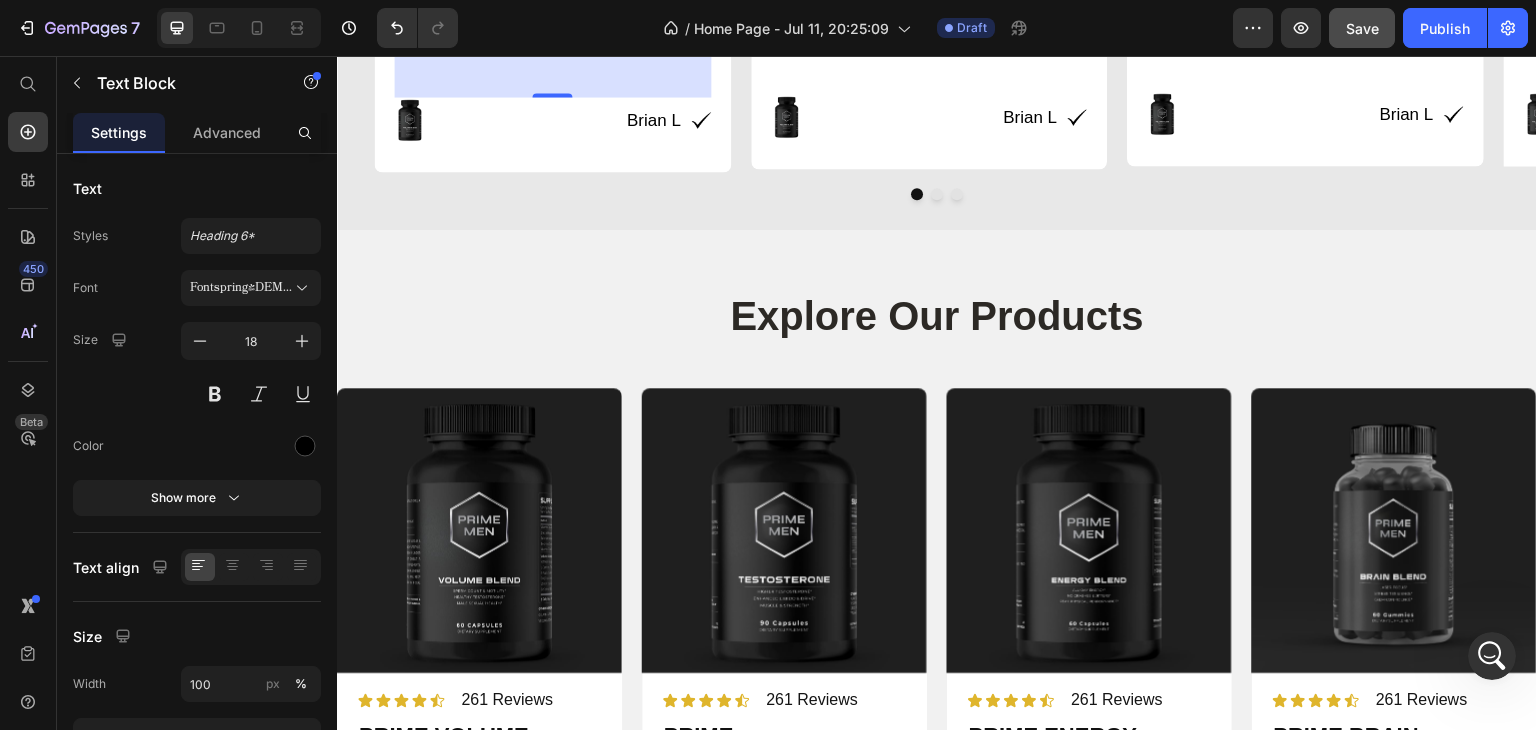 click on "Text Block" at bounding box center (454, -77) 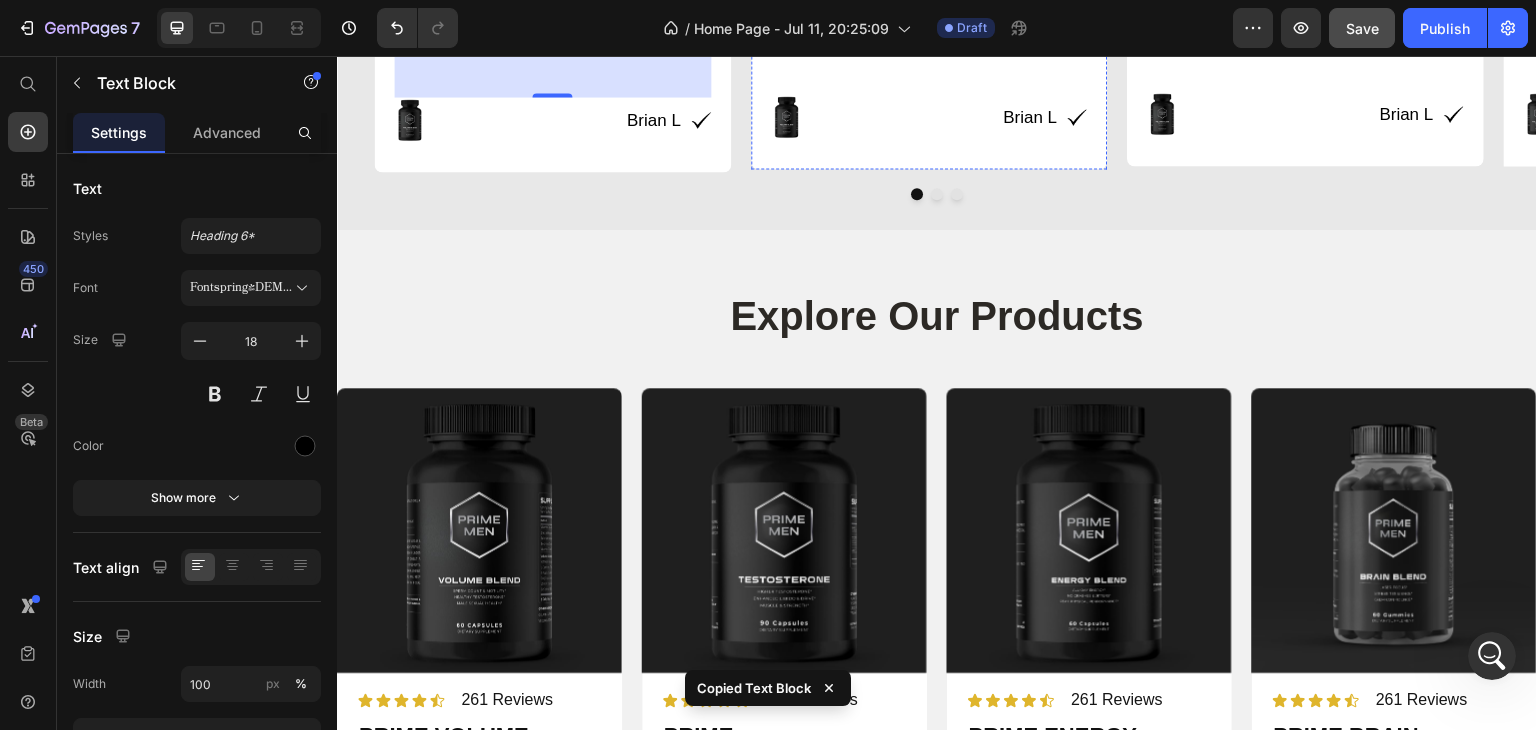 click on "These brain gummies help me stay sharp all day. PRIME BRAIN improves focus, memory, and mental clarity - perfect for high-performing men." at bounding box center (929, -20) 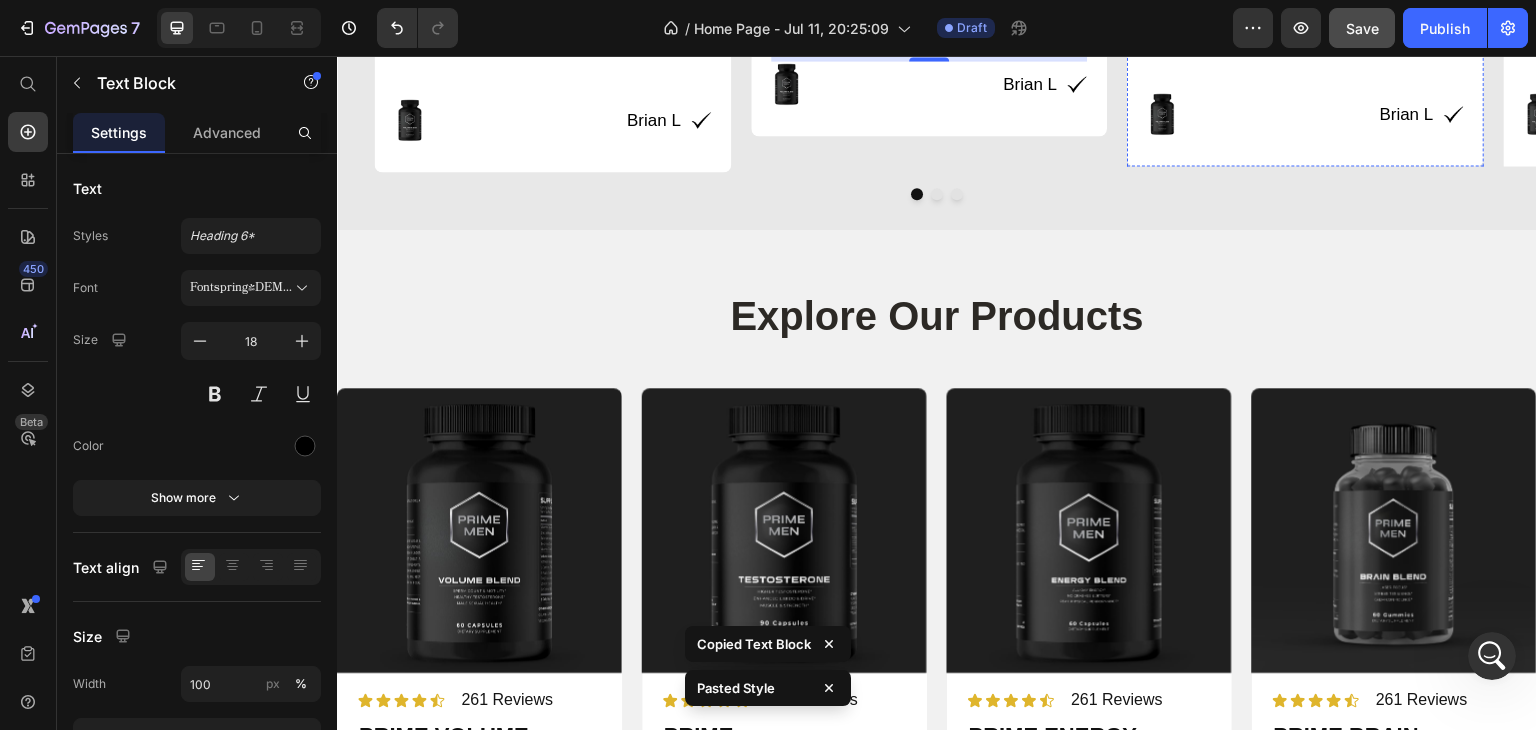 click on "This male performance supplement helped me feel more confident, more energized, and way more connected during intimacy. It's a game changer for men over 40." at bounding box center (1306, -11) 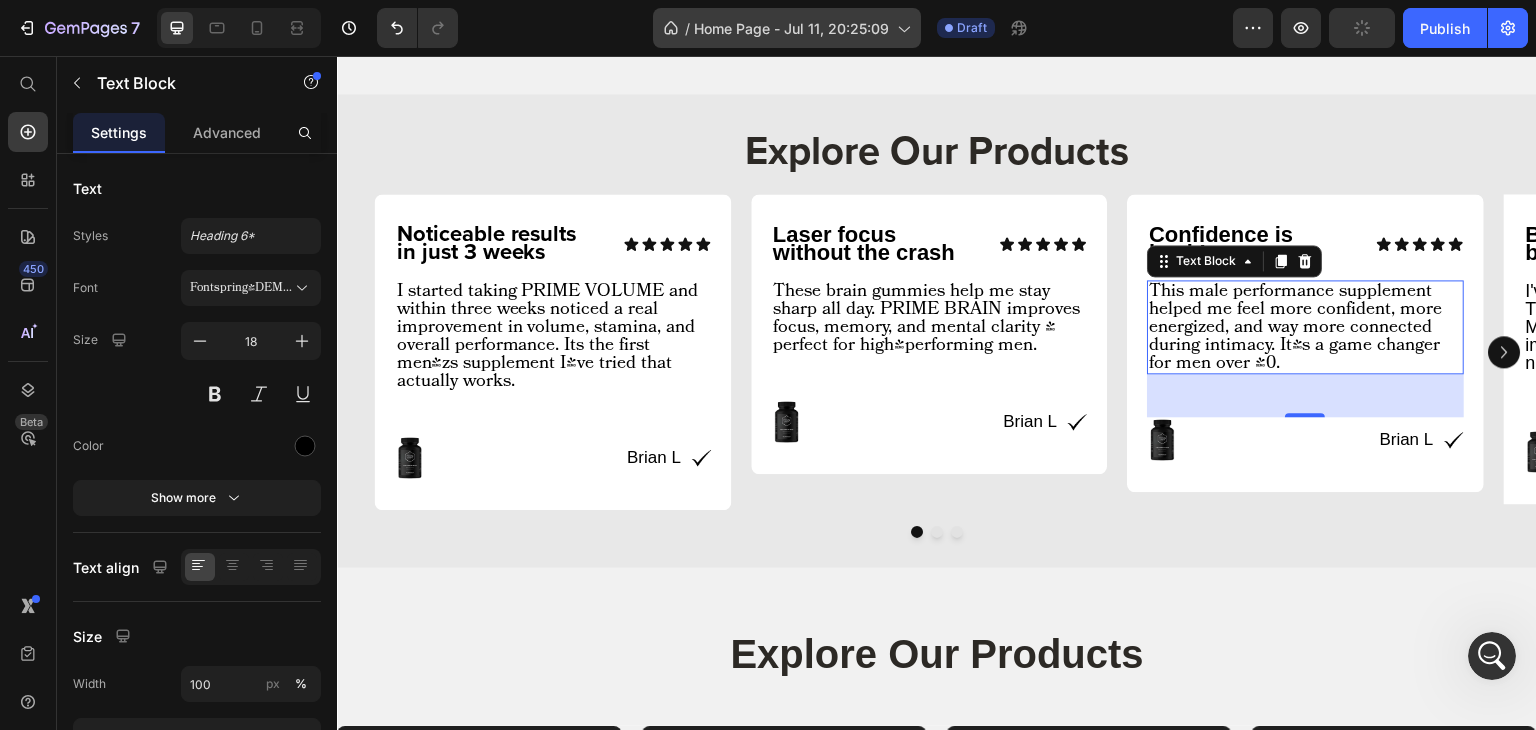 scroll, scrollTop: 1803, scrollLeft: 0, axis: vertical 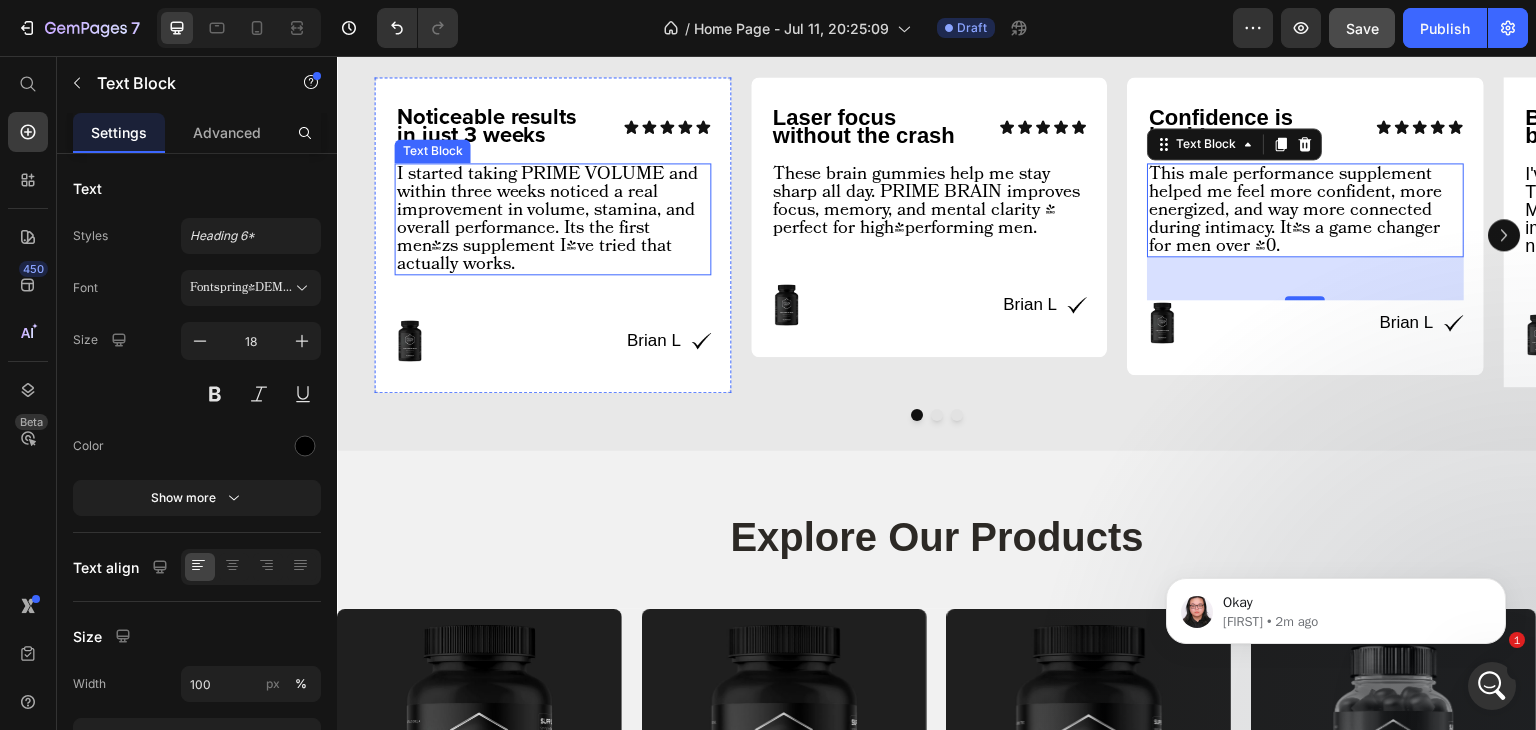 click on "I started taking PRIME VOLUME and within three weeks noticed a real improvement in volume, stamina, and overall performance. Its the first men'zs supplement I've tried that actually works." at bounding box center (553, 219) 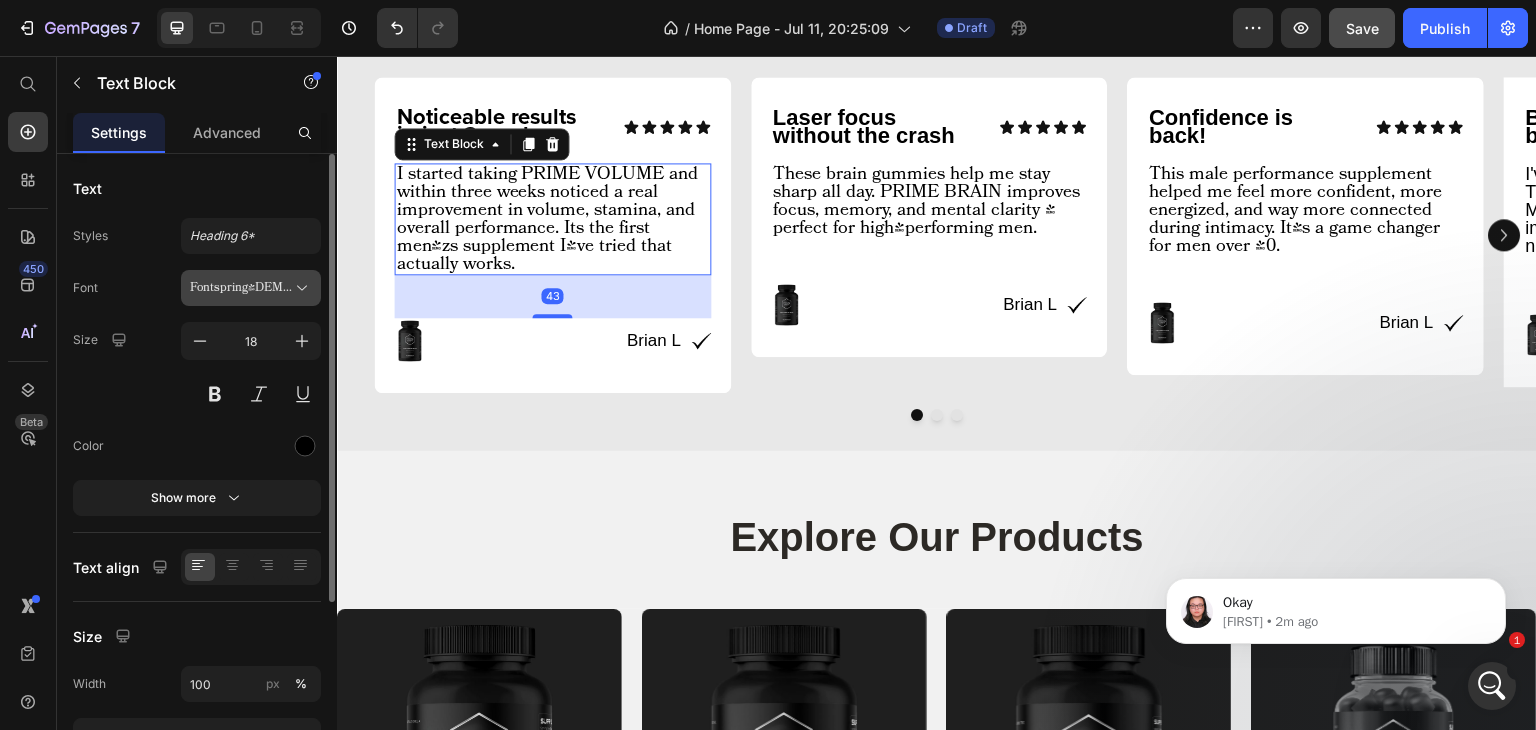 scroll, scrollTop: 9727, scrollLeft: 0, axis: vertical 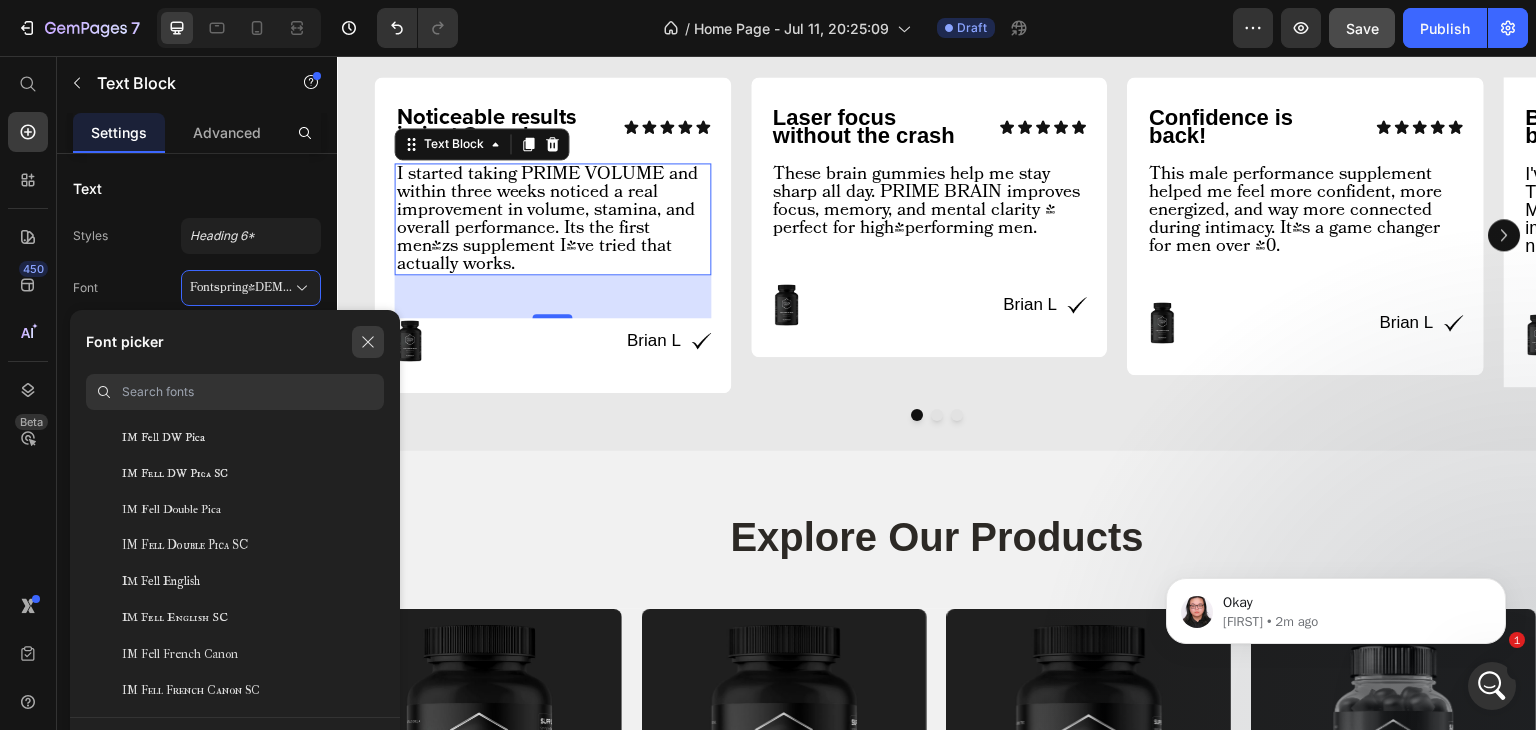 click 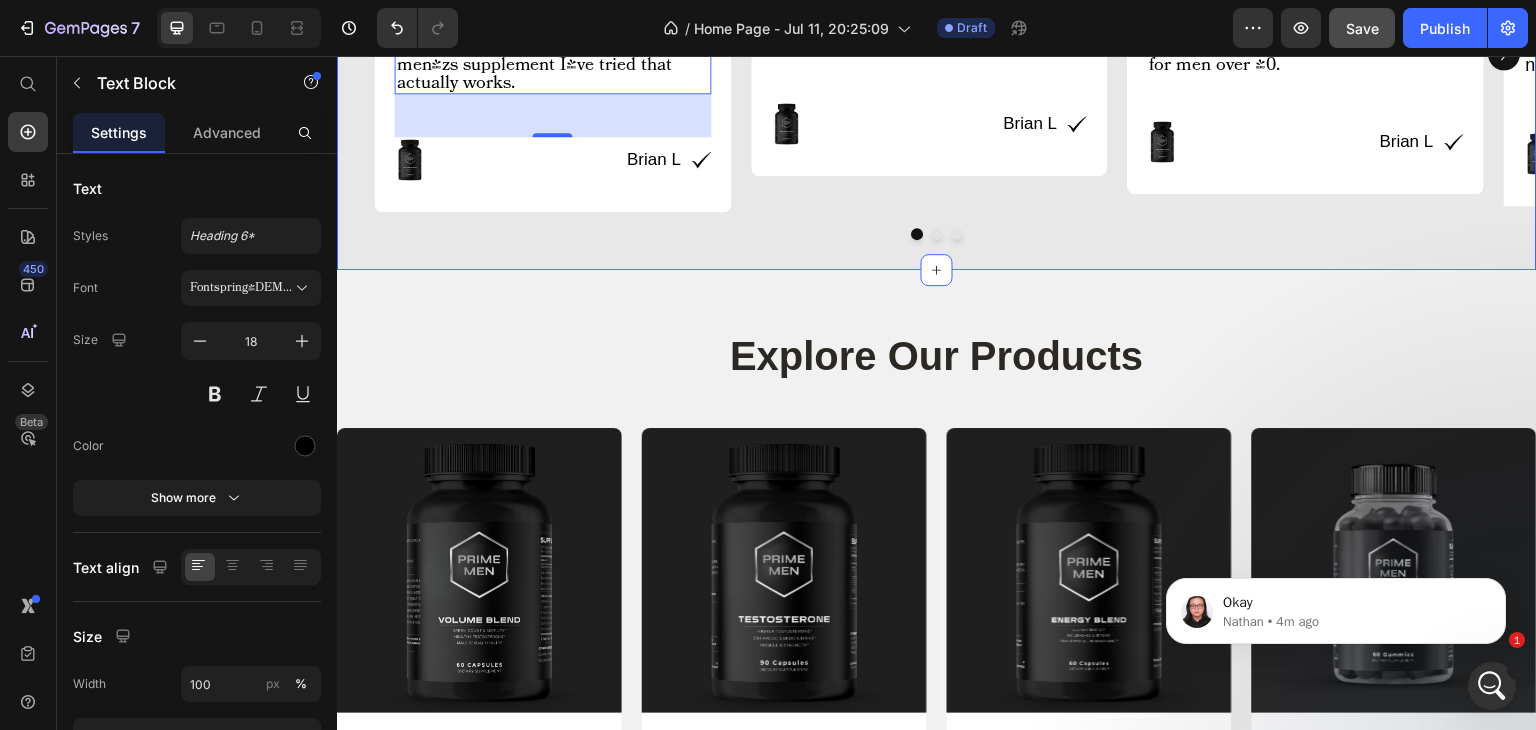 scroll, scrollTop: 2014, scrollLeft: 0, axis: vertical 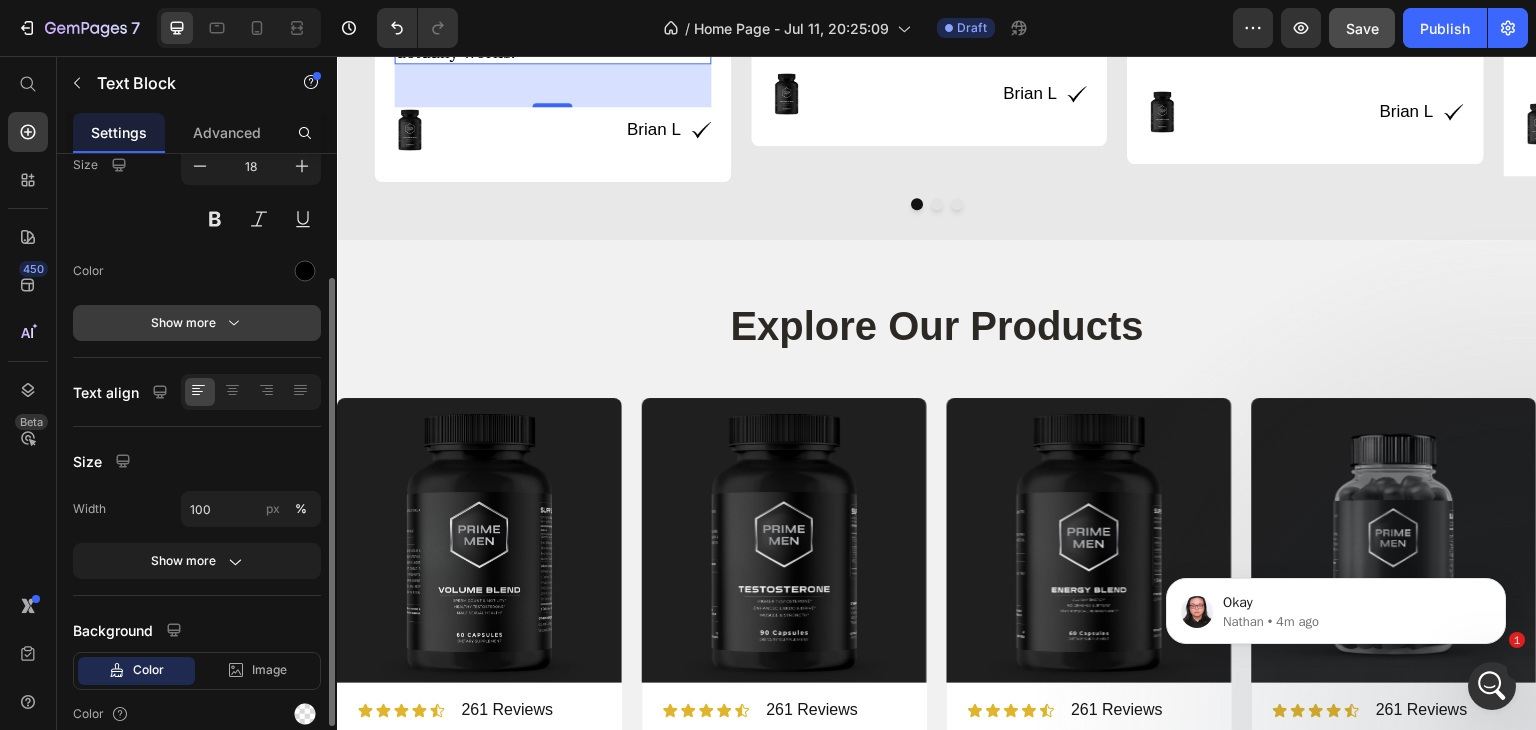 click on "Show more" at bounding box center [197, 323] 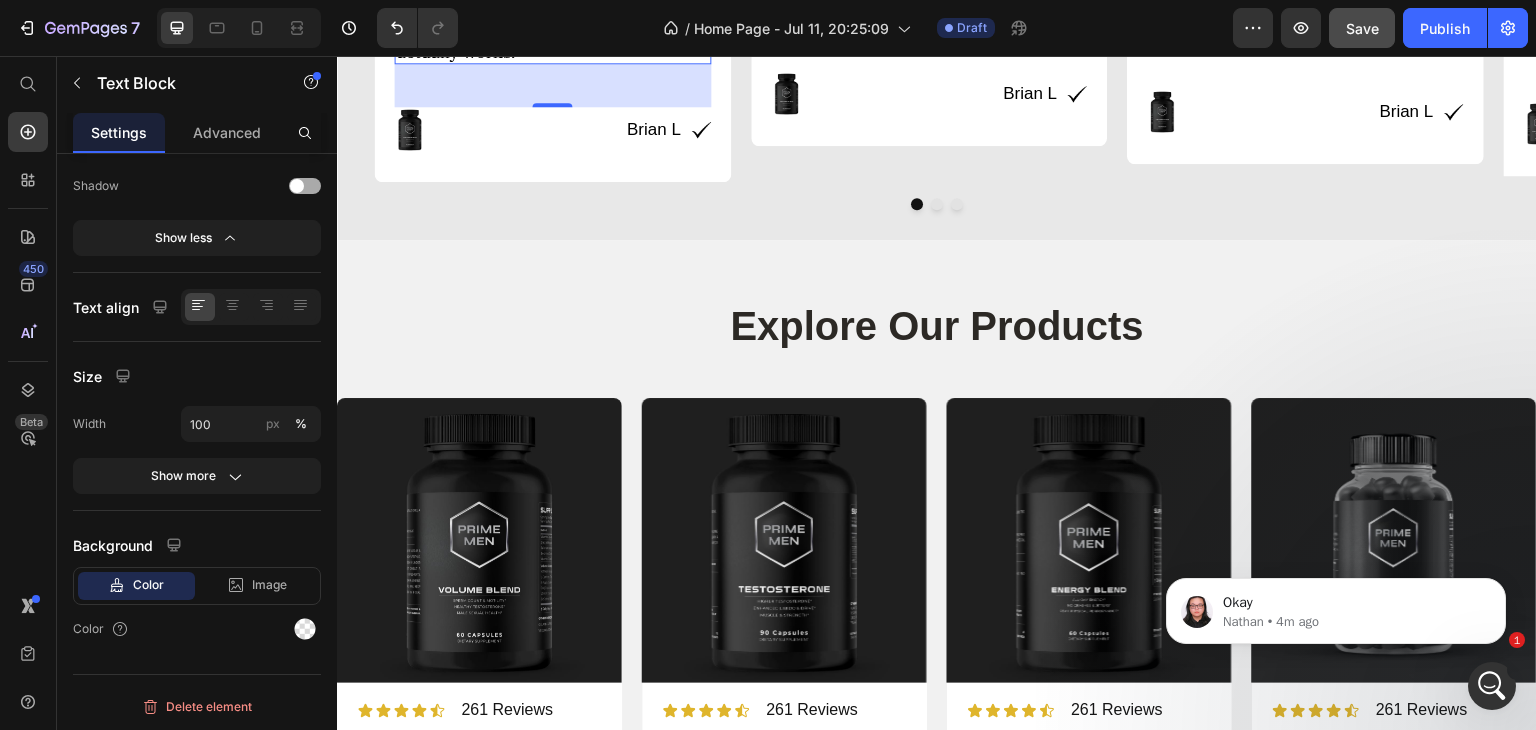 scroll, scrollTop: 0, scrollLeft: 0, axis: both 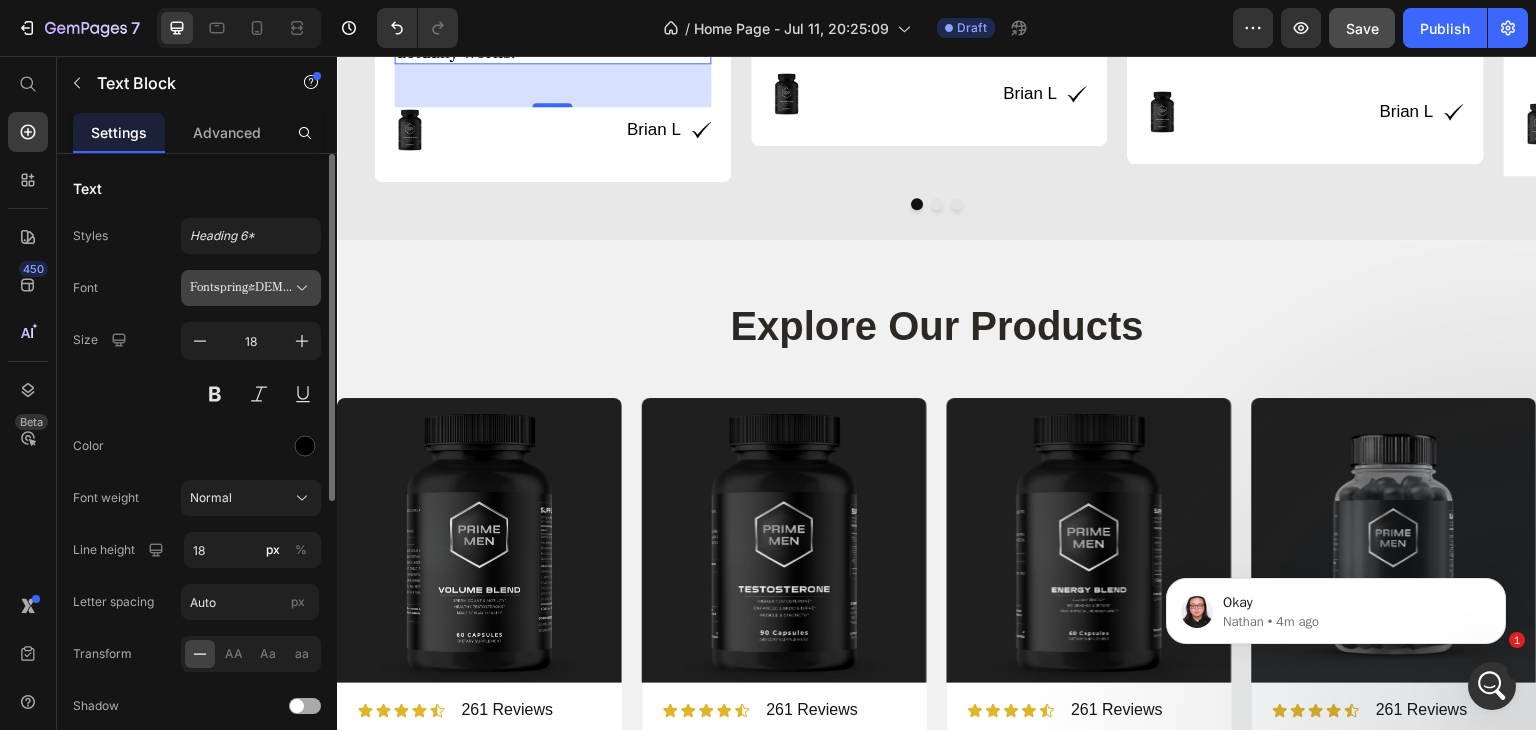 click on "Fontspring-DEMO-bookmania-regular" at bounding box center [241, 288] 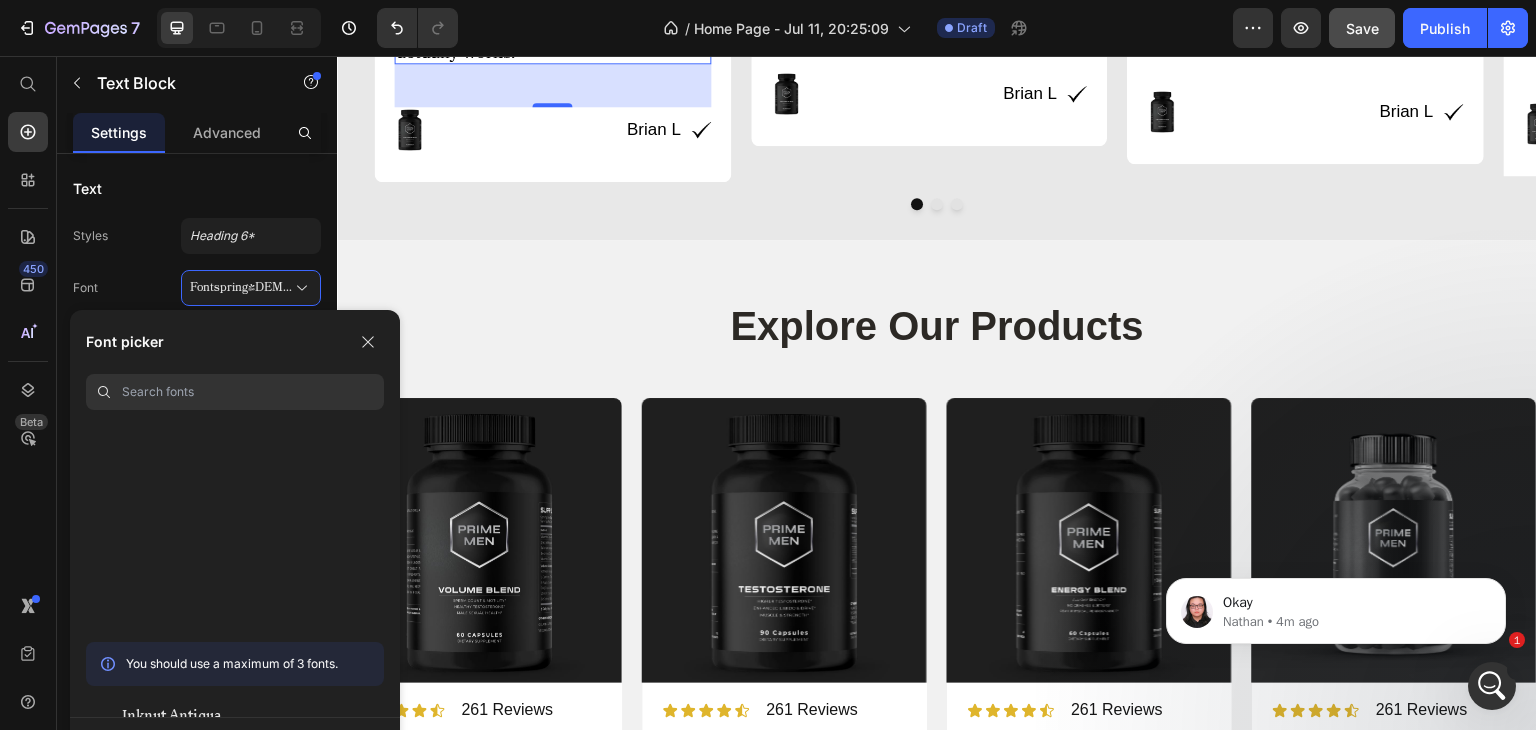 scroll, scrollTop: 24006, scrollLeft: 0, axis: vertical 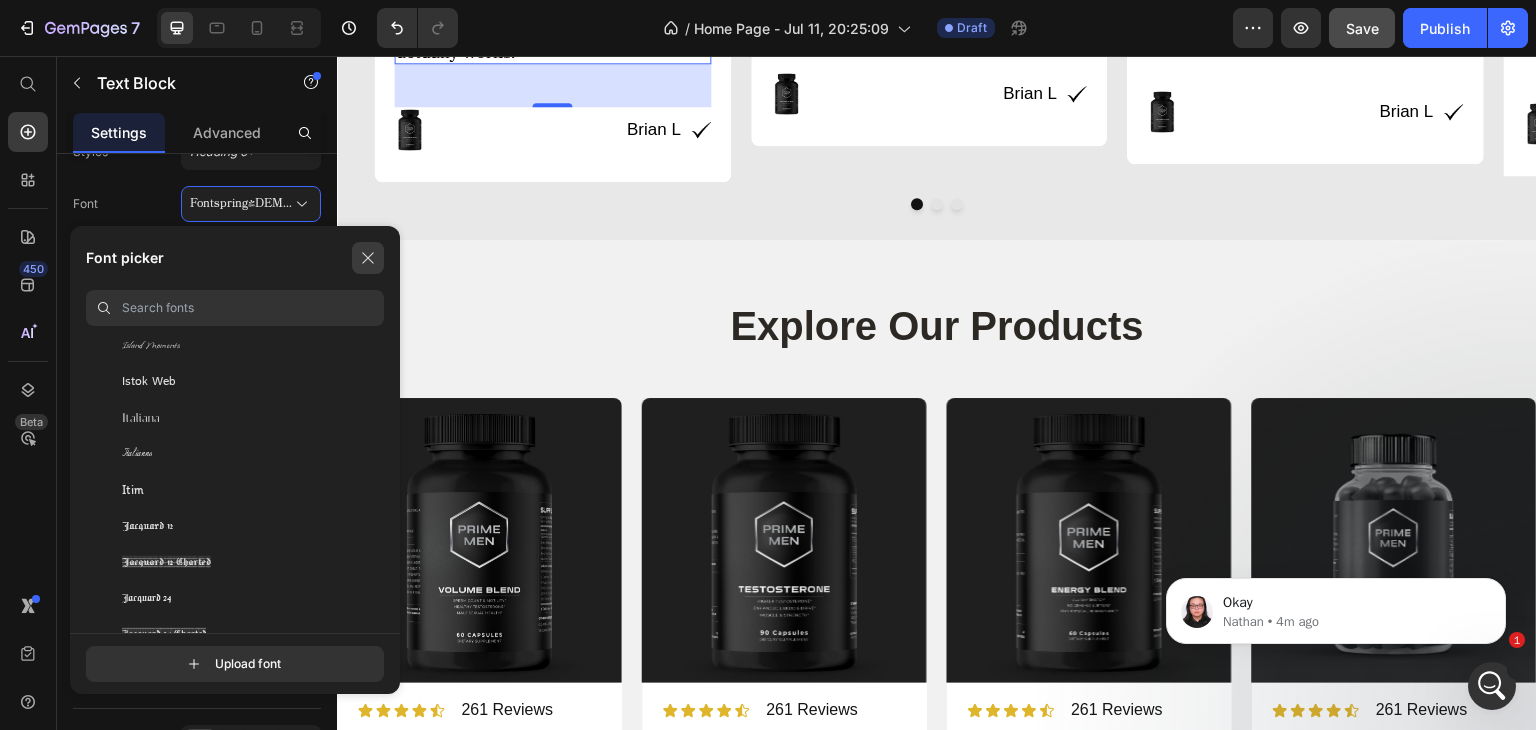 click at bounding box center [368, 258] 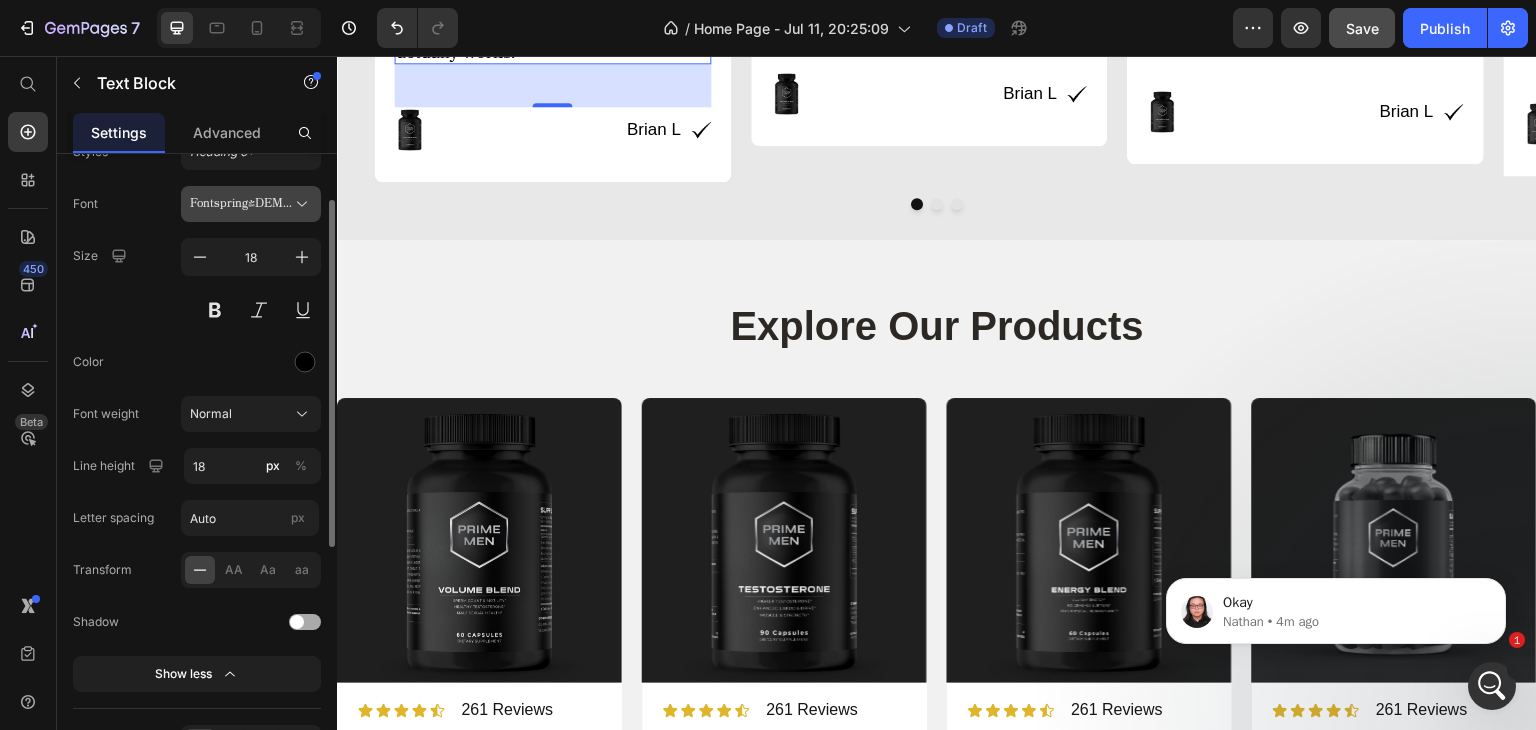 scroll, scrollTop: 0, scrollLeft: 0, axis: both 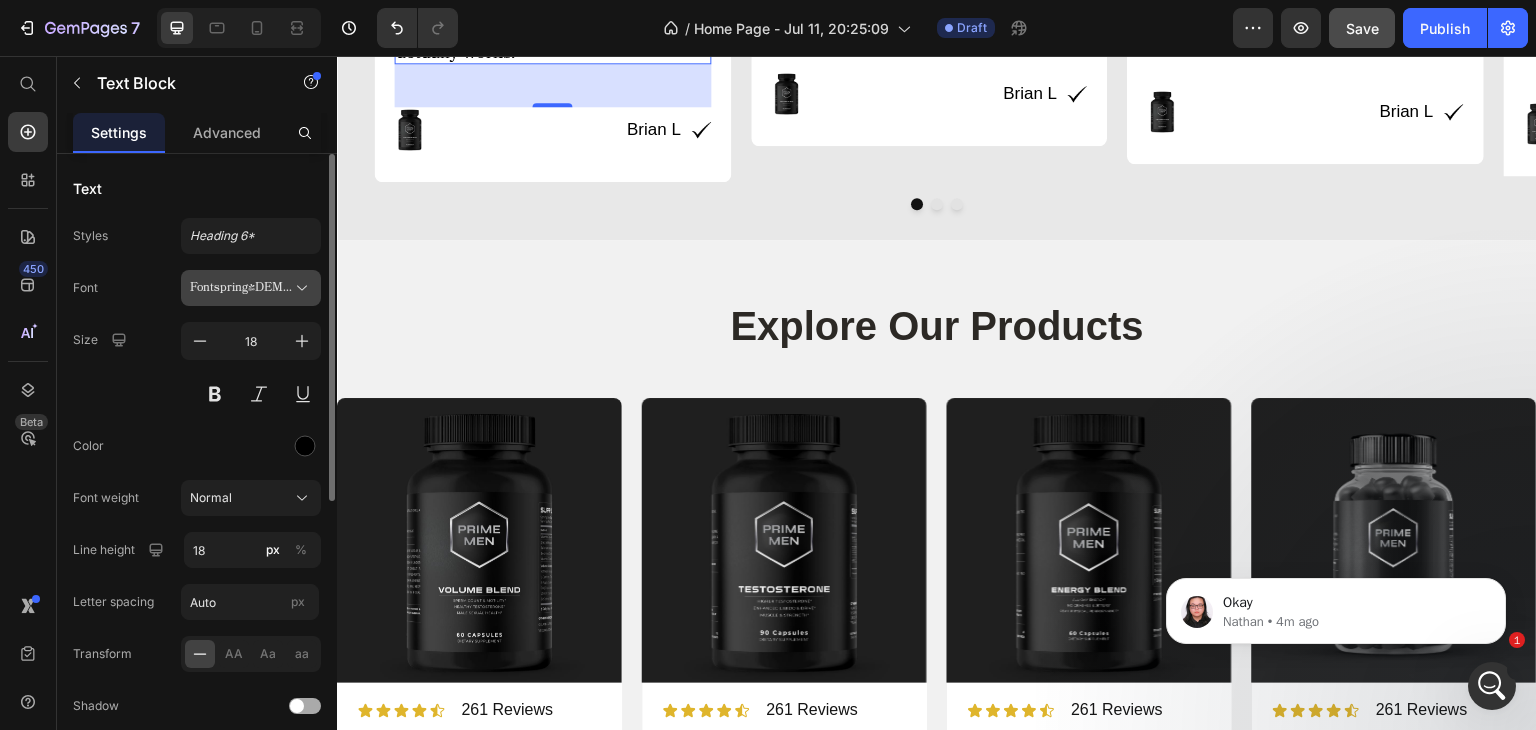 click on "Fontspring-DEMO-bookmania-regular" at bounding box center [251, 288] 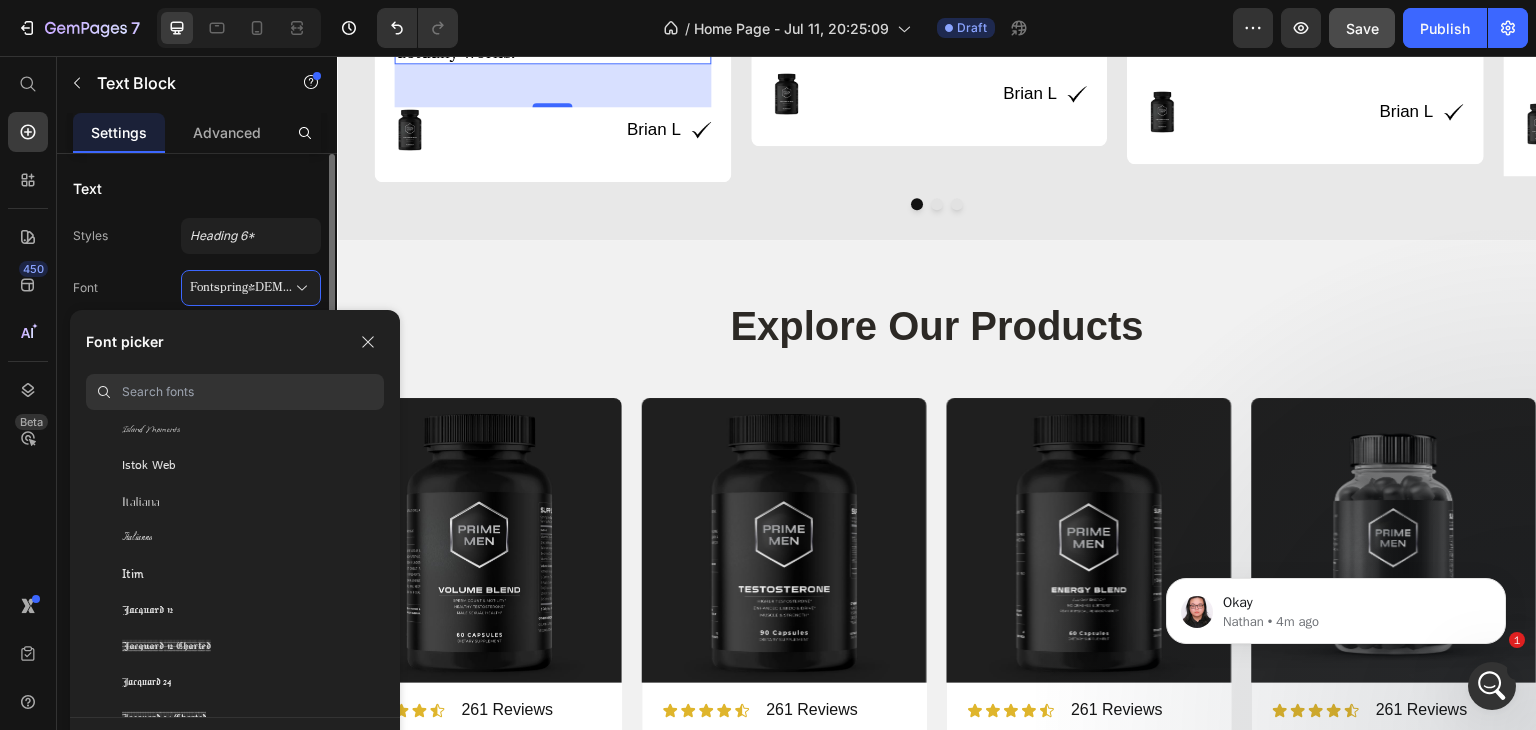 scroll, scrollTop: 70, scrollLeft: 0, axis: vertical 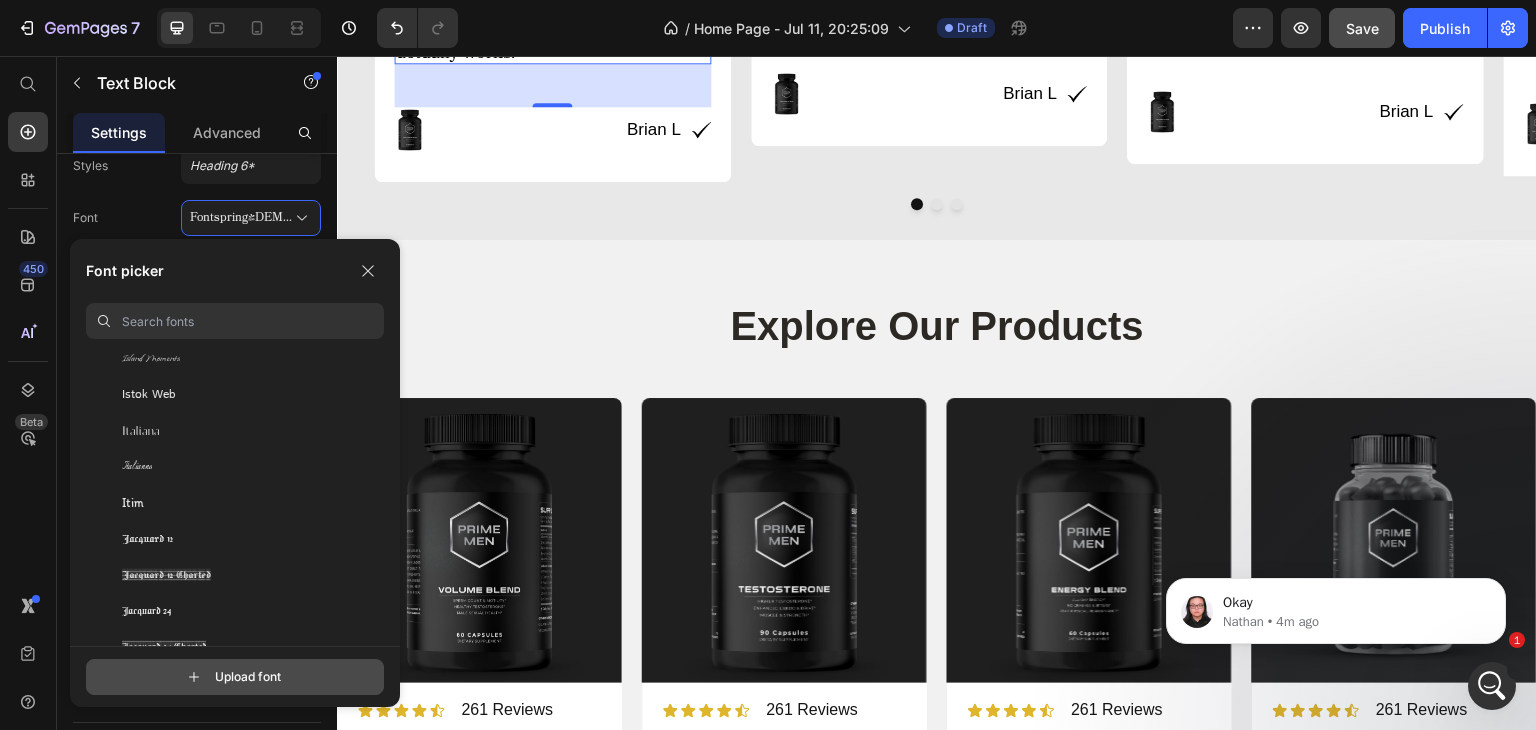 click 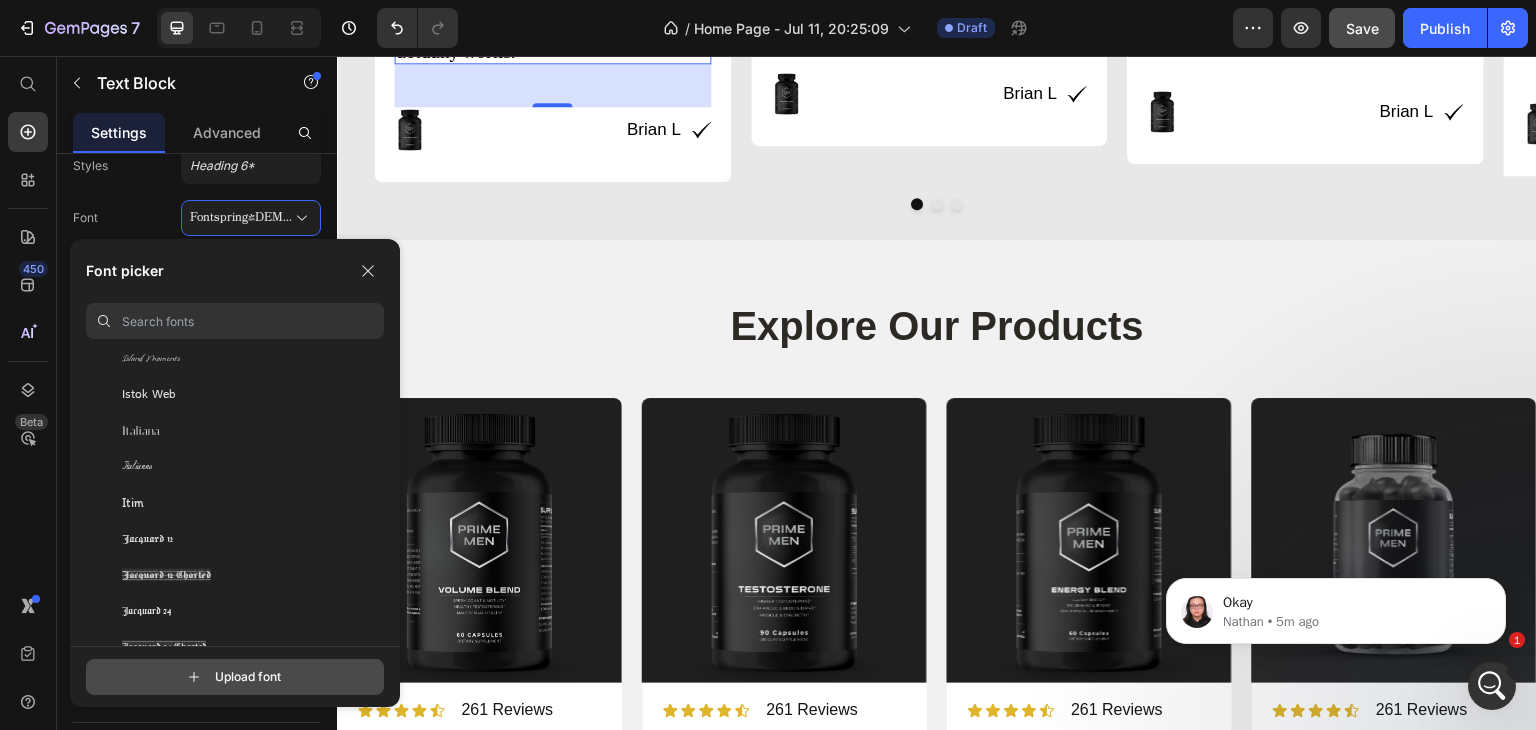 click 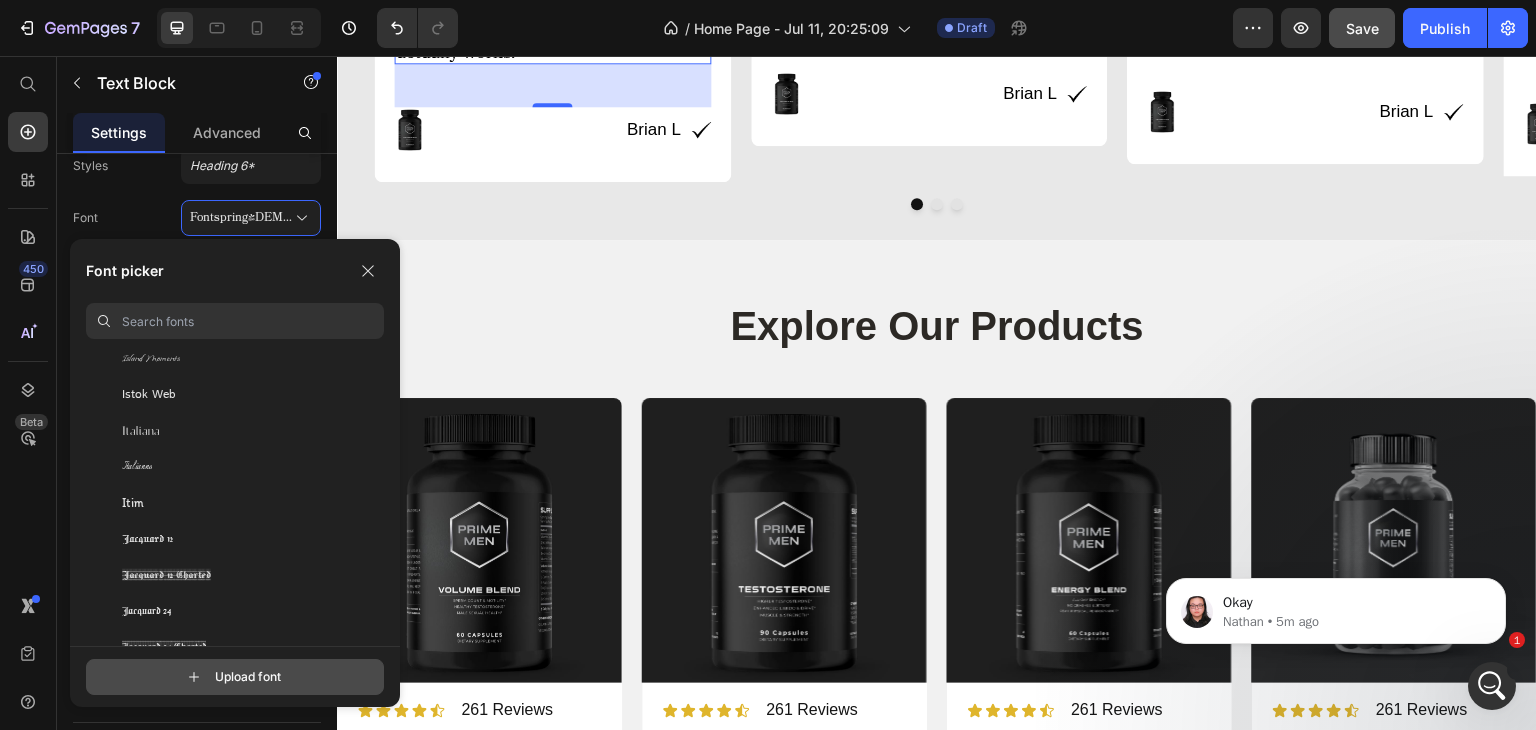 type on "C:\fakepath\fonnts.com-Bookmania.otf" 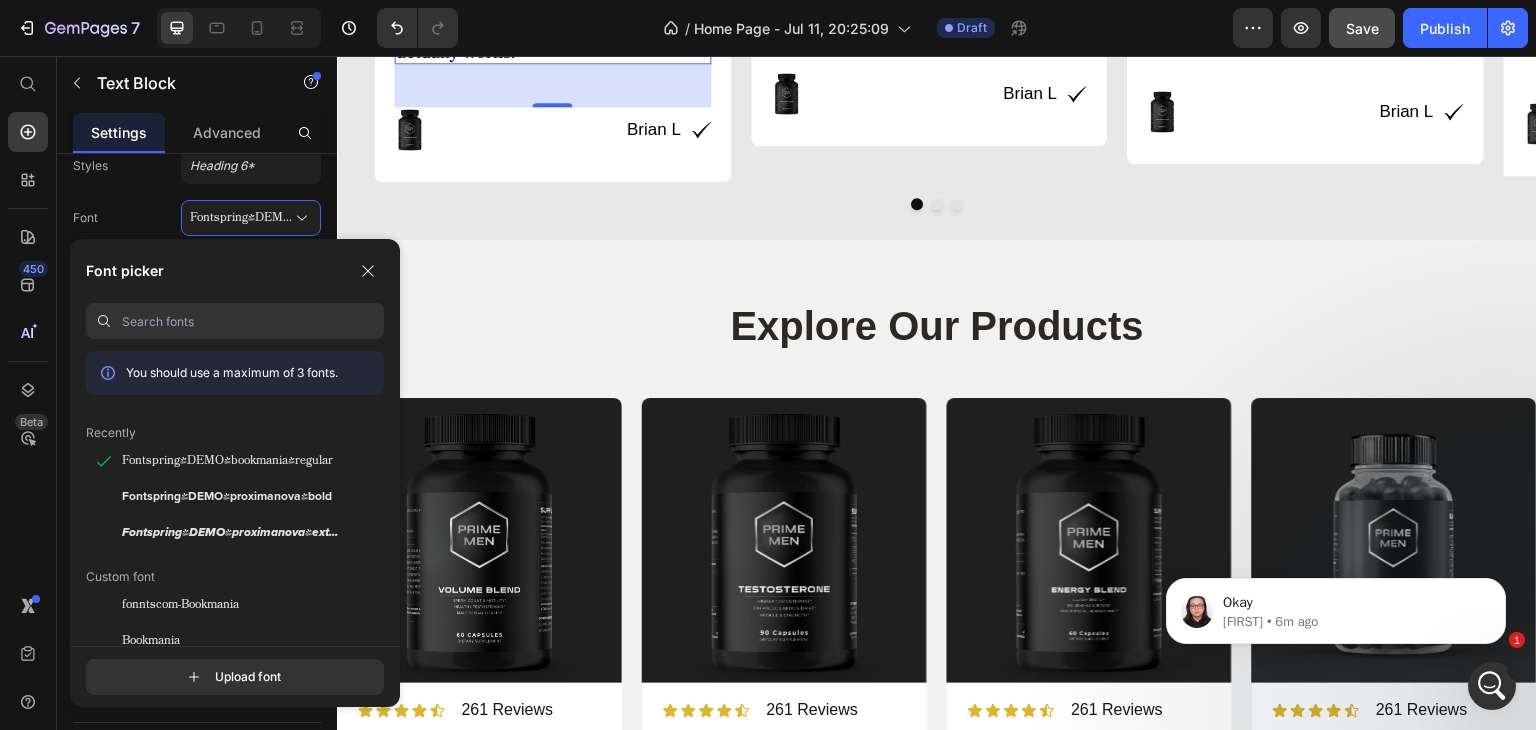 scroll, scrollTop: 52, scrollLeft: 0, axis: vertical 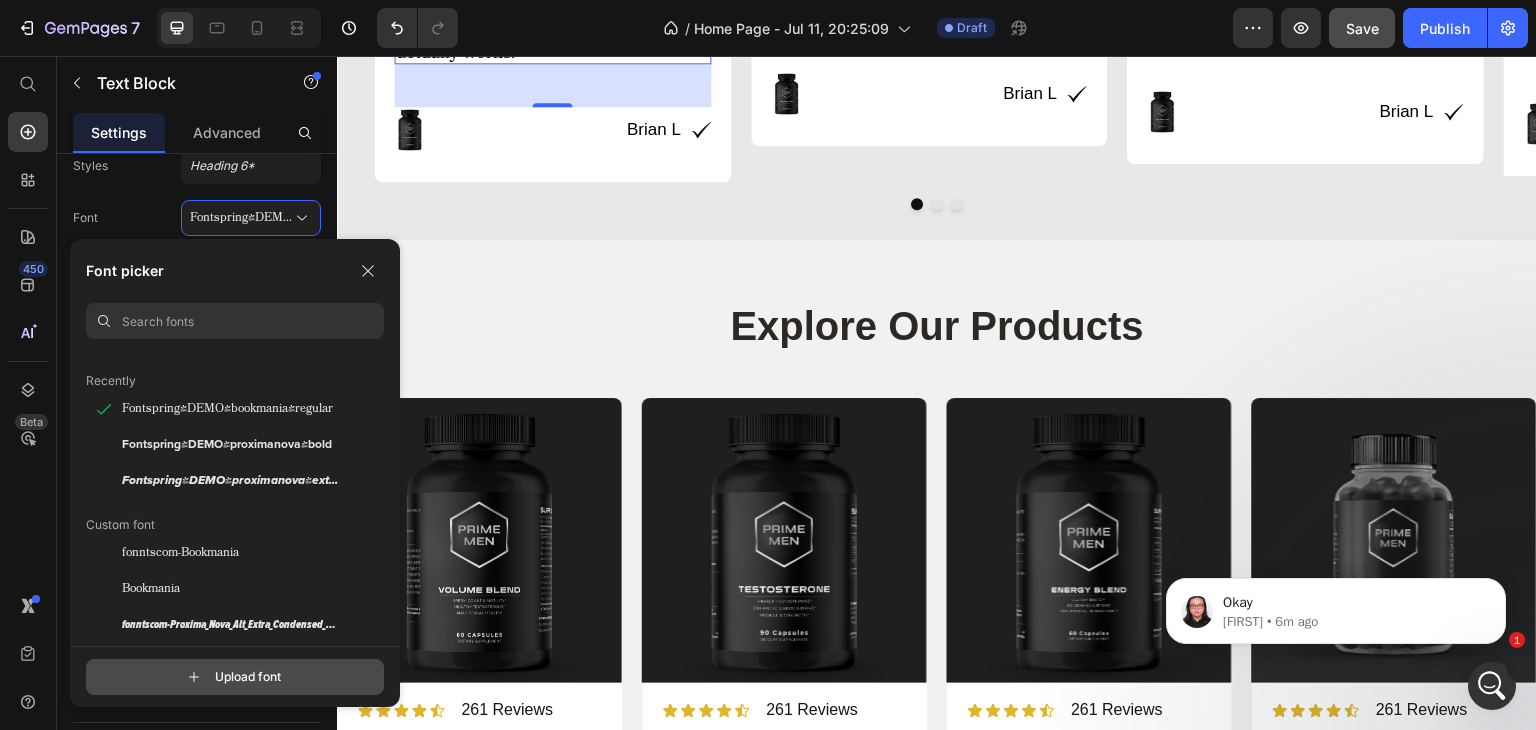 click 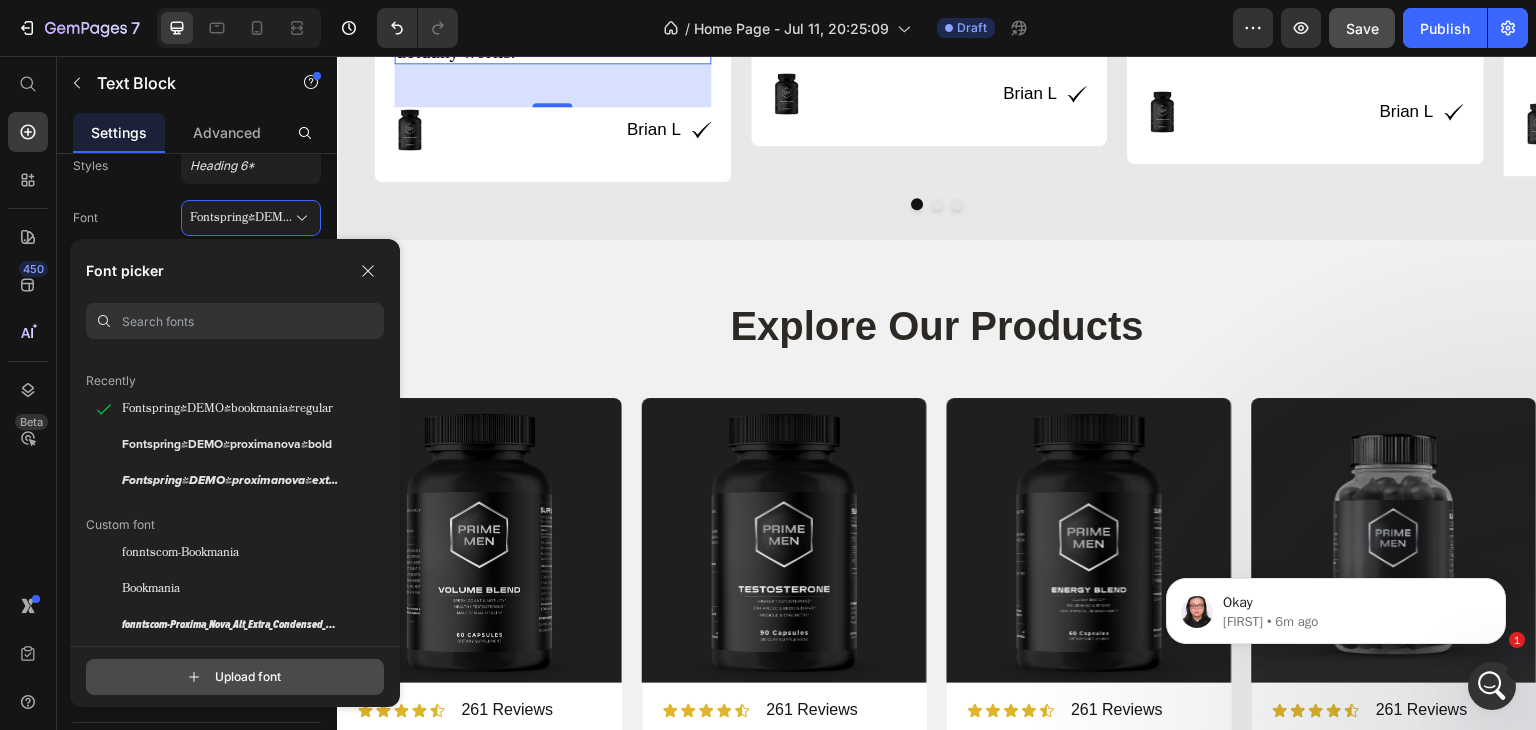 type on "C:\fakepath\fonnts.com-Bookmania_Semibold.otf" 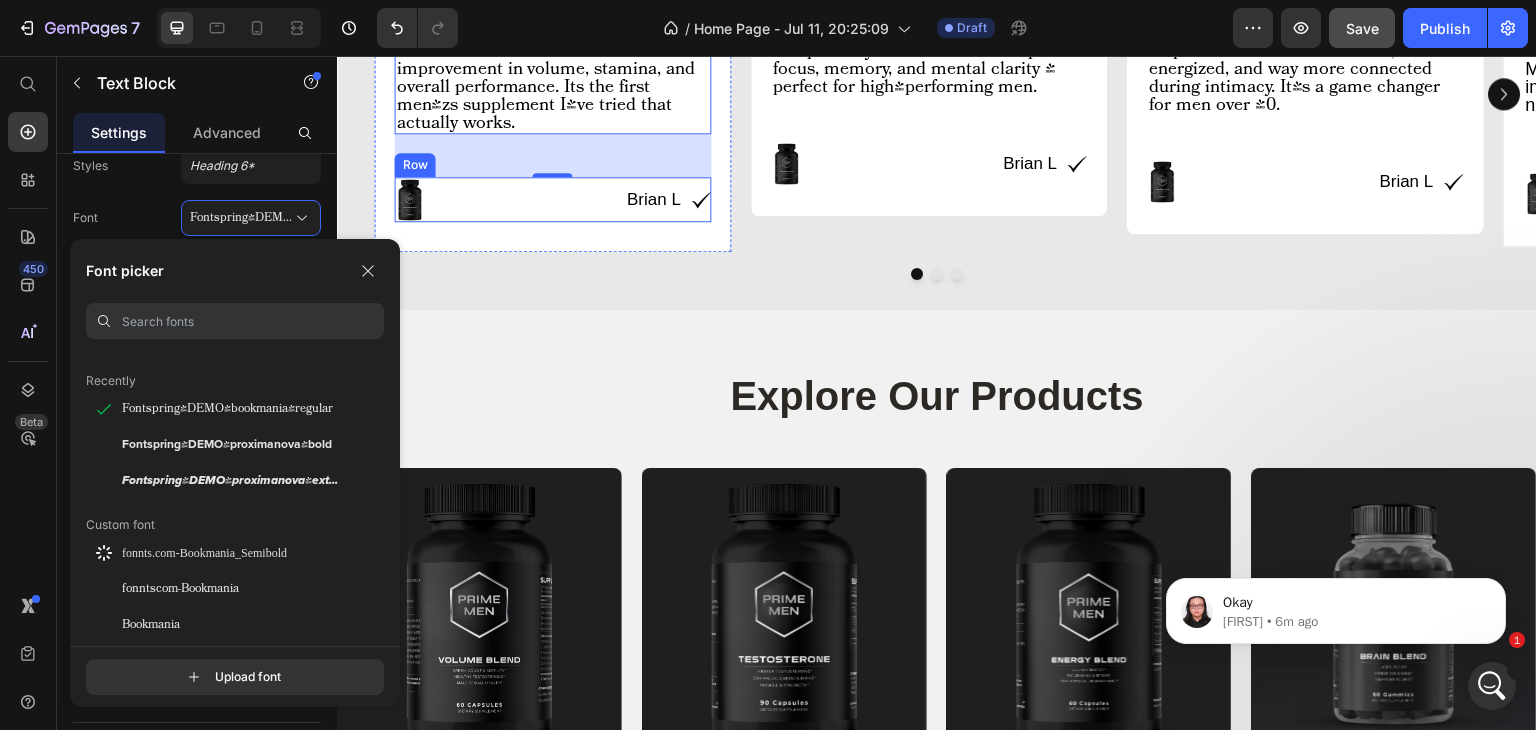 scroll, scrollTop: 1842, scrollLeft: 0, axis: vertical 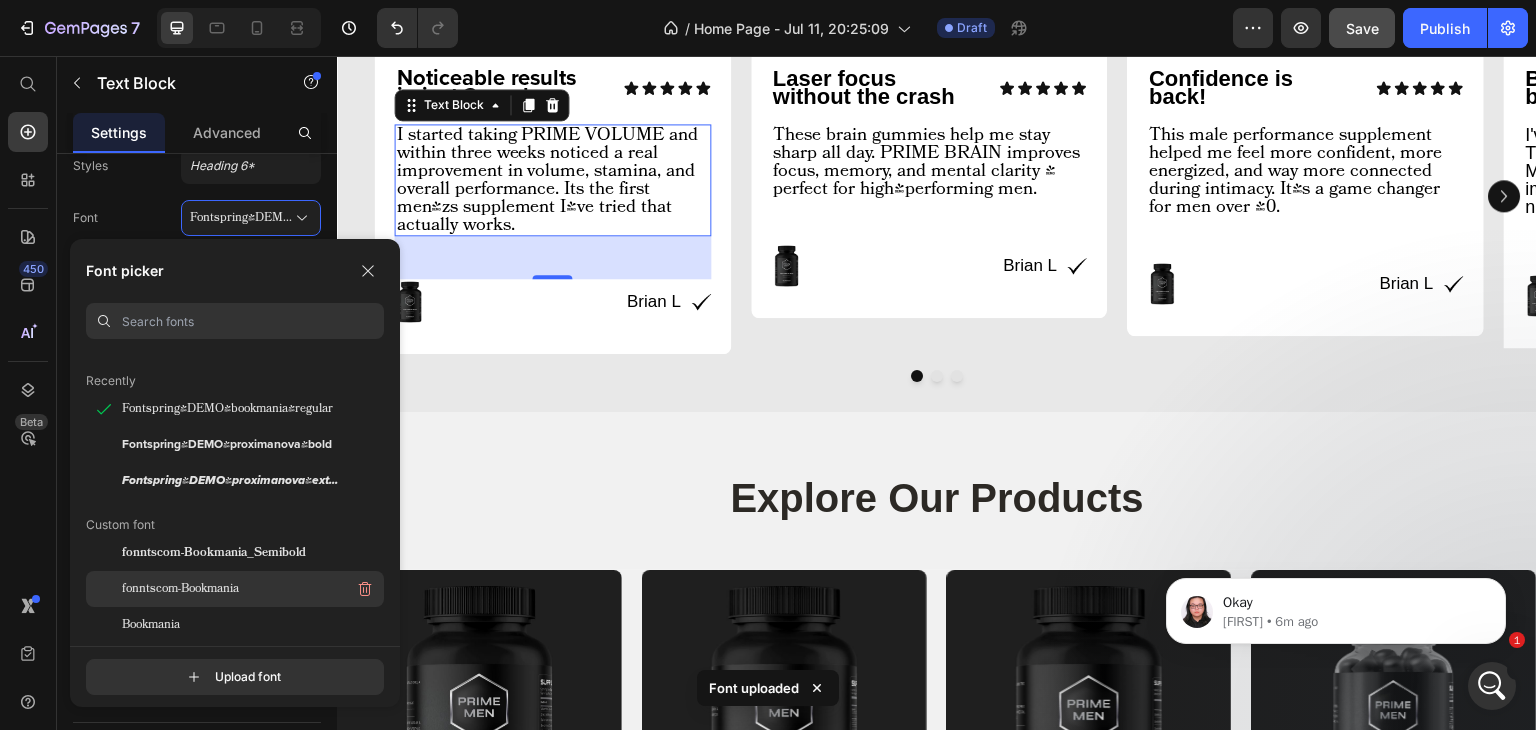 click on "fonntscom-Bookmania" at bounding box center [180, 589] 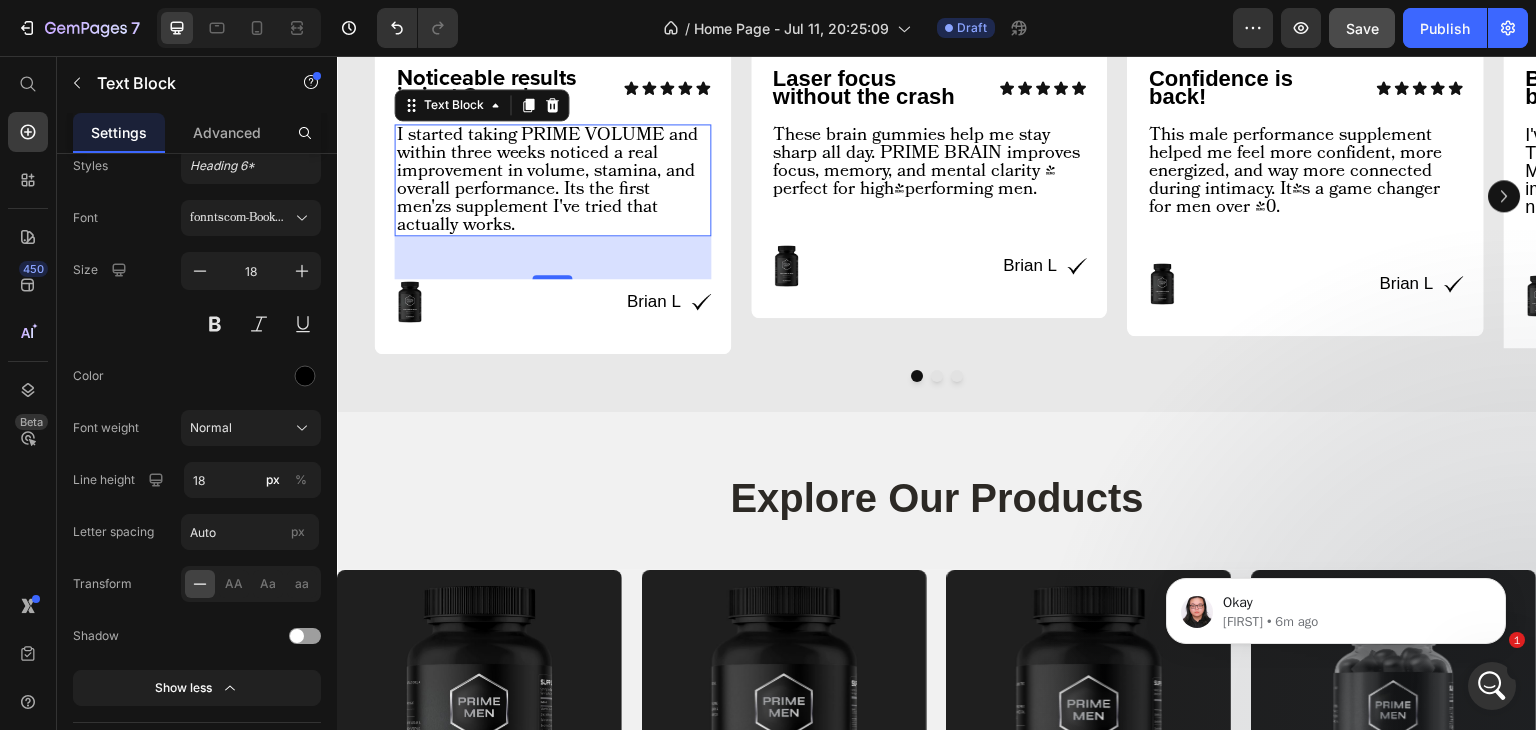 scroll, scrollTop: 1792, scrollLeft: 0, axis: vertical 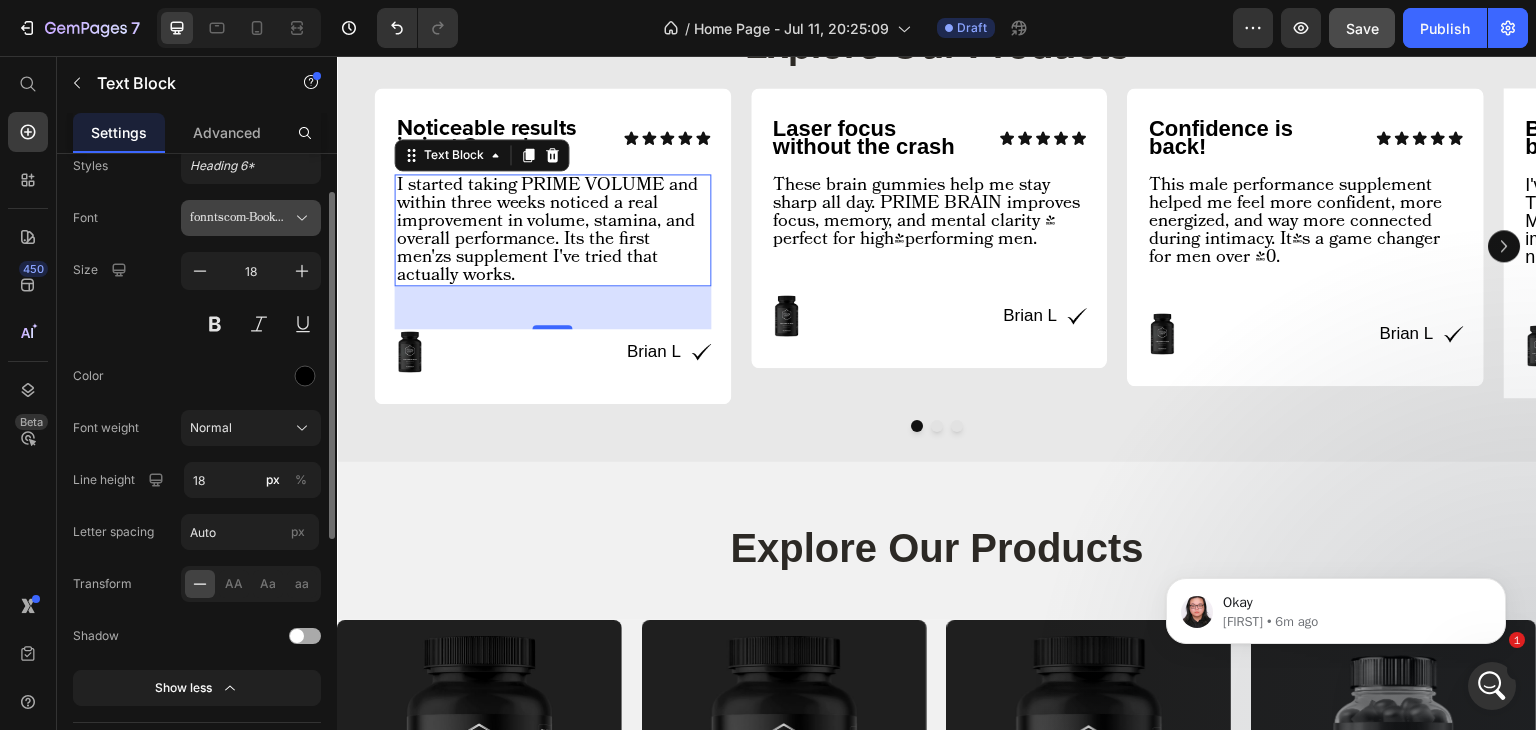 click on "fonntscom-Bookmania" at bounding box center [241, 218] 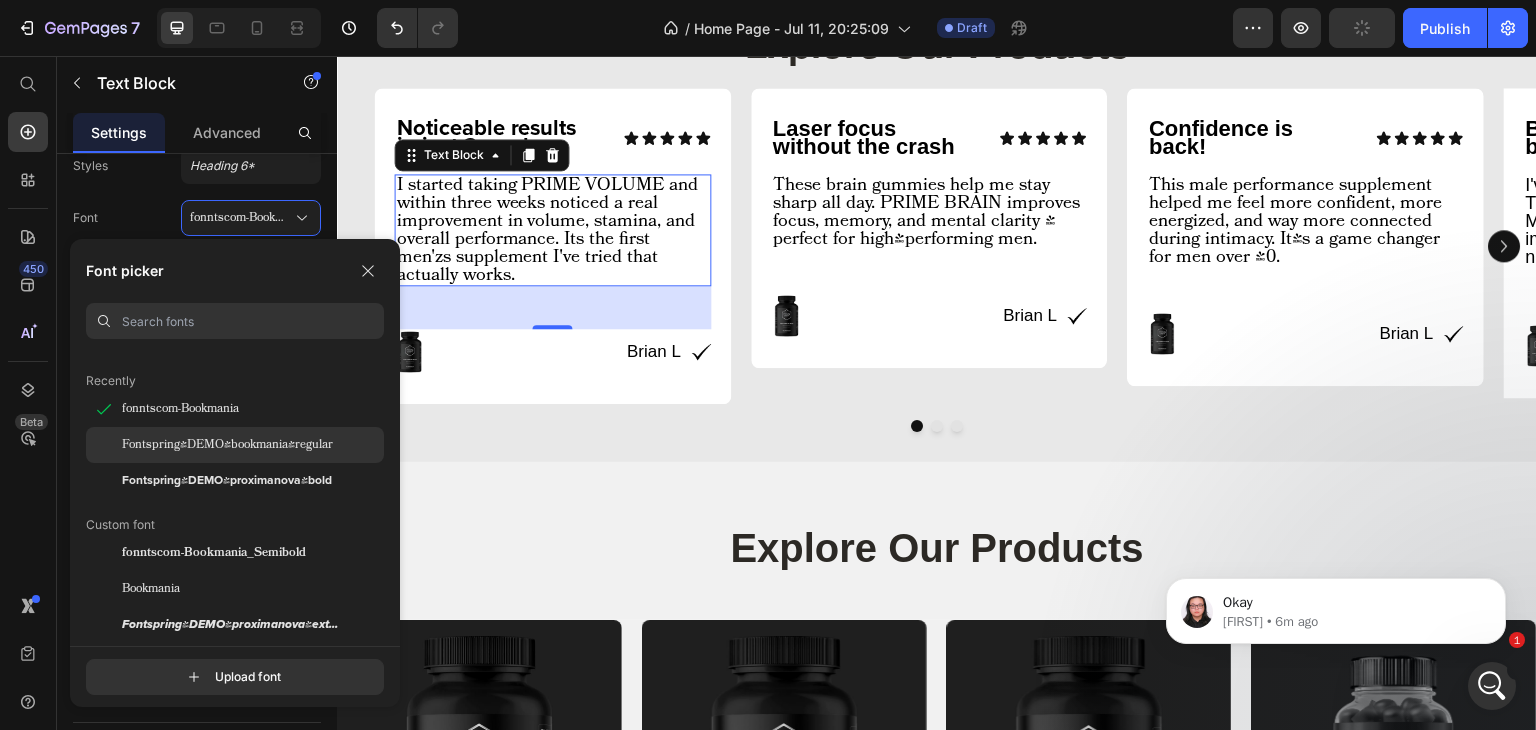 scroll, scrollTop: 0, scrollLeft: 0, axis: both 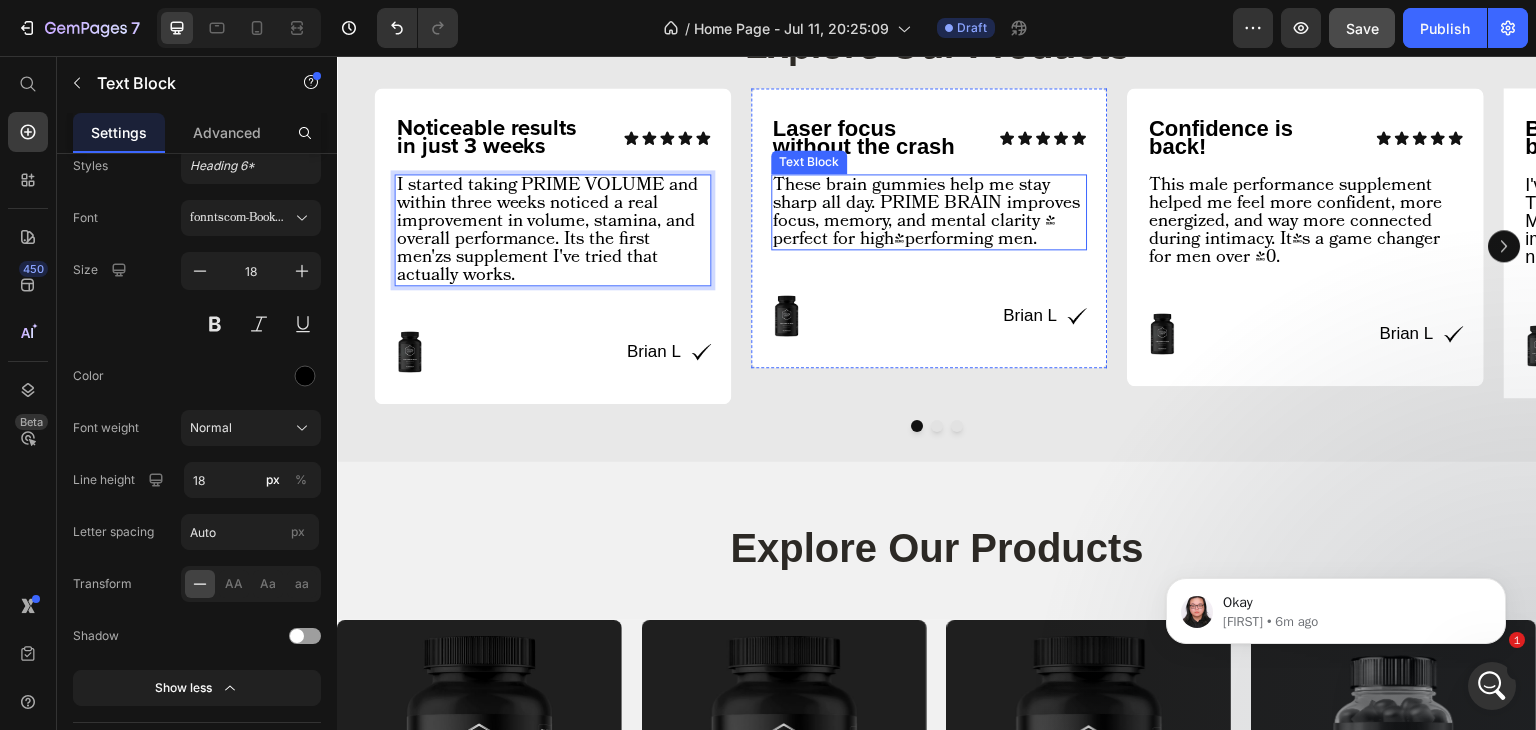 click on "These brain gummies help me stay sharp all day. PRIME BRAIN improves focus, memory, and mental clarity - perfect for high-performing men." at bounding box center (929, 212) 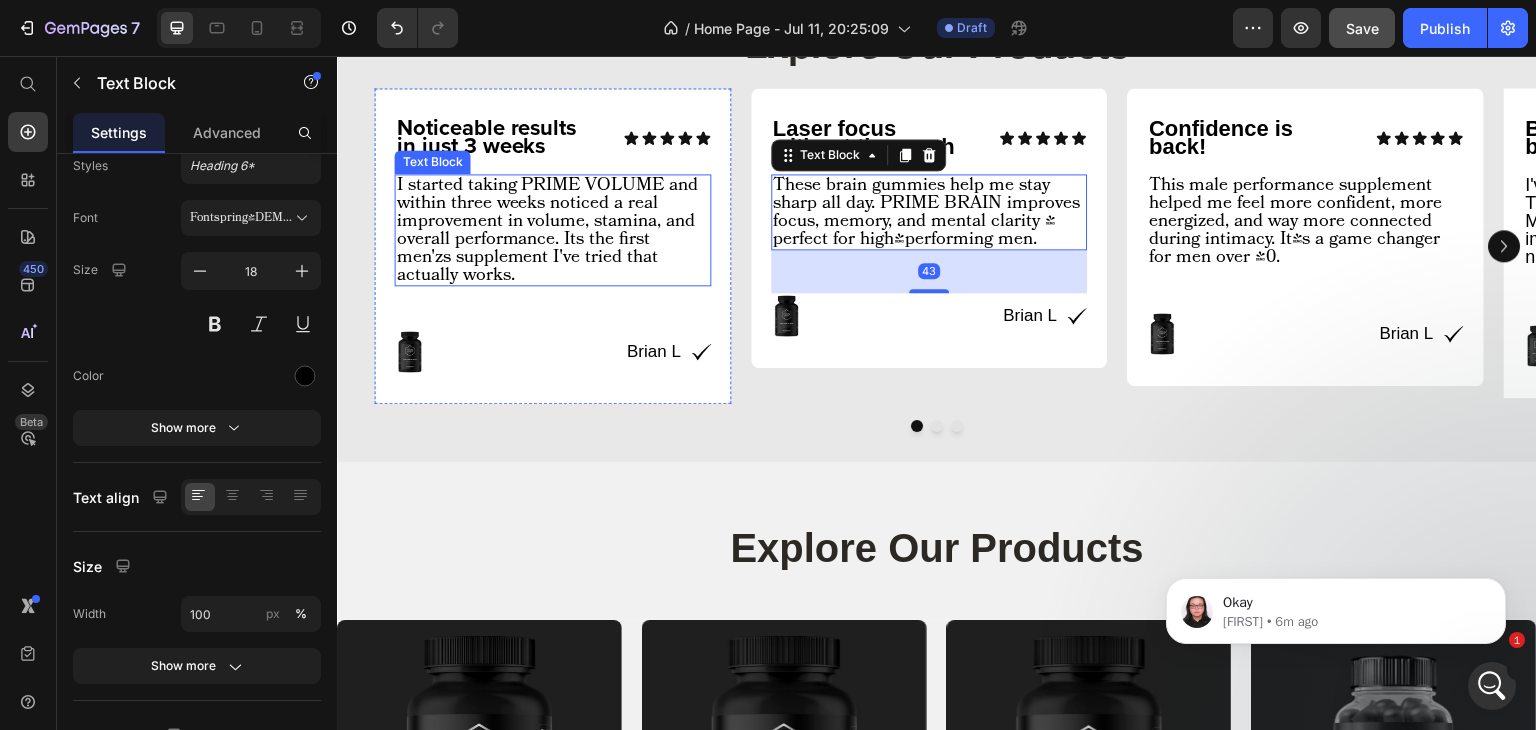 click on "I started taking PRIME VOLUME and within three weeks noticed a real improvement in volume, stamina, and overall performance. Its the first men'zs supplement I've tried that actually works." at bounding box center [553, 230] 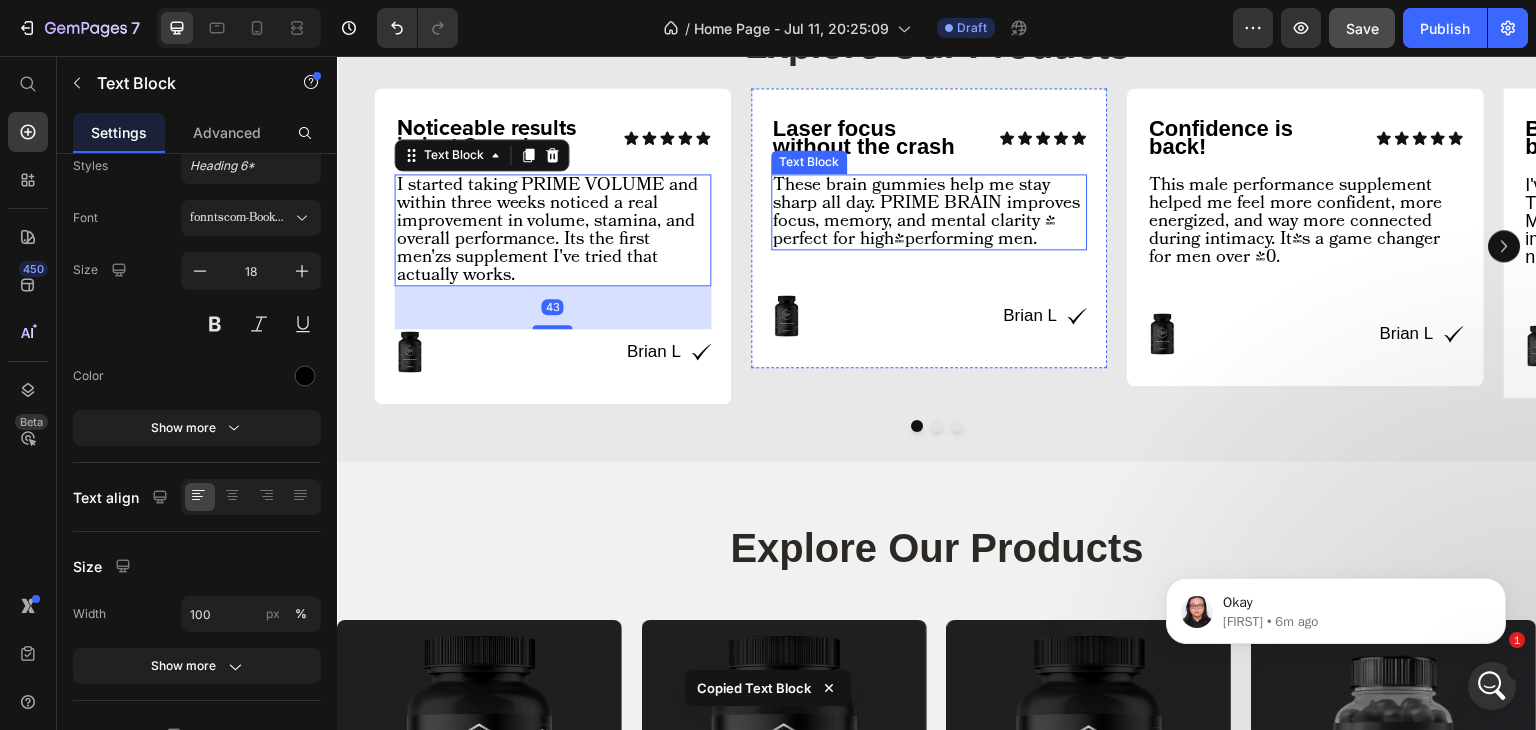 click on "These brain gummies help me stay sharp all day. PRIME BRAIN improves focus, memory, and mental clarity - perfect for high-performing men." at bounding box center [929, 212] 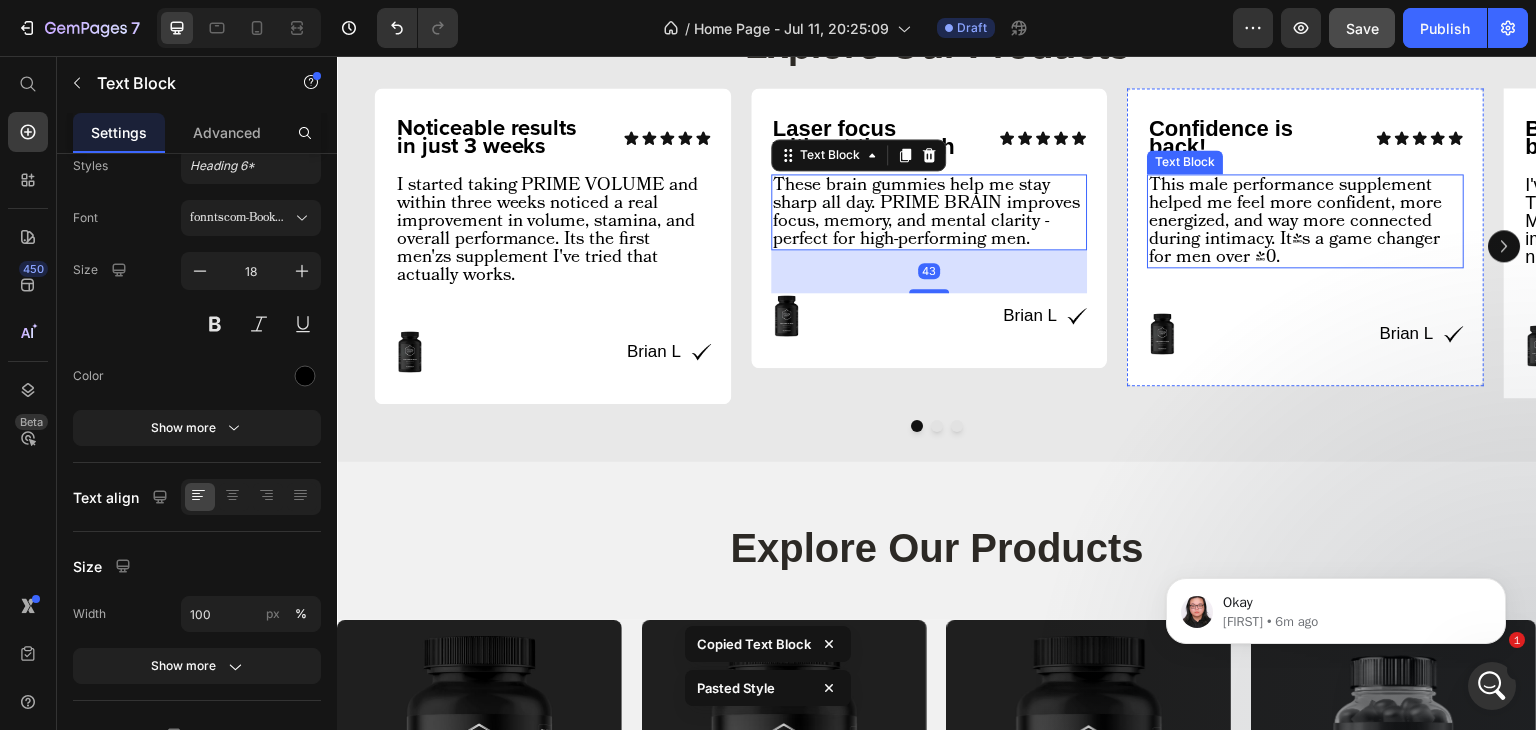 click on "This male performance supplement helped me feel more confident, more energized, and way more connected during intimacy. It's a game changer for men over 40." at bounding box center (1306, 221) 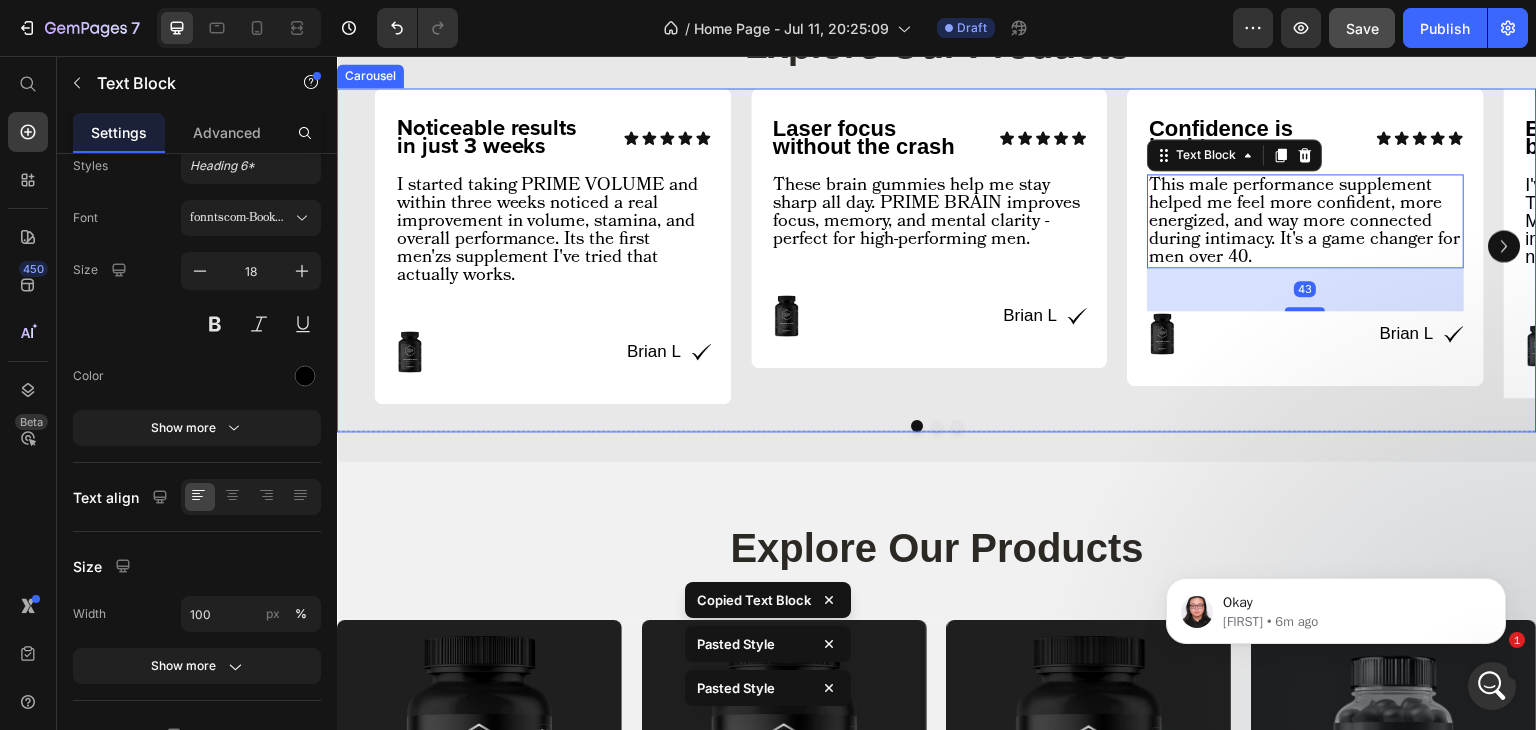 click 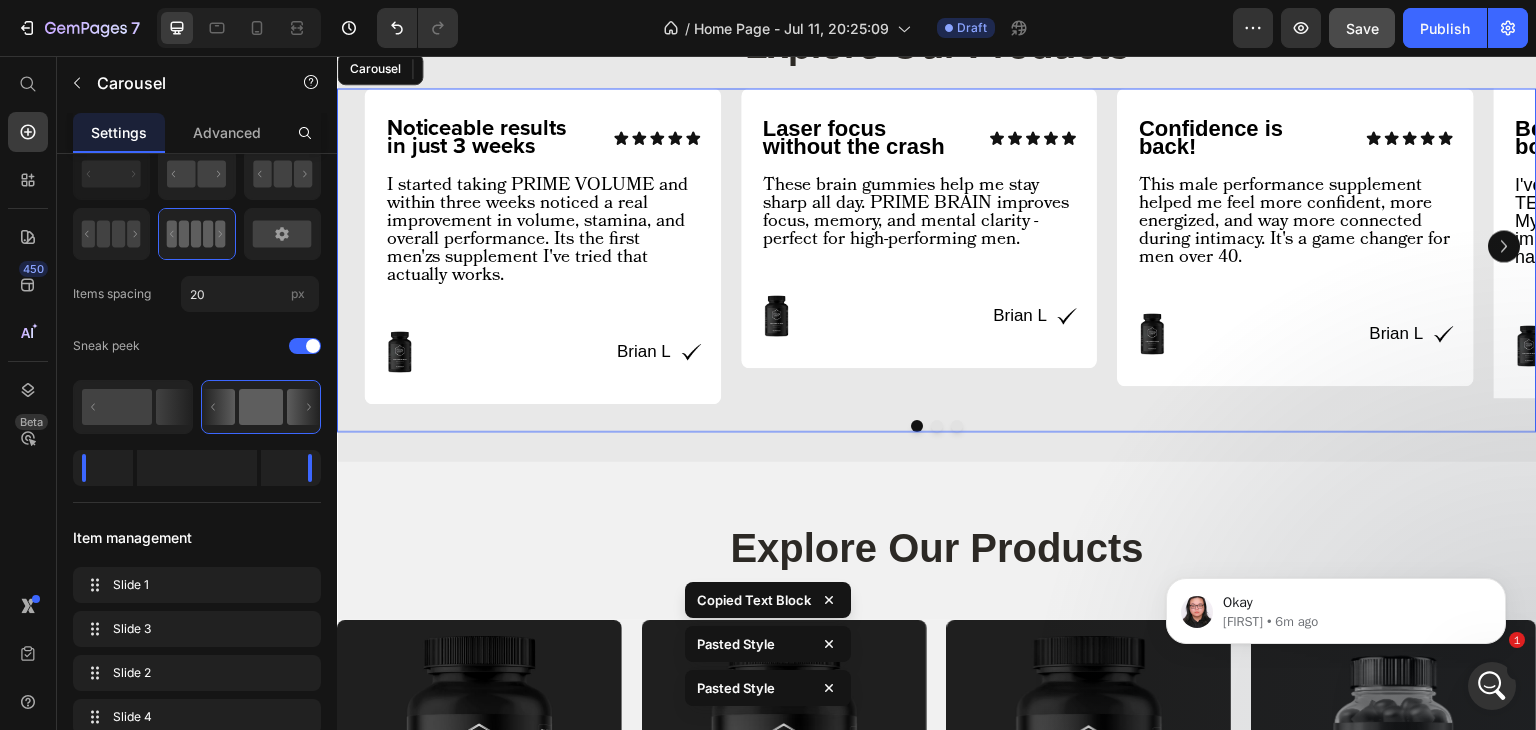 click 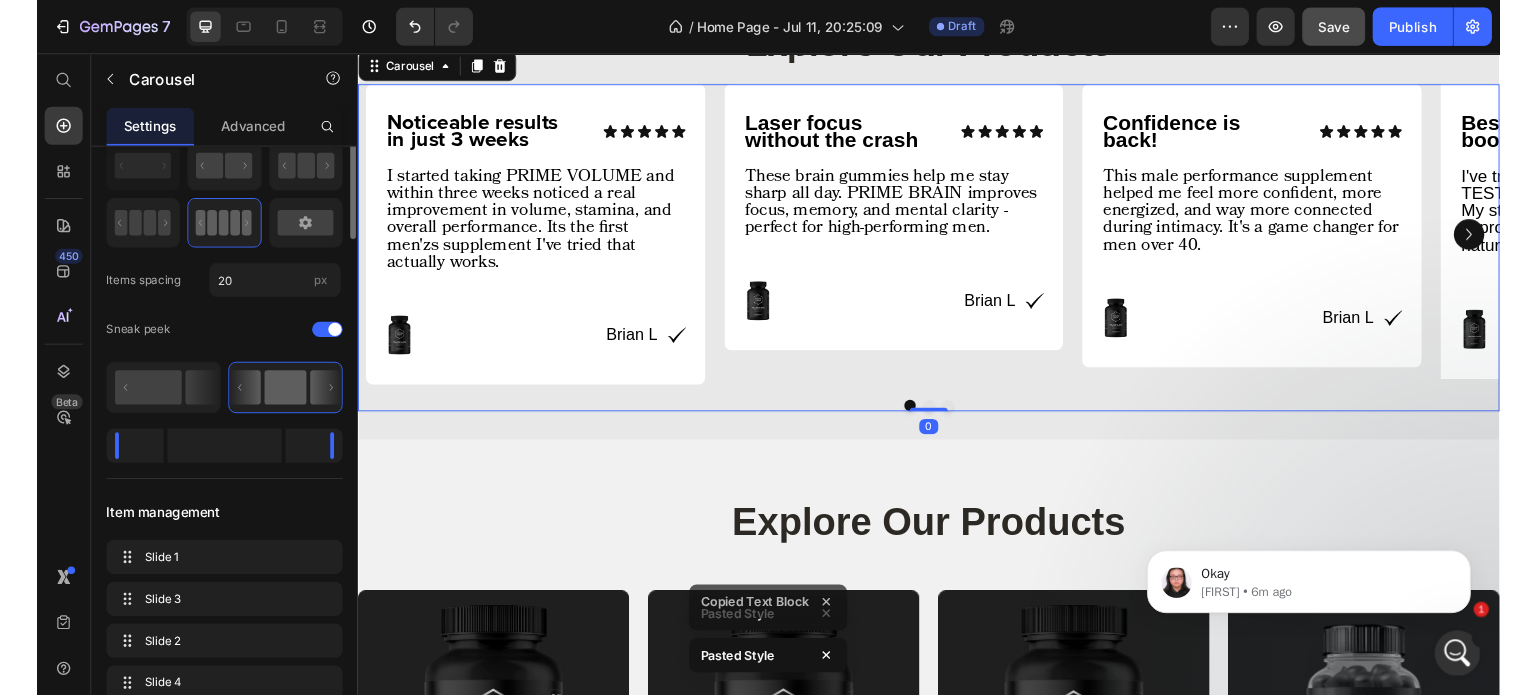 scroll, scrollTop: 0, scrollLeft: 0, axis: both 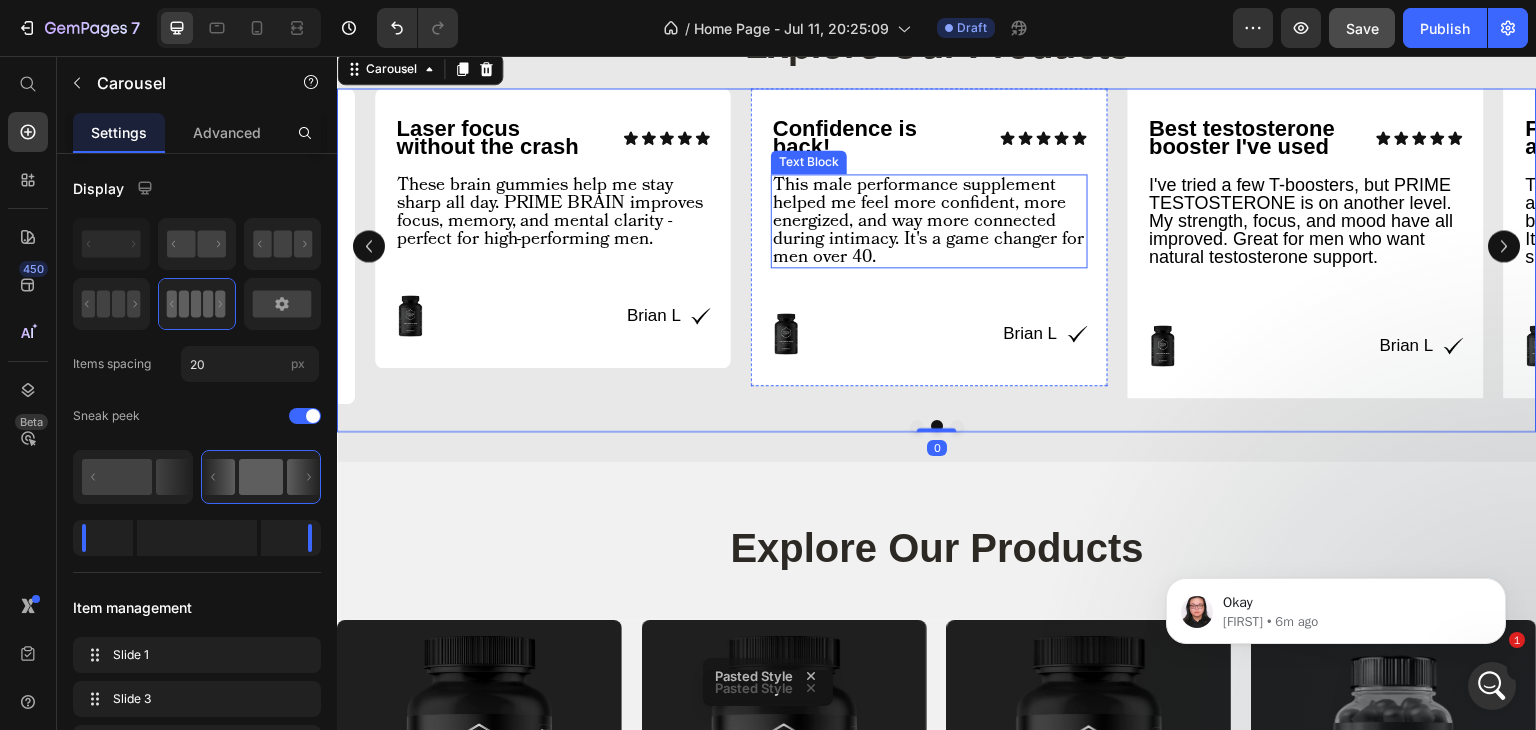 click on "This male performance supplement helped me feel more confident, more energized, and way more connected during intimacy. It's a game changer for men over 40." at bounding box center [929, 221] 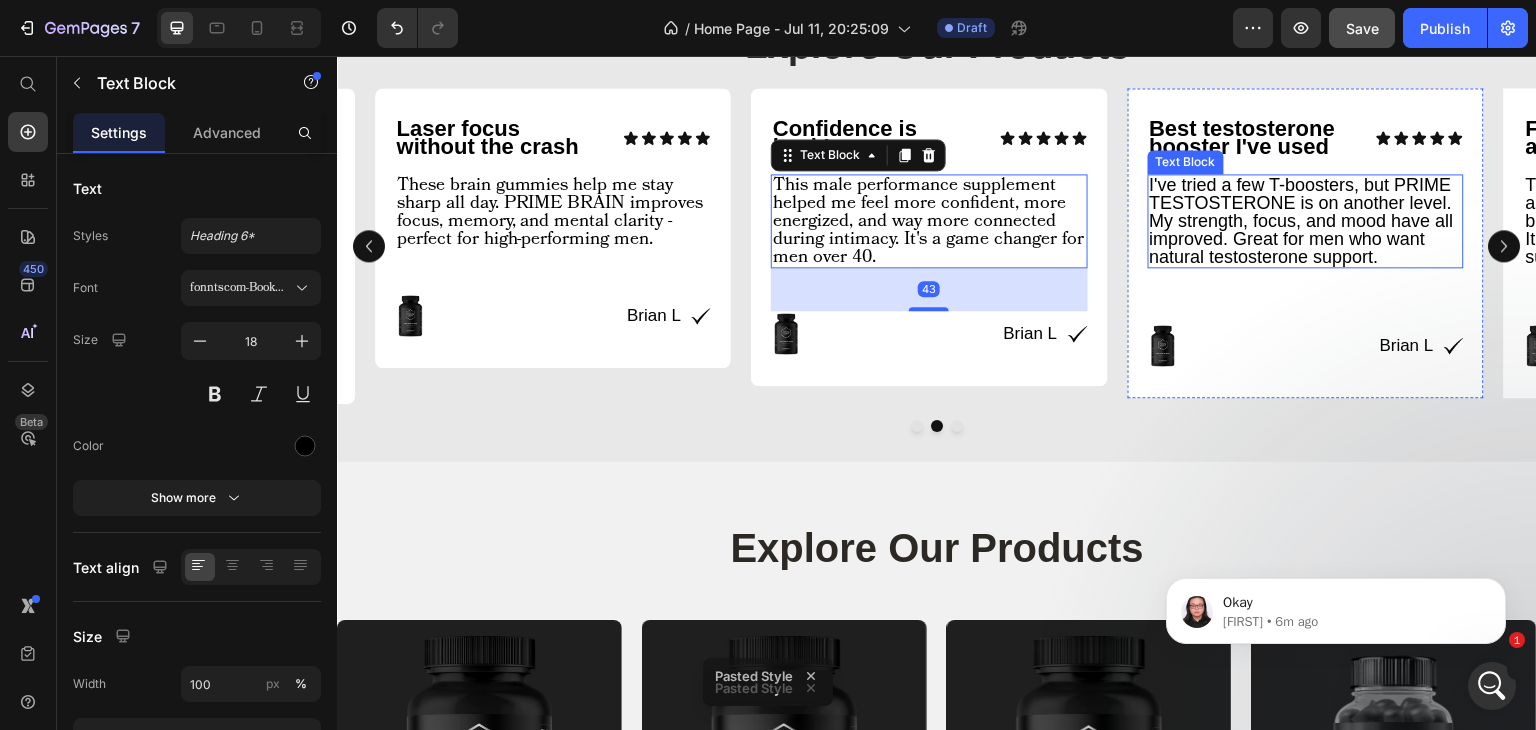click on "I've tried a few T-boosters, but PRIME TESTOSTERONE is on another level. My strength, focus, and mood have all improved. Great for men who want natural testosterone support." at bounding box center [1306, 221] 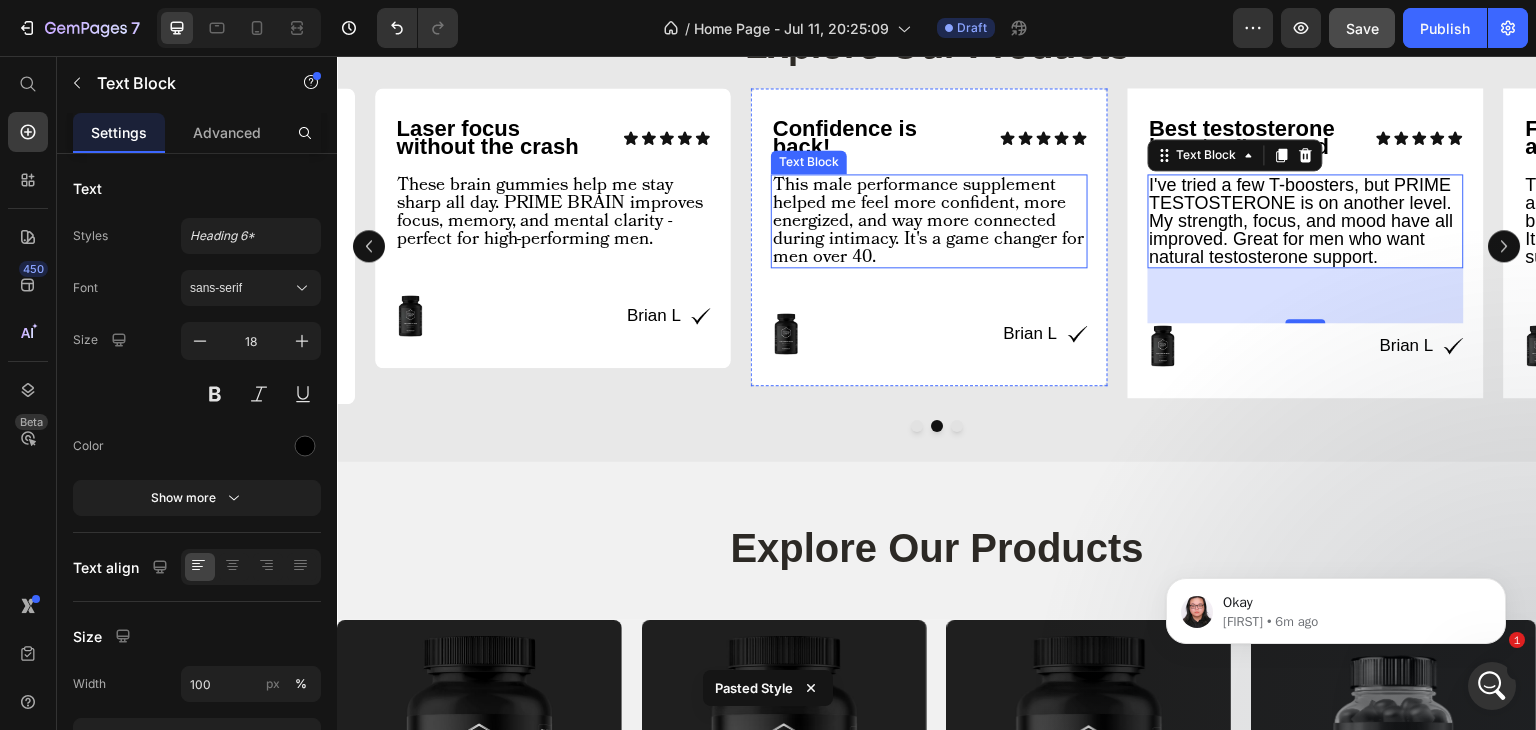 click on "This male performance supplement helped me feel more confident, more energized, and way more connected during intimacy. It's a game changer for men over 40." at bounding box center [929, 221] 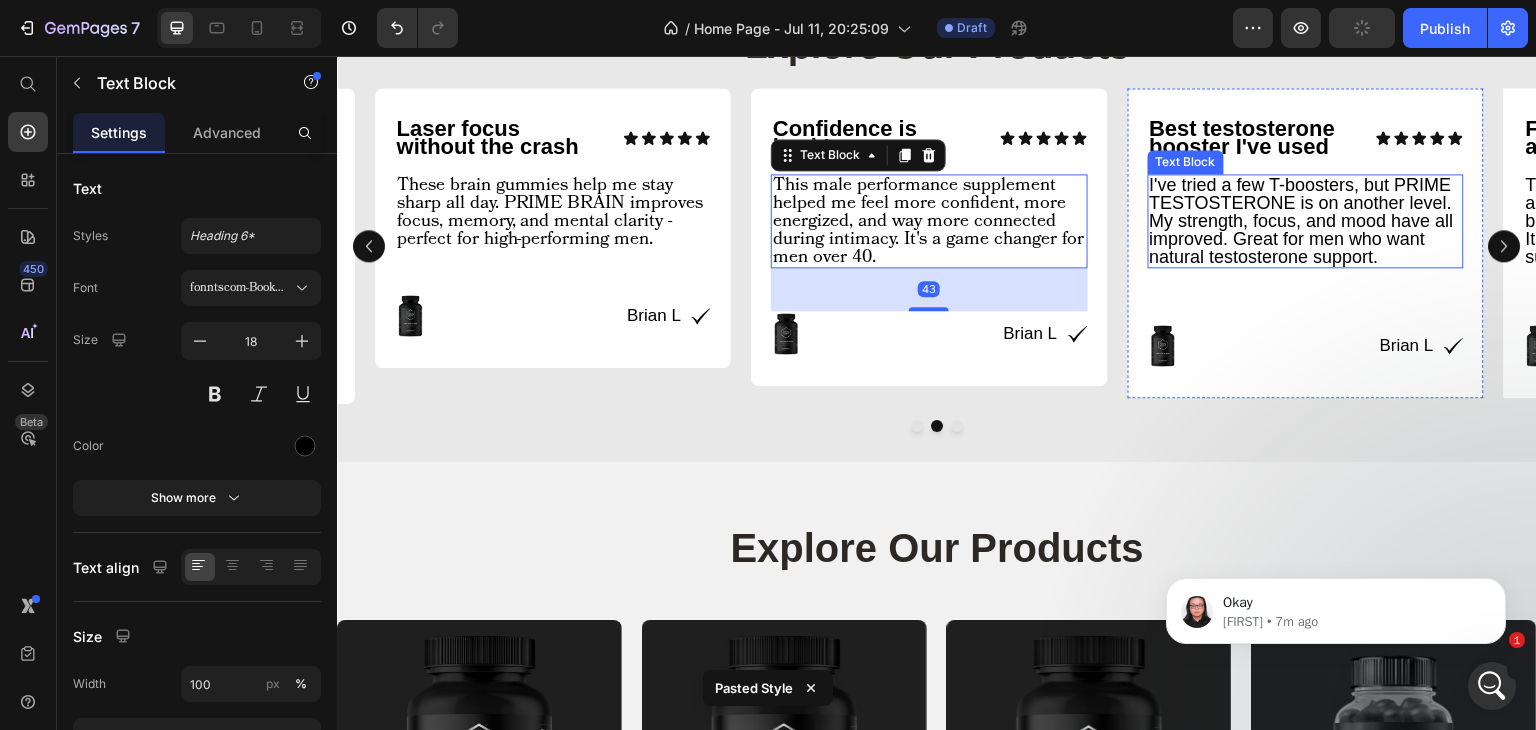 click on "I've tried a few T-boosters, but PRIME TESTOSTERONE is on another level. My strength, focus, and mood have all improved. Great for men who want natural testosterone support." at bounding box center (1306, 221) 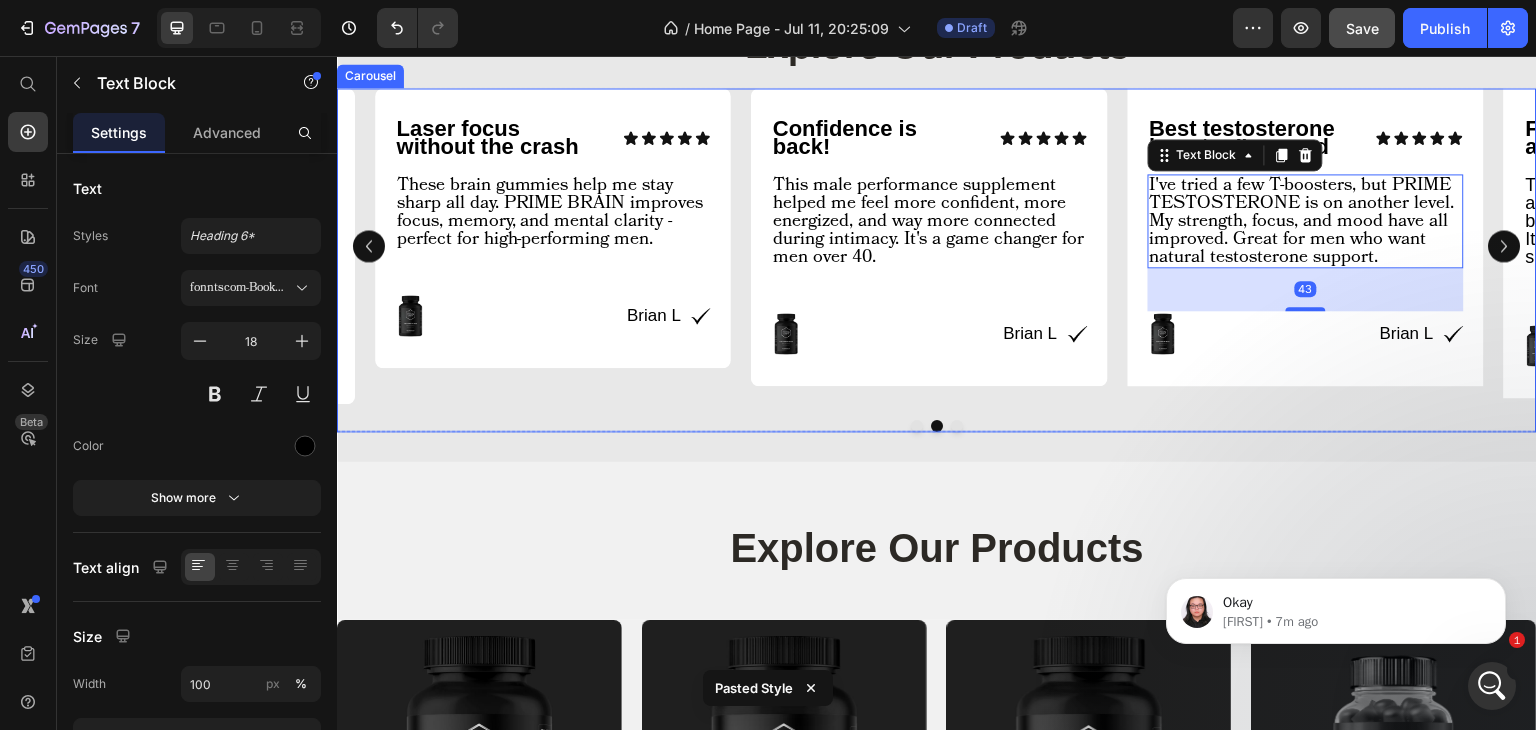 click 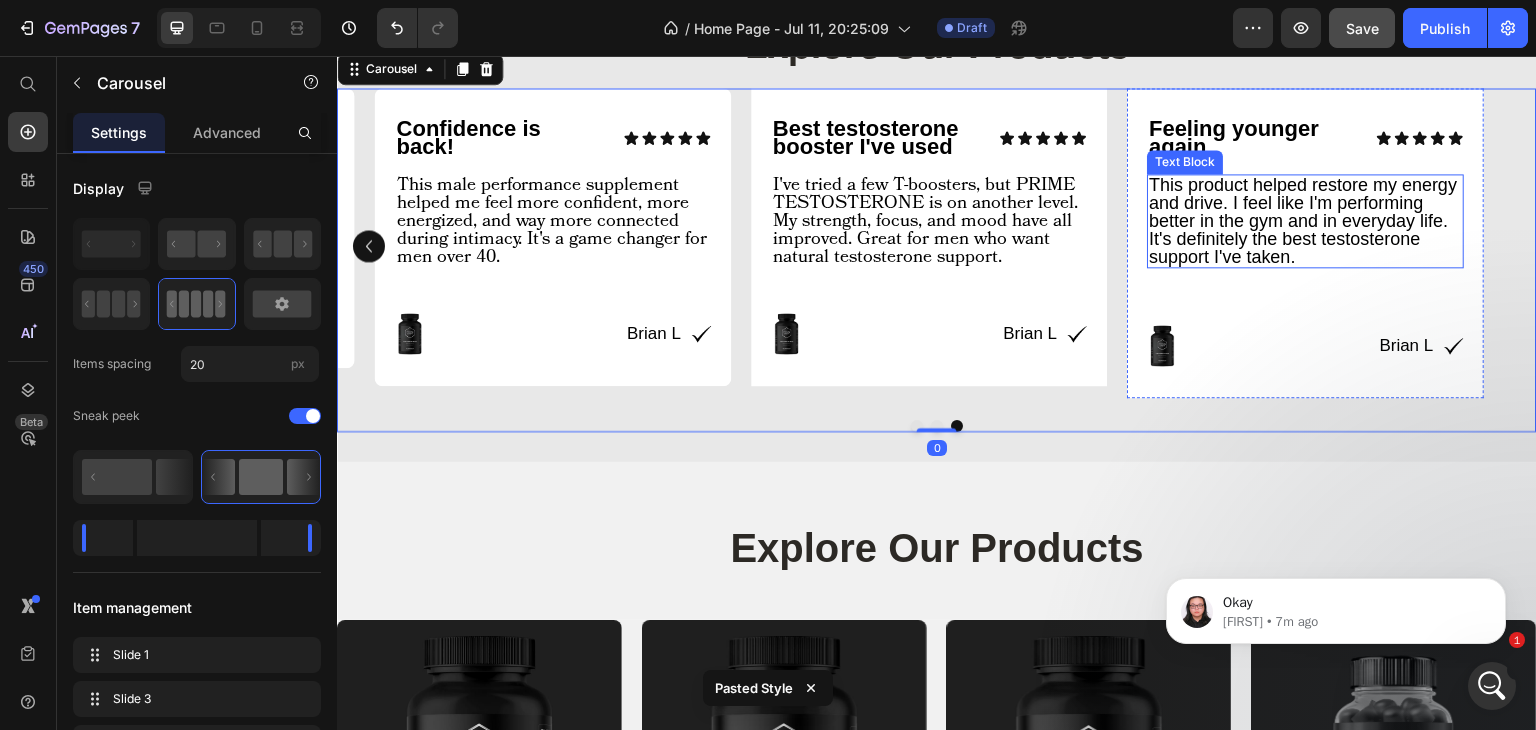 click on "This product helped restore my energy and drive. I feel like I'm performing better in the gym and in everyday life. It's definitely the best testosterone support I've taken." at bounding box center (1306, 221) 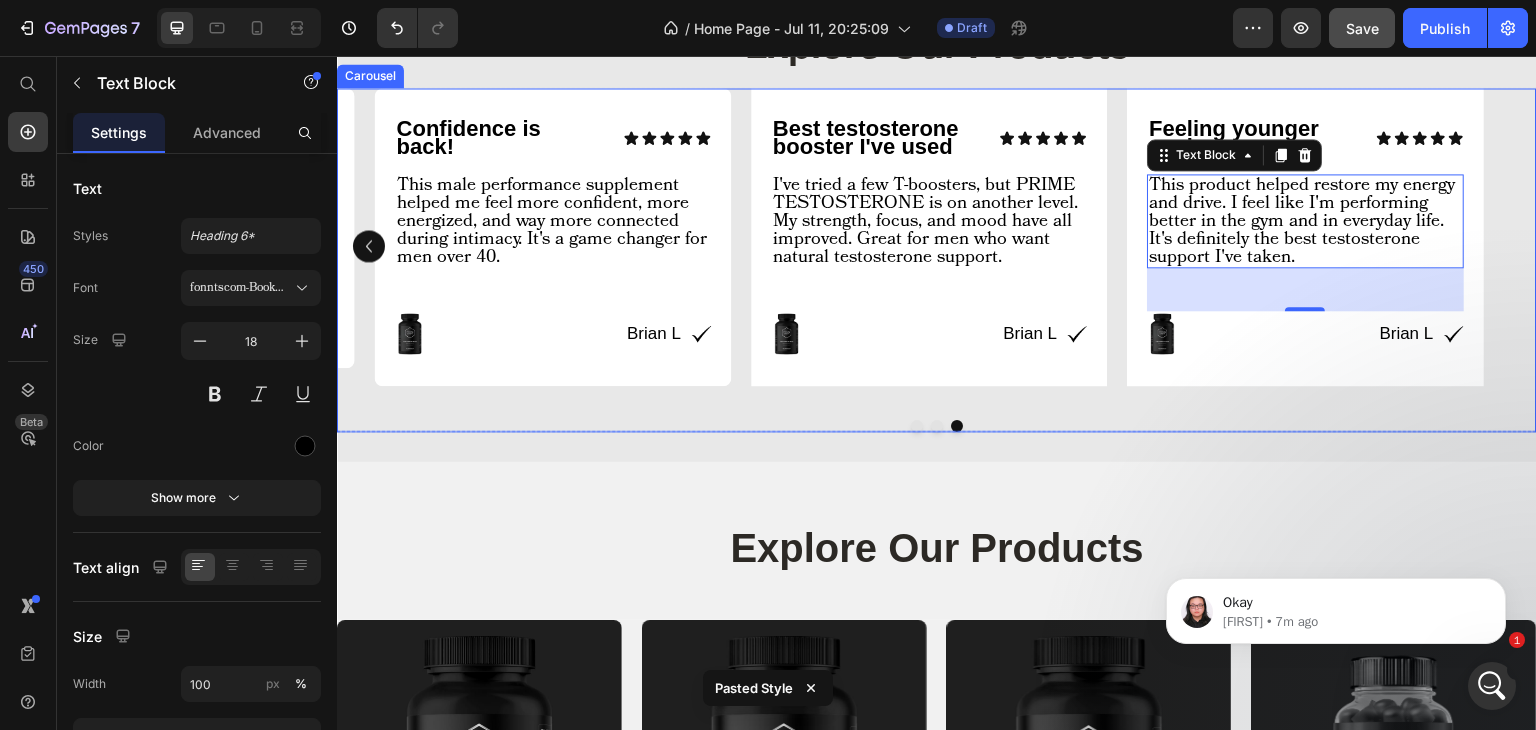 click 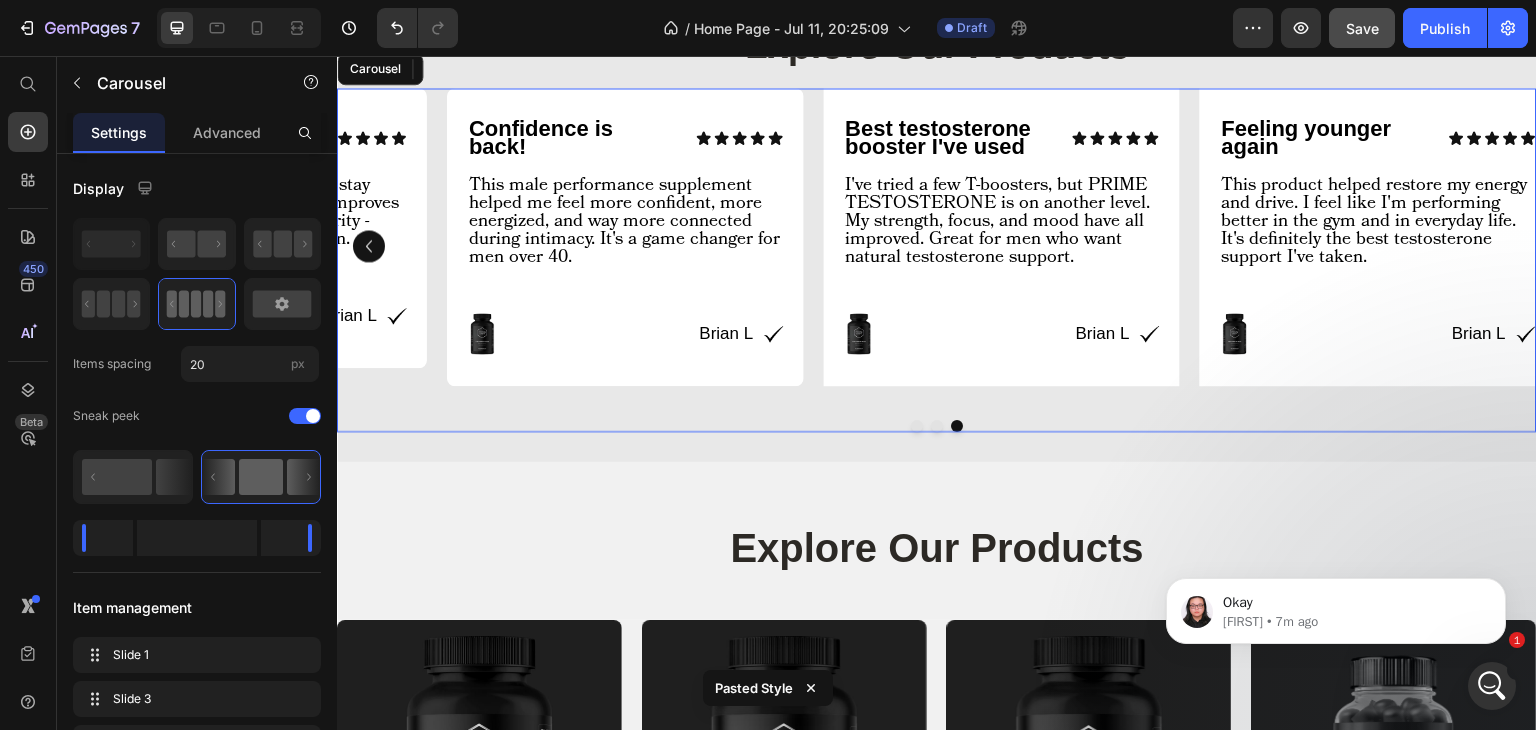 click 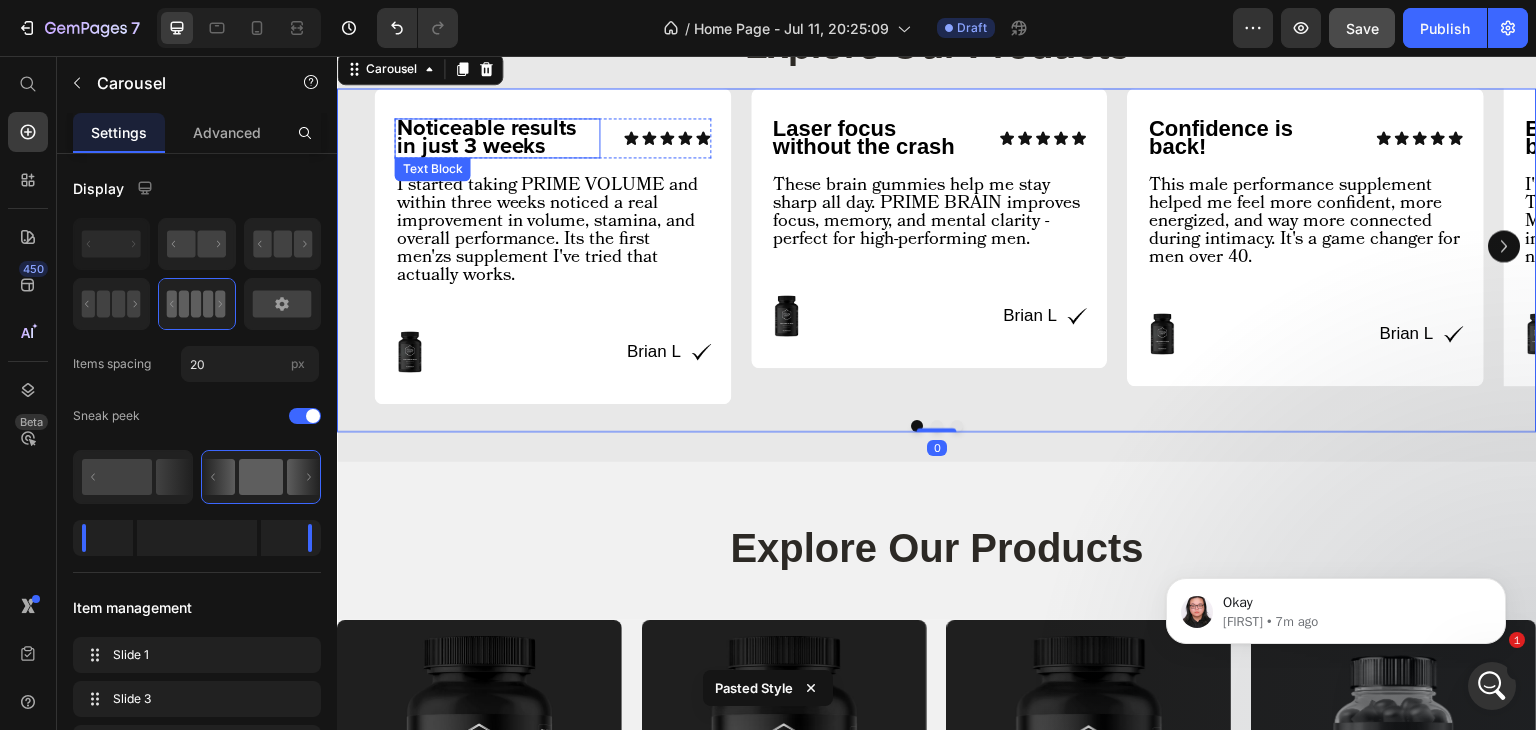 click on "Noticeable results in just 3 weeks" at bounding box center (487, 137) 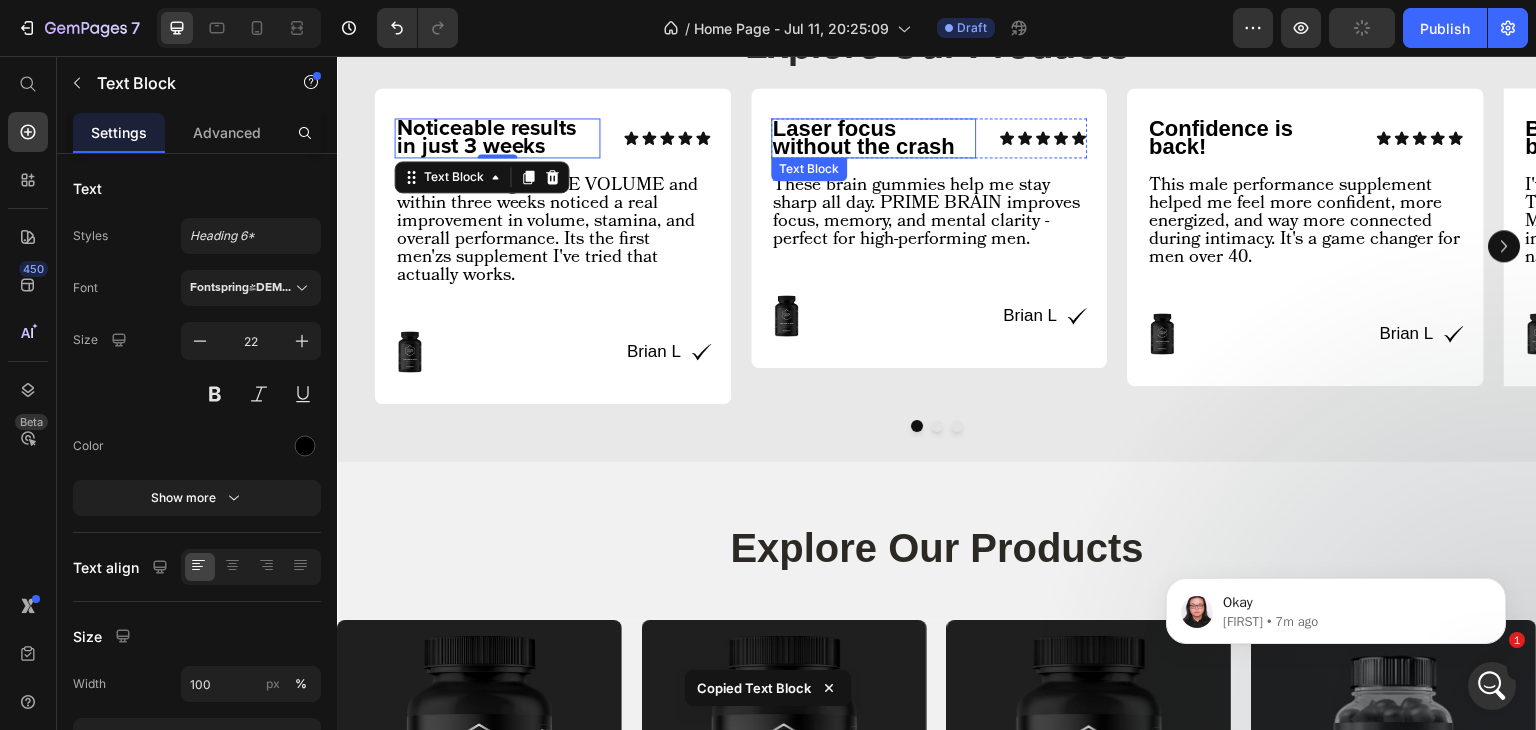 click on "Laser focus without the crash" at bounding box center [864, 137] 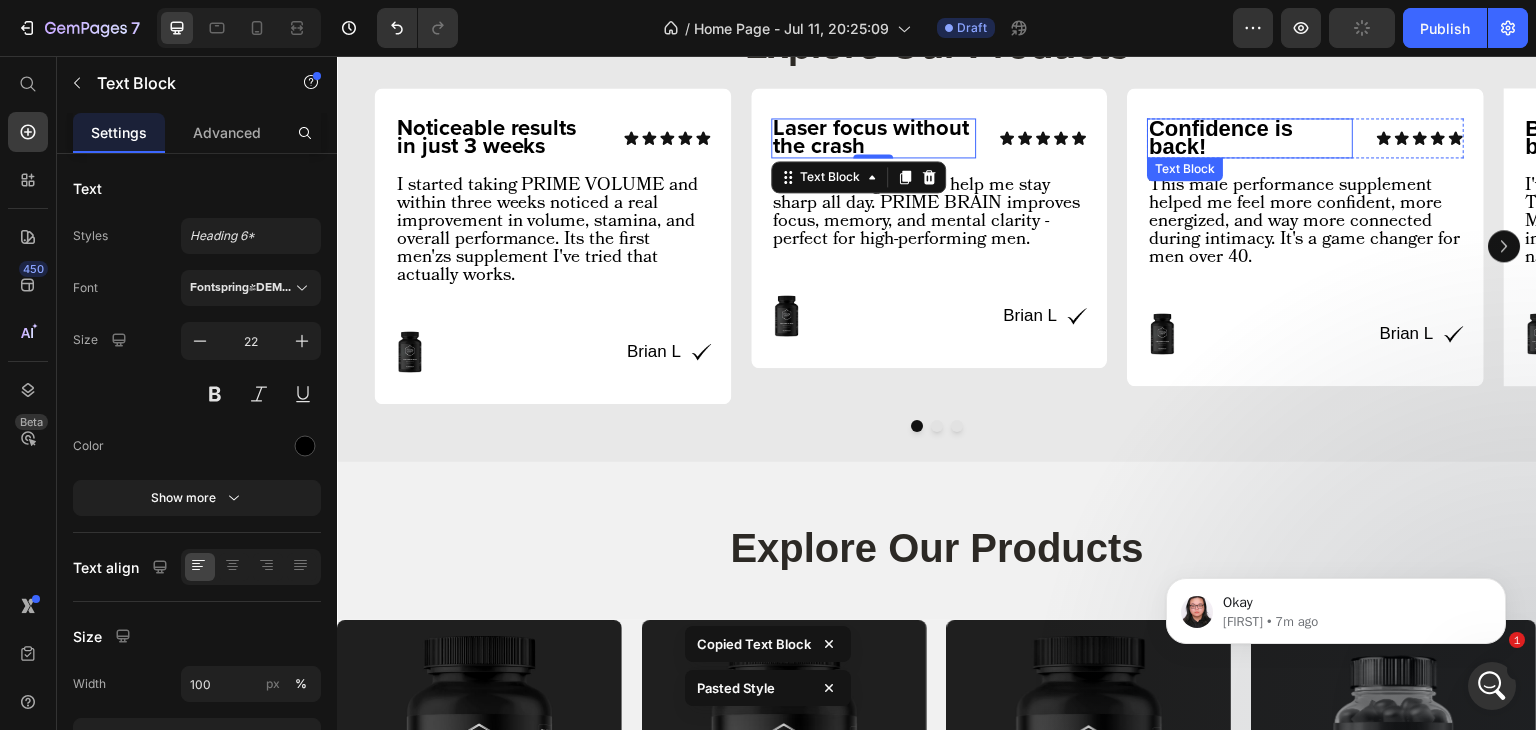 click on "Confidence is back!" at bounding box center (1222, 137) 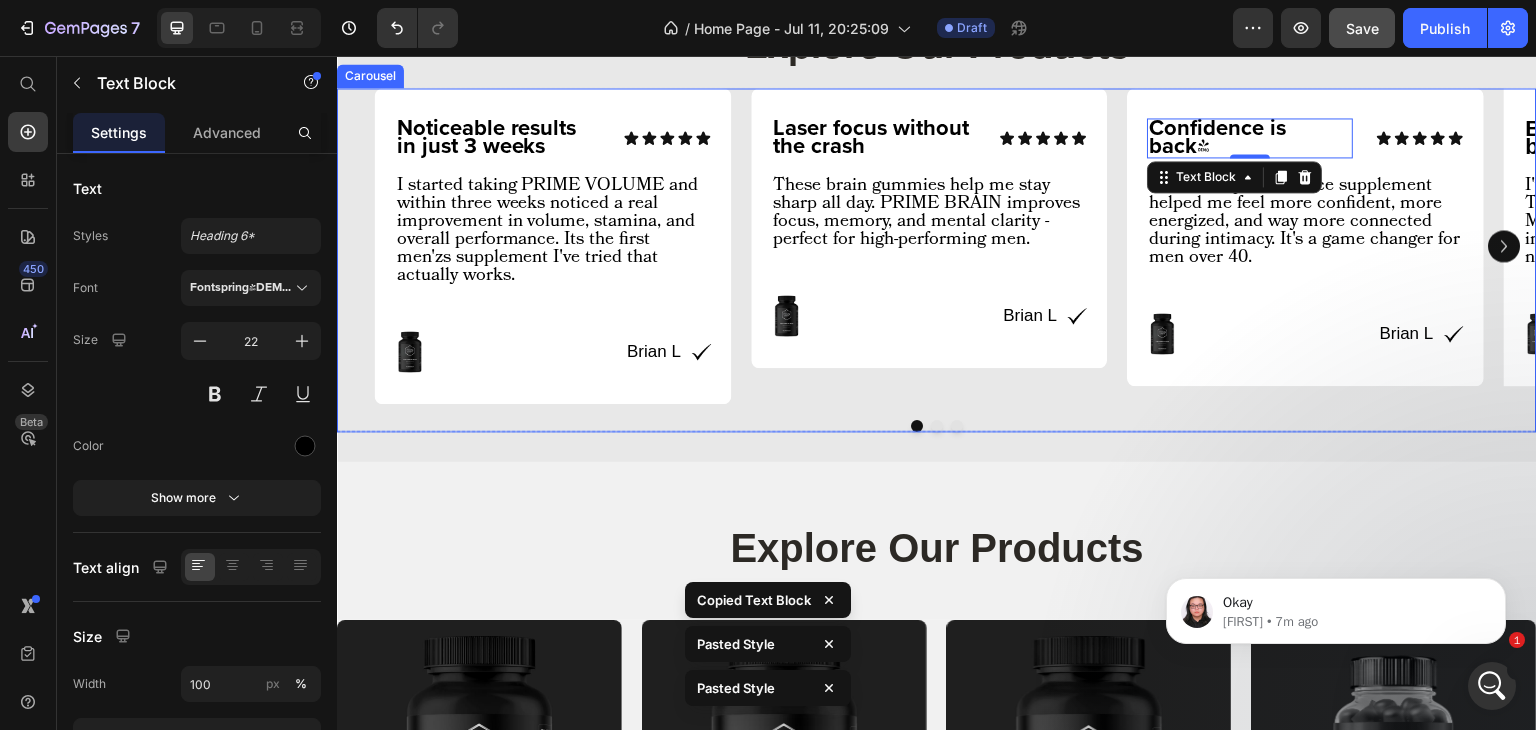 click 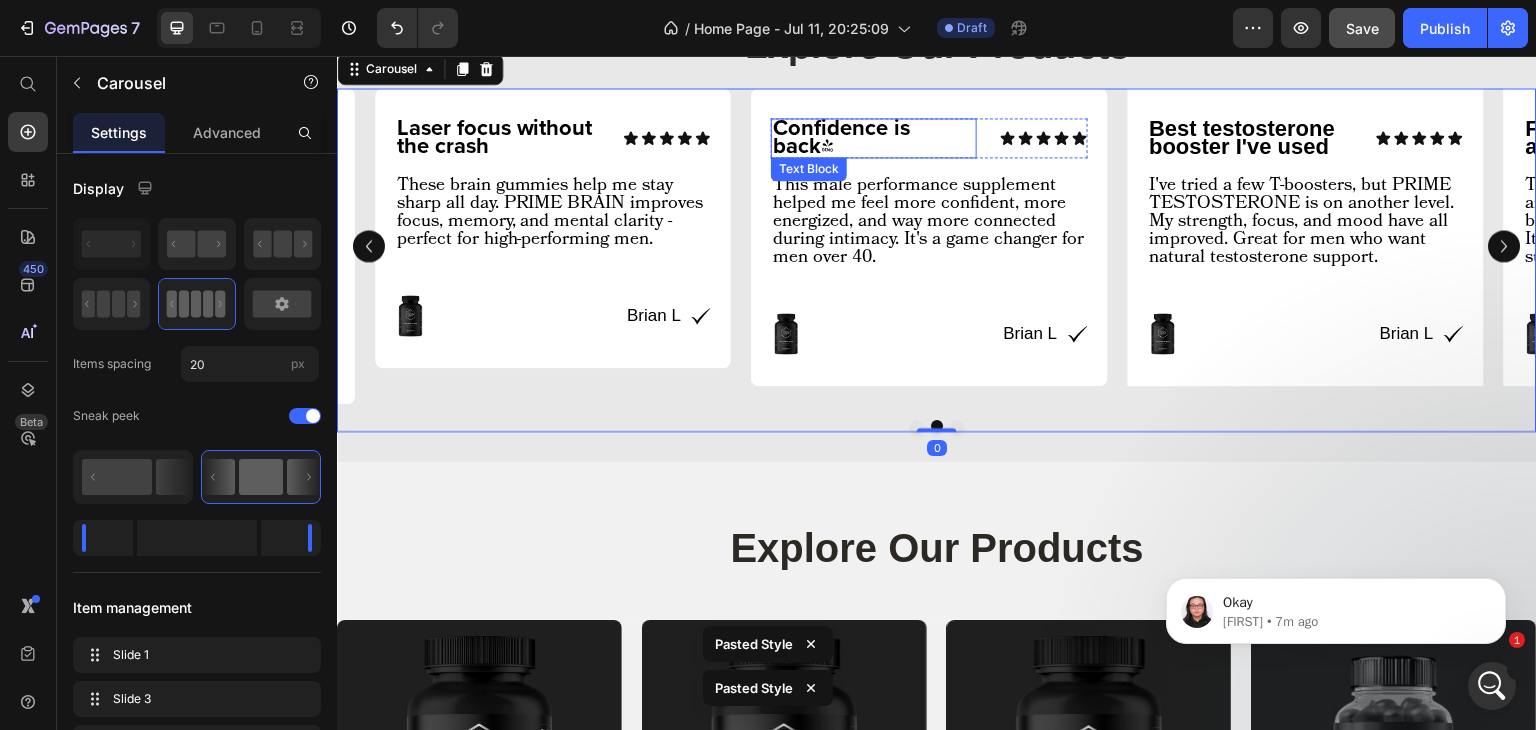 click on "Confidence is back!" at bounding box center [874, 138] 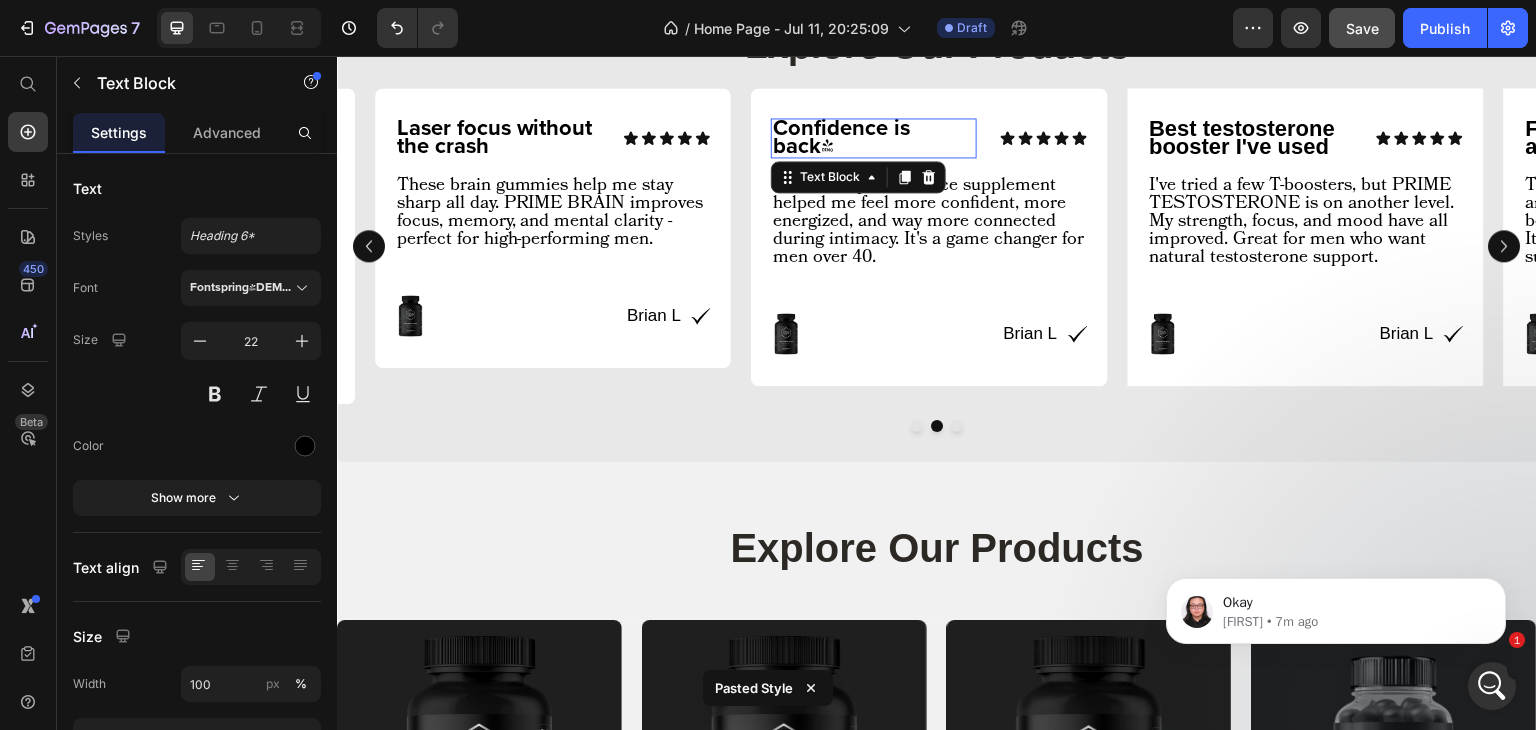 click on "Confidence is back!" at bounding box center (874, 138) 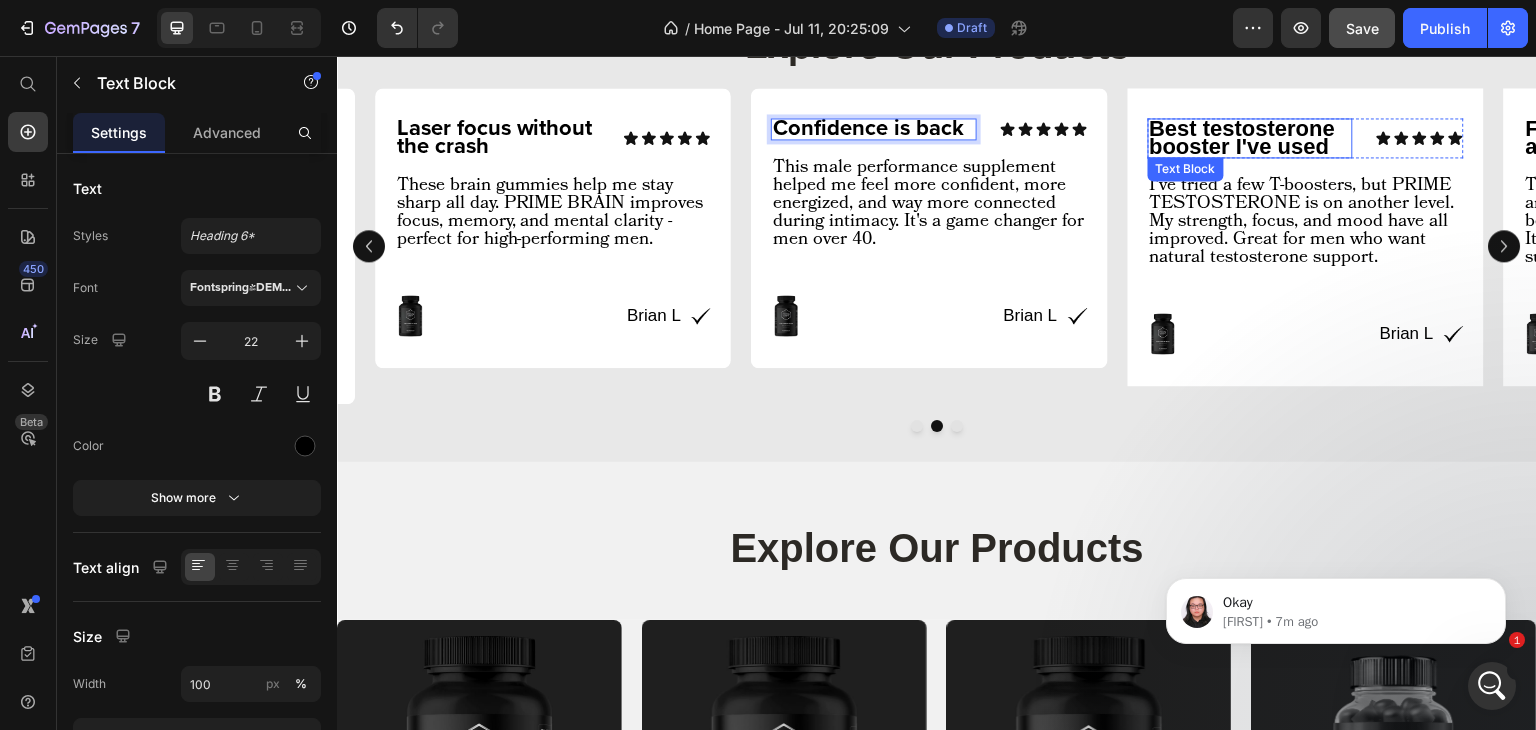 click on "Best testosterone booster I've used" at bounding box center (1243, 137) 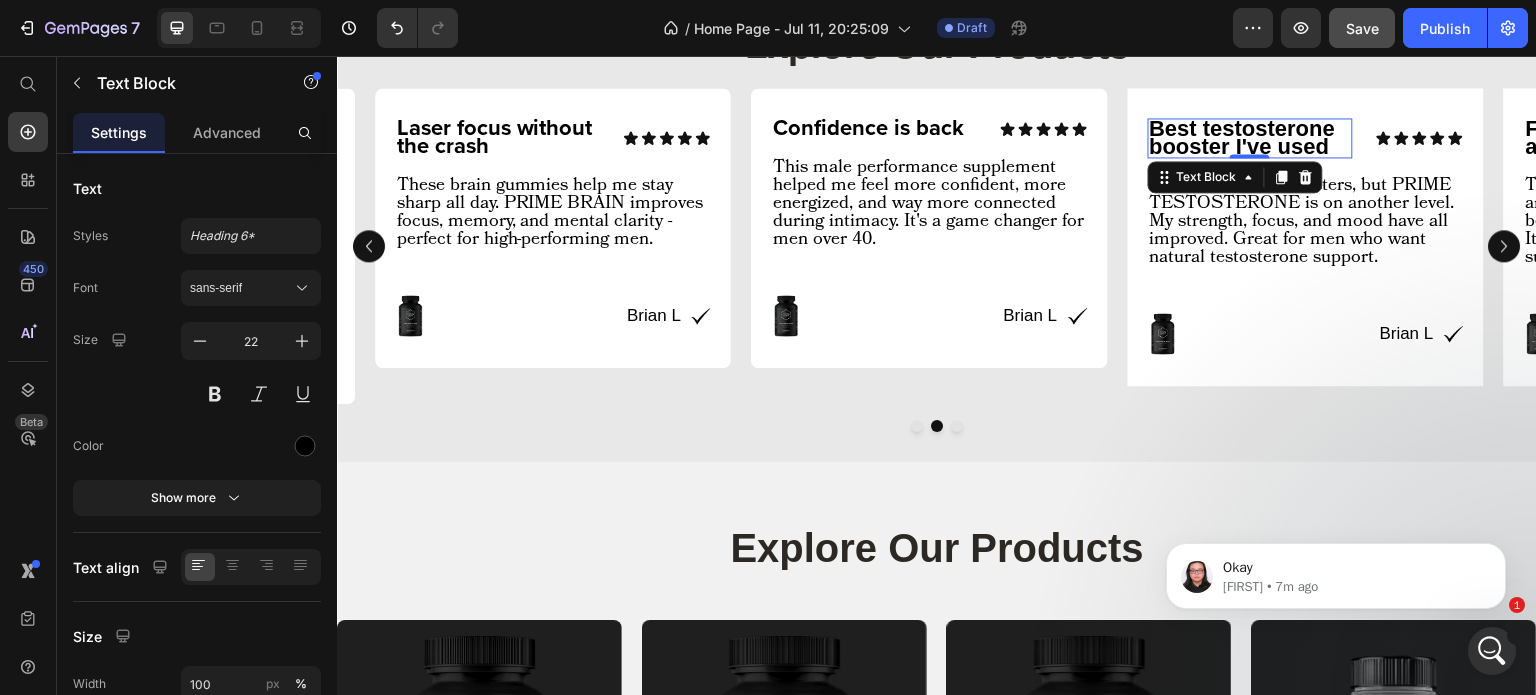 scroll, scrollTop: 9761, scrollLeft: 0, axis: vertical 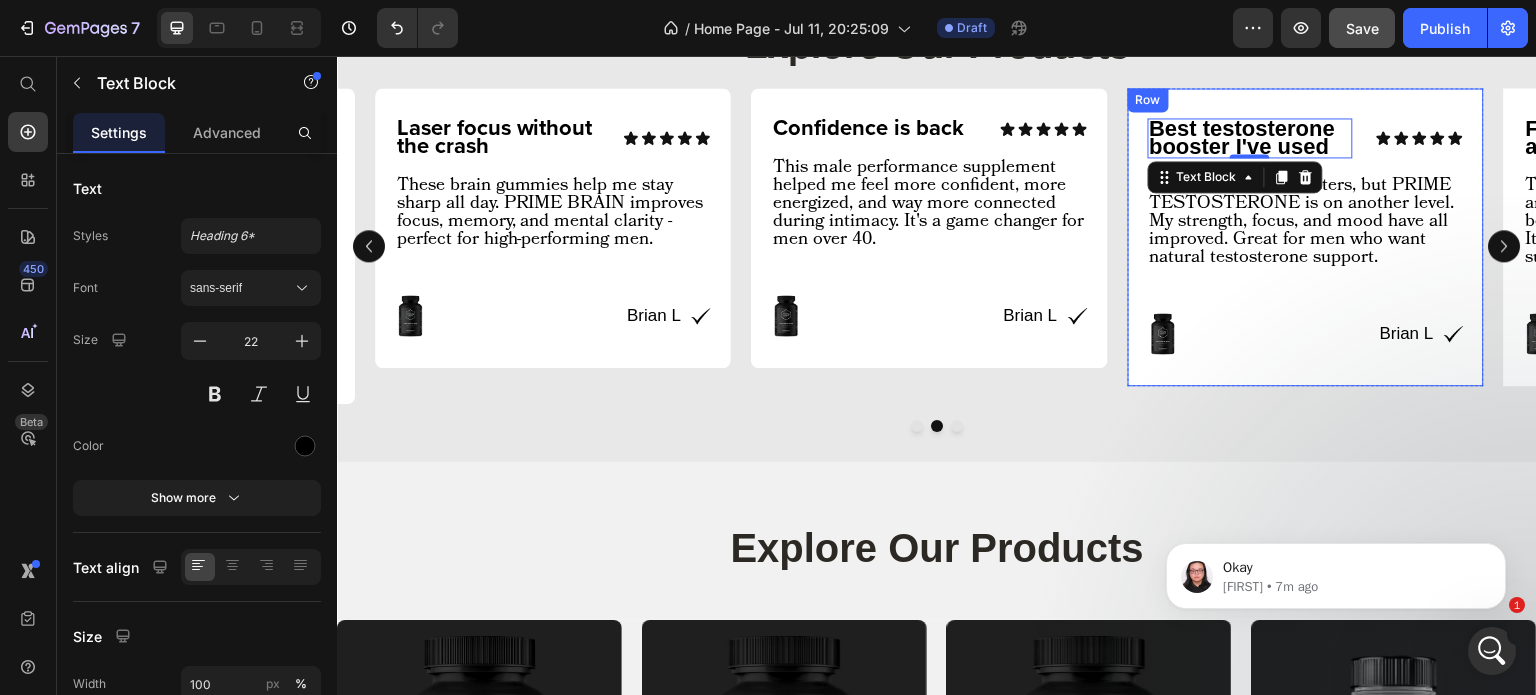 click on "Best testosterone booster I've used Text Block   0 Icon Icon Icon Icon Icon Icon List Row I've tried a few T-boosters, but PRIME TESTOSTERONE is on another level. My strength, focus, and mood have all improved. Great for men who want natural testosterone support. Text Block Image Brian L Text Block Image Row Row" at bounding box center [1306, 237] 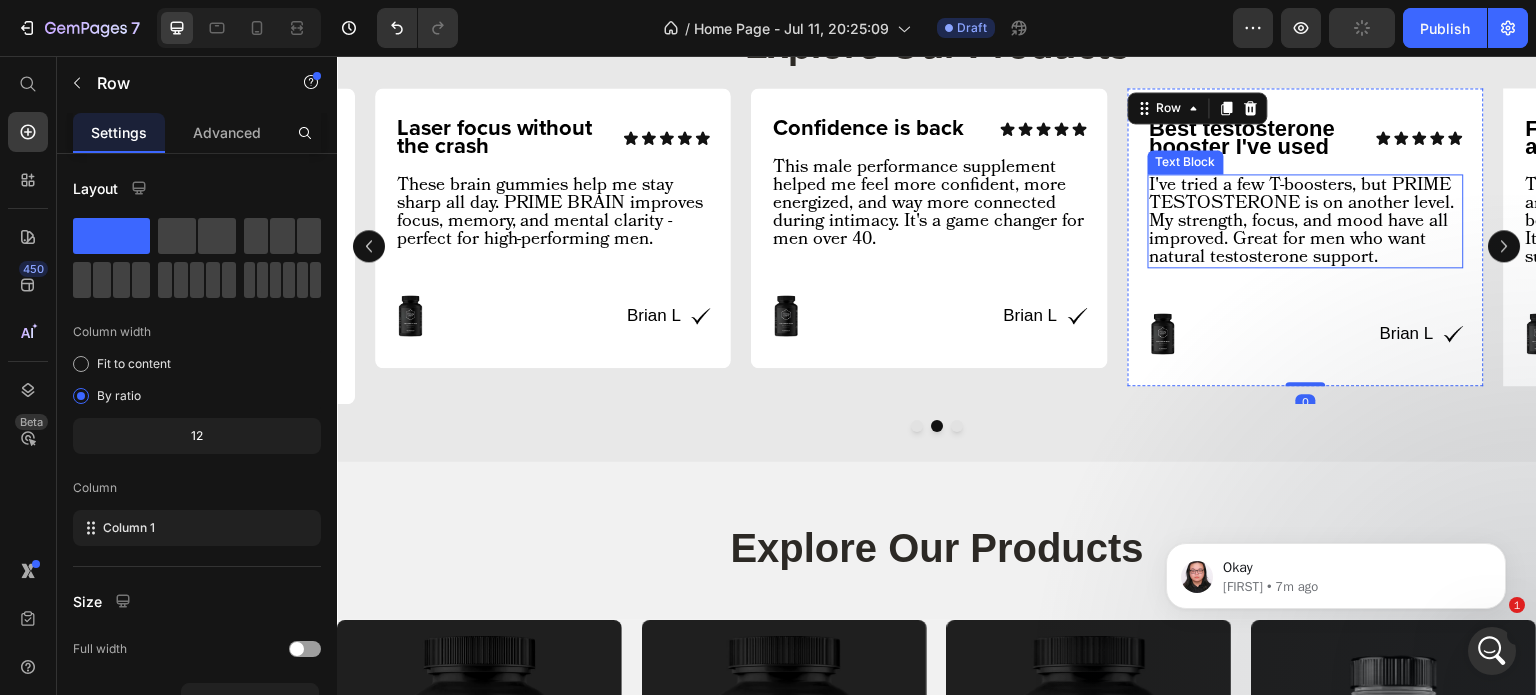 click on "I've tried a few T-boosters, but PRIME TESTOSTERONE is on another level. My strength, focus, and mood have all improved. Great for men who want natural testosterone support." at bounding box center [1306, 221] 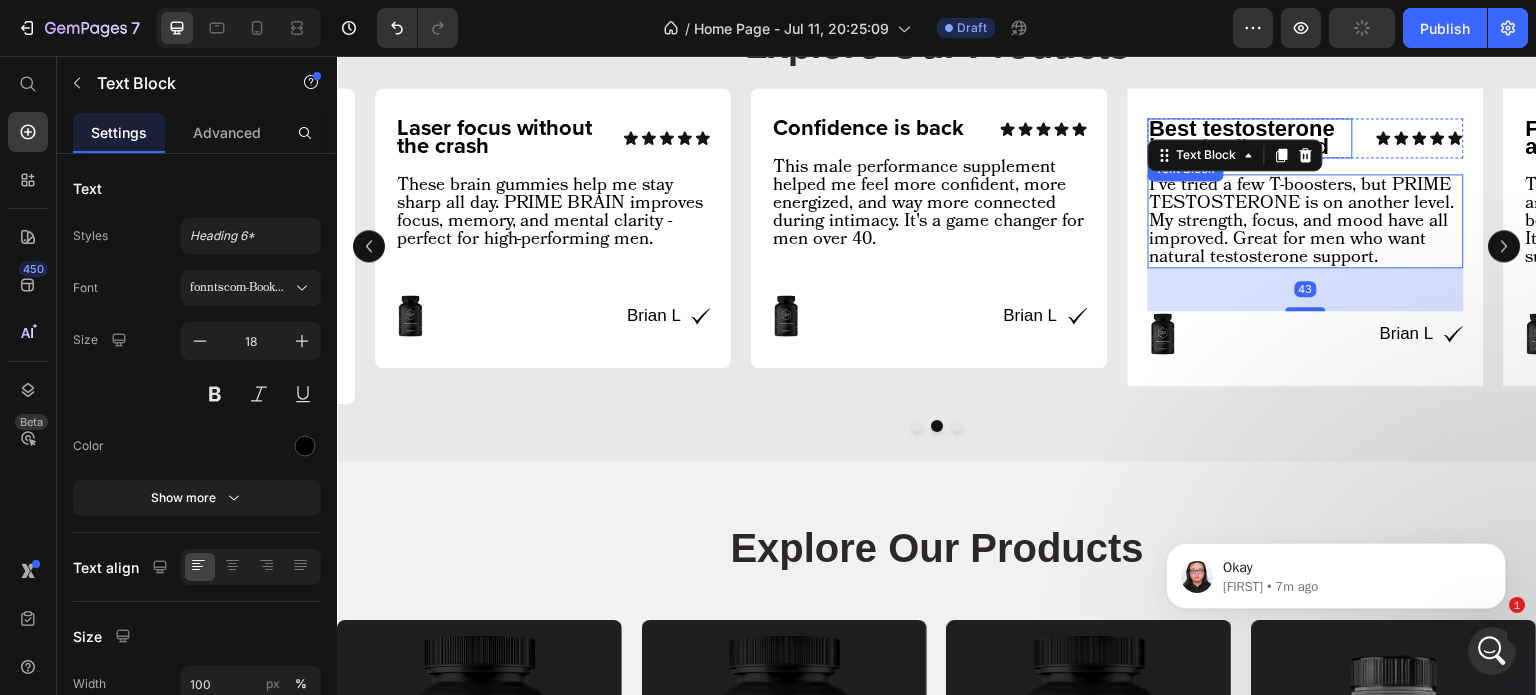 click on "Best testosterone booster I've used" at bounding box center (1243, 137) 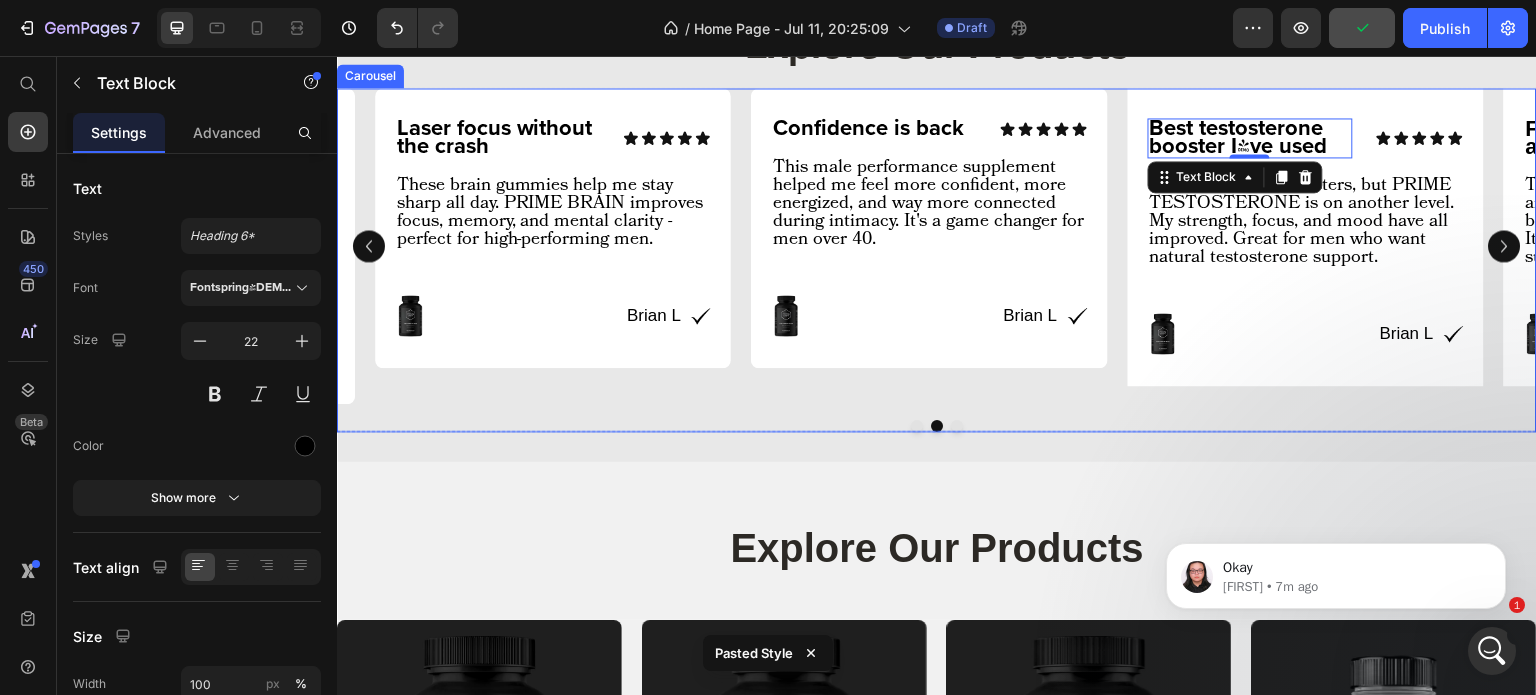 click 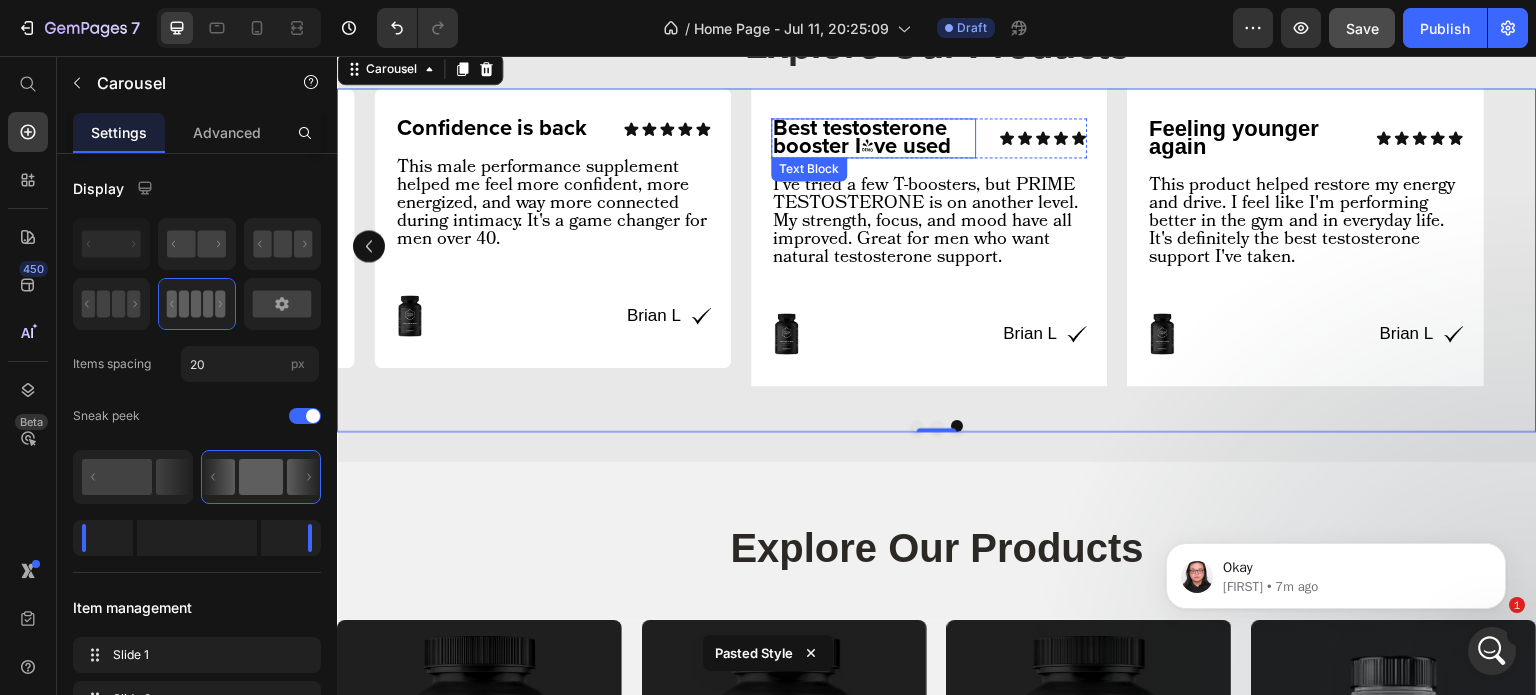 click on "Best testosterone booster I've used" at bounding box center [862, 137] 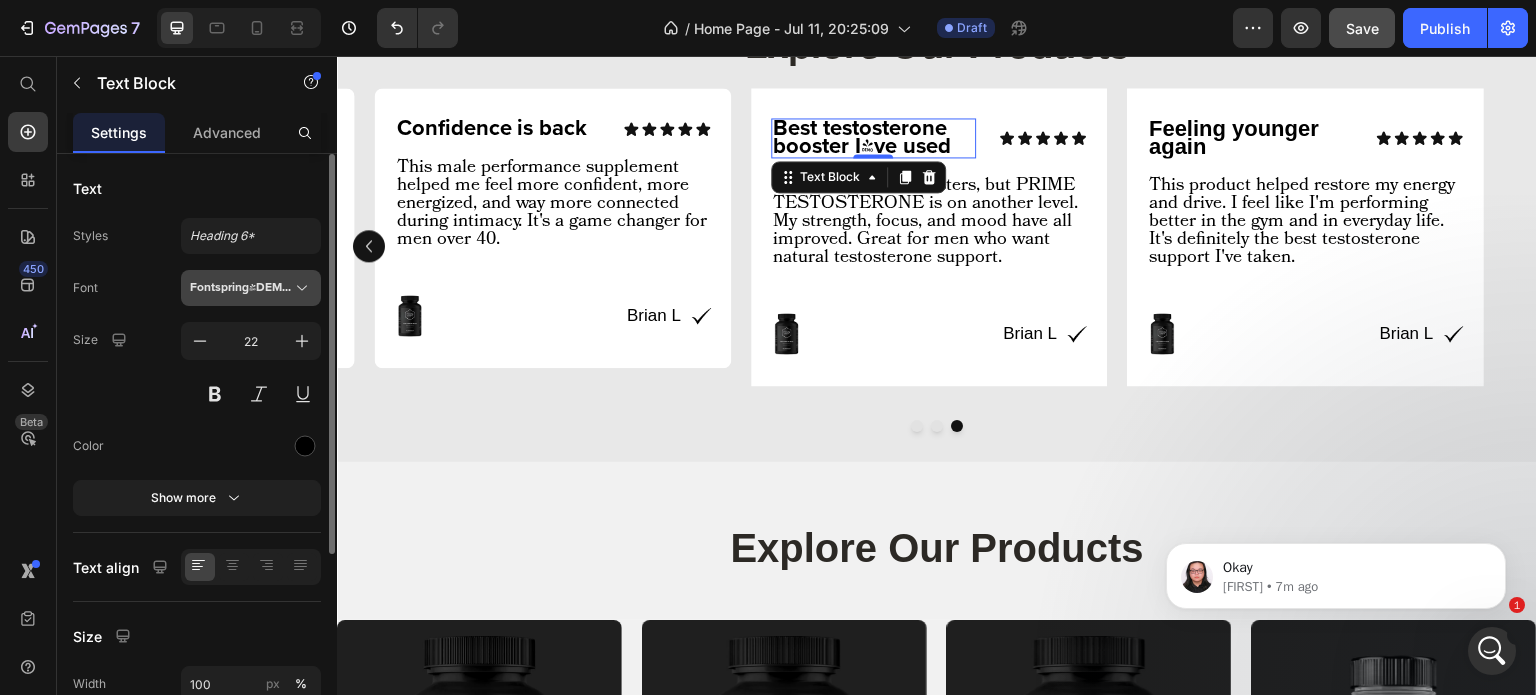 click on "Fontspring-DEMO-proximanova-bold" at bounding box center [241, 288] 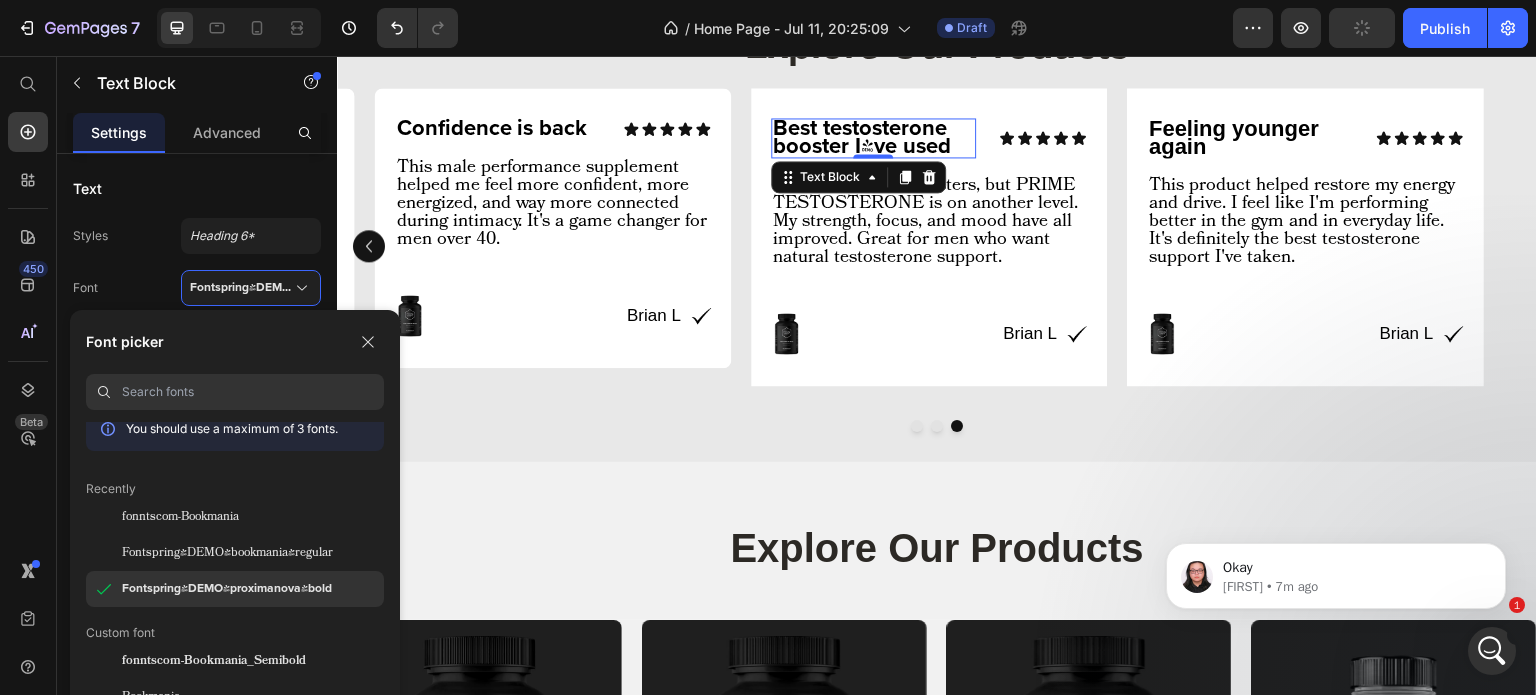 scroll, scrollTop: 124, scrollLeft: 0, axis: vertical 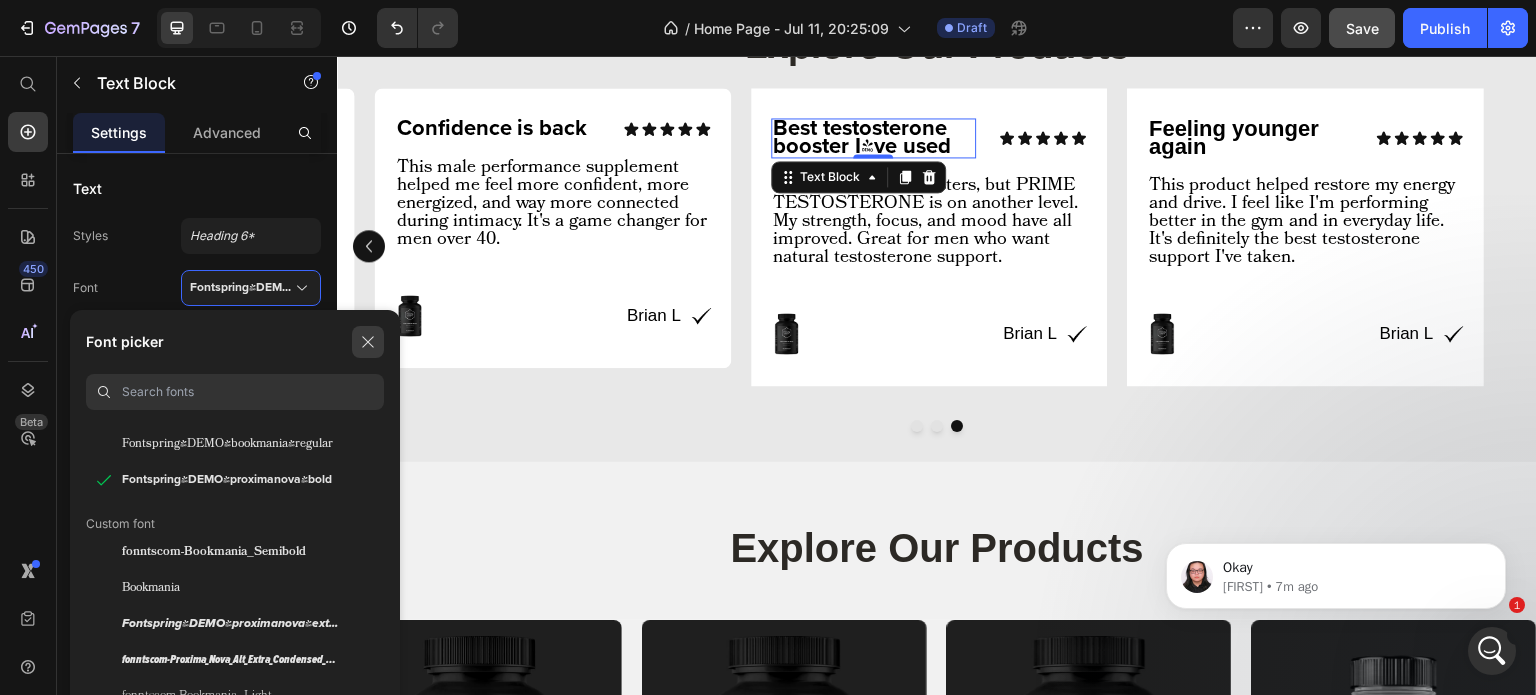 click 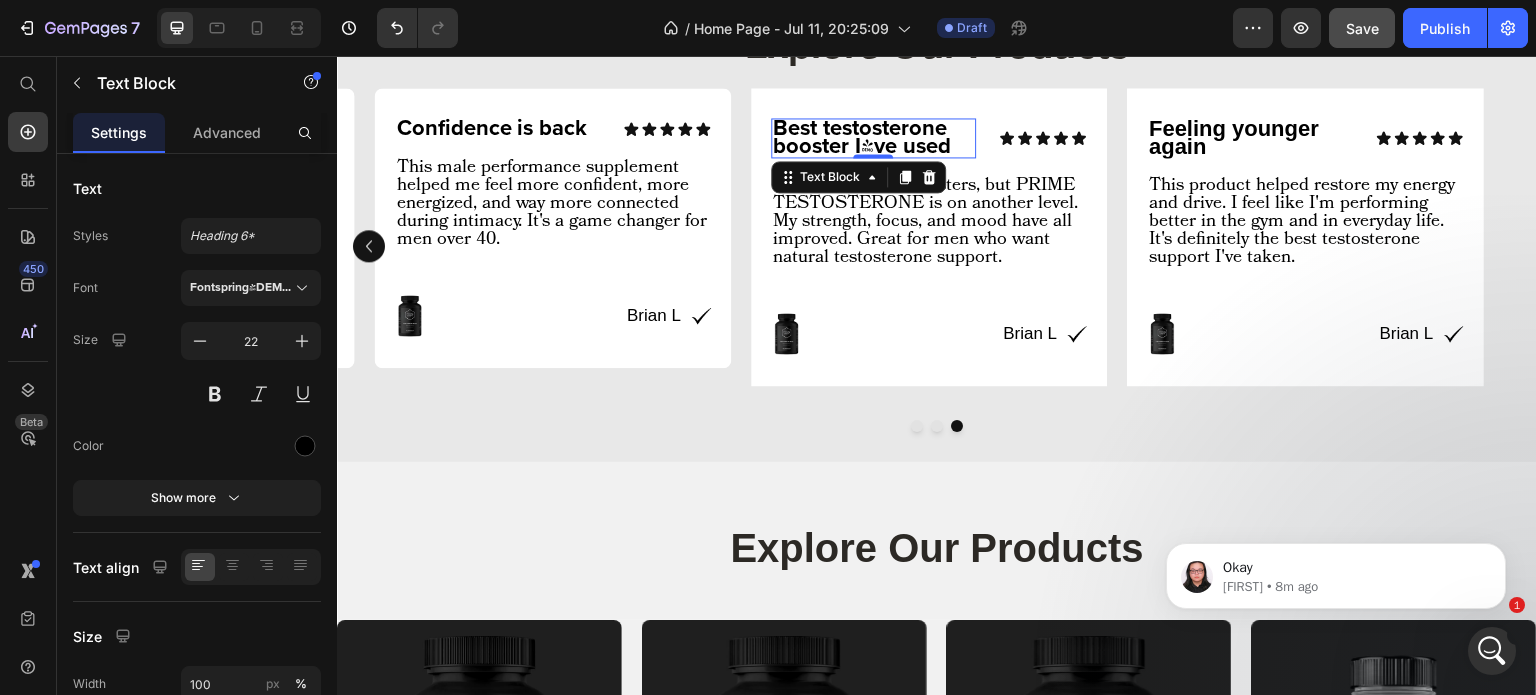 click on "Best testosterone booster I've used" at bounding box center (862, 137) 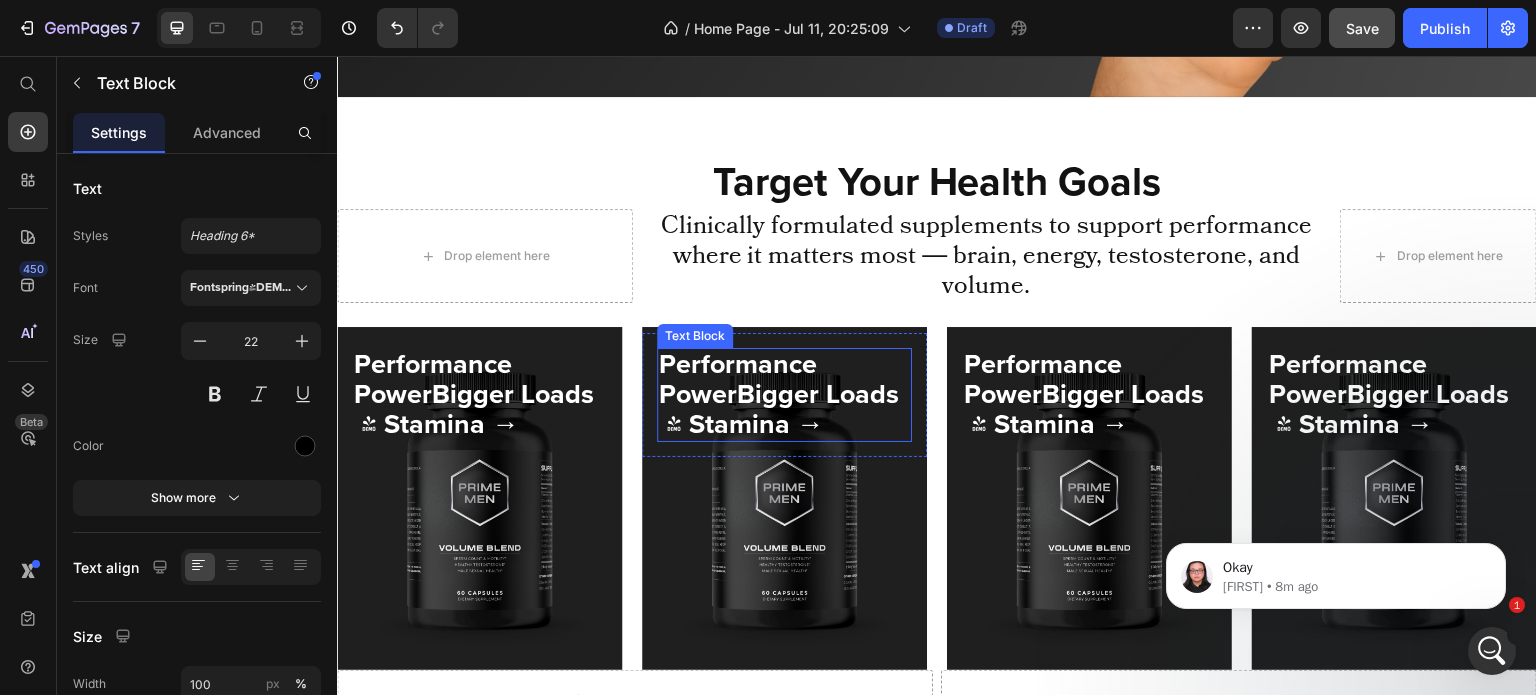 scroll, scrollTop: 471, scrollLeft: 0, axis: vertical 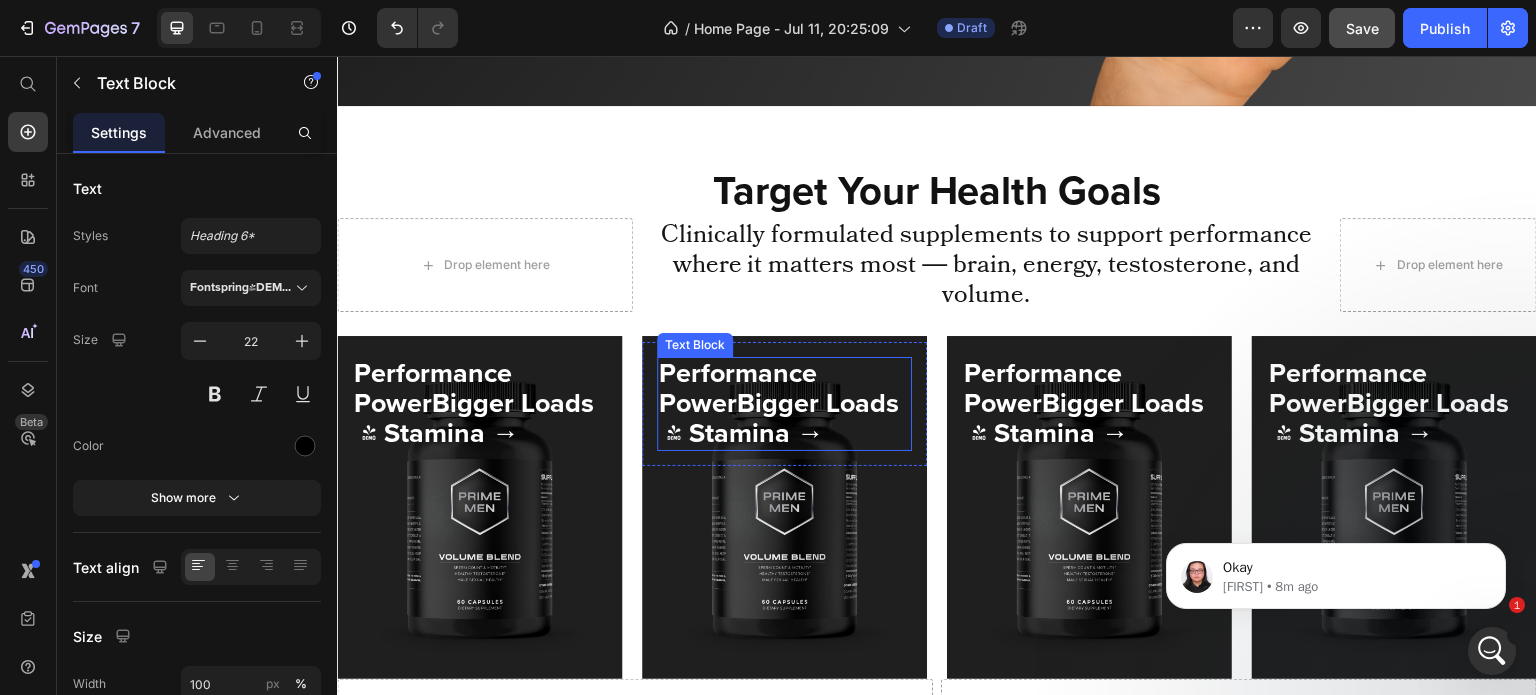click on "Performance PowerBigger Loads  & Stamina →" at bounding box center [779, 403] 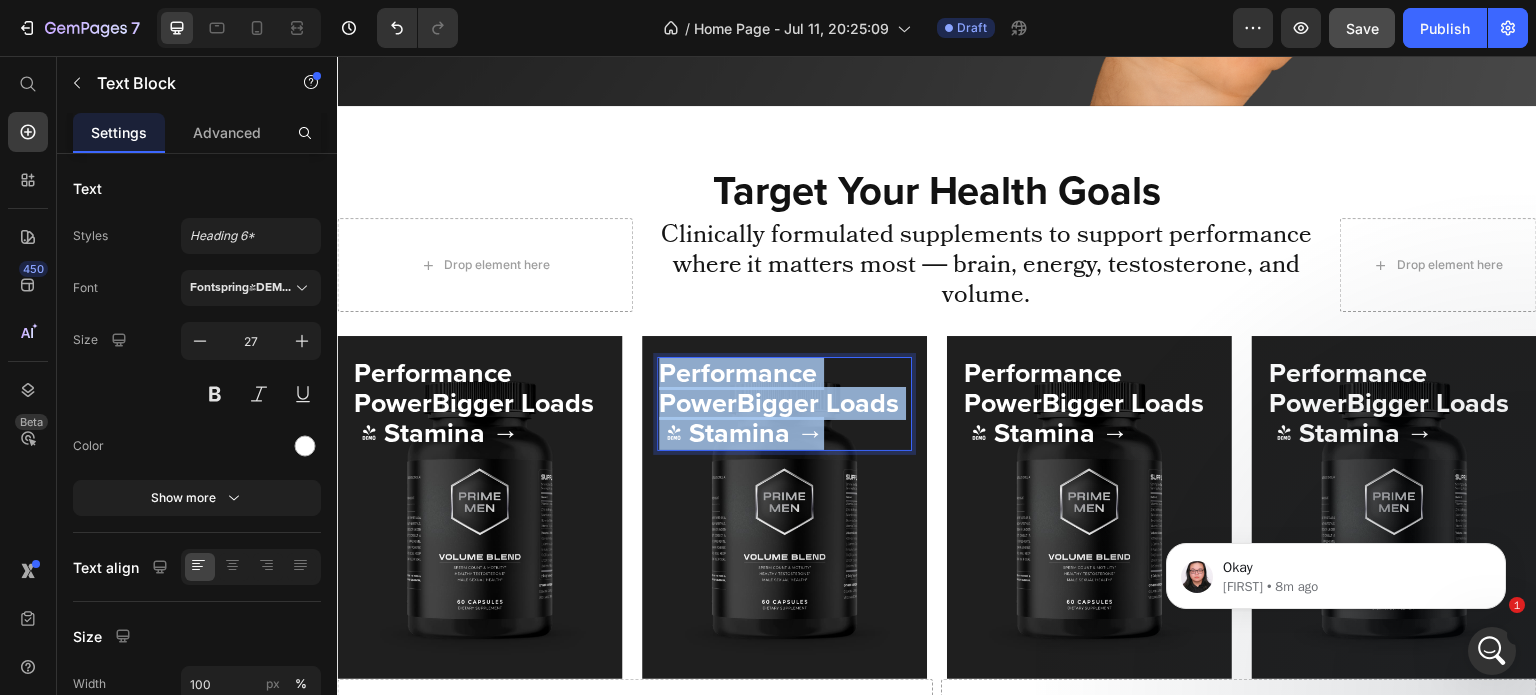 click on "Performance PowerBigger Loads  & Stamina →" at bounding box center (779, 403) 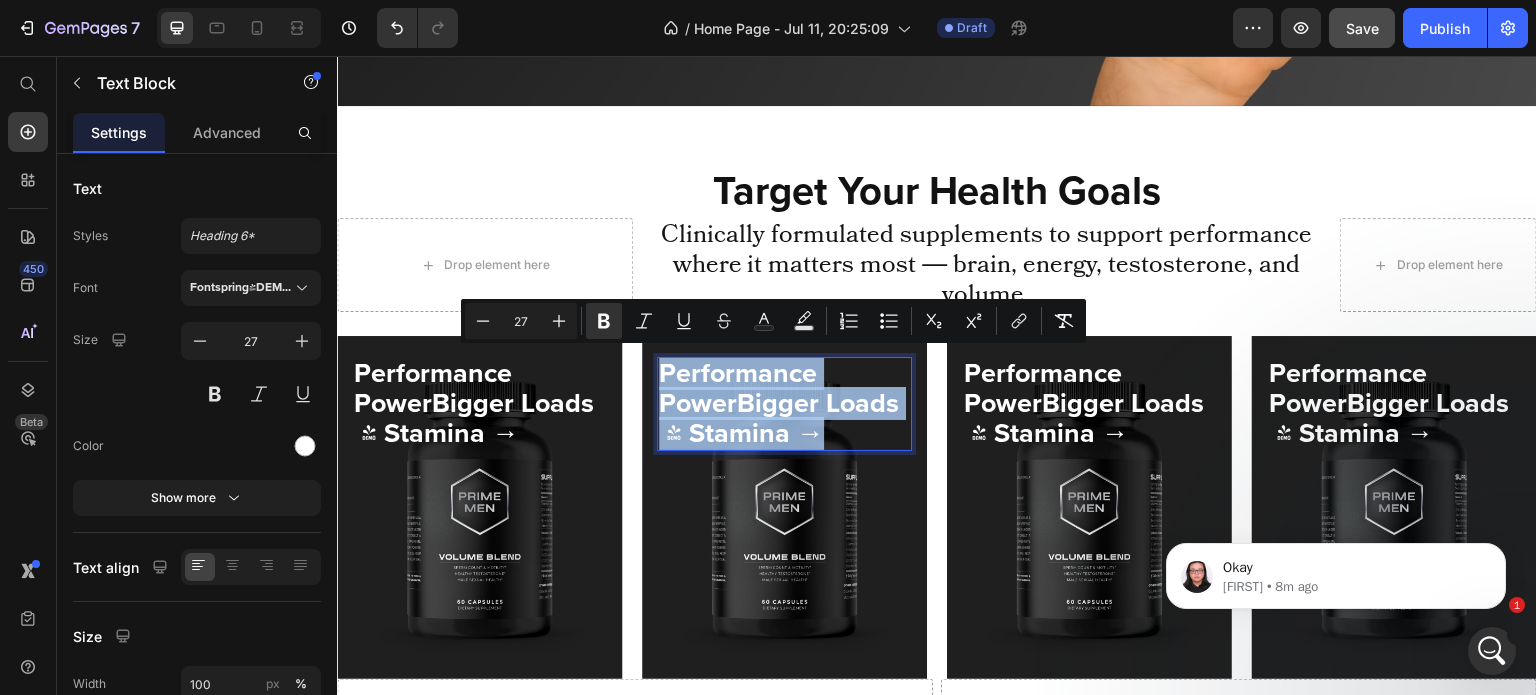 click on "Performance PowerBigger Loads  & Stamina →" at bounding box center [779, 403] 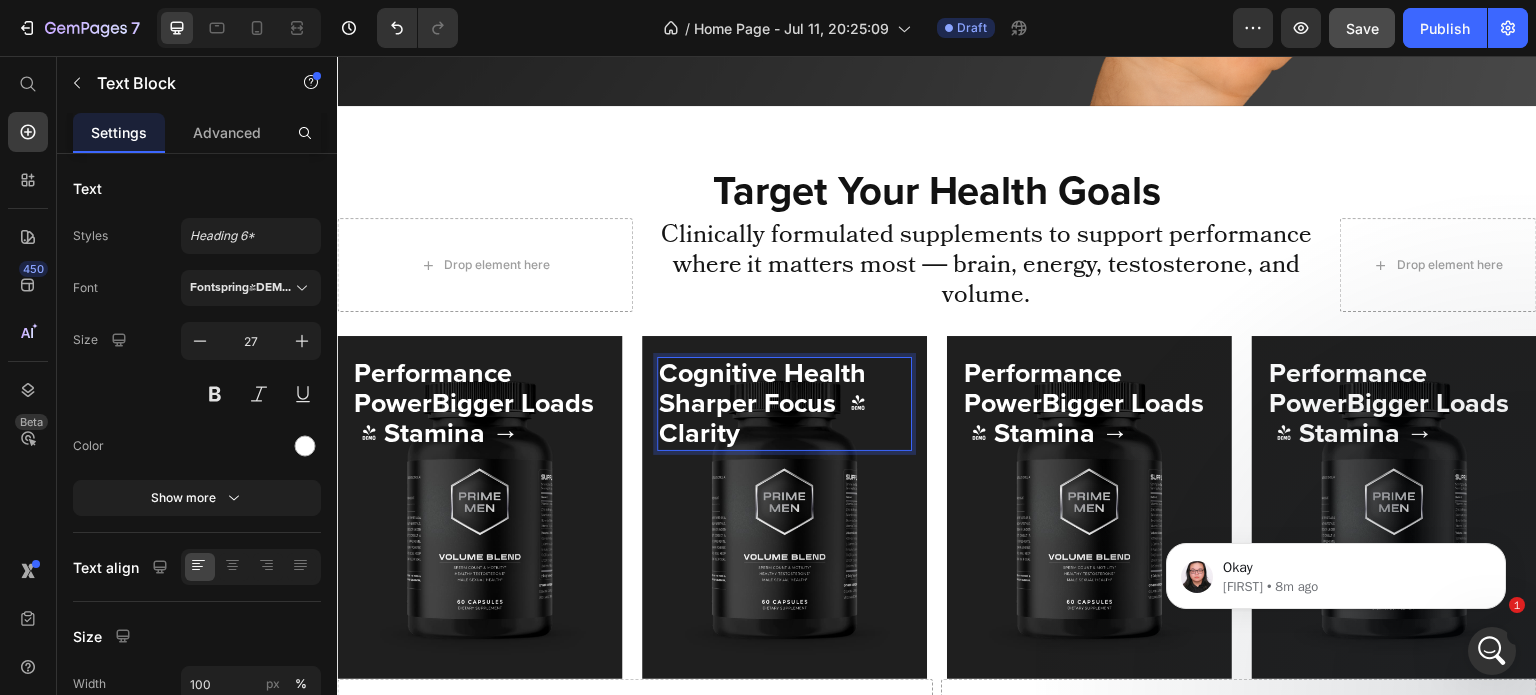 click on "Cognitive Health Sharper Focus  & Clarity" at bounding box center (784, 404) 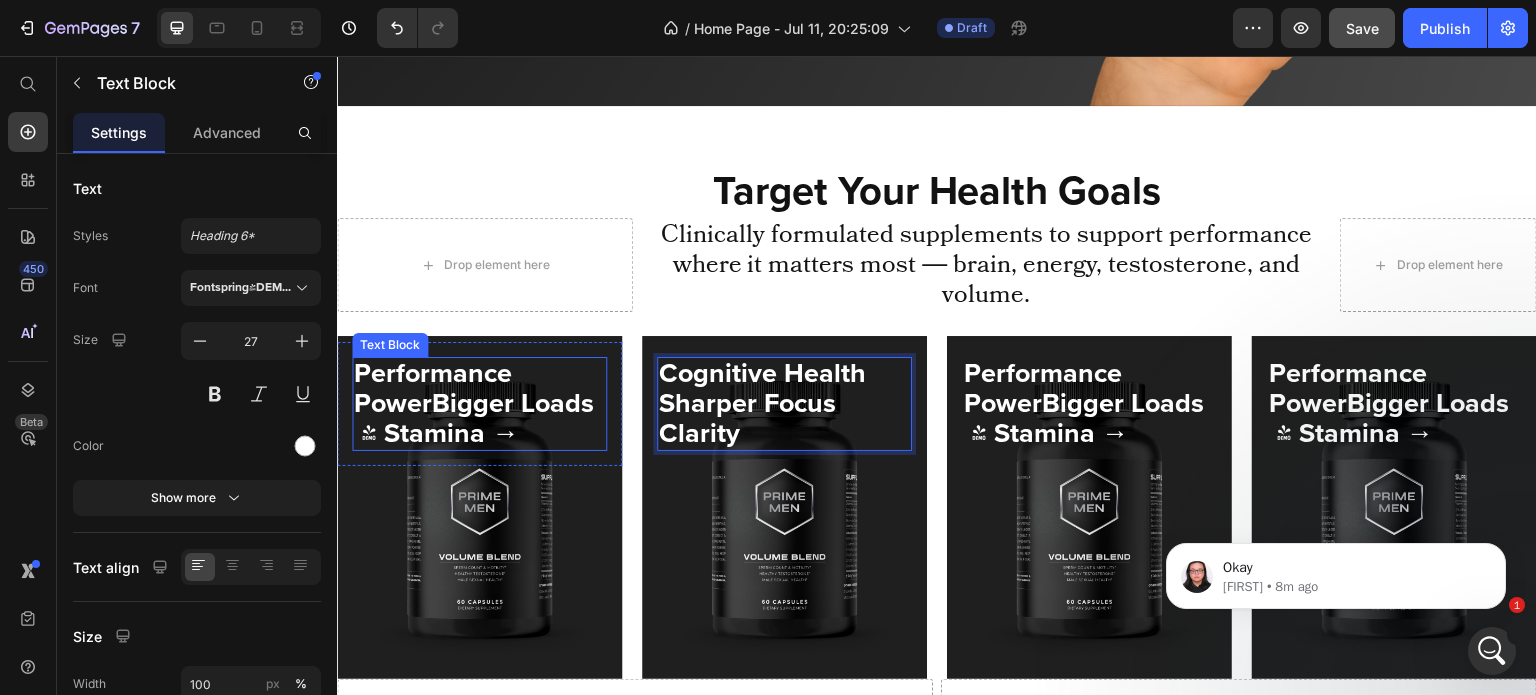 click on "Performance PowerBigger Loads  & Stamina →" at bounding box center (474, 403) 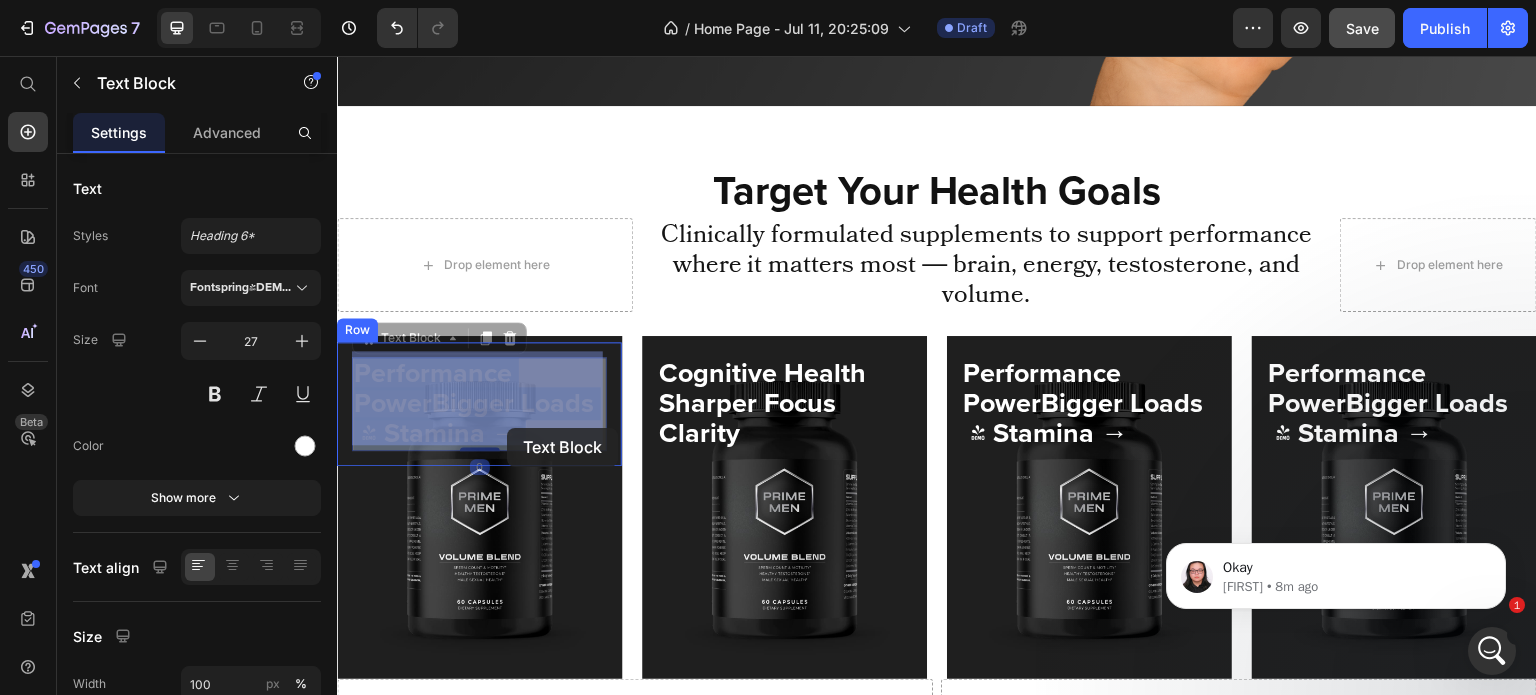 drag, startPoint x: 526, startPoint y: 423, endPoint x: 511, endPoint y: 428, distance: 15.811388 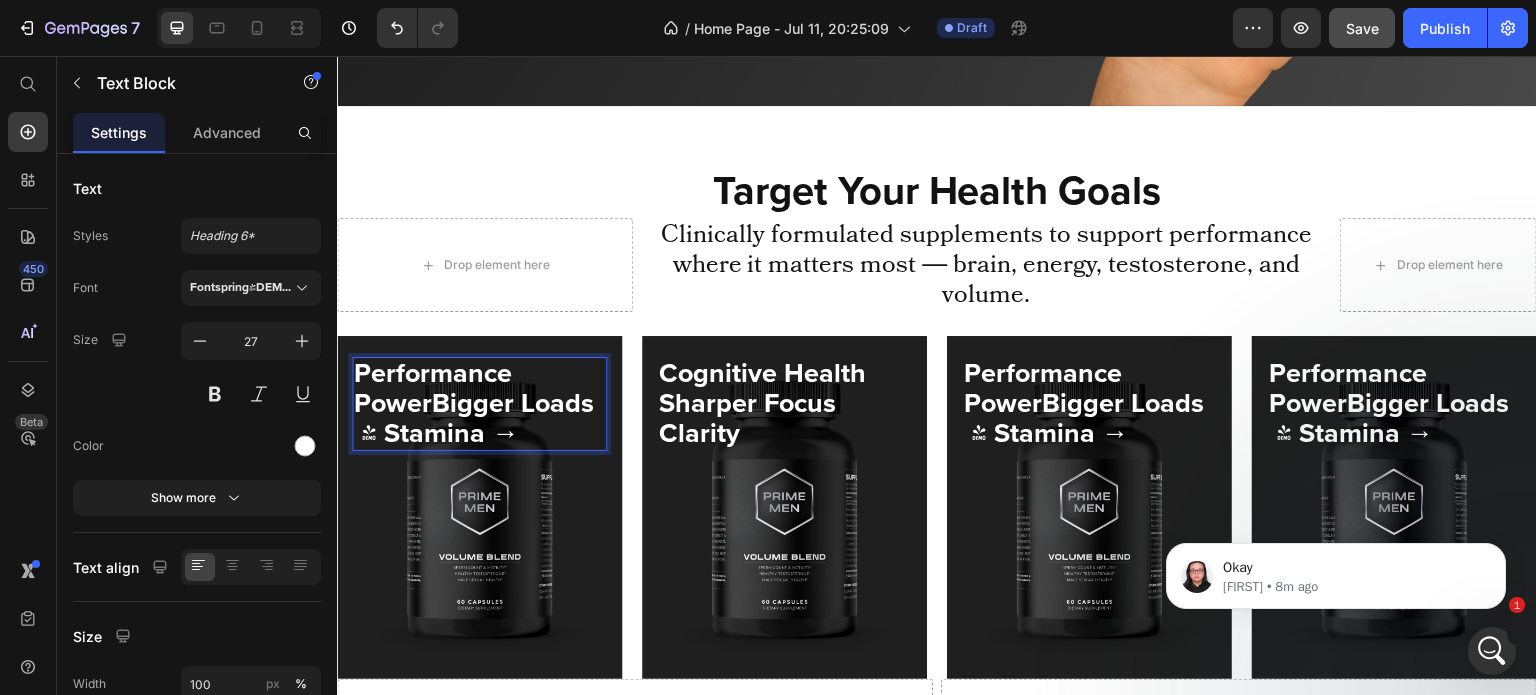 click on "Performance PowerBigger Loads  & Stamina →" at bounding box center [474, 403] 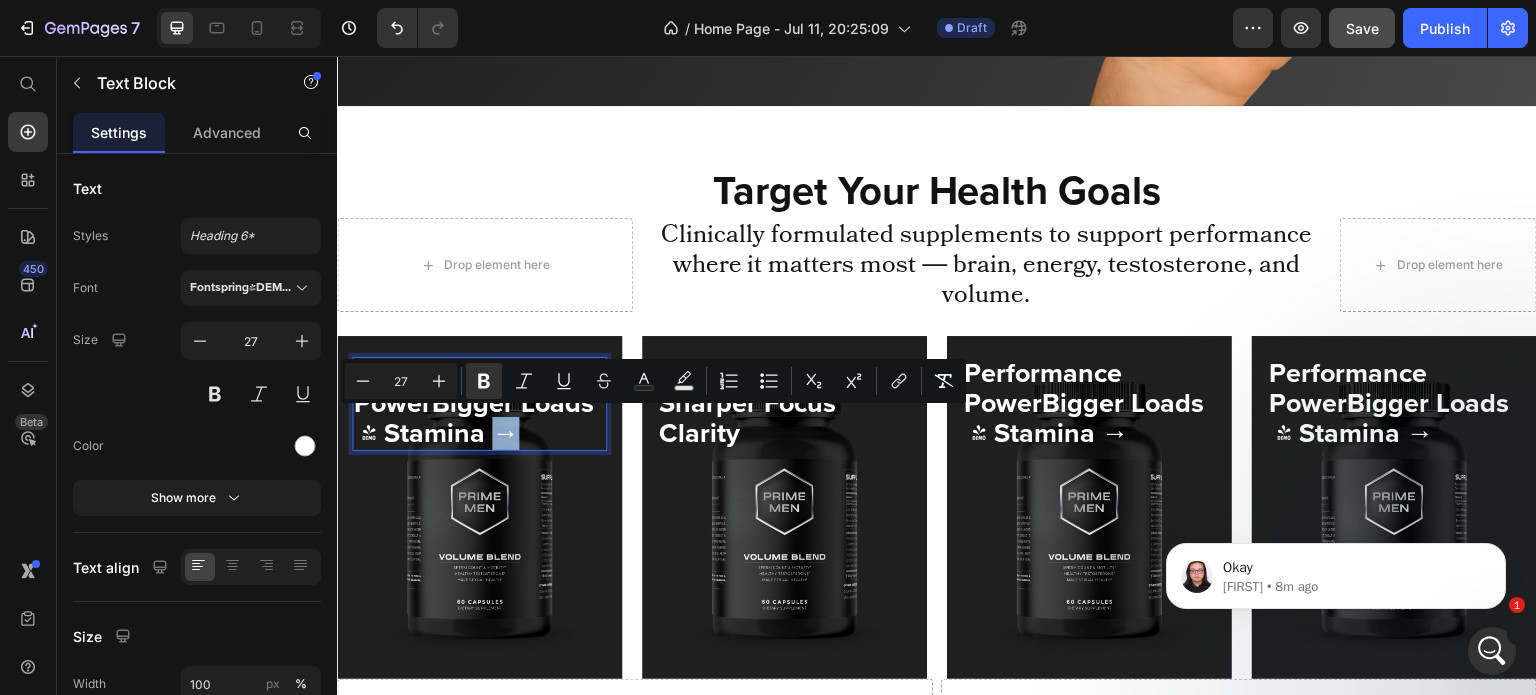drag, startPoint x: 495, startPoint y: 424, endPoint x: 512, endPoint y: 425, distance: 17.029387 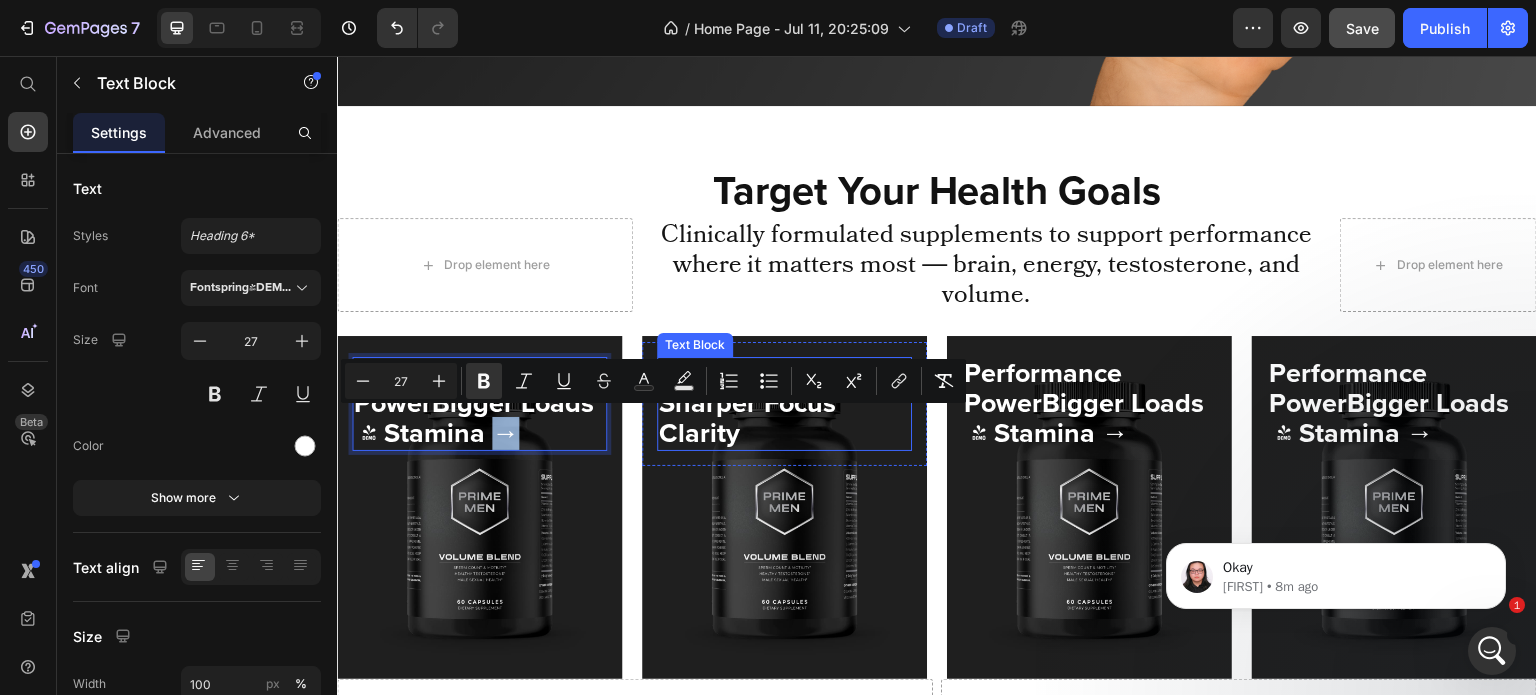click on "Cognitive Health Sharper Focus   Clarity" at bounding box center (762, 403) 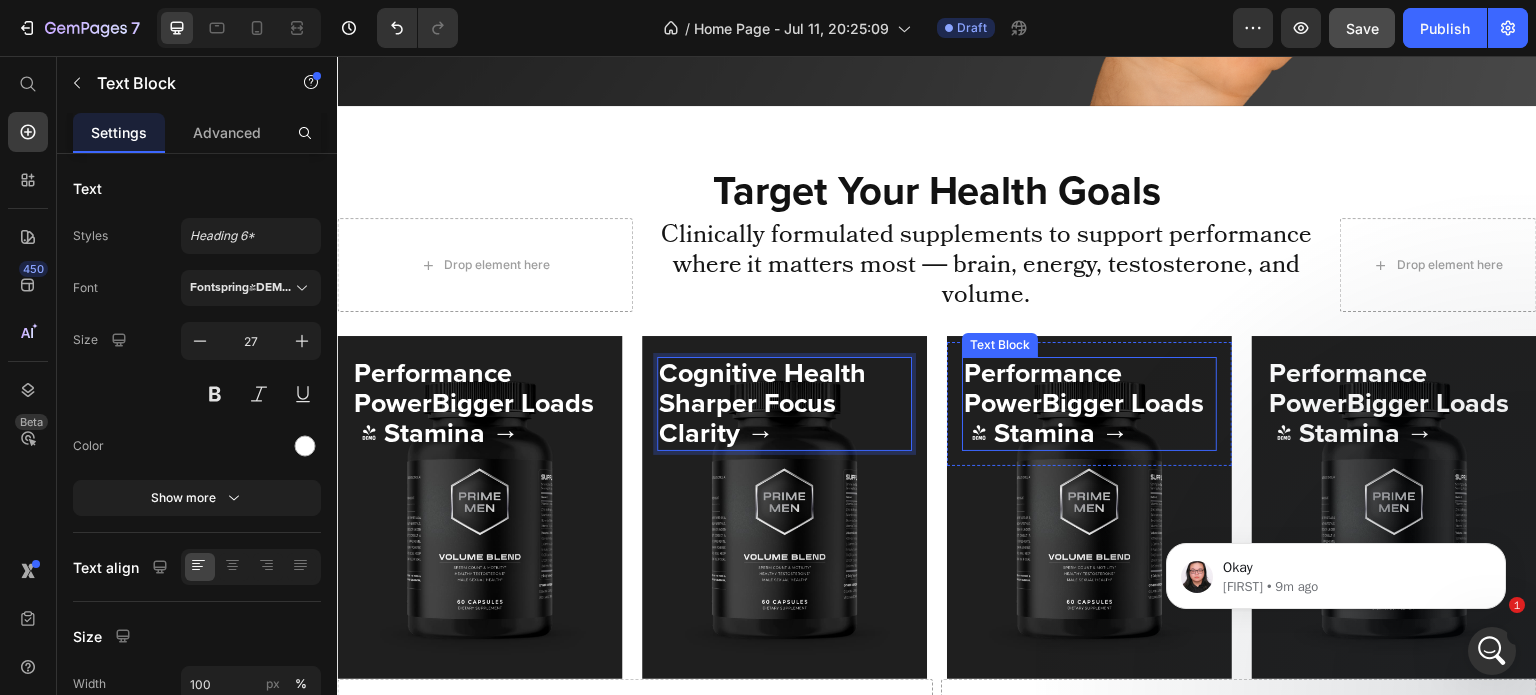 click on "Performance PowerBigger Loads  & Stamina →" at bounding box center (1084, 403) 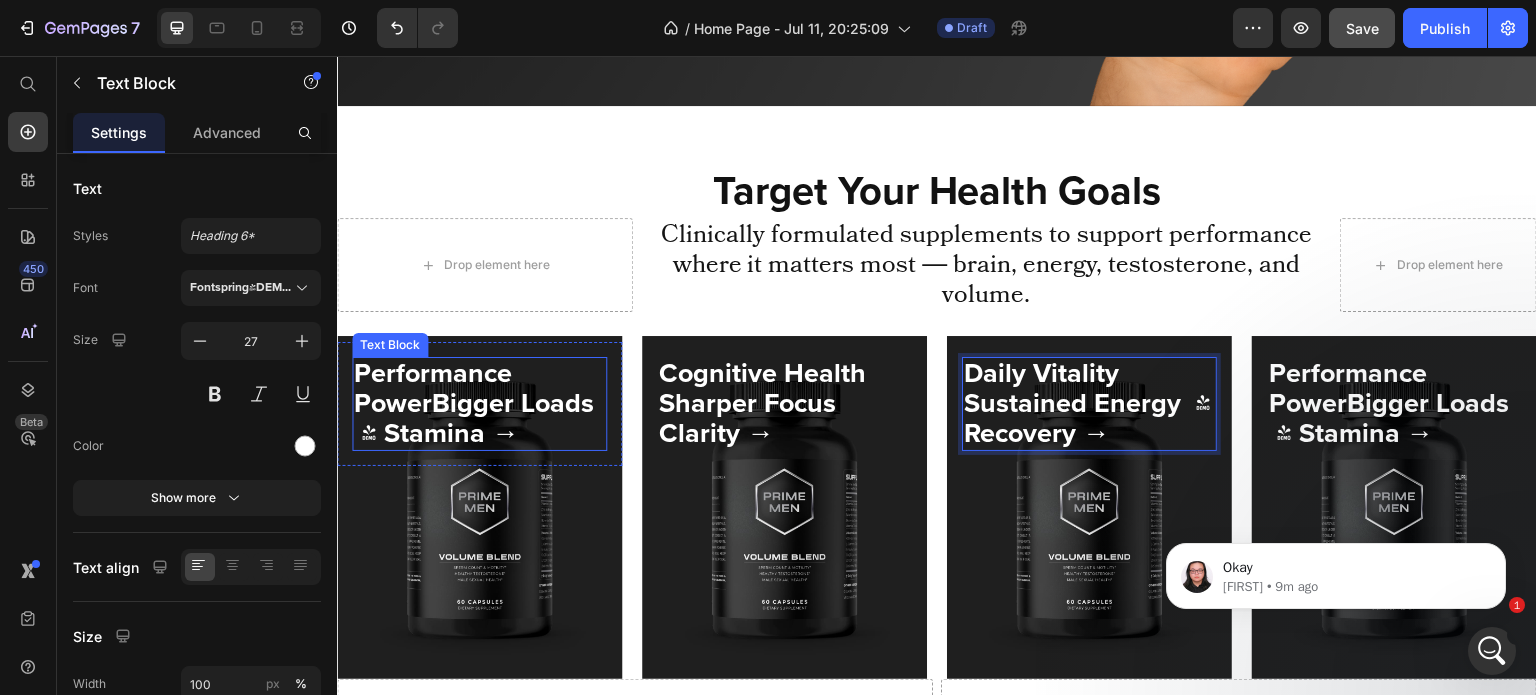 click on "Performance PowerBigger Loads  & Stamina →" at bounding box center [474, 403] 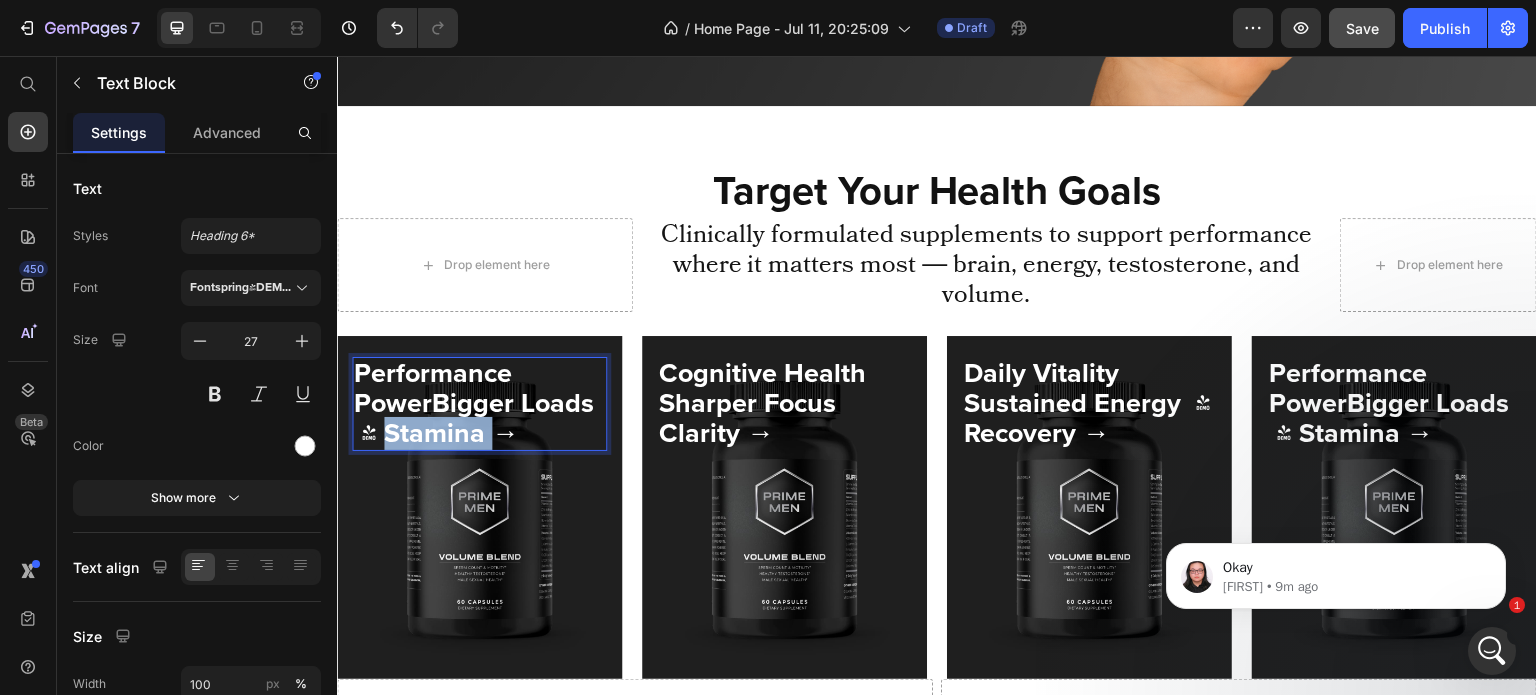 click on "Performance PowerBigger Loads  & Stamina →" at bounding box center (474, 403) 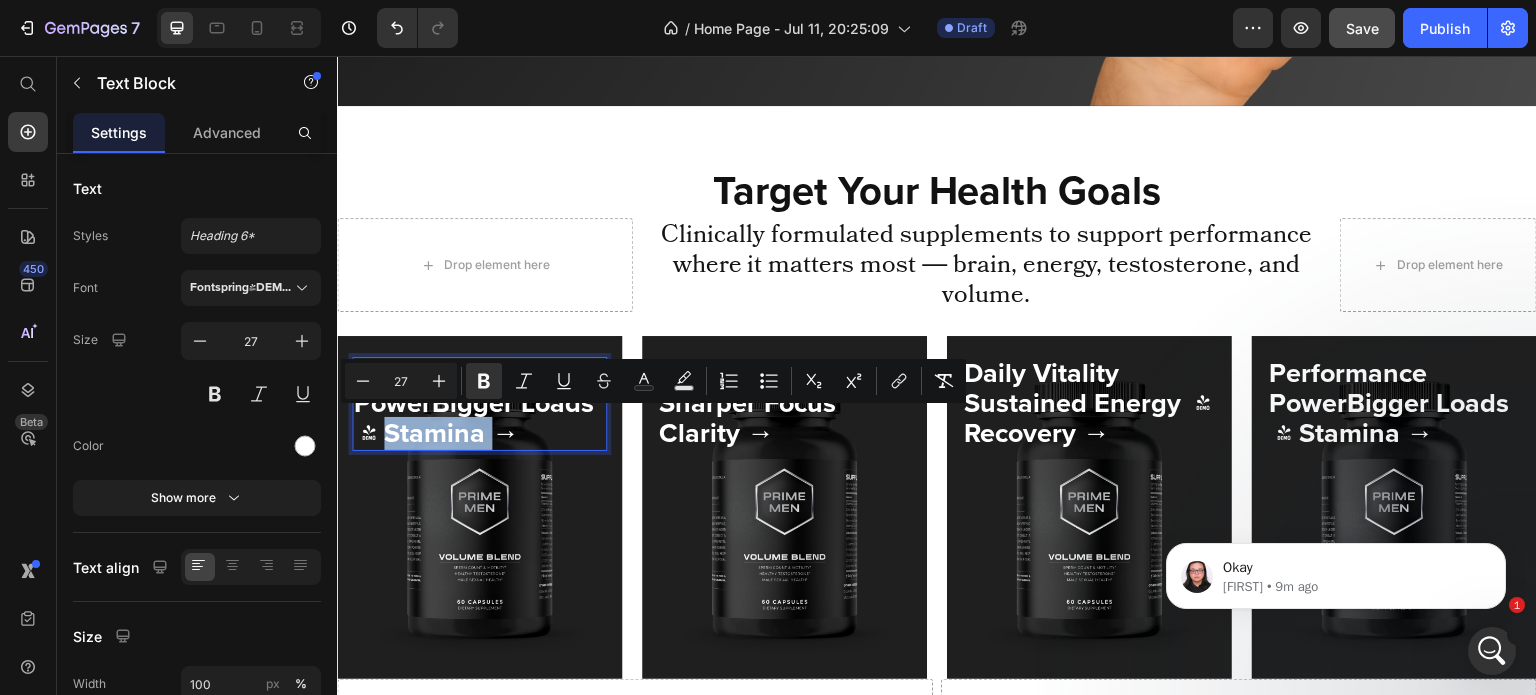 click on "Performance PowerBigger Loads  & Stamina →" at bounding box center [474, 403] 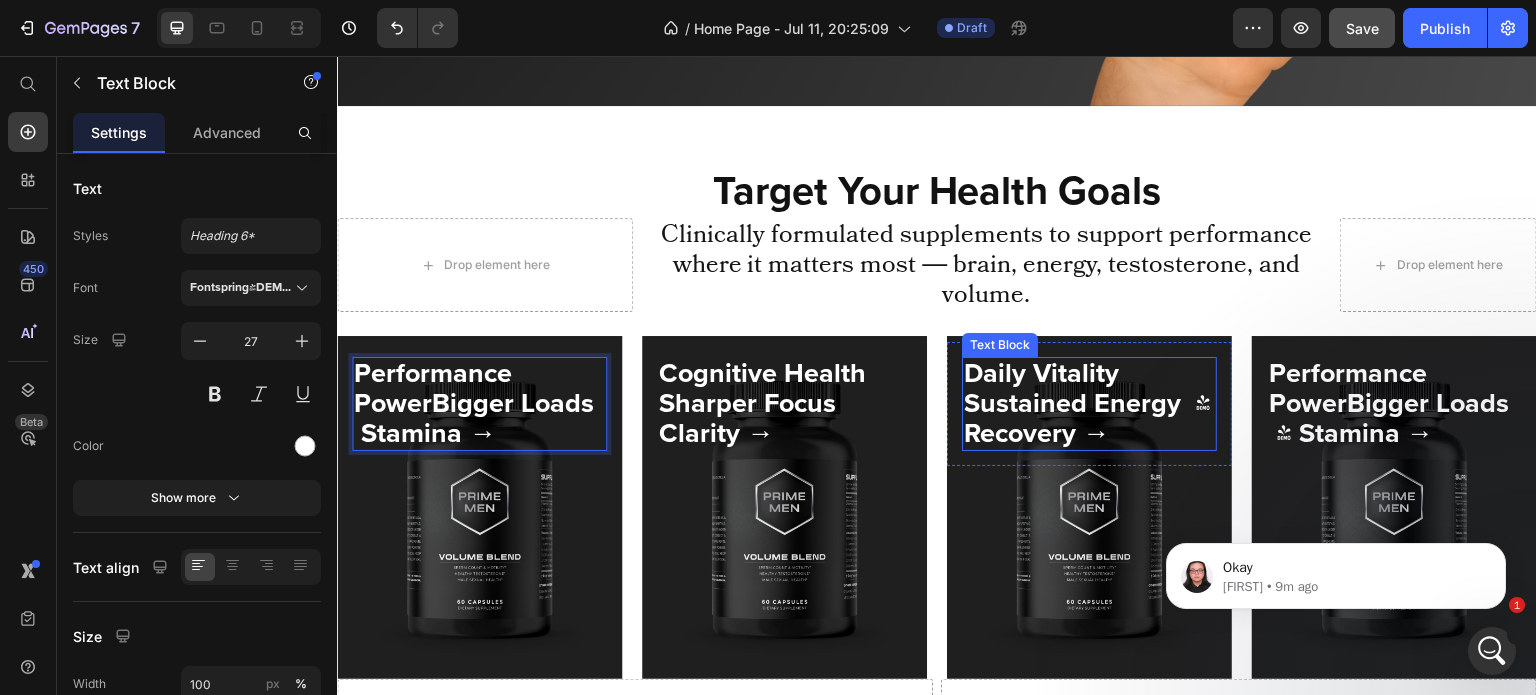 click on "Daily Vitality Sustained Energy  & Recovery →" at bounding box center [1089, 404] 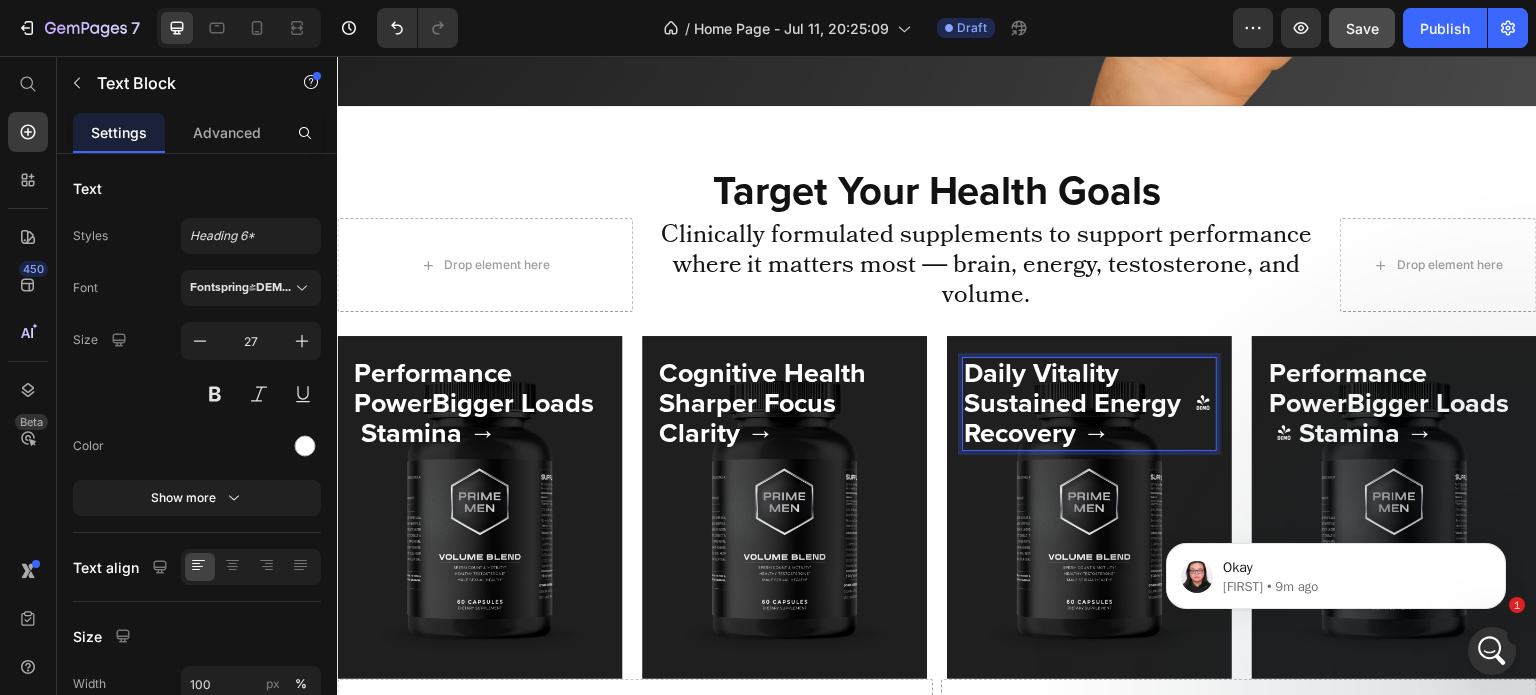 click on "Daily Vitality Sustained Energy  & Recovery →" at bounding box center [1089, 404] 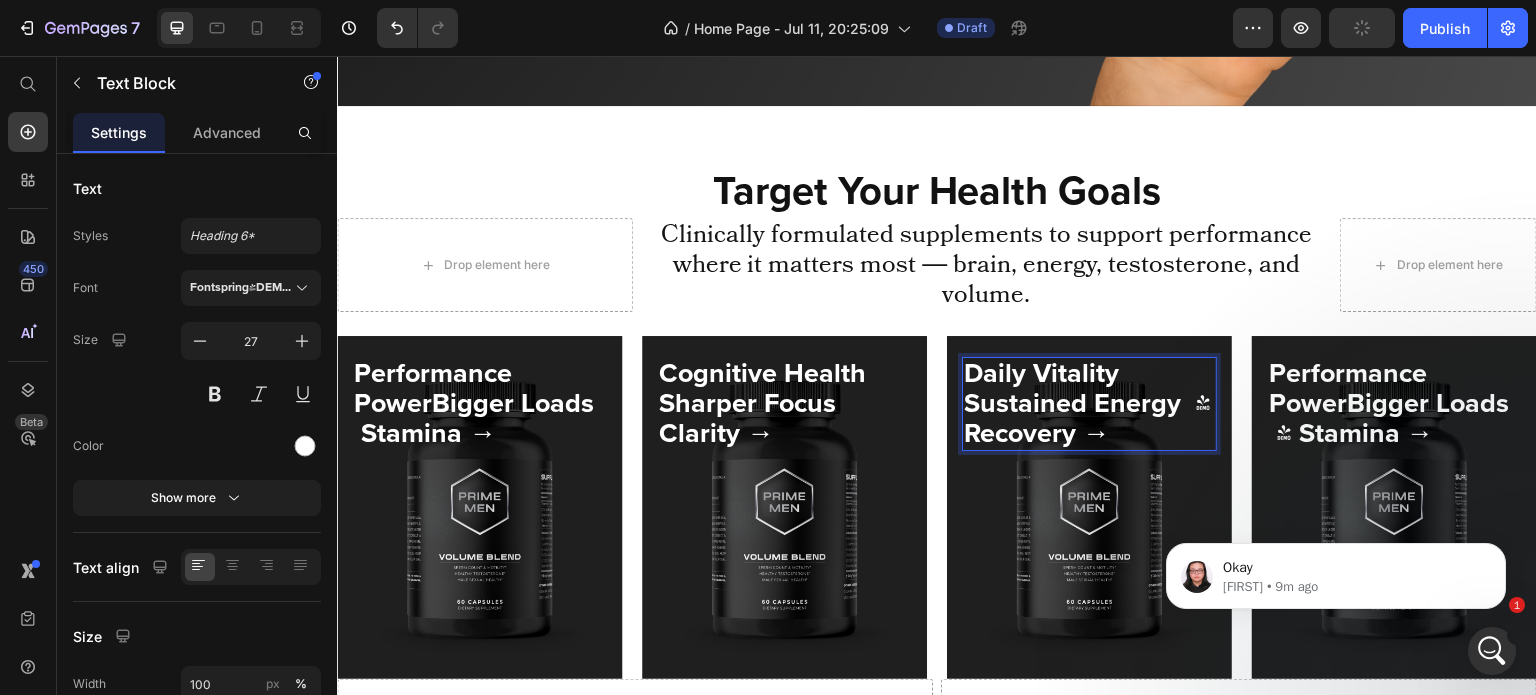 click on "Daily Vitality Sustained Energy  & Recovery →" at bounding box center (1089, 404) 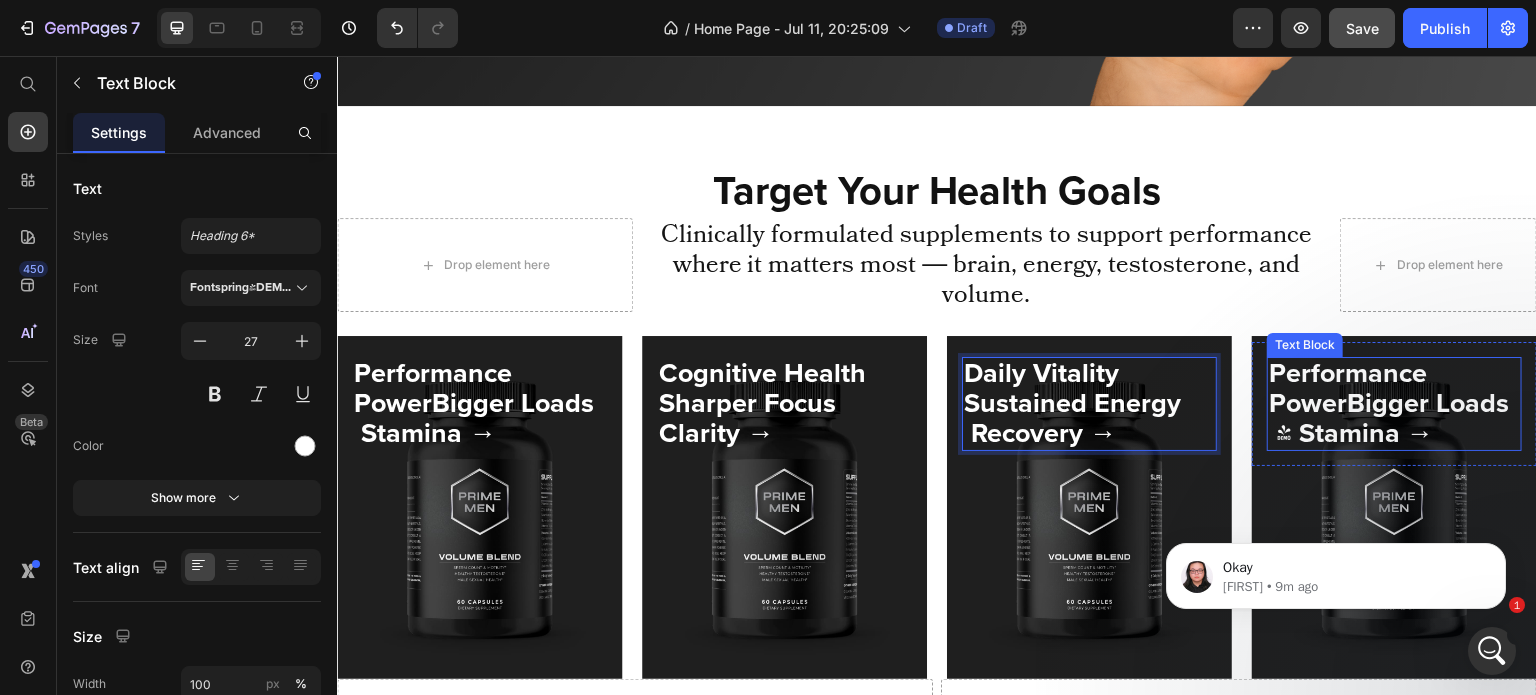 click on "Performance PowerBigger Loads  & Stamina →" at bounding box center (1389, 403) 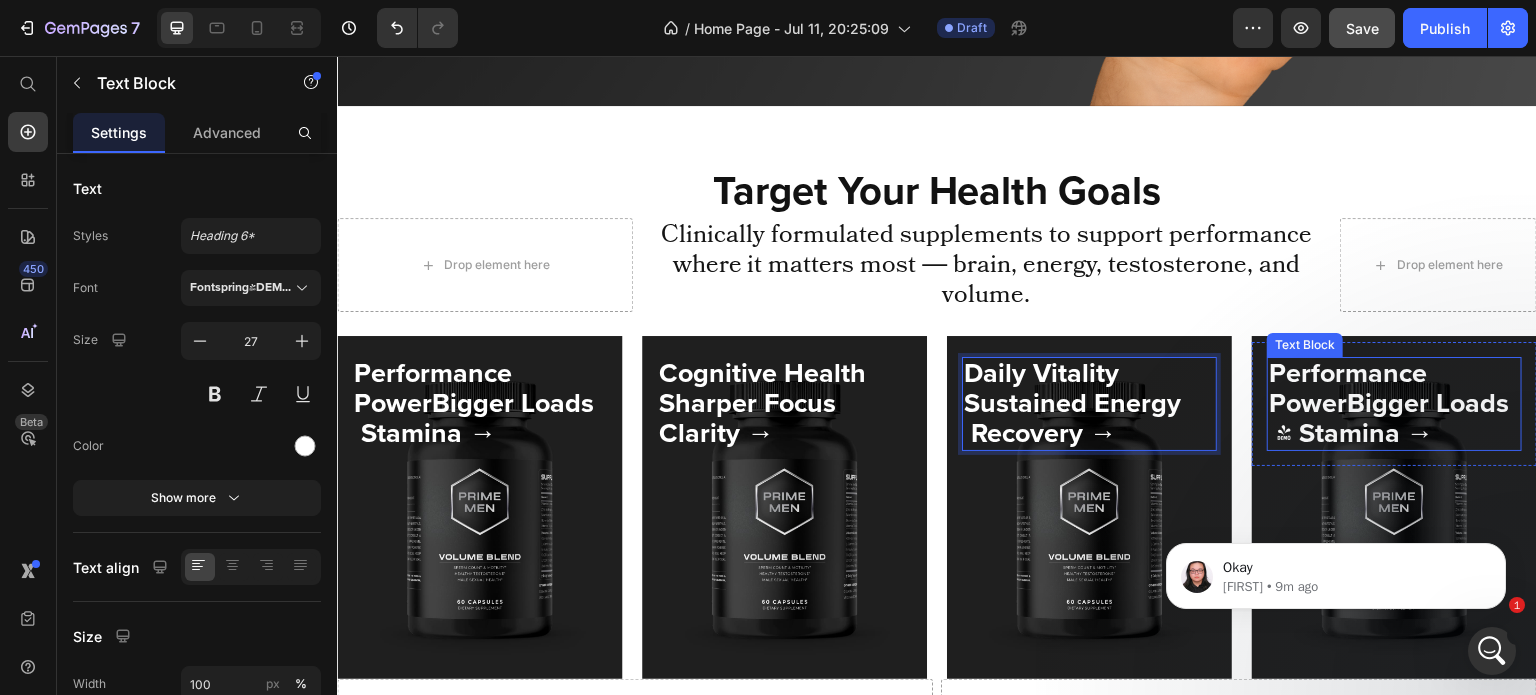 click on "Performance PowerBigger Loads  & Stamina →" at bounding box center [1389, 403] 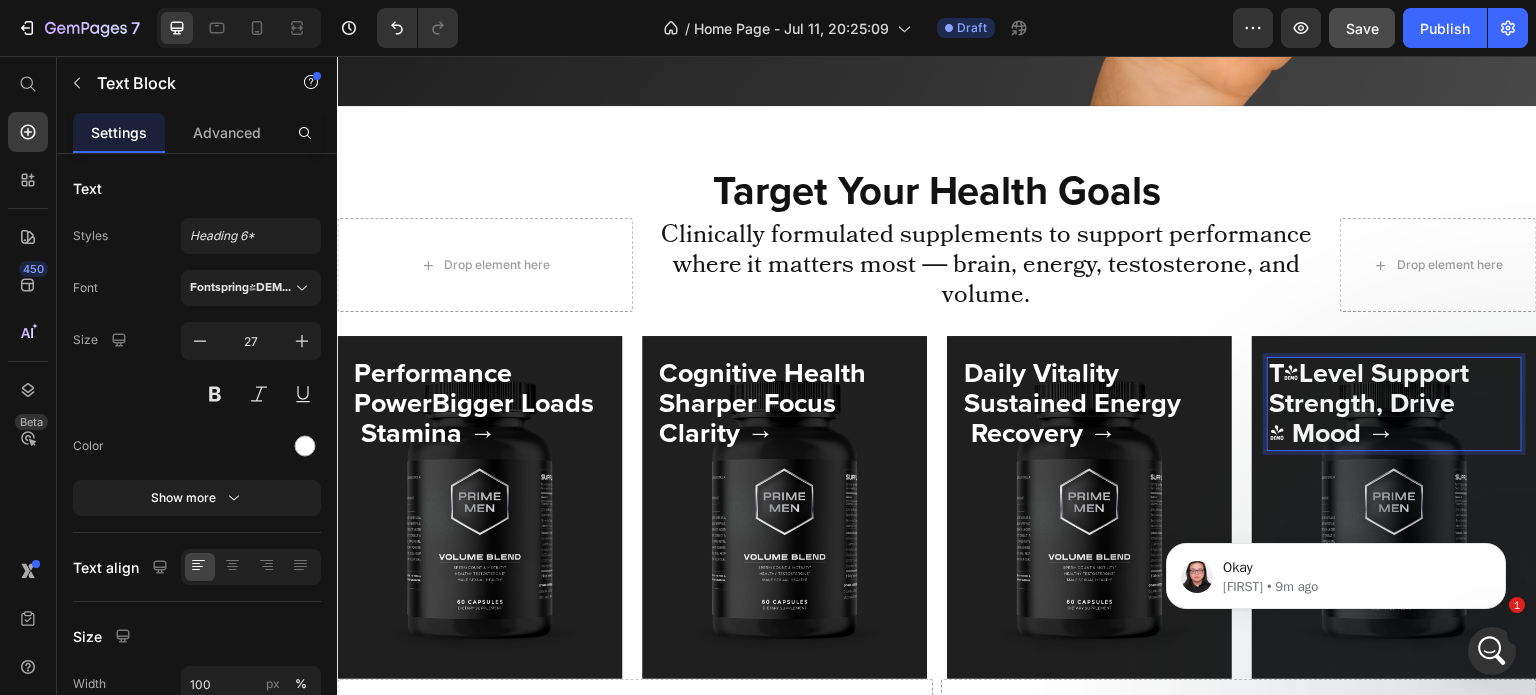 click on "& Mood →" at bounding box center [1332, 433] 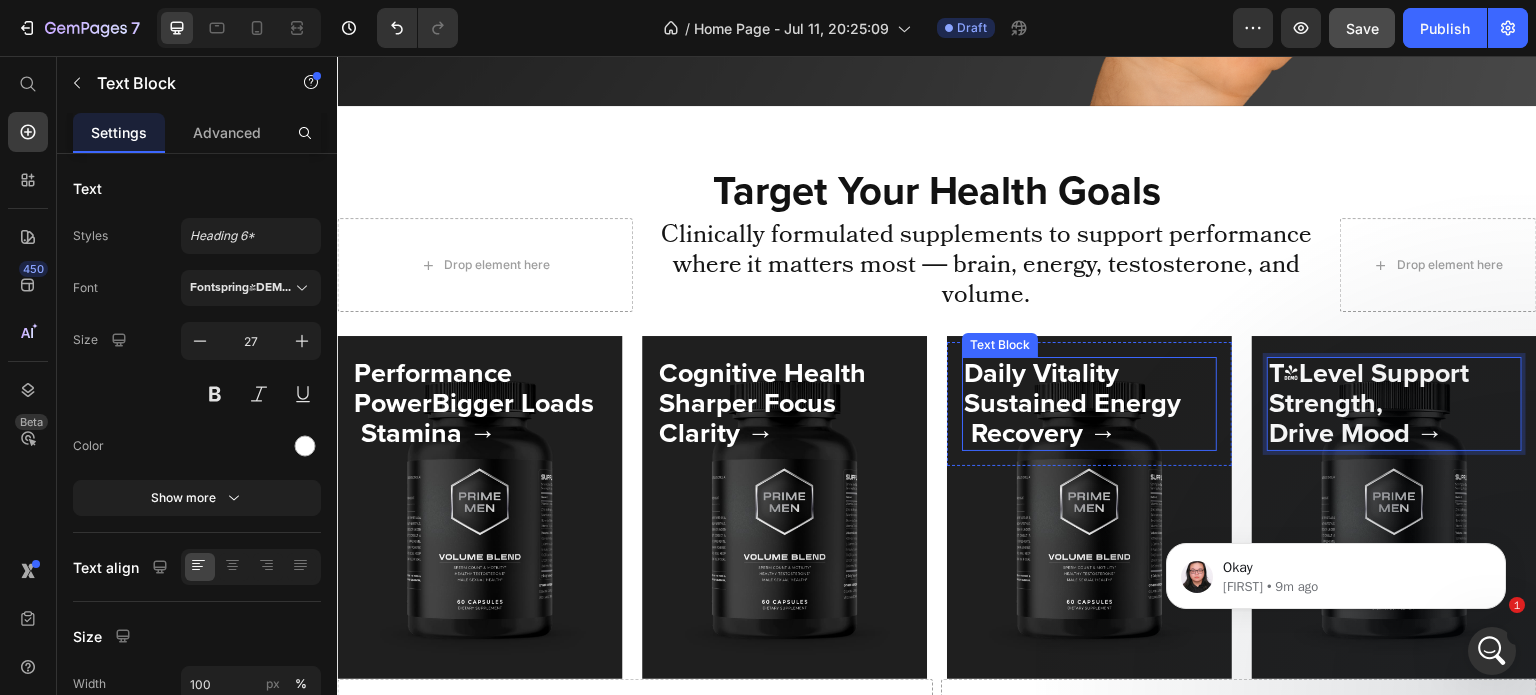 click on "Daily Vitality Sustained Energy  Recovery →" at bounding box center [1089, 404] 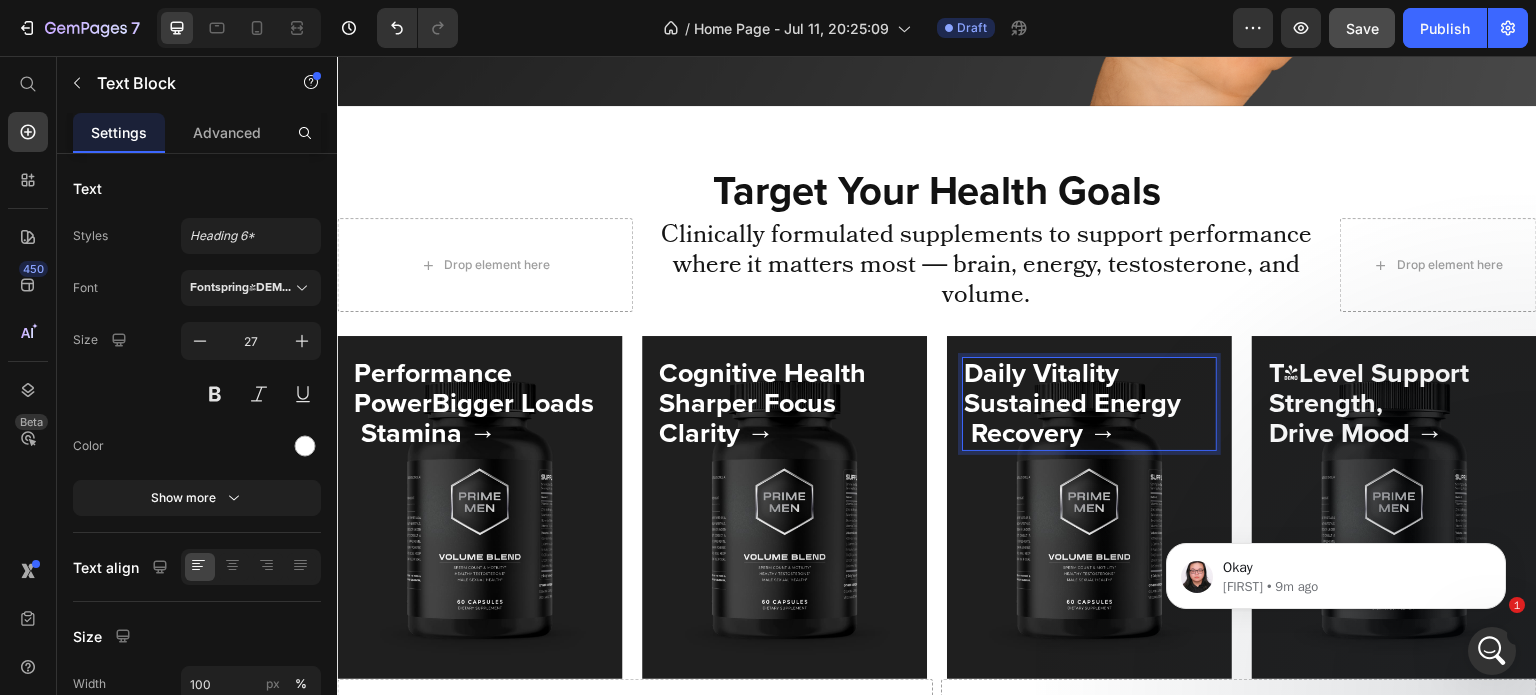 click on "Daily Vitality Sustained Energy  Recovery →" at bounding box center [1089, 404] 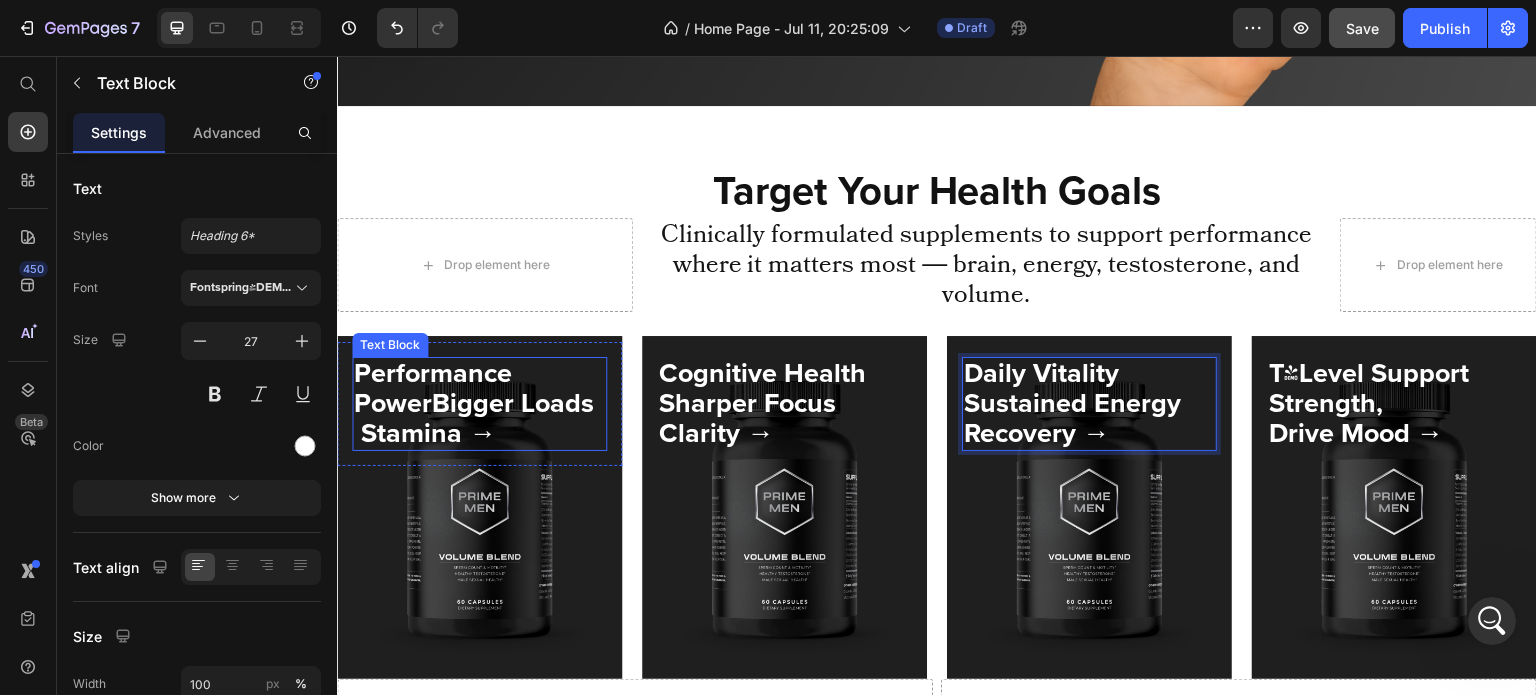 click on "Performance PowerBigger Loads  Stamina →" at bounding box center (474, 403) 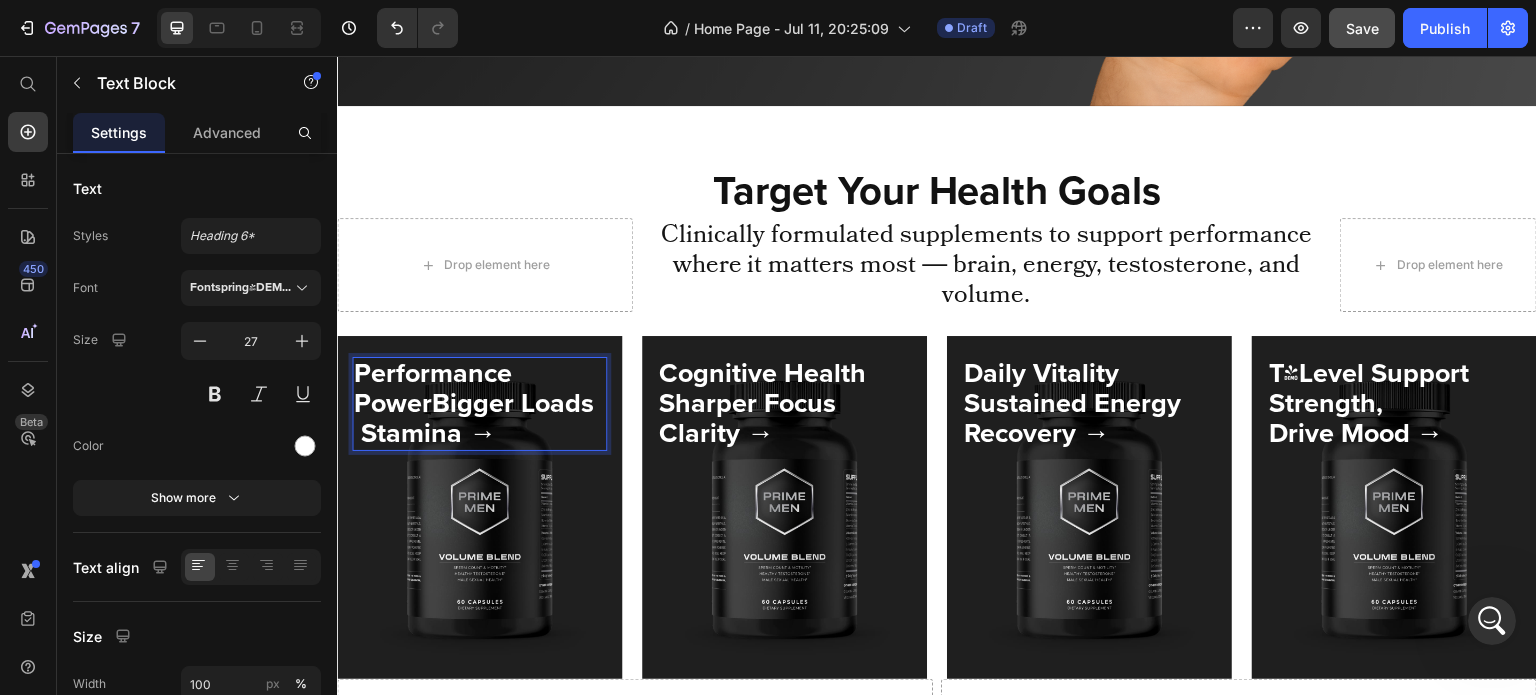 click on "Performance PowerBigger Loads  Stamina →" at bounding box center [474, 403] 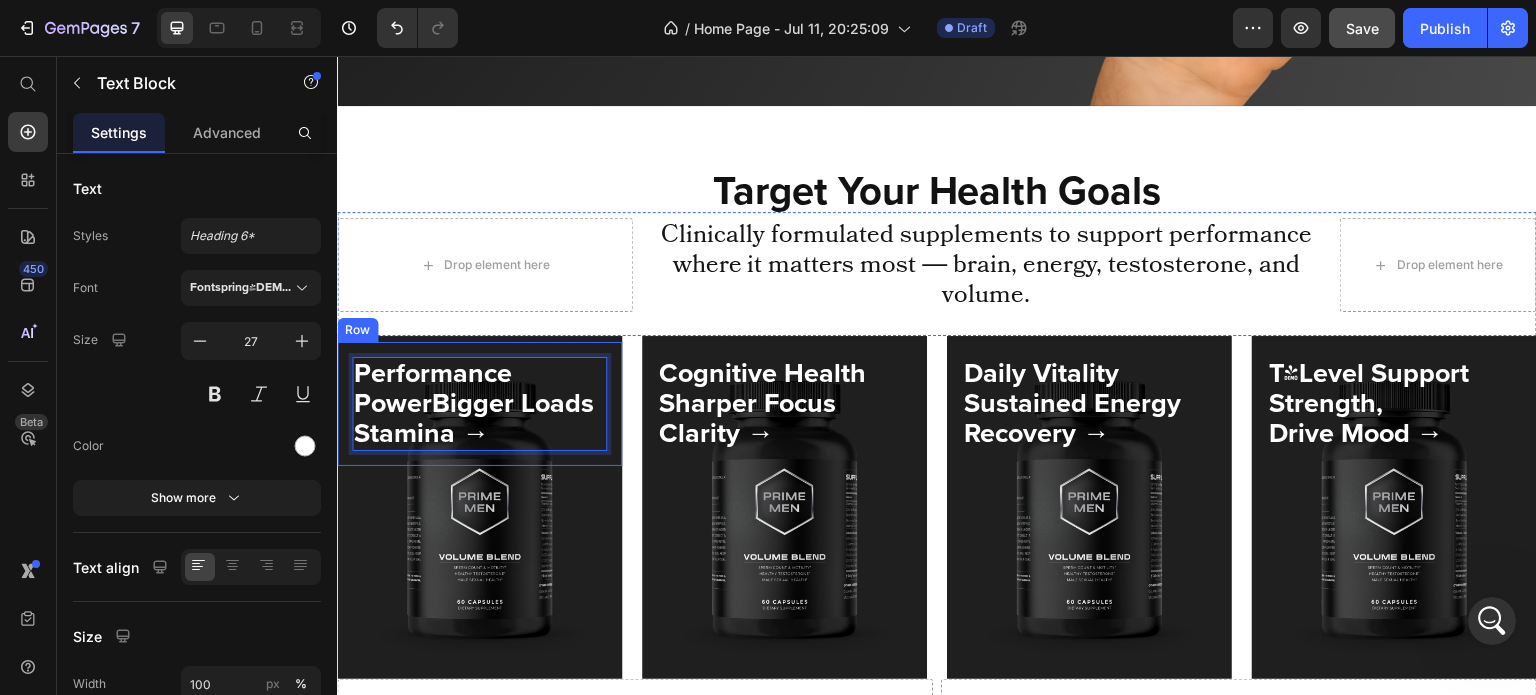 scroll, scrollTop: 656, scrollLeft: 0, axis: vertical 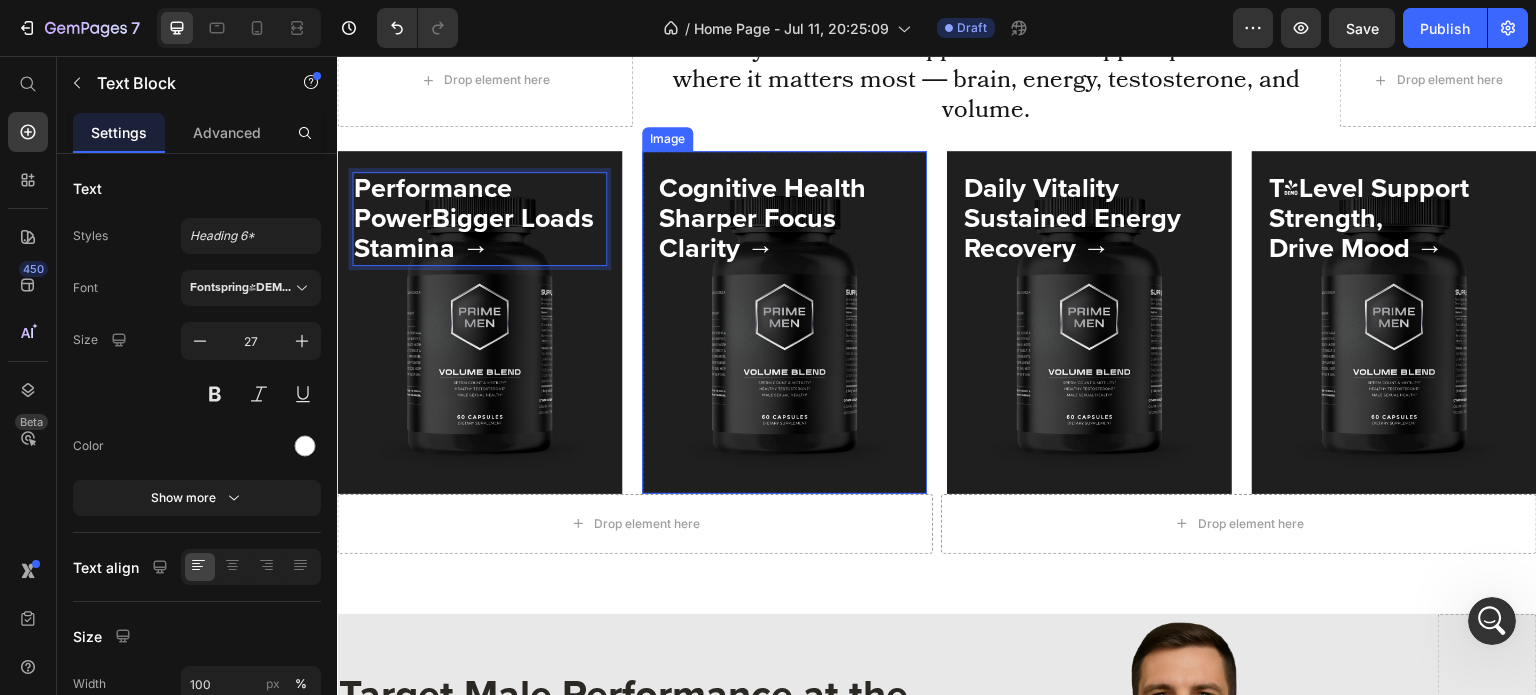 click at bounding box center [784, 322] 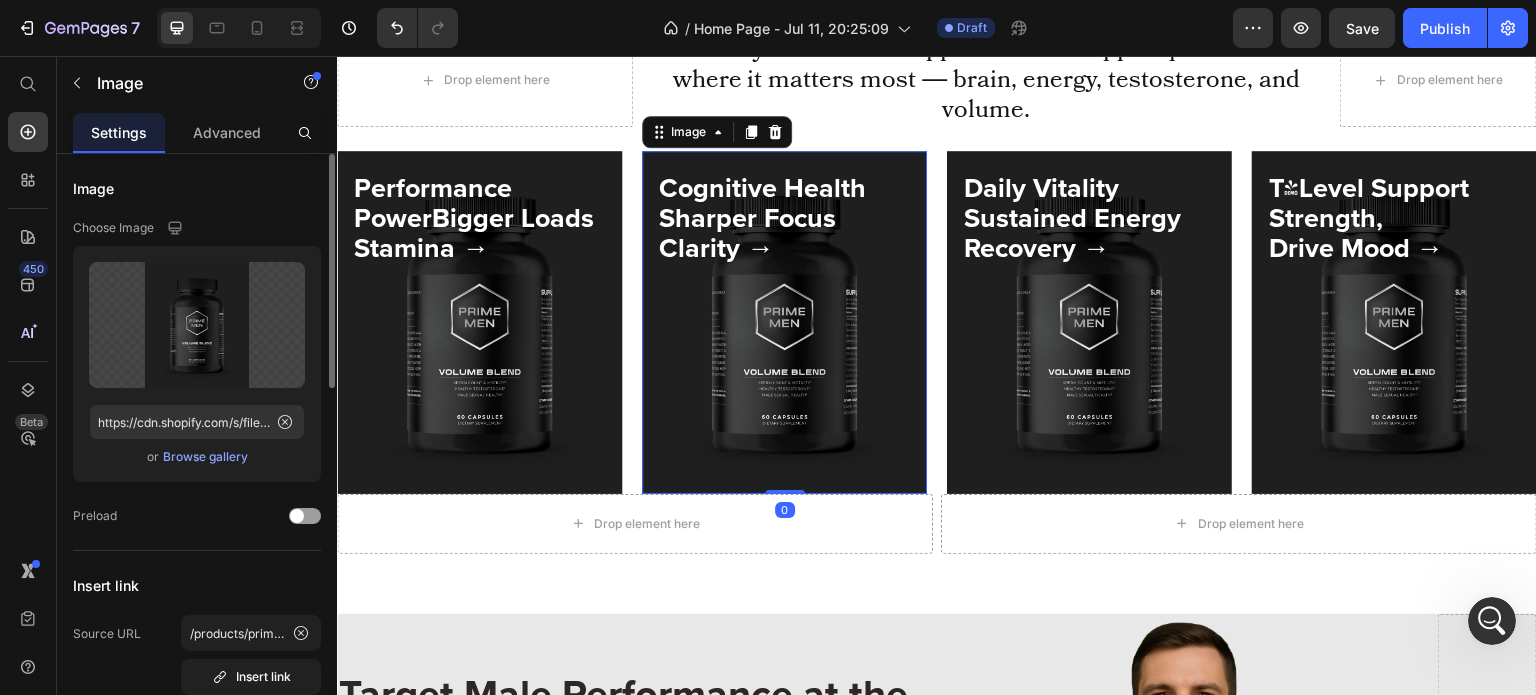 click on "Browse gallery" at bounding box center (205, 457) 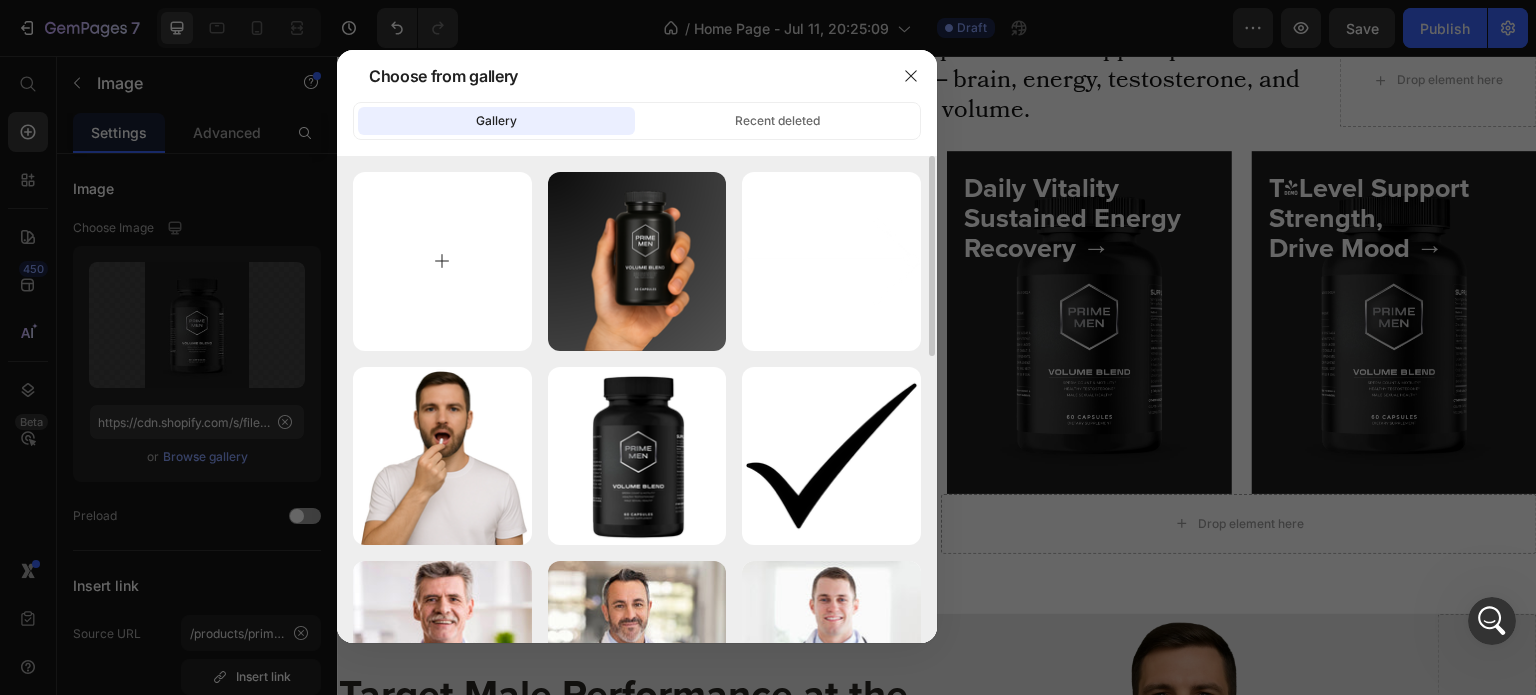 type on "C:\fakepath\gempages_572674907528233799-f05aa457-5db2-495c-8c57-d6f2619d11c4.jpg" 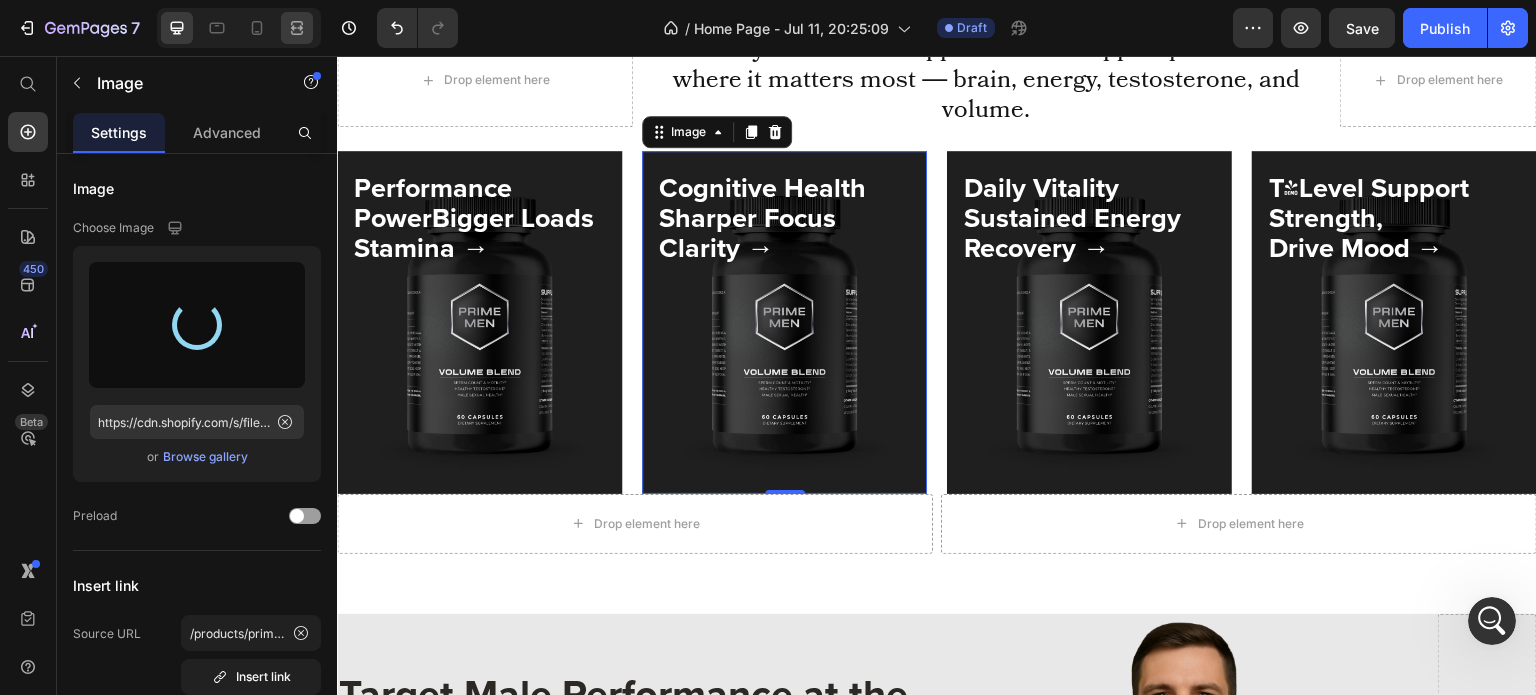 type on "https://cdn.shopify.com/s/files/1/0644/5370/5824/files/gempages_572674907528233799-f5bbb8d7-0b2a-4631-a890-589de3e82548.jpg" 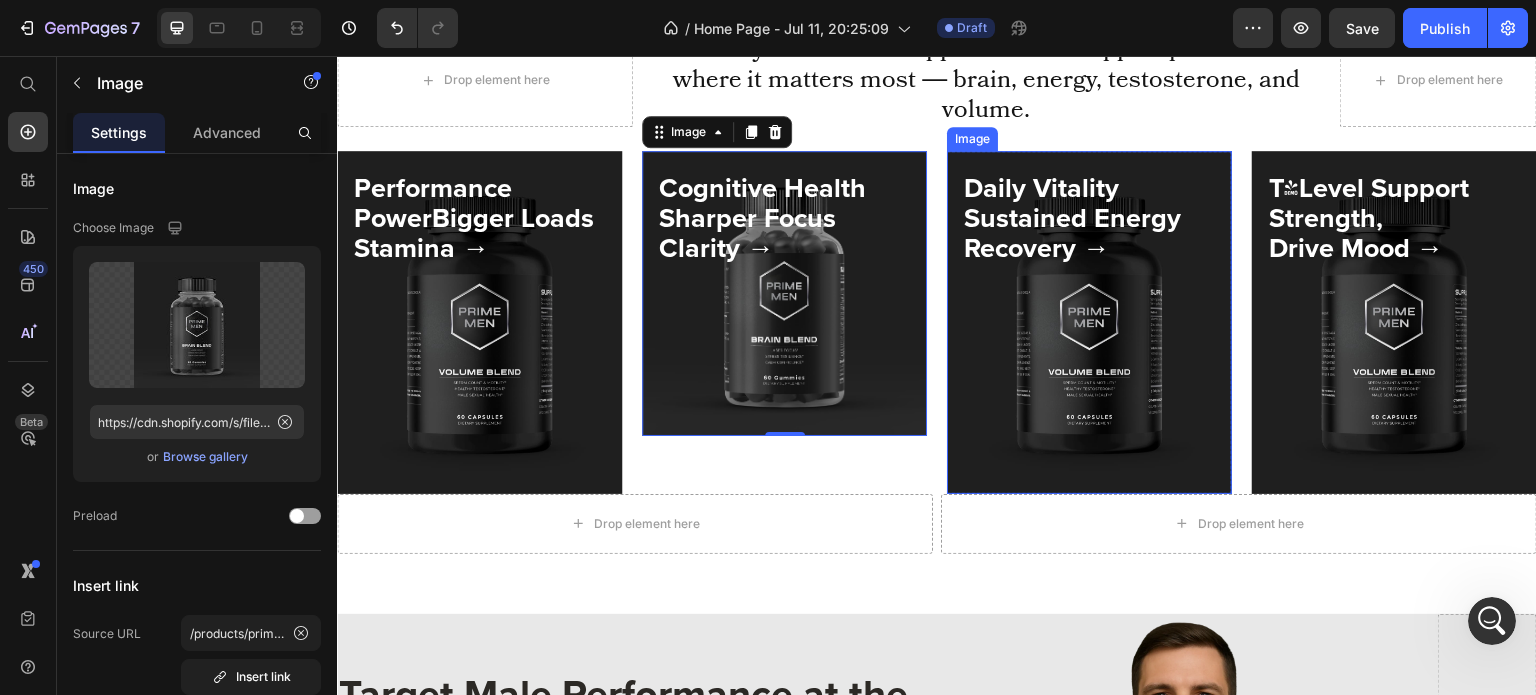 click at bounding box center (1089, 322) 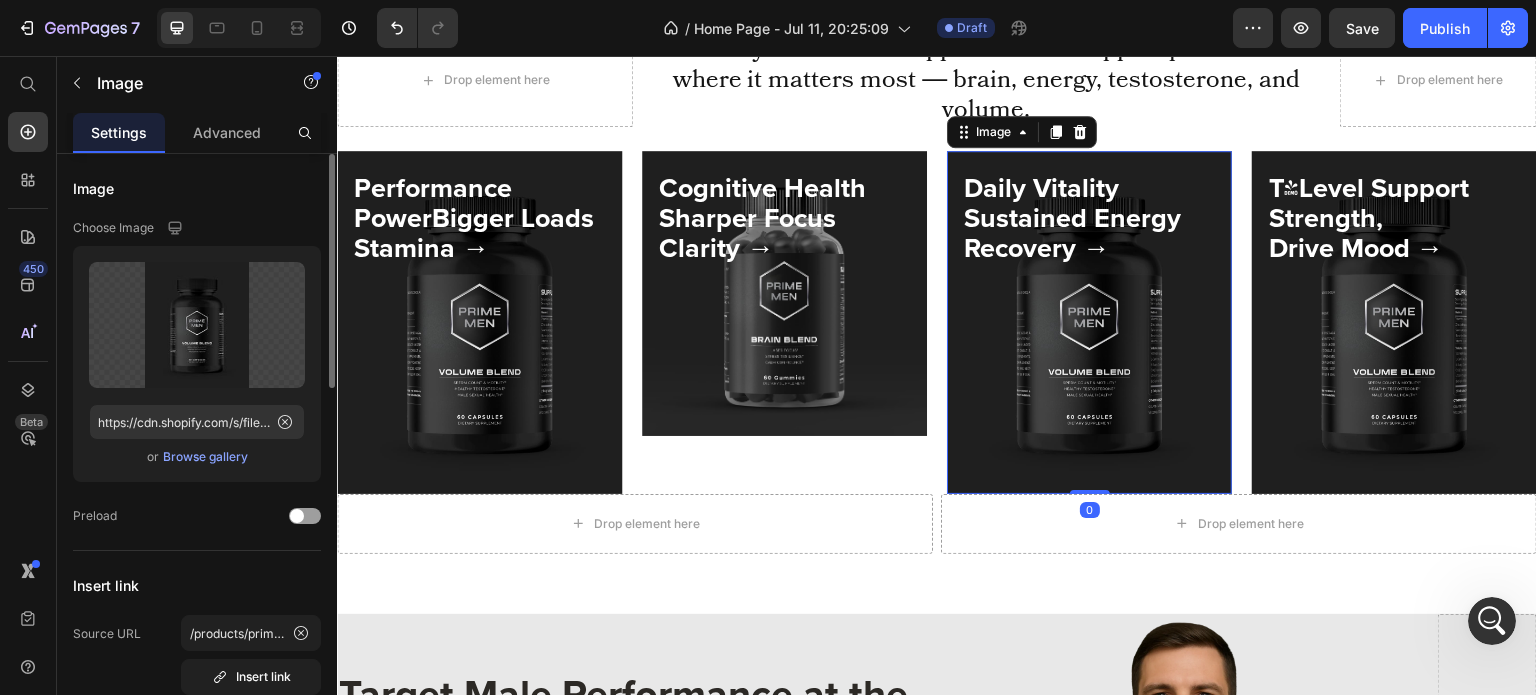click on "Browse gallery" at bounding box center [205, 457] 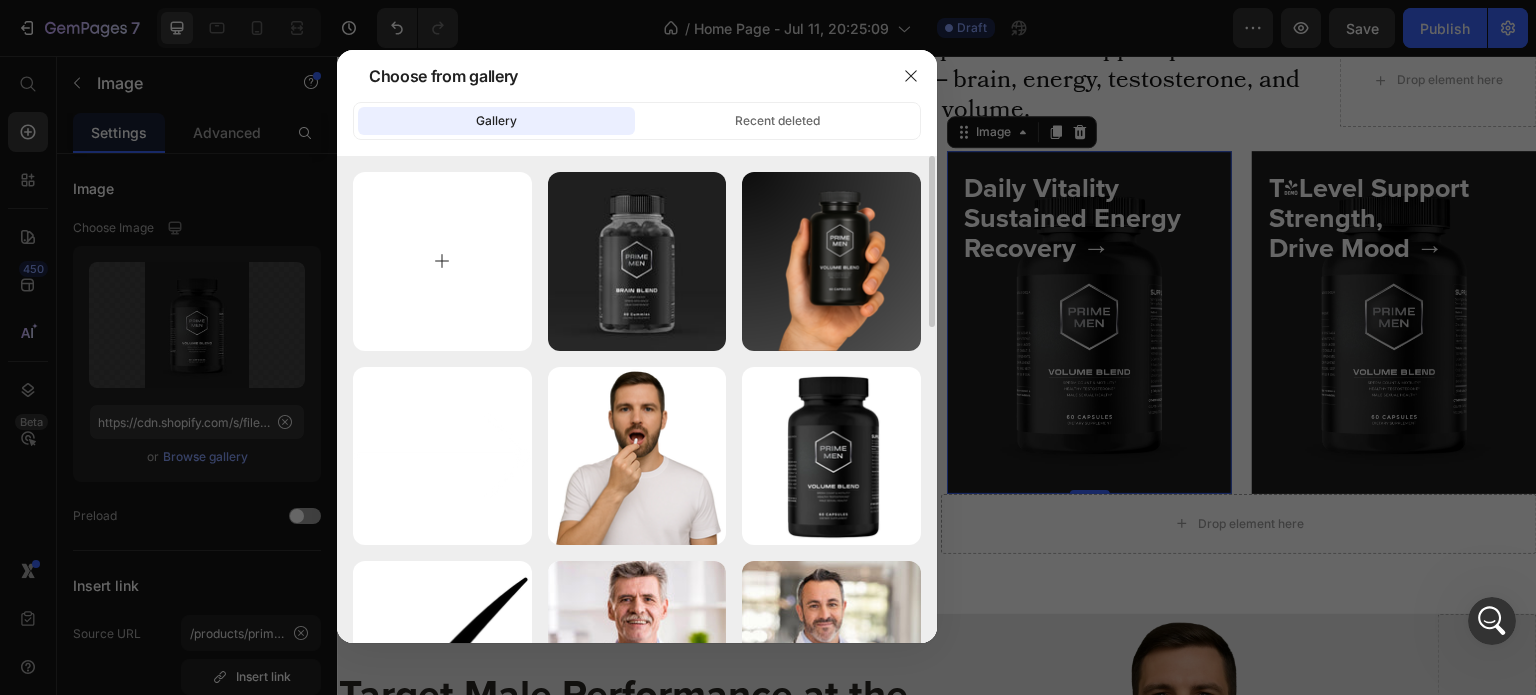 type on "C:\fakepath\gempages_572674907528233799-f05aa457-5db2-495c-8c57-d6f2619d11c4.jpg" 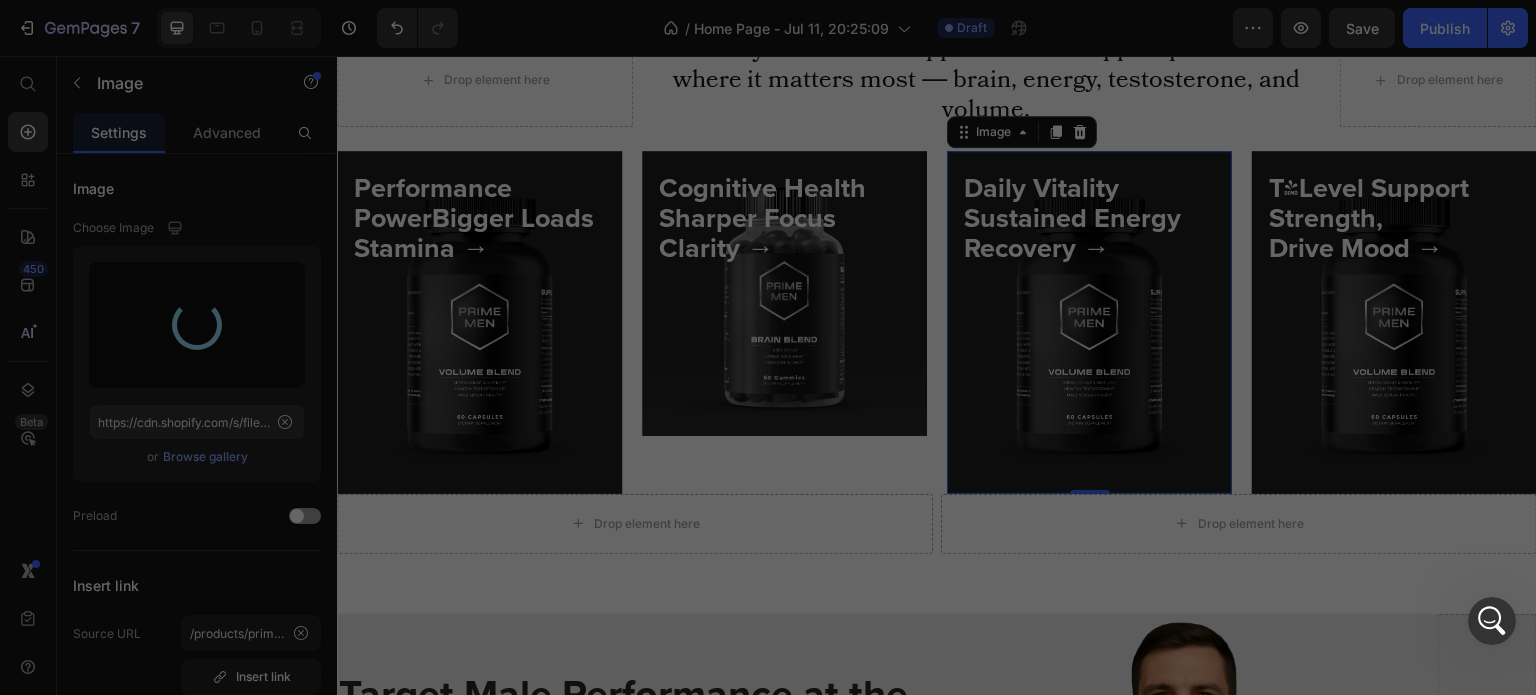 type on "https://cdn.shopify.com/s/files/1/0644/5370/5824/files/gempages_572674907528233799-f5bbb8d7-0b2a-4631-a890-589de3e82548.jpg" 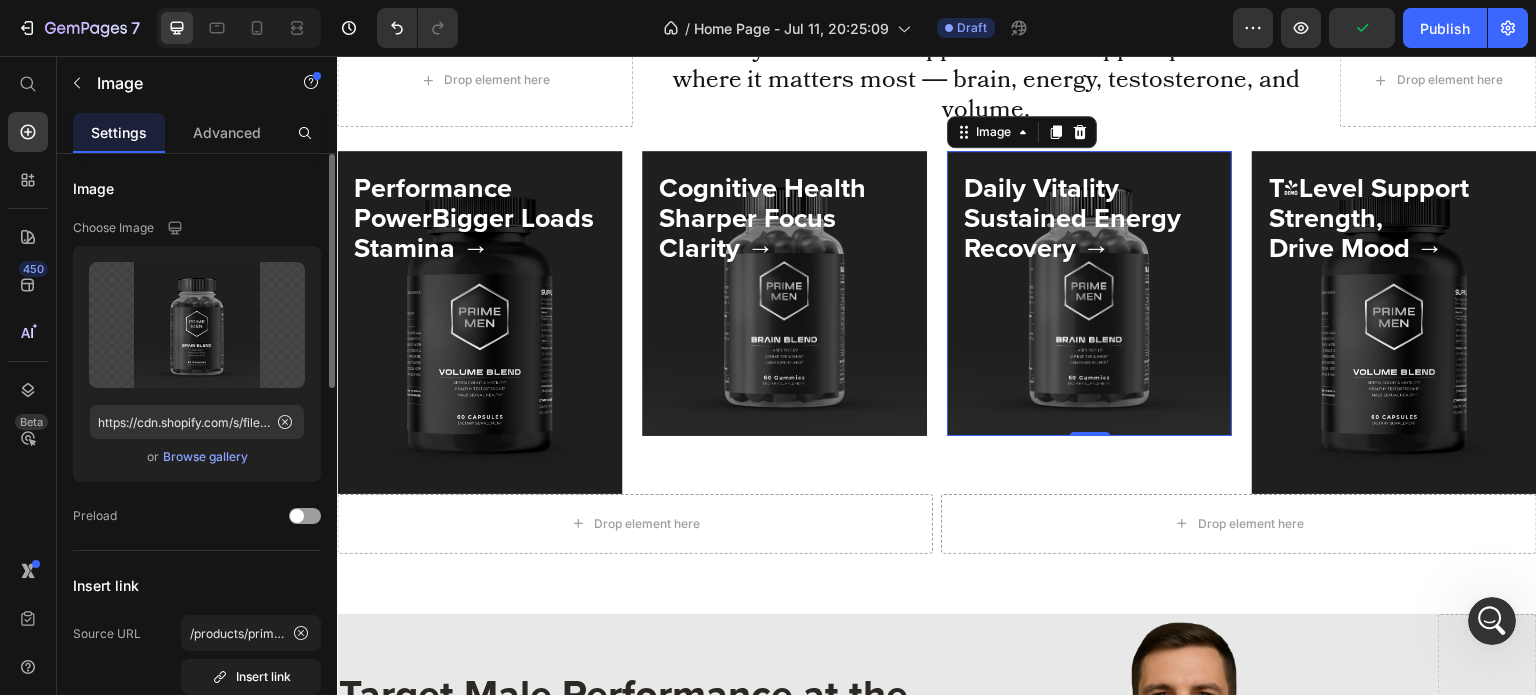 click on "Browse gallery" at bounding box center [205, 457] 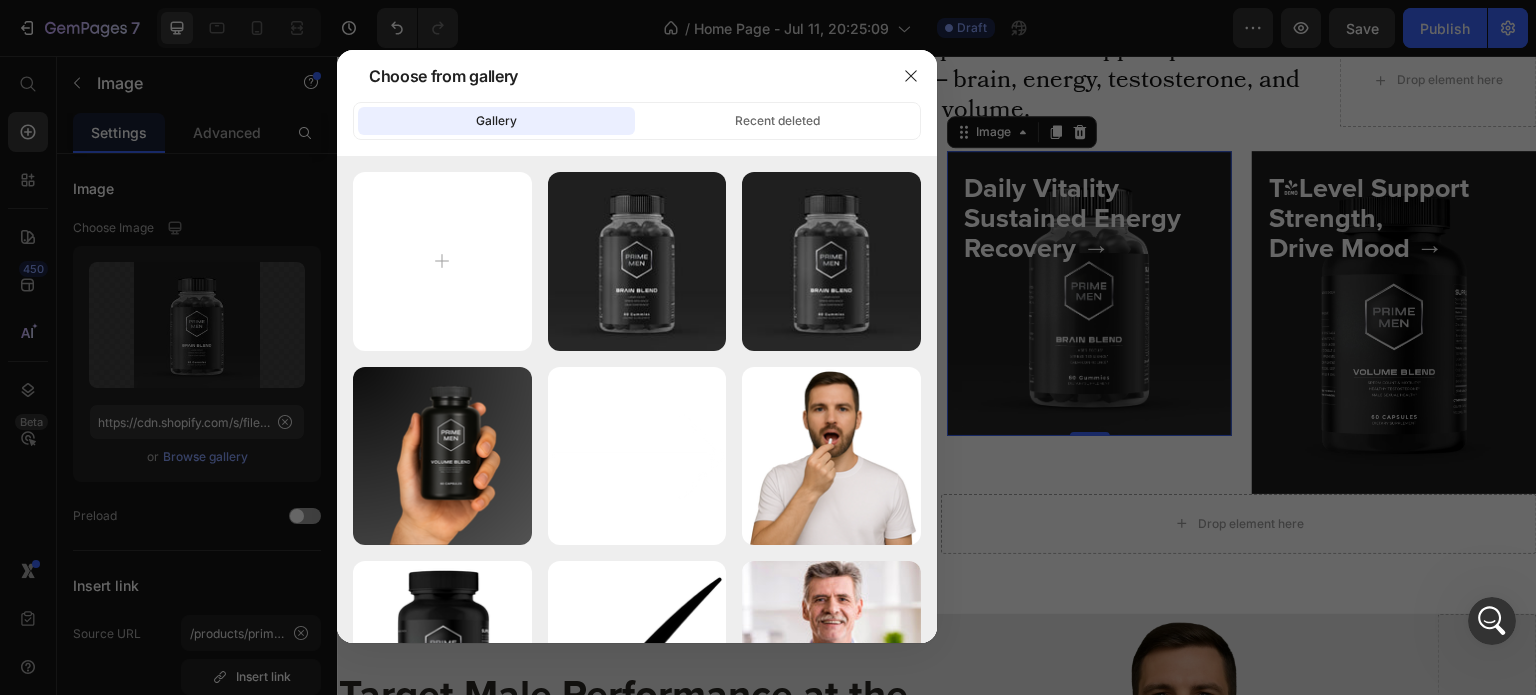 type on "C:\fakepath\gempages_572674907528233799-60cf5282-dc8a-4090-8e74-82ba05321938.jpg" 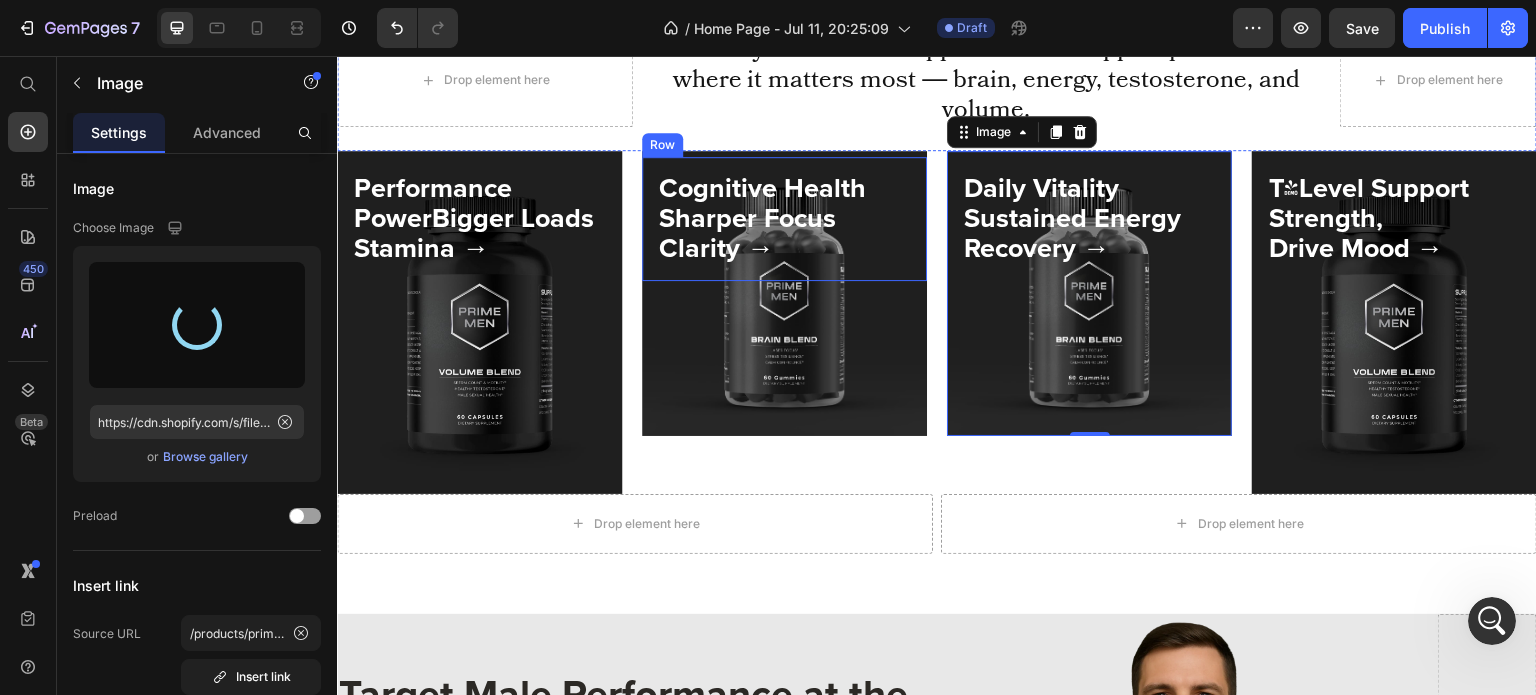 type on "https://cdn.shopify.com/s/files/1/0644/5370/5824/files/gempages_572674907528233799-ca9a329c-585d-4d40-8993-cadc4f7de24f.jpg" 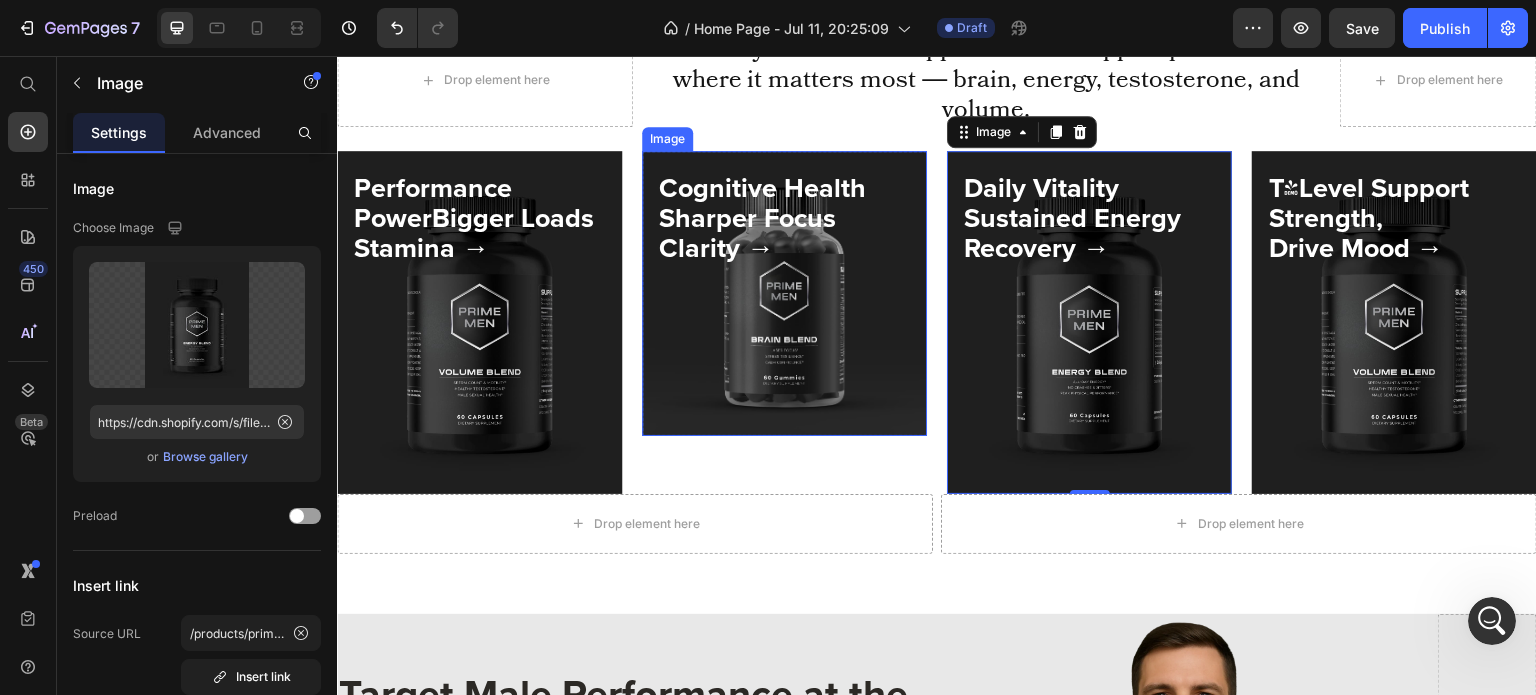 drag, startPoint x: 809, startPoint y: 377, endPoint x: 460, endPoint y: 501, distance: 370.37415 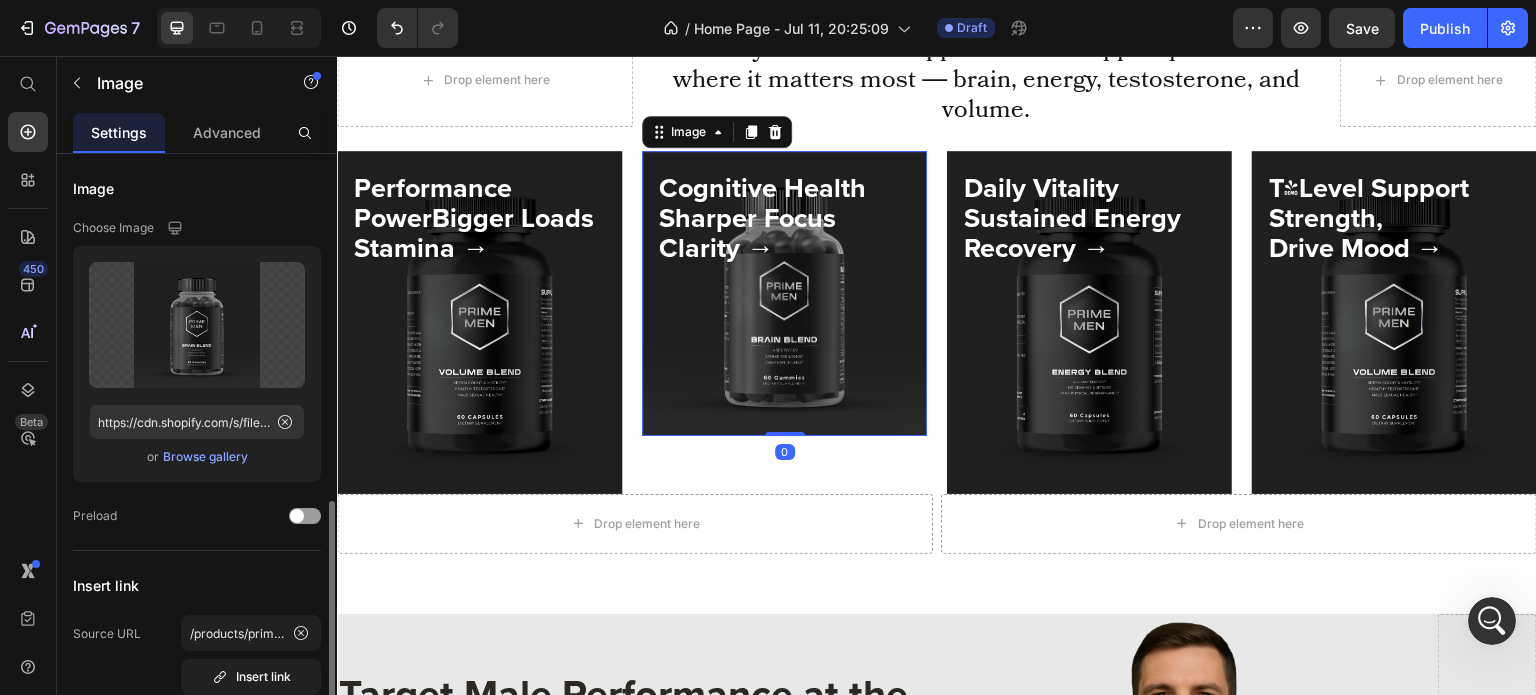 scroll, scrollTop: 289, scrollLeft: 0, axis: vertical 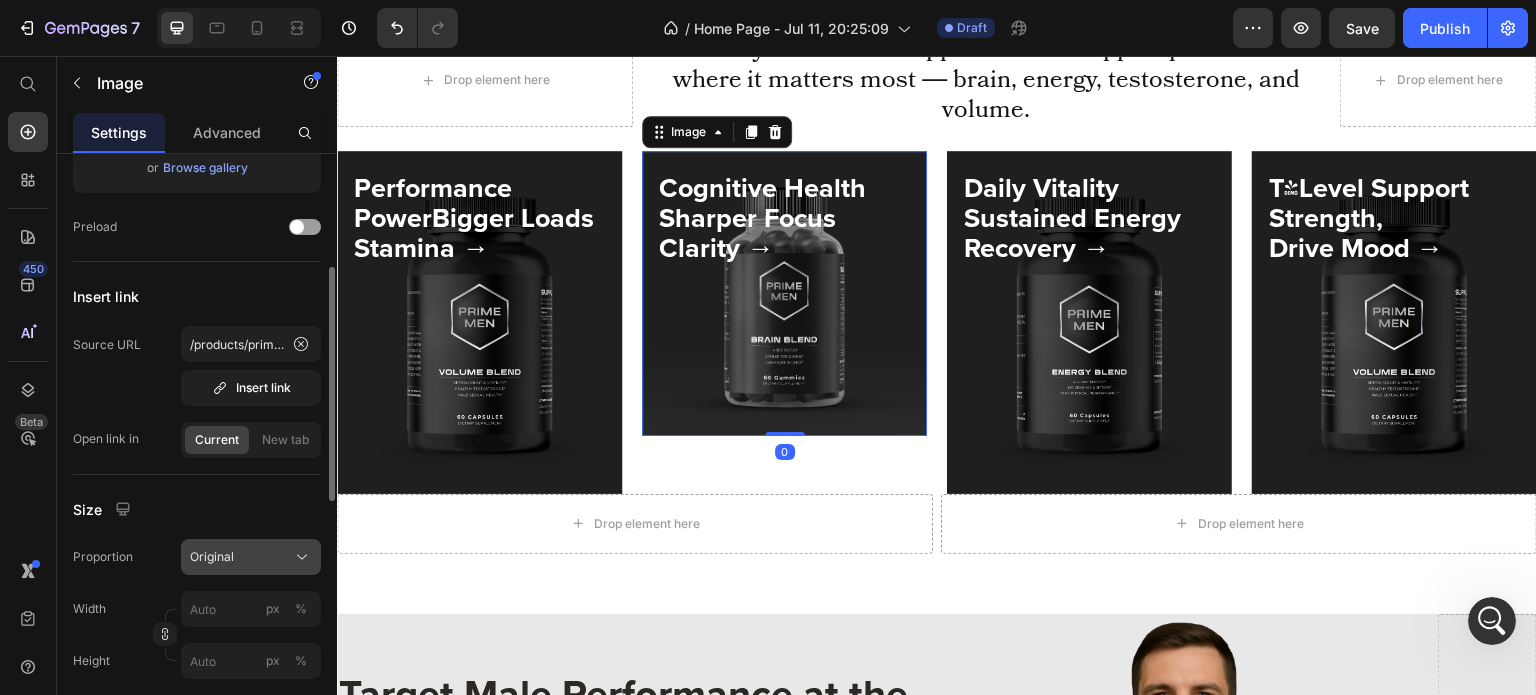click on "Original" 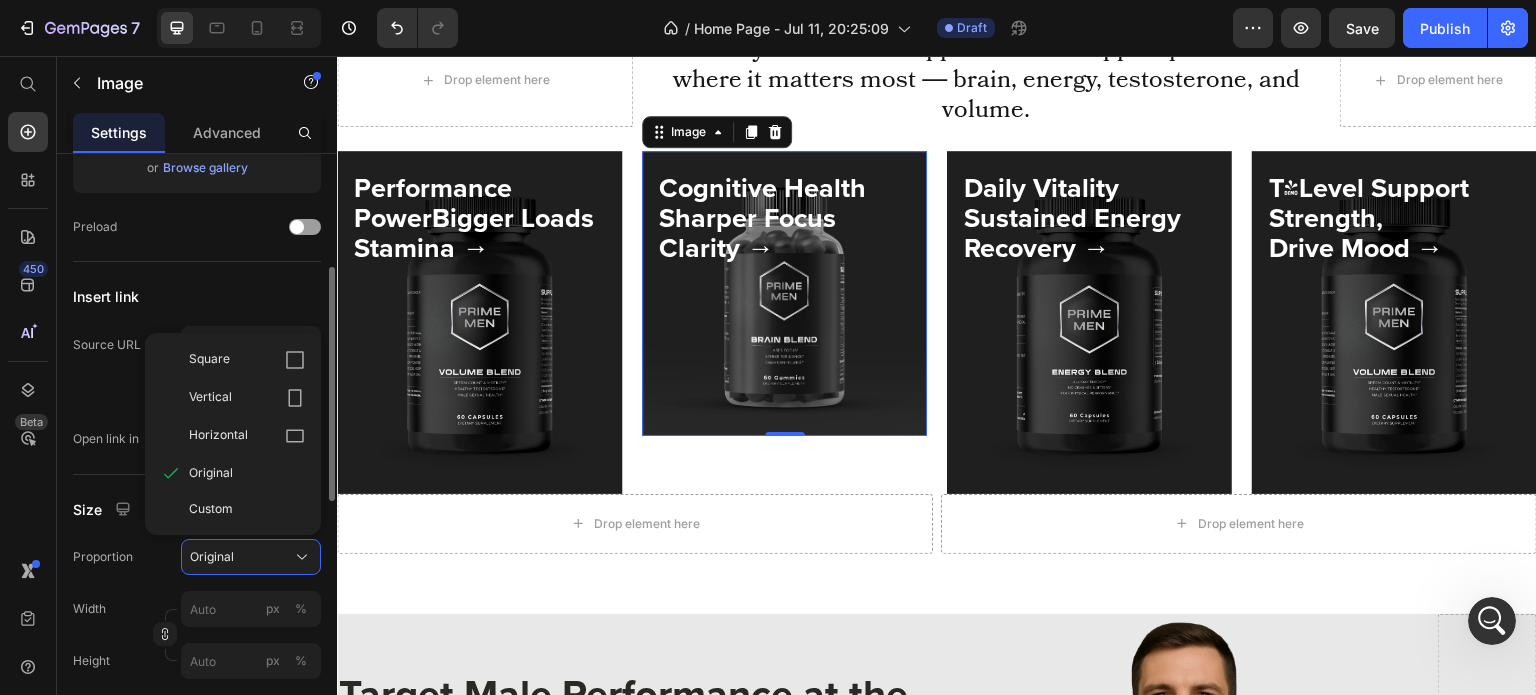 click on "Square Vertical Horizontal Original Custom" 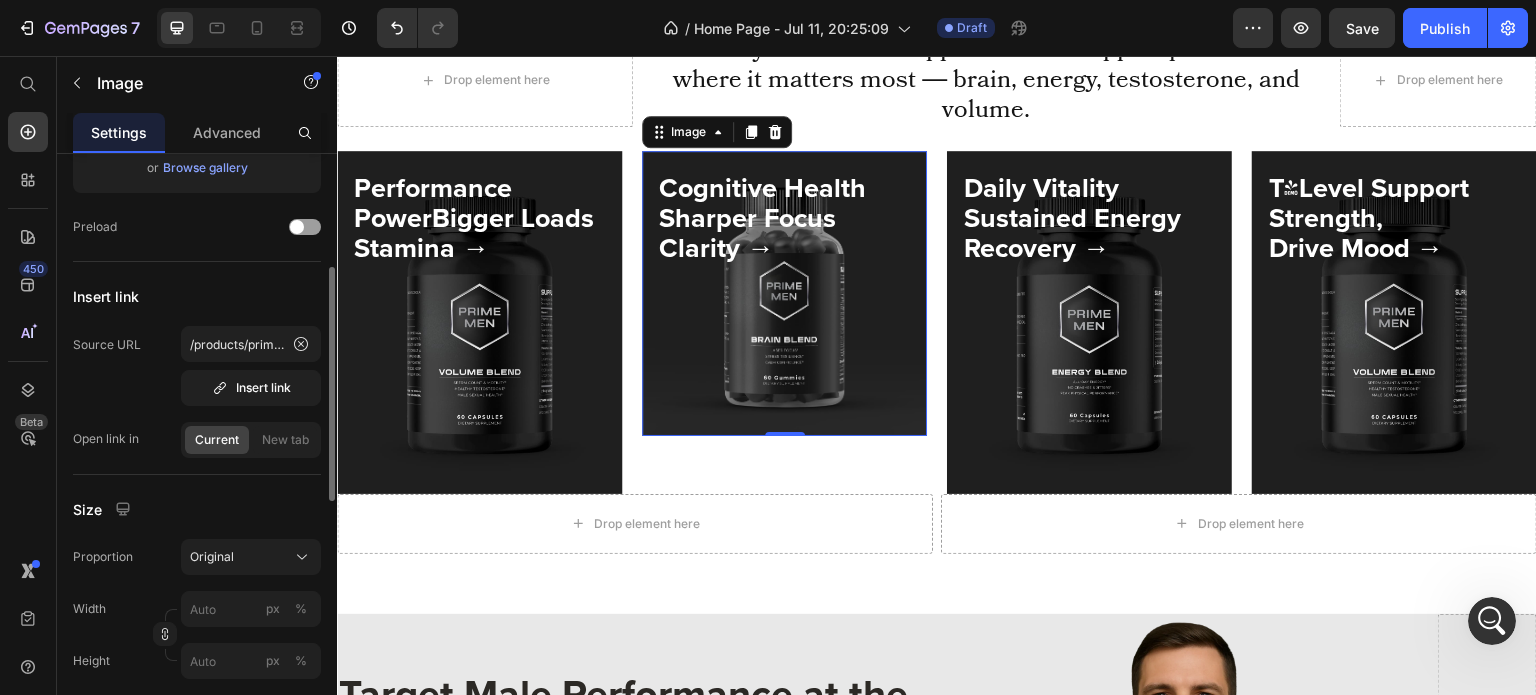 click on "Source URL /products/prime-men-volume-blend  Insert link" at bounding box center (197, 366) 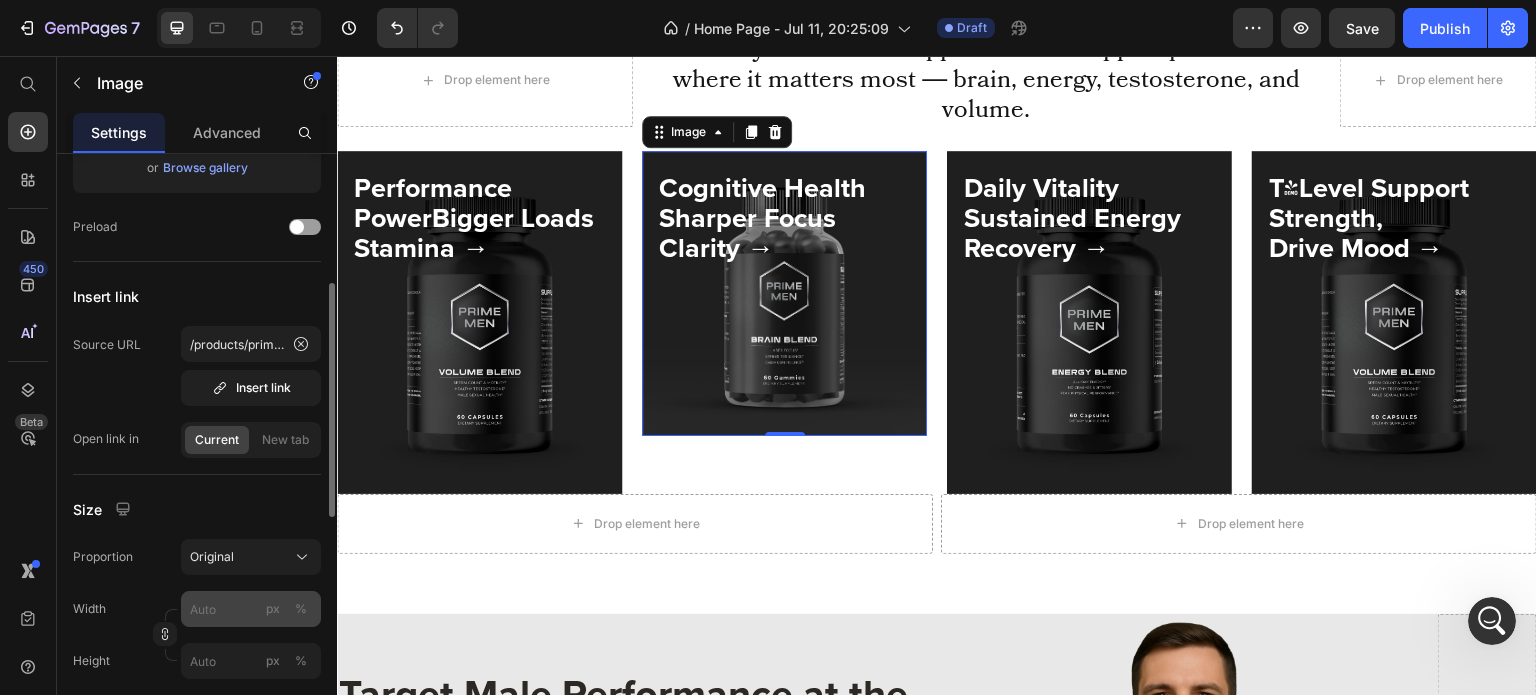scroll, scrollTop: 463, scrollLeft: 0, axis: vertical 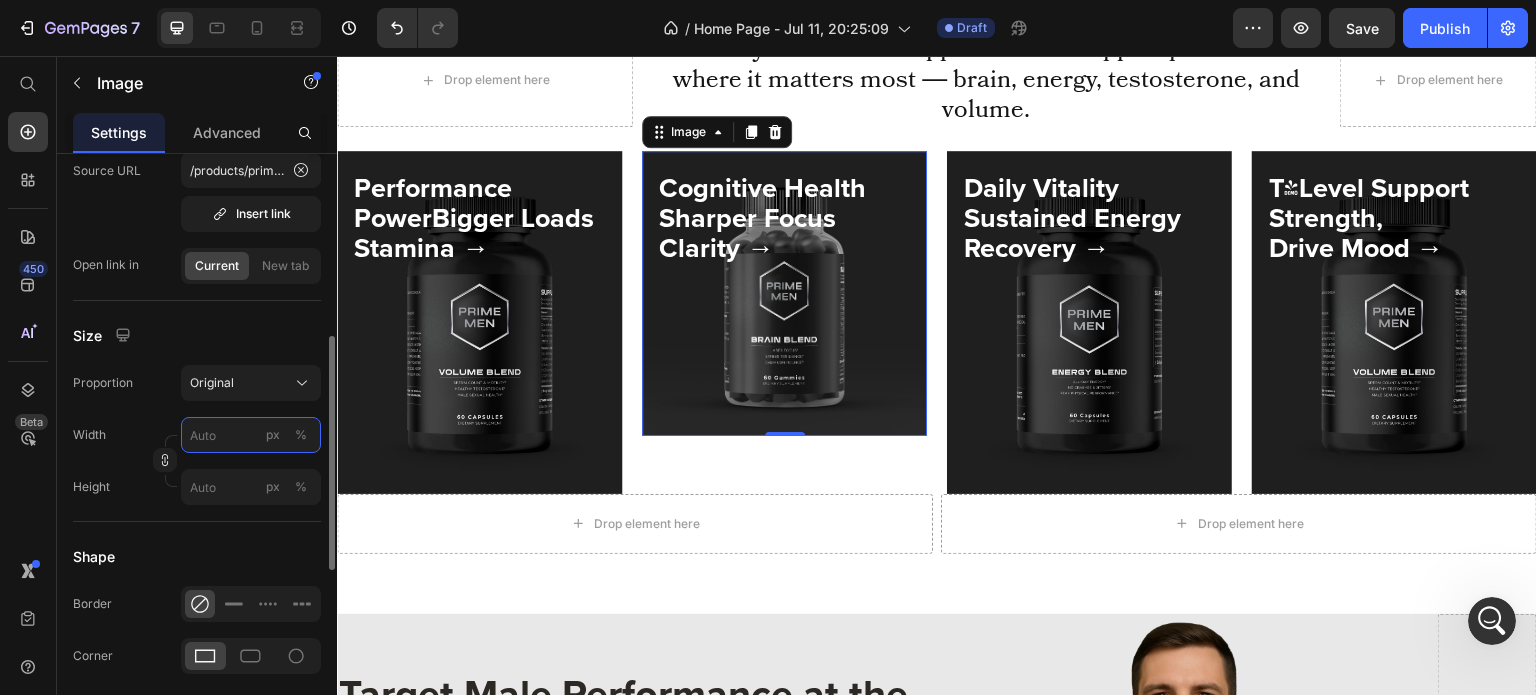 click on "px %" at bounding box center [251, 435] 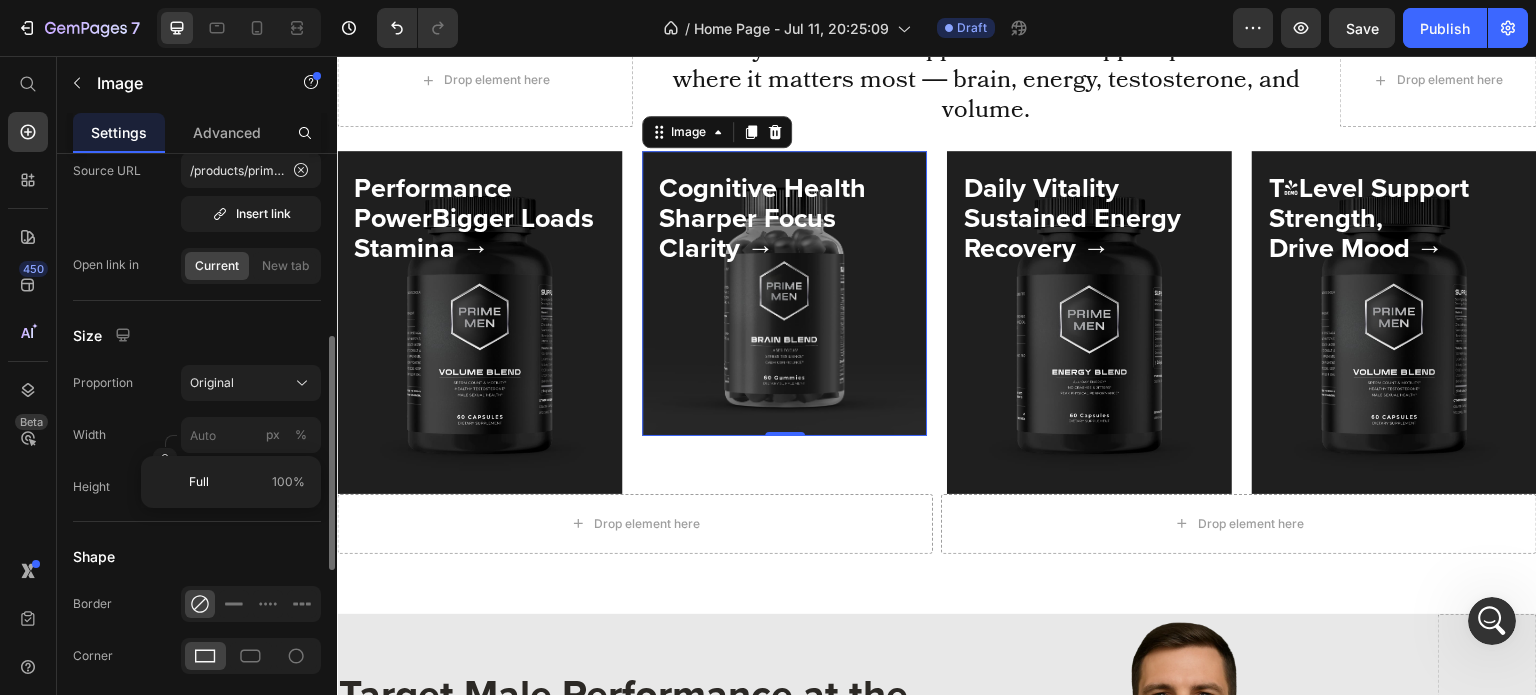 click on "Proportion Original Width px % Height px %" at bounding box center [197, 435] 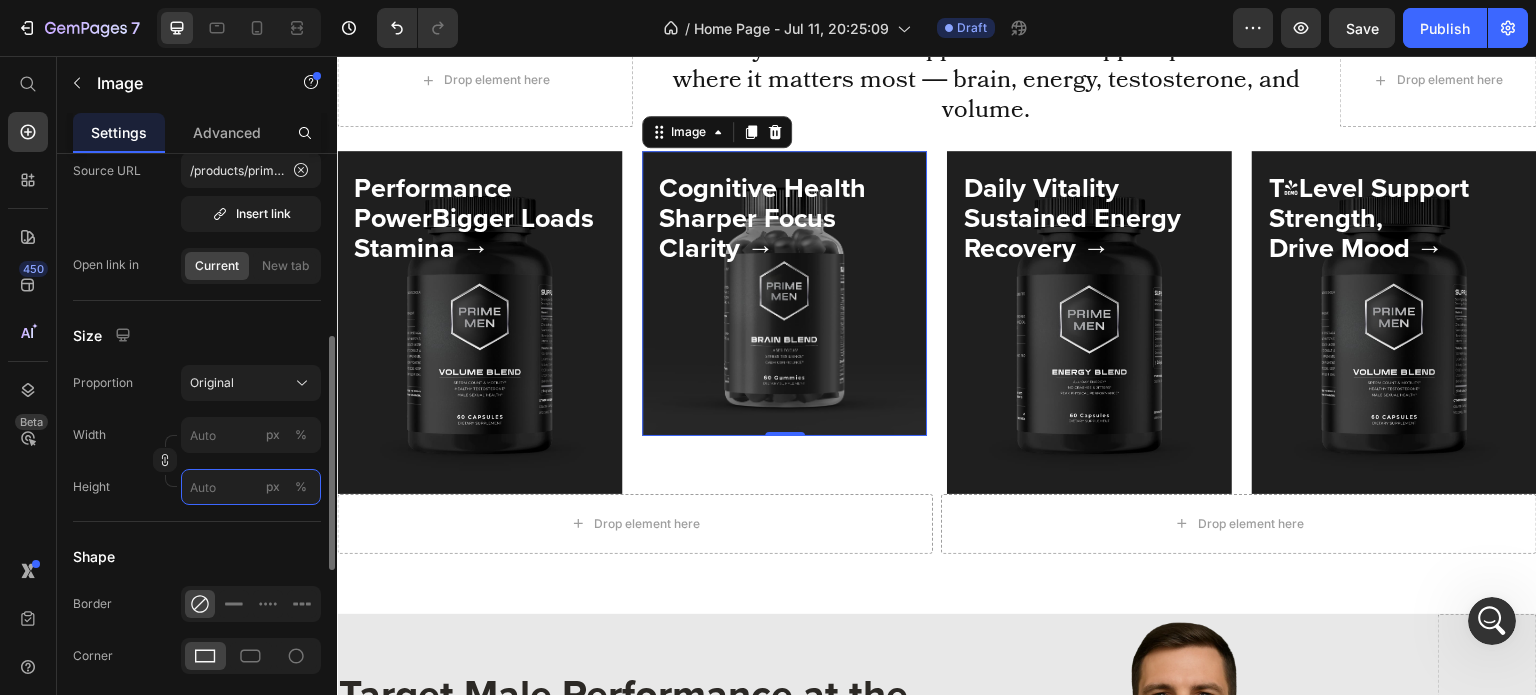 click on "px %" at bounding box center [251, 487] 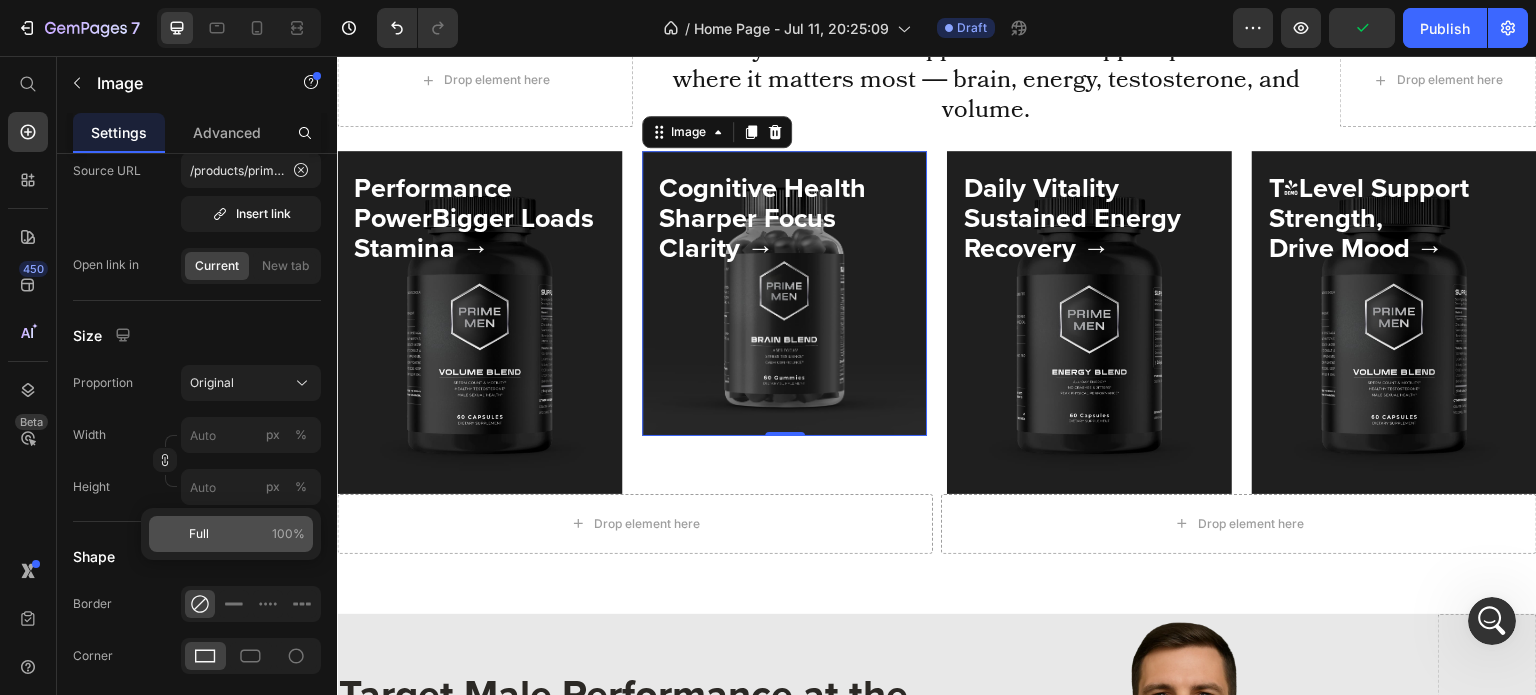 click on "Full 100%" at bounding box center (247, 534) 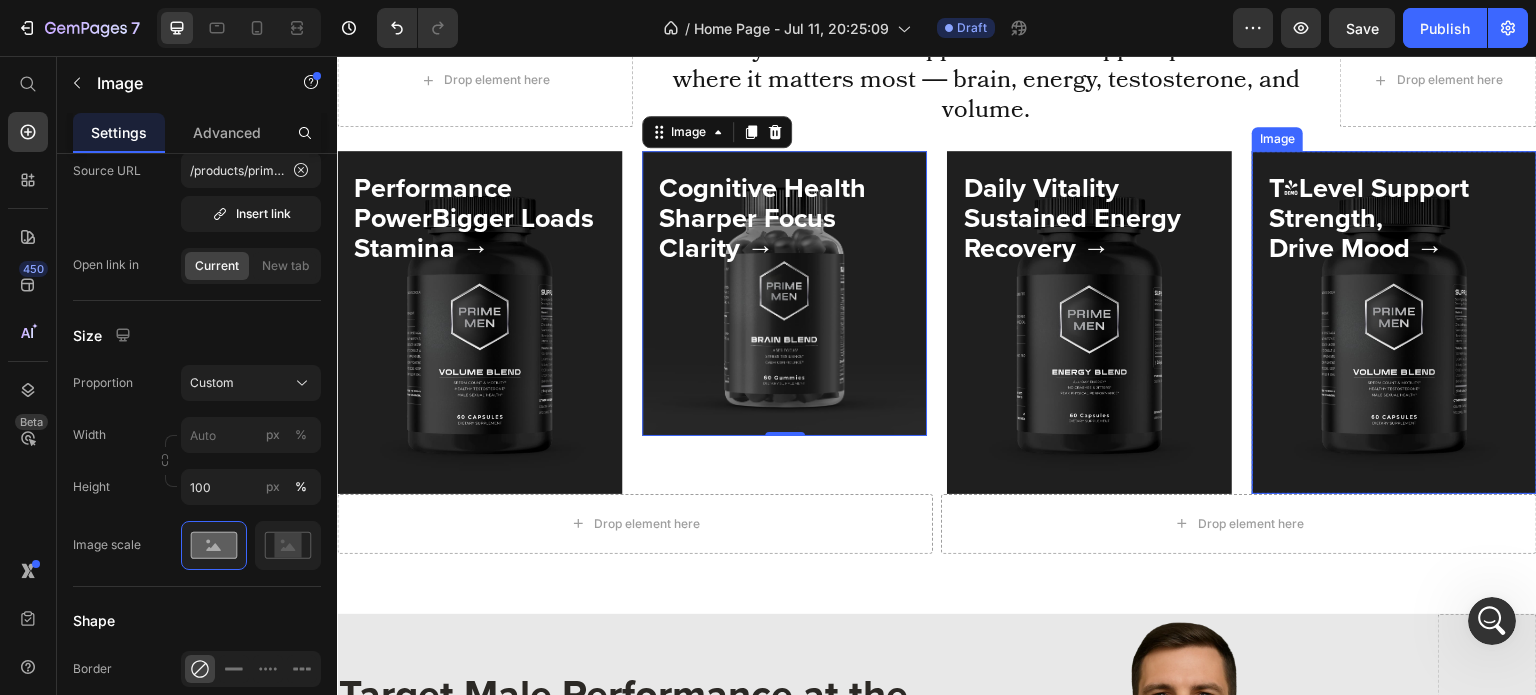 scroll, scrollTop: 9839, scrollLeft: 0, axis: vertical 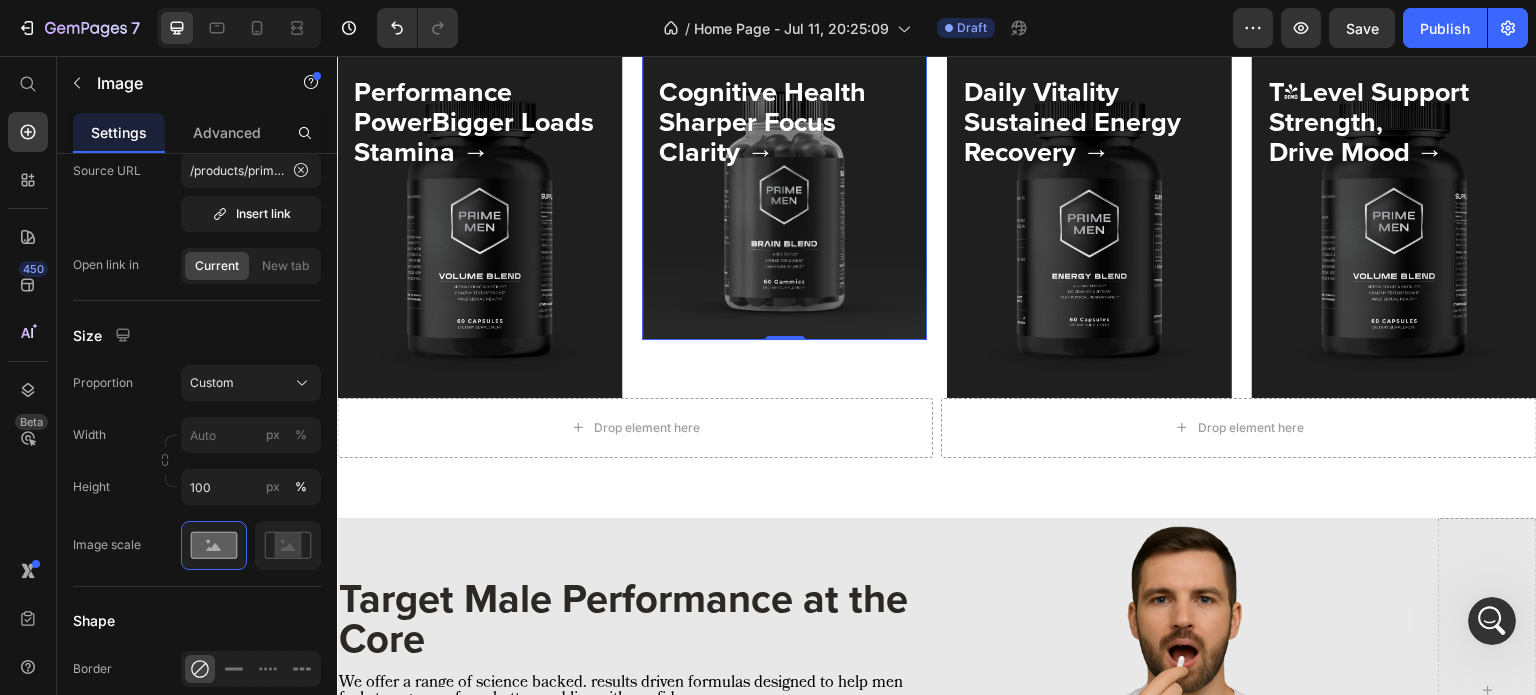 click at bounding box center (784, 197) 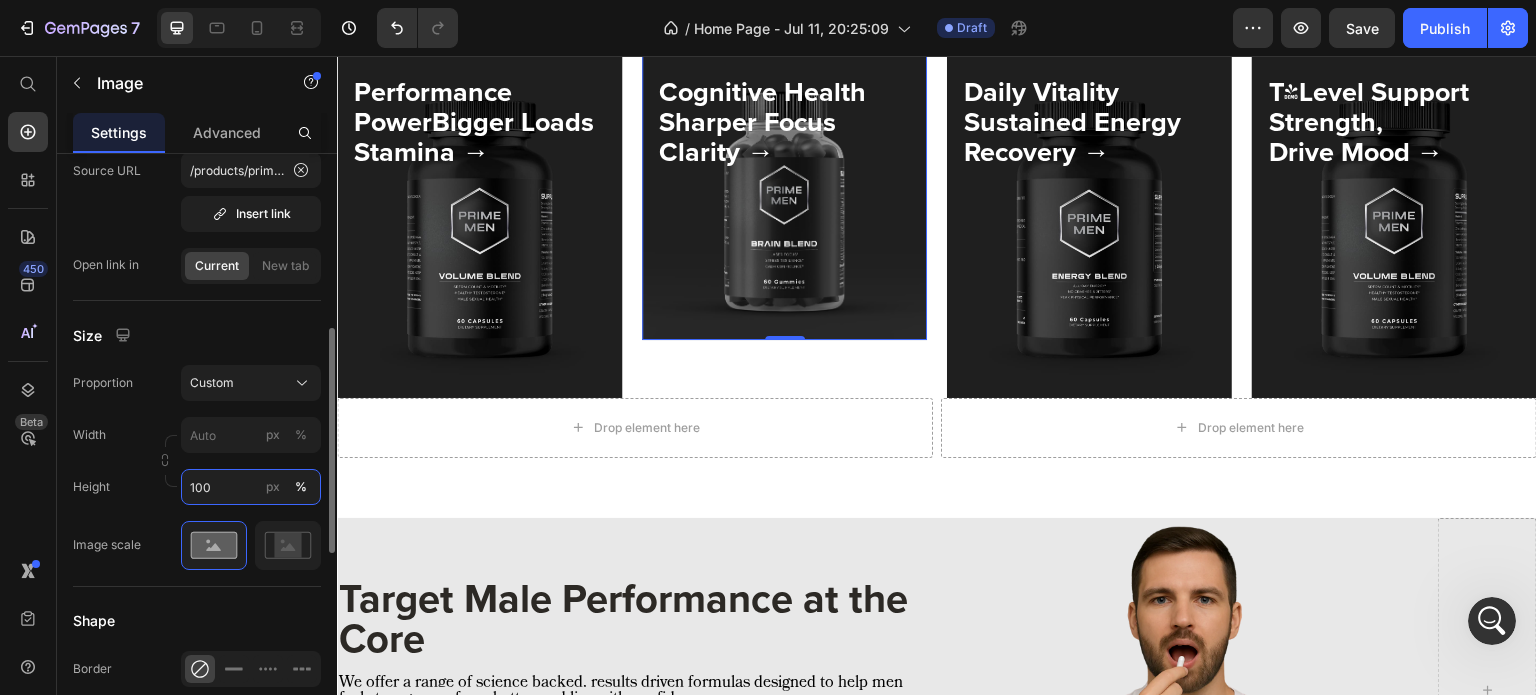 click on "100" at bounding box center (251, 487) 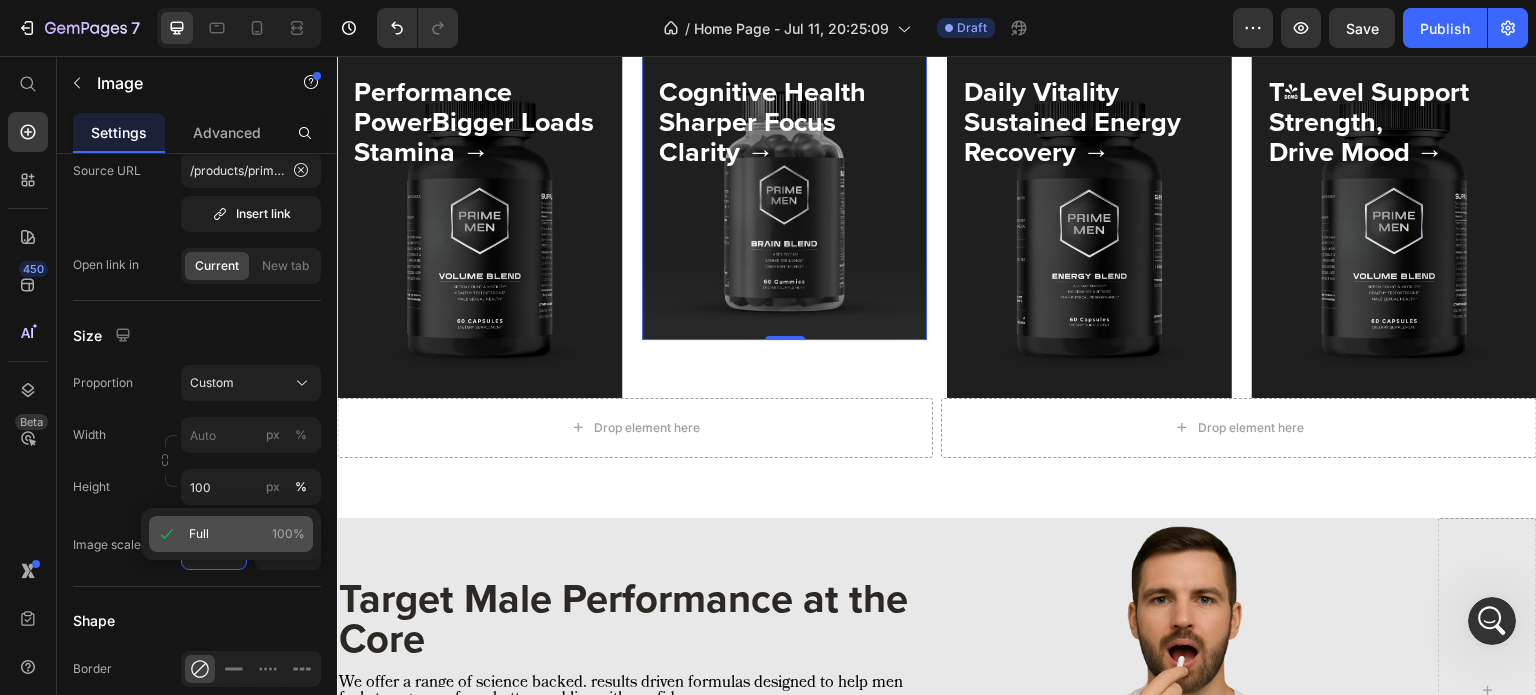 click on "Full 100%" 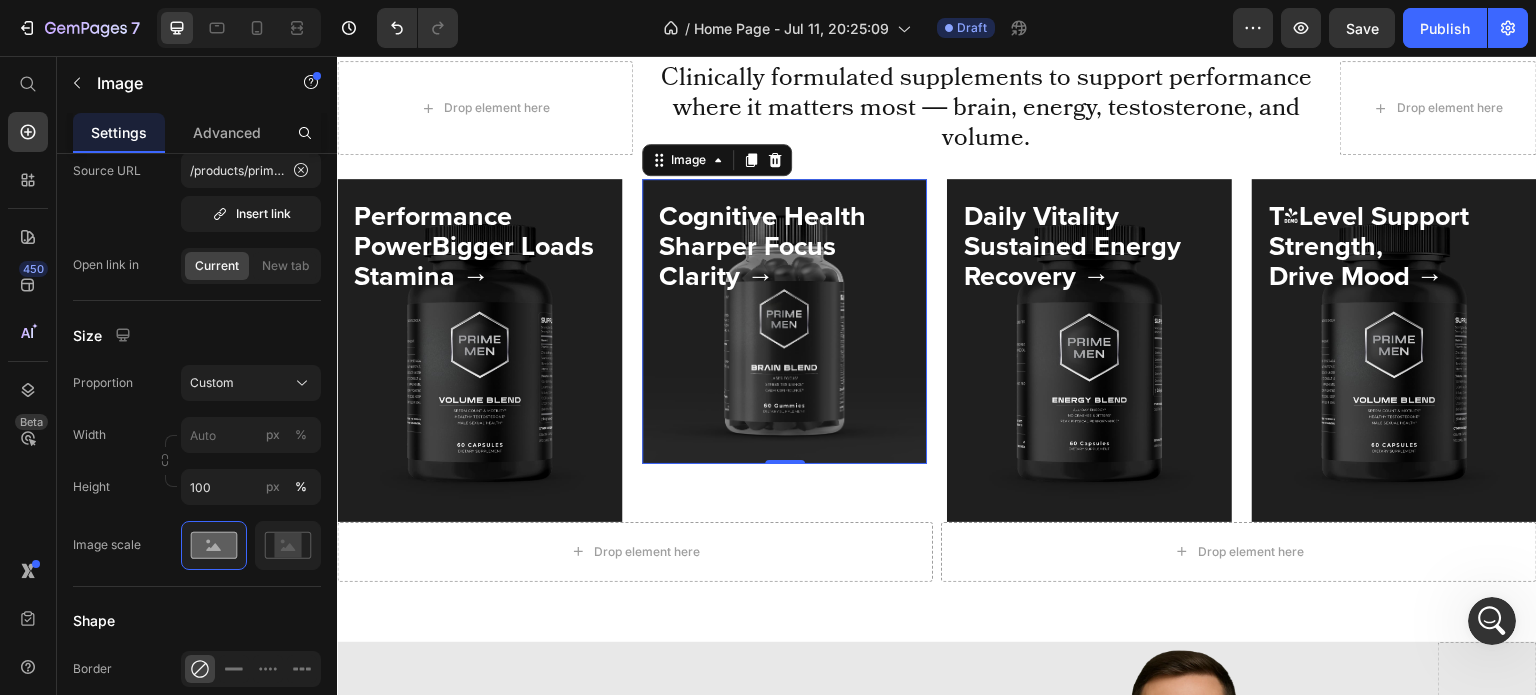 scroll, scrollTop: 626, scrollLeft: 0, axis: vertical 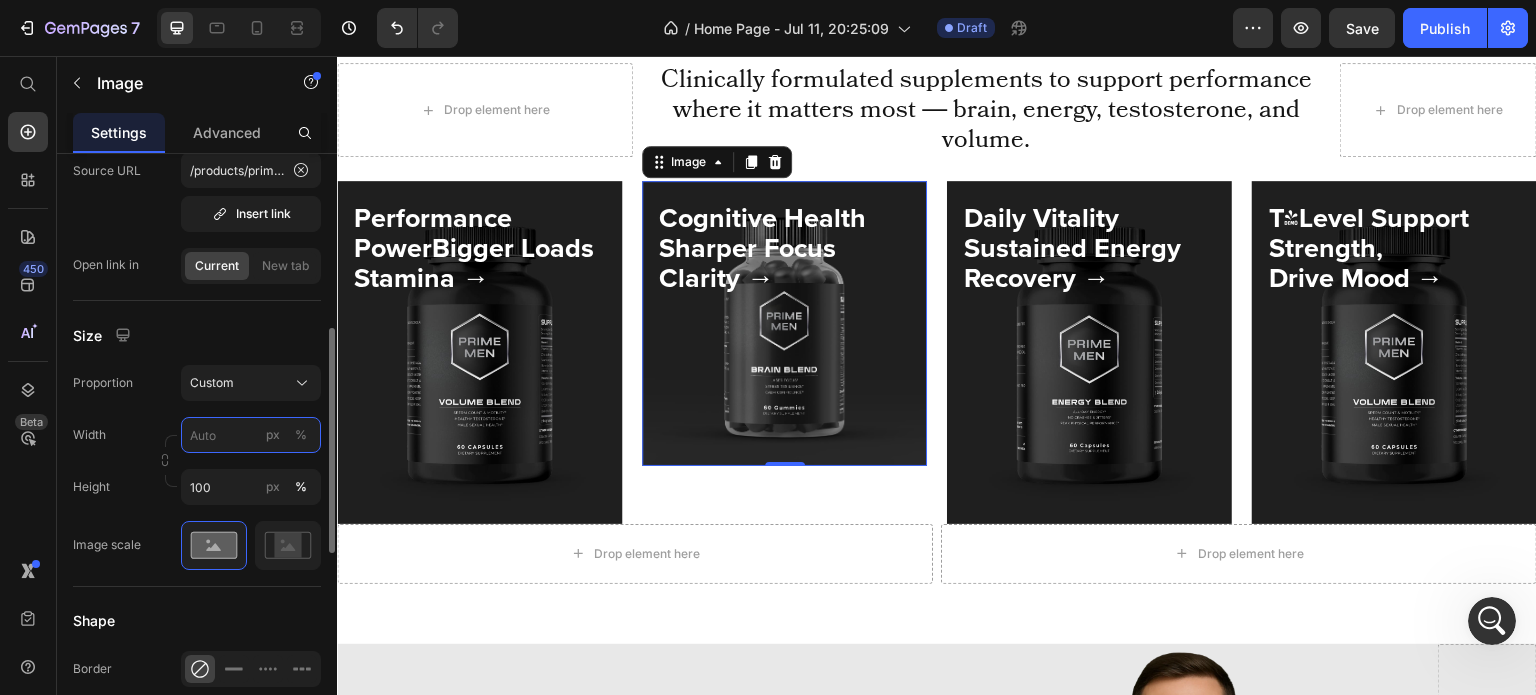 click on "px %" at bounding box center [251, 435] 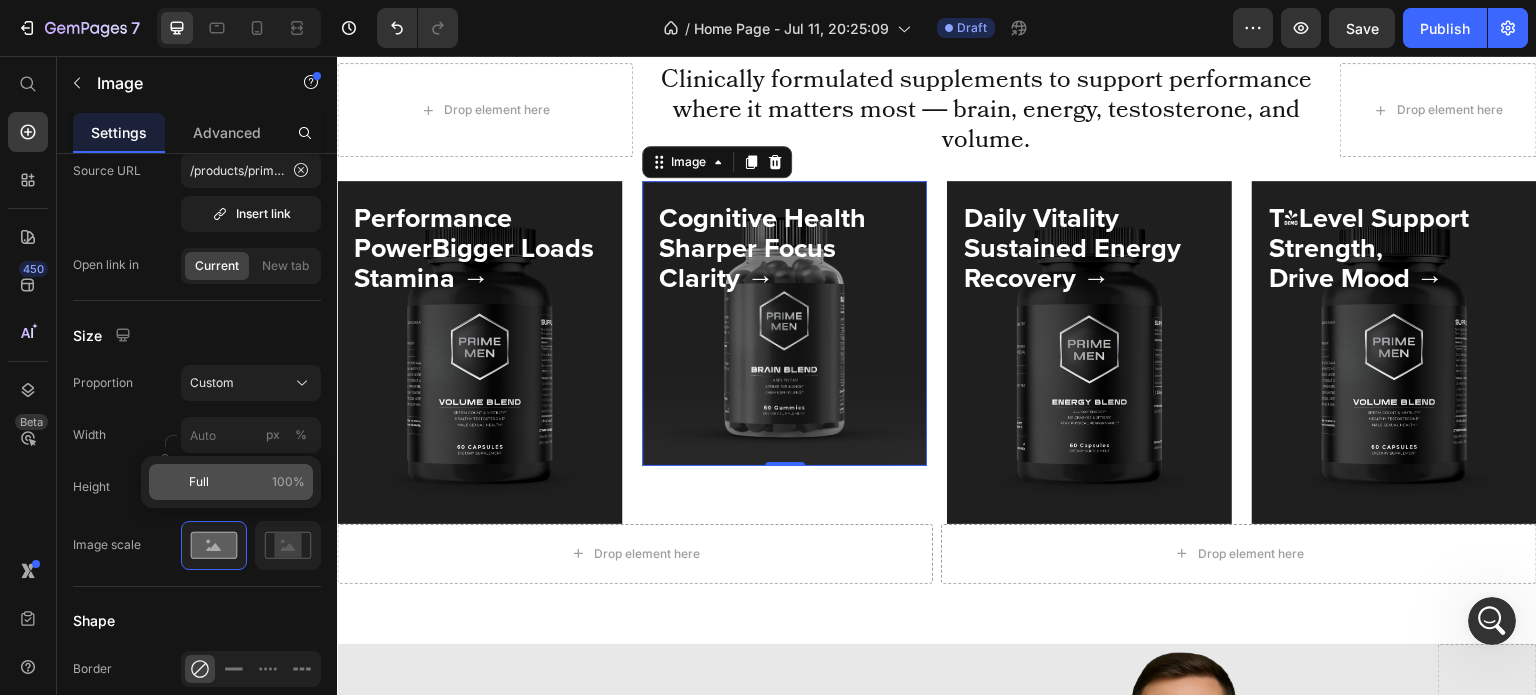 click on "Full 100%" at bounding box center (247, 482) 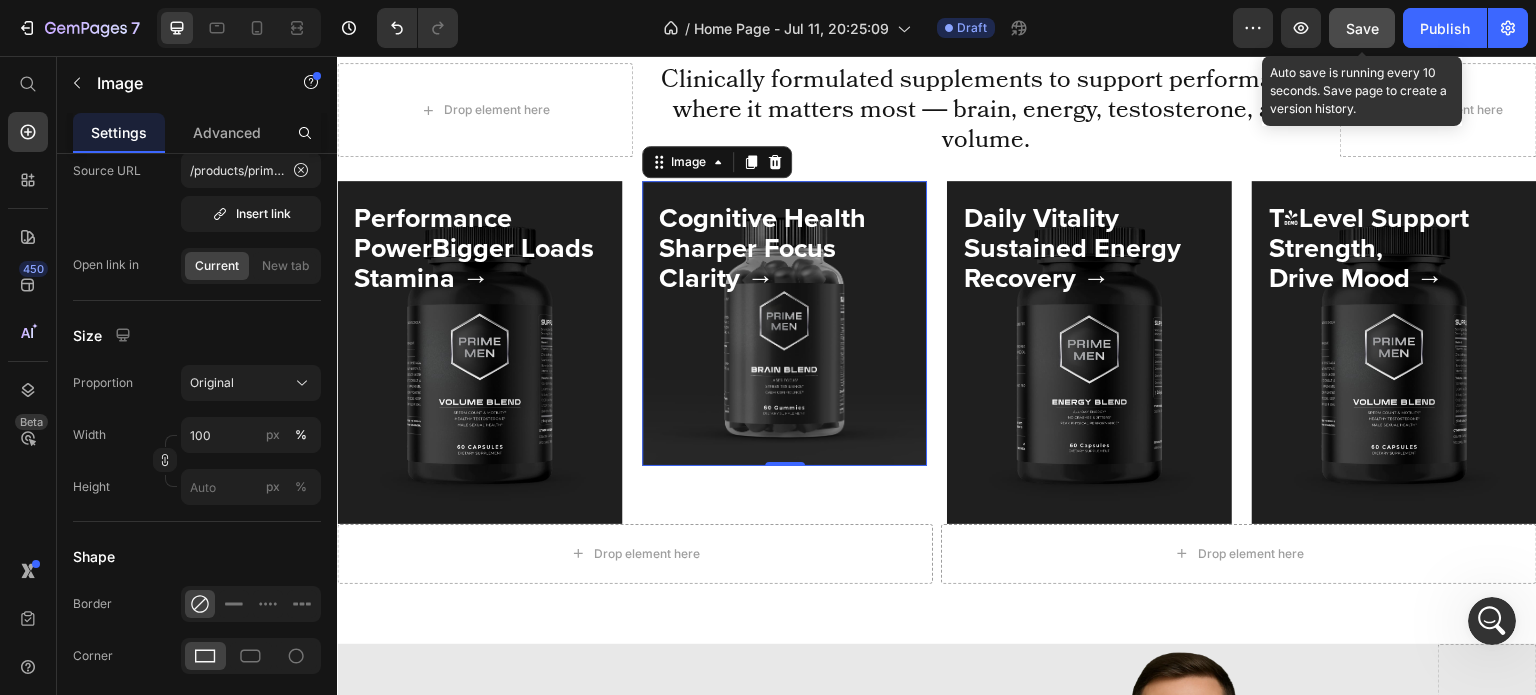 click on "Save" at bounding box center [1362, 28] 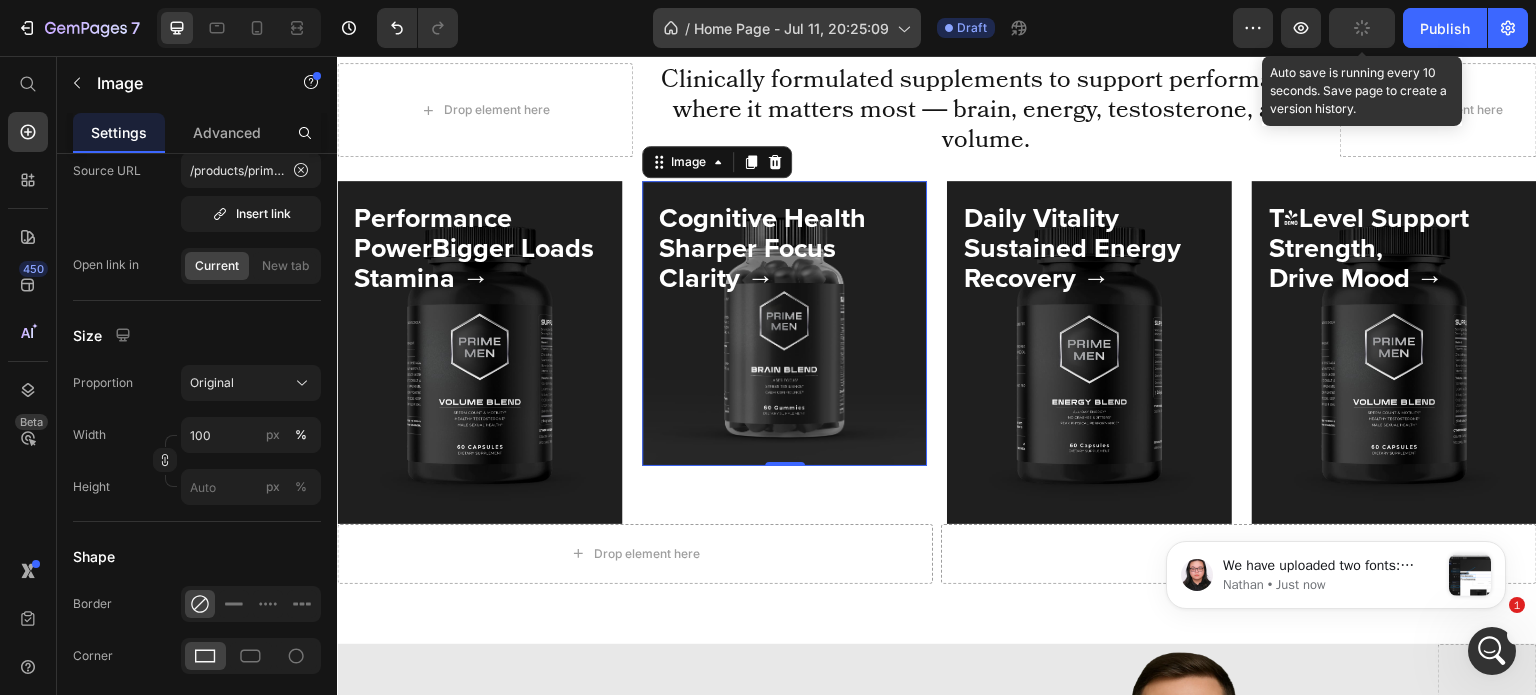 scroll, scrollTop: 0, scrollLeft: 0, axis: both 